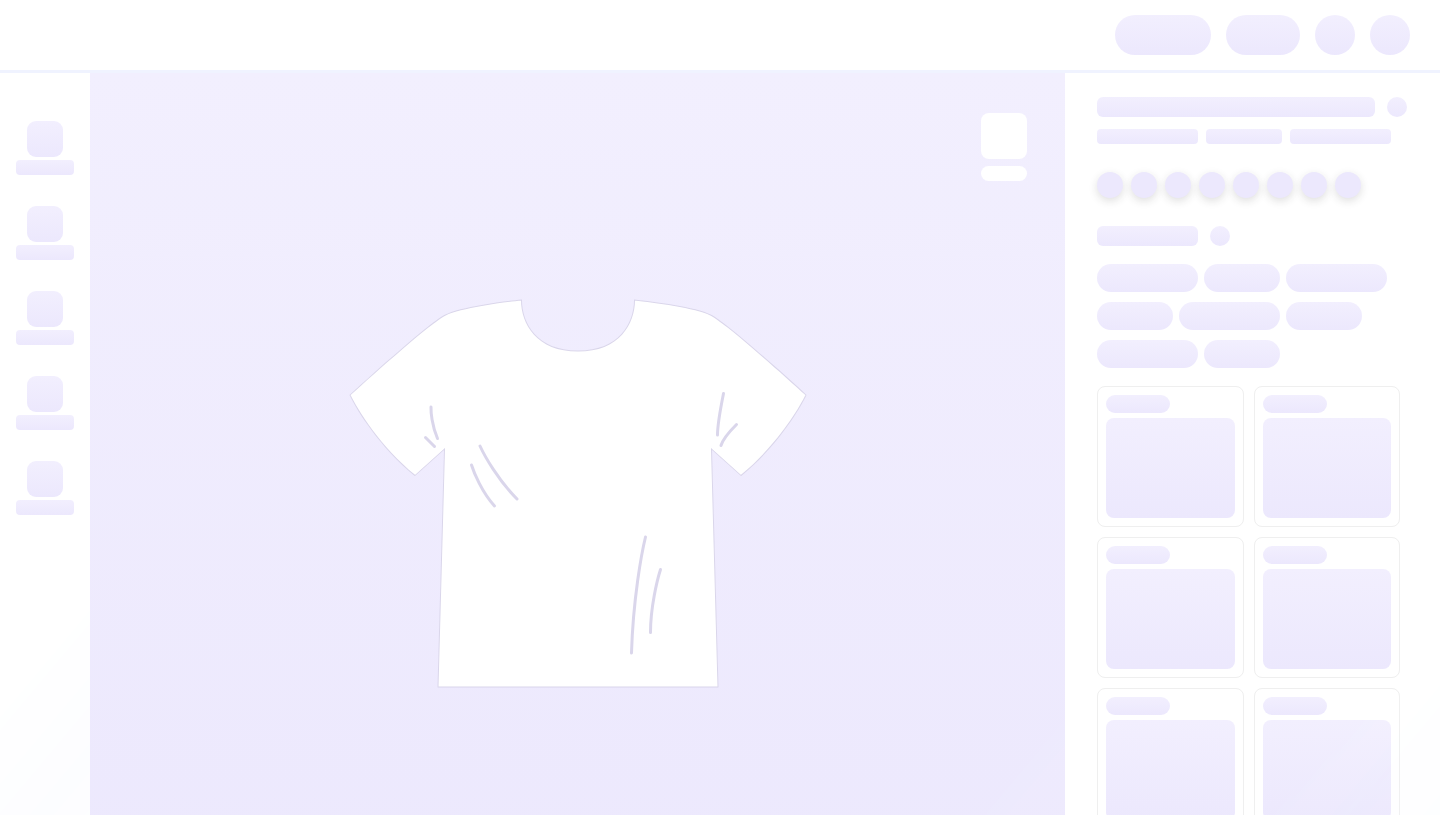 scroll, scrollTop: 0, scrollLeft: 0, axis: both 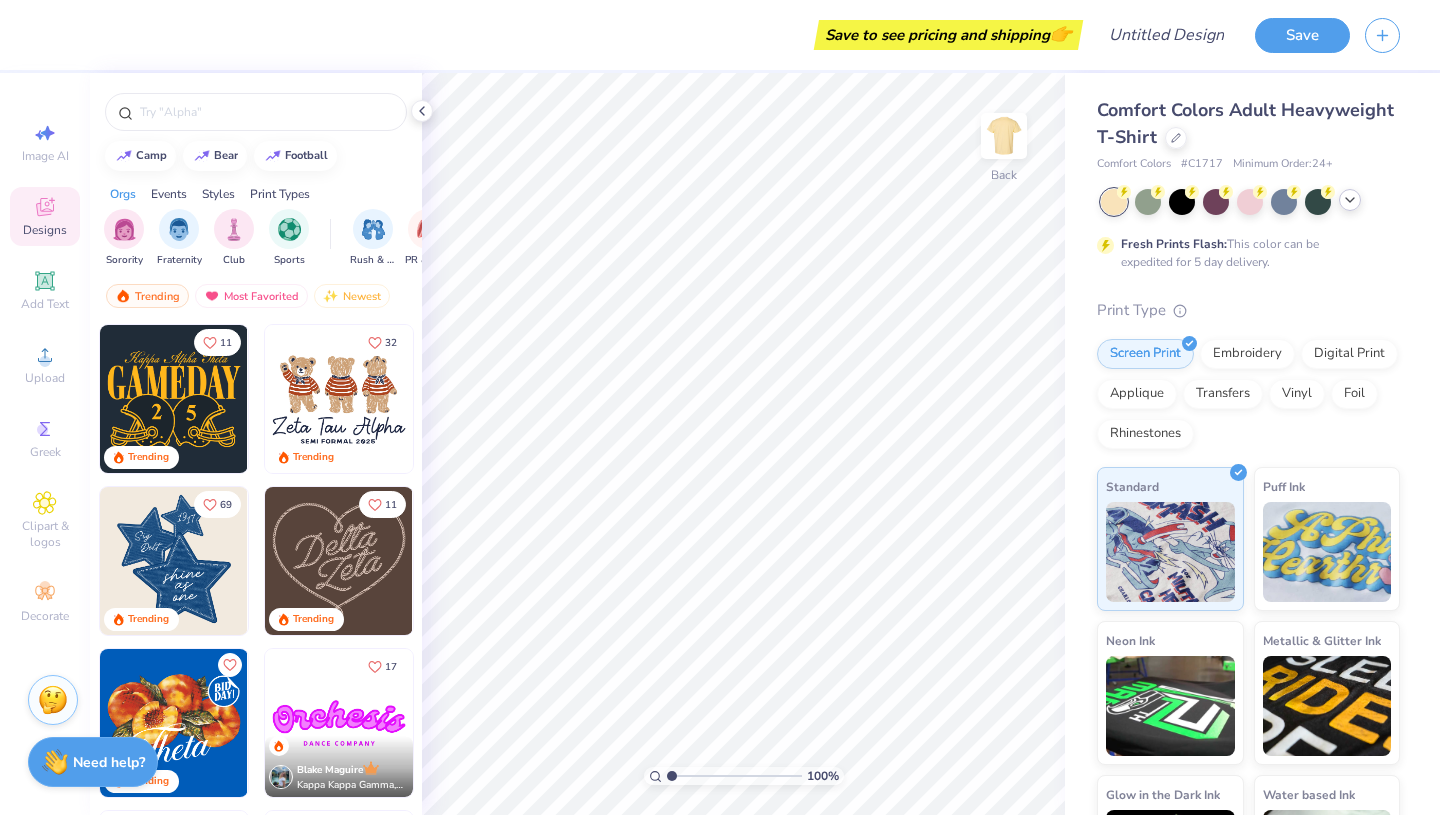 click at bounding box center [1350, 200] 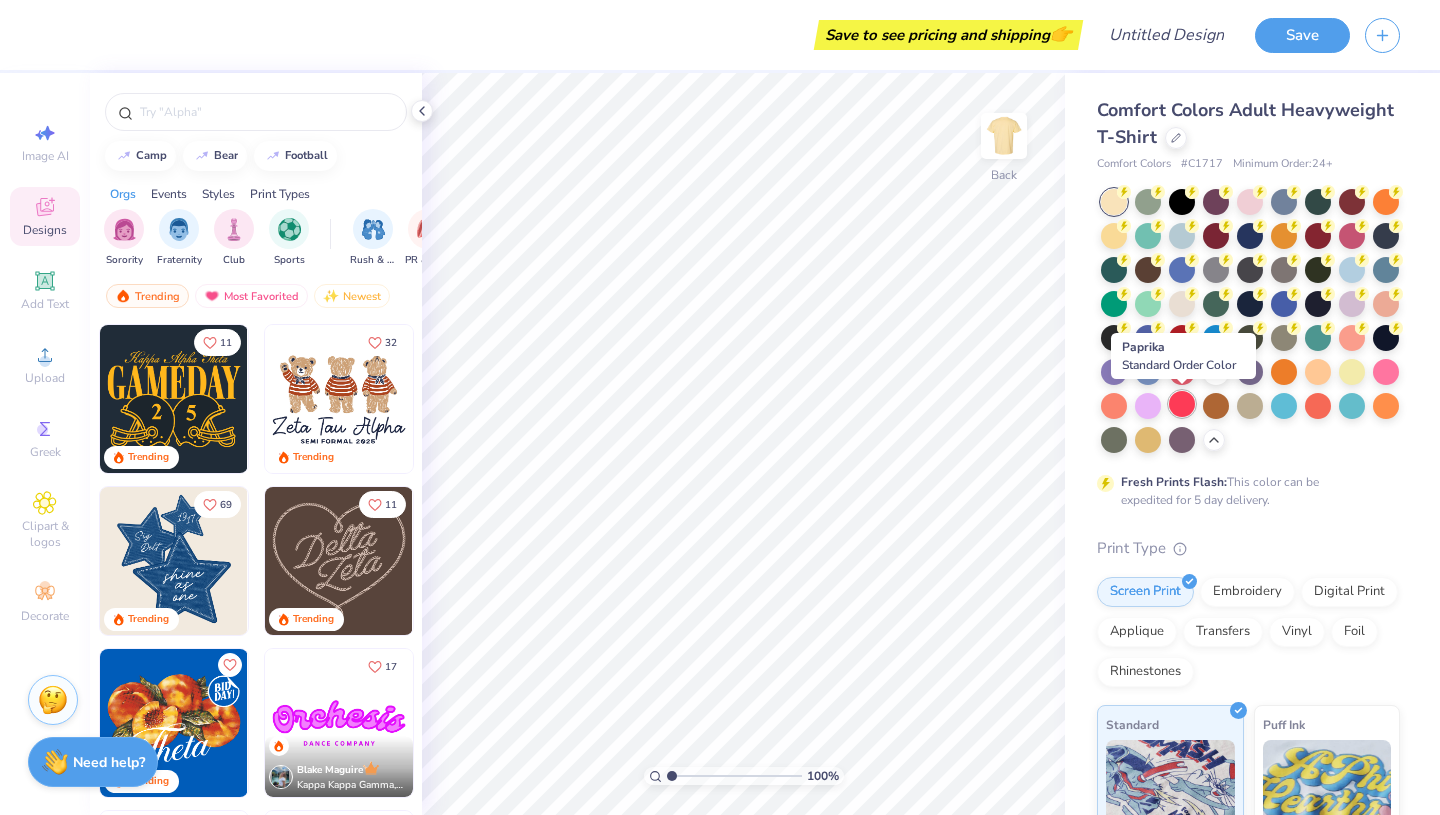 click at bounding box center [1182, 404] 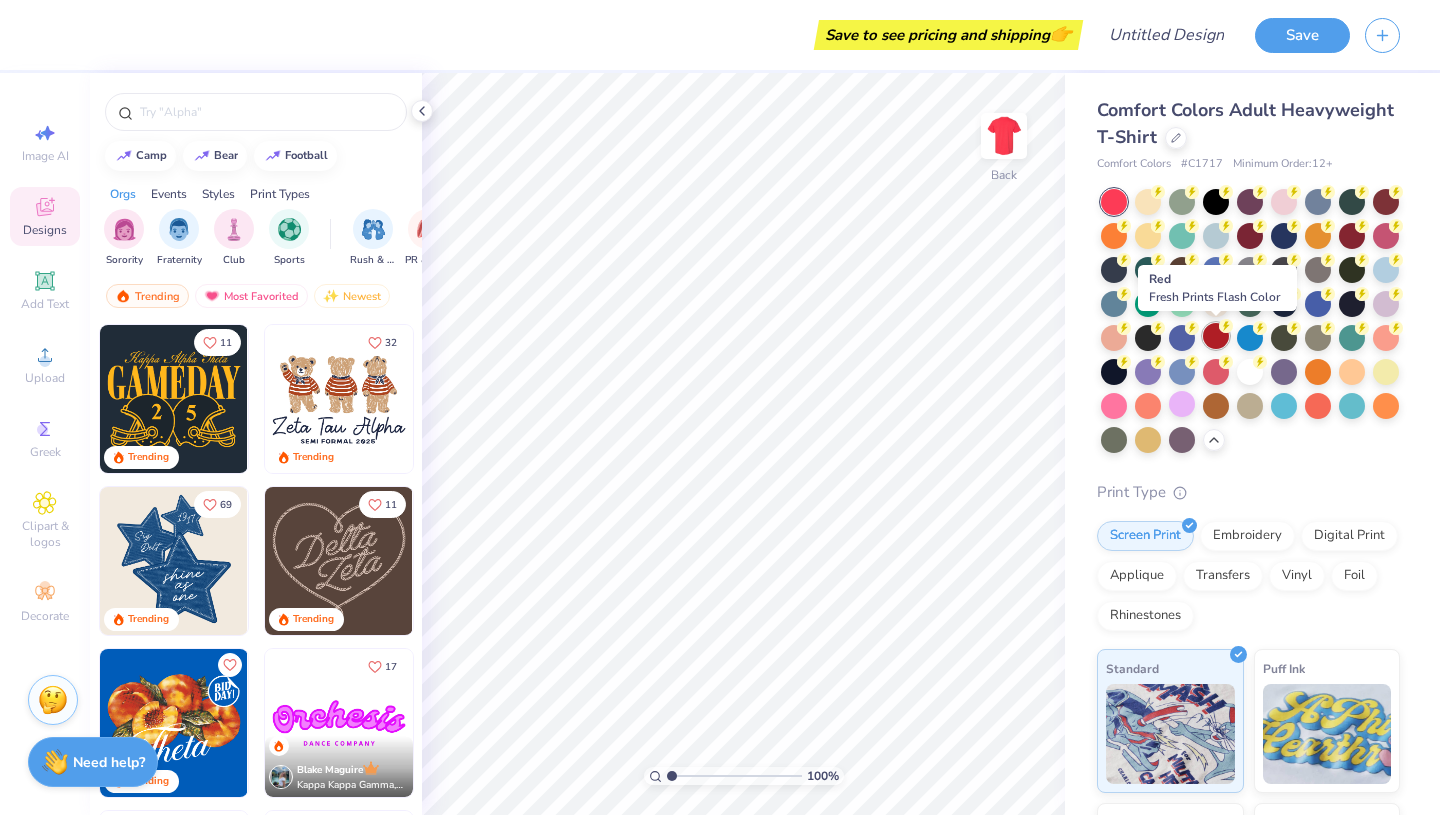 click at bounding box center [1216, 336] 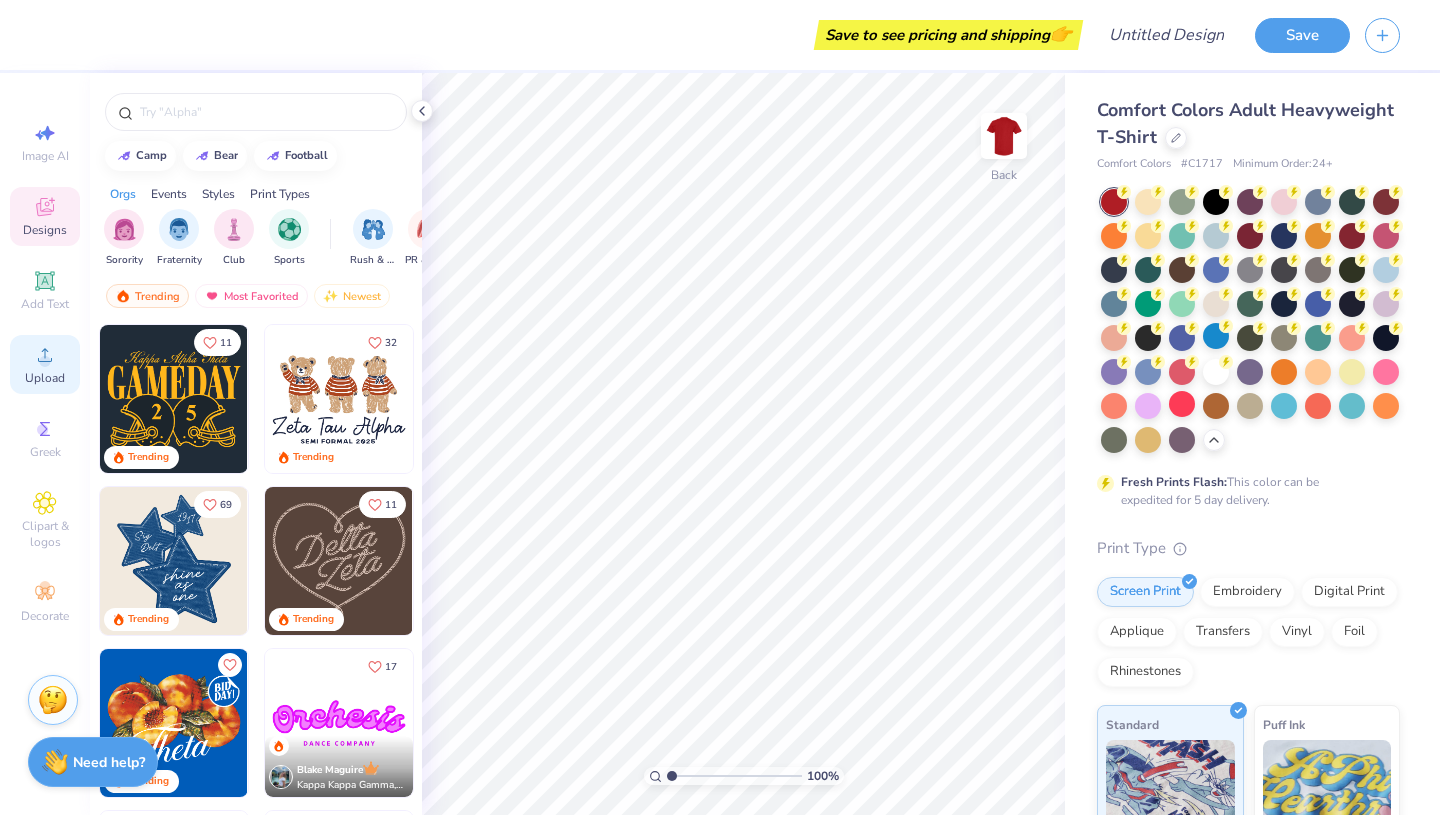 click on "Upload" at bounding box center [45, 378] 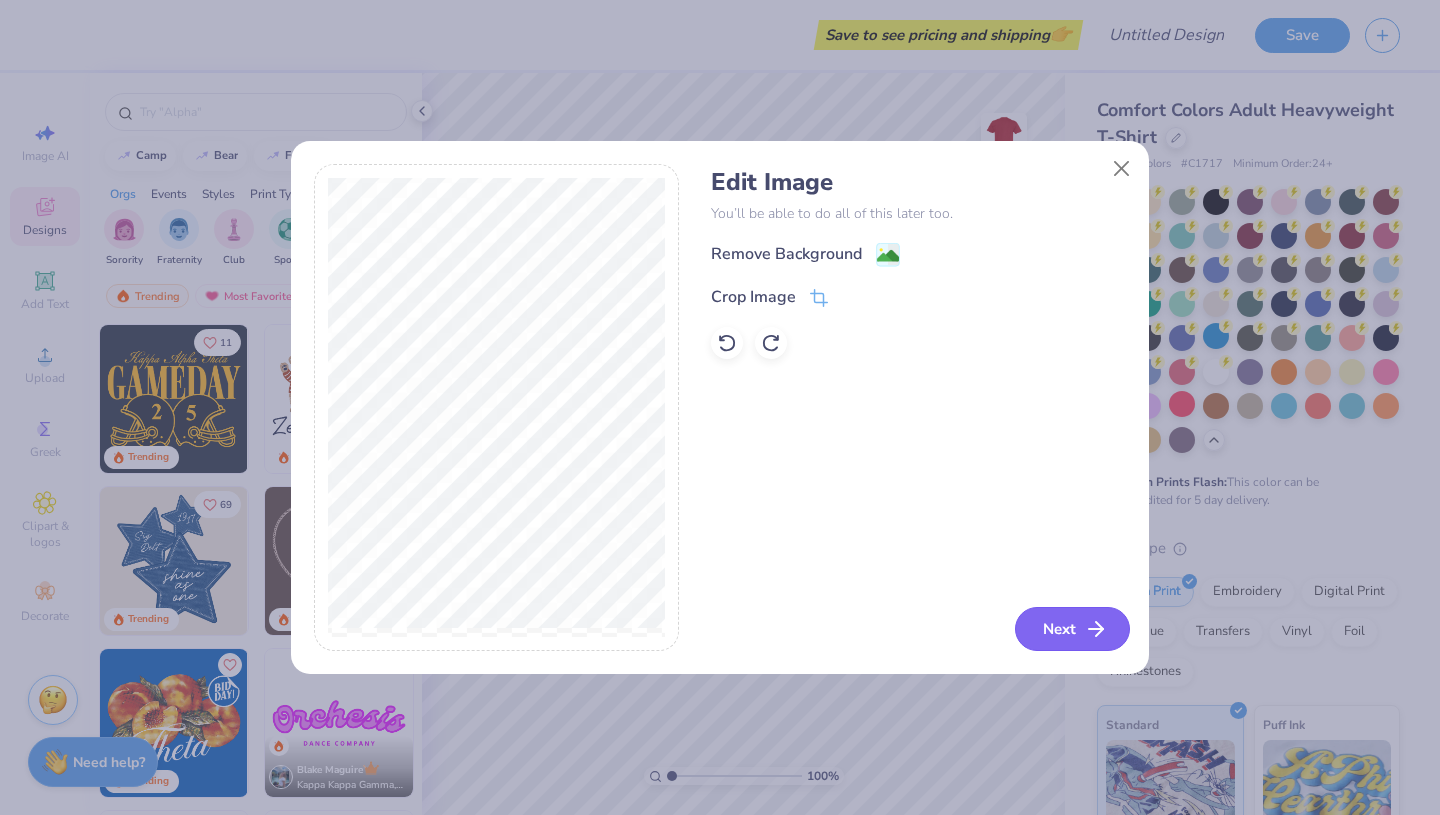 click on "Next" at bounding box center [1072, 629] 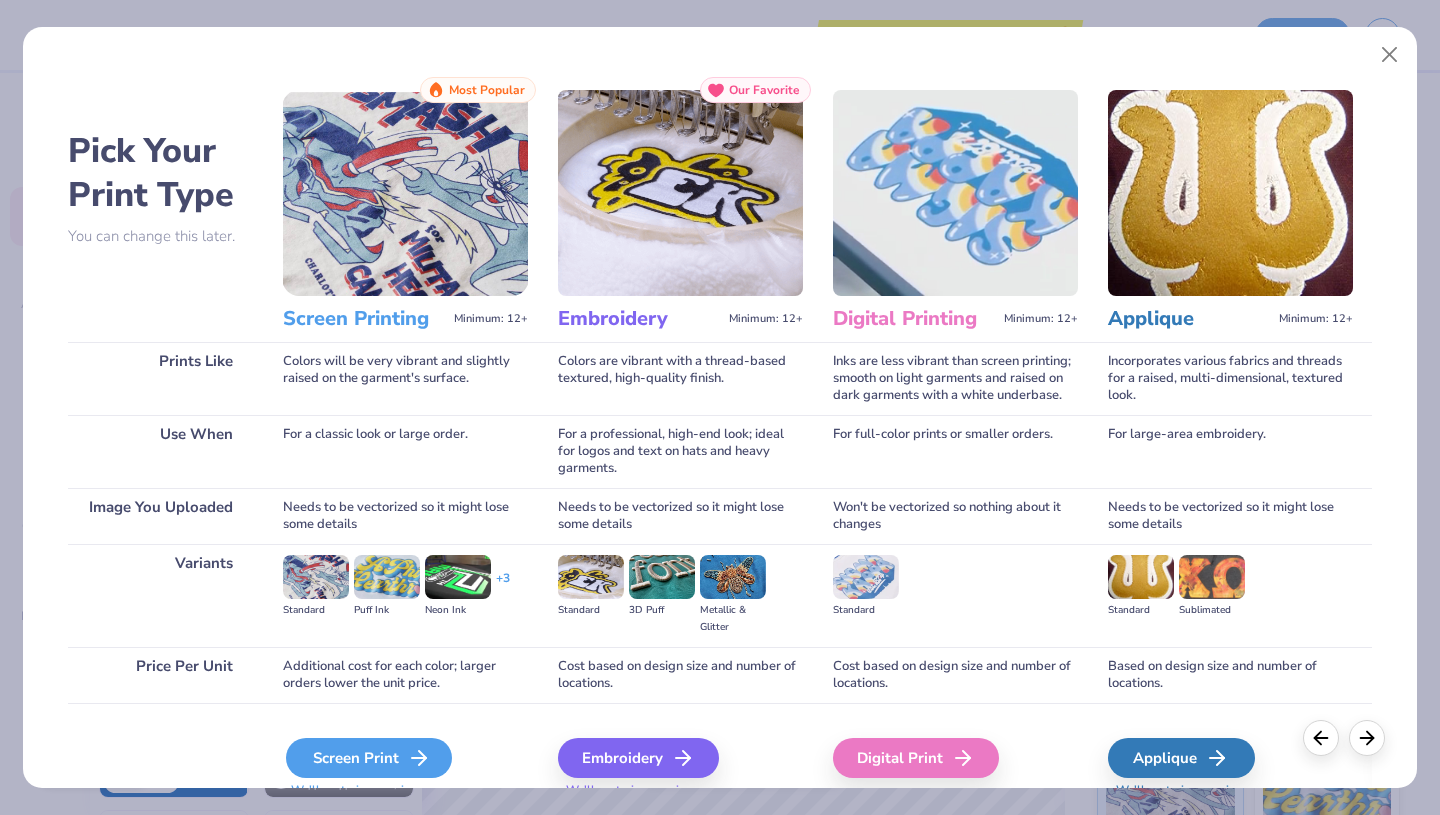 click on "Screen Print" at bounding box center (369, 758) 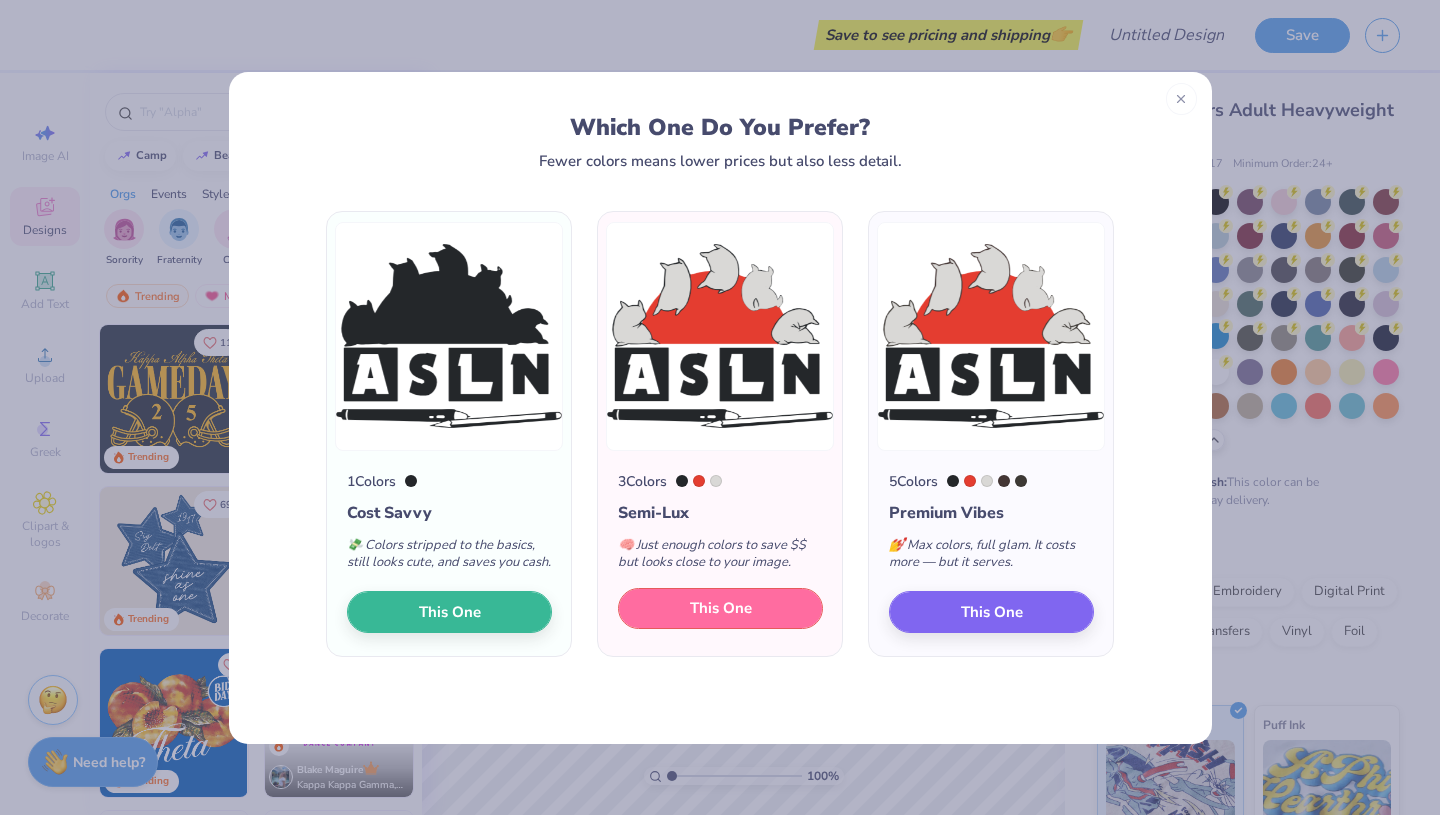 click on "This One" at bounding box center (720, 609) 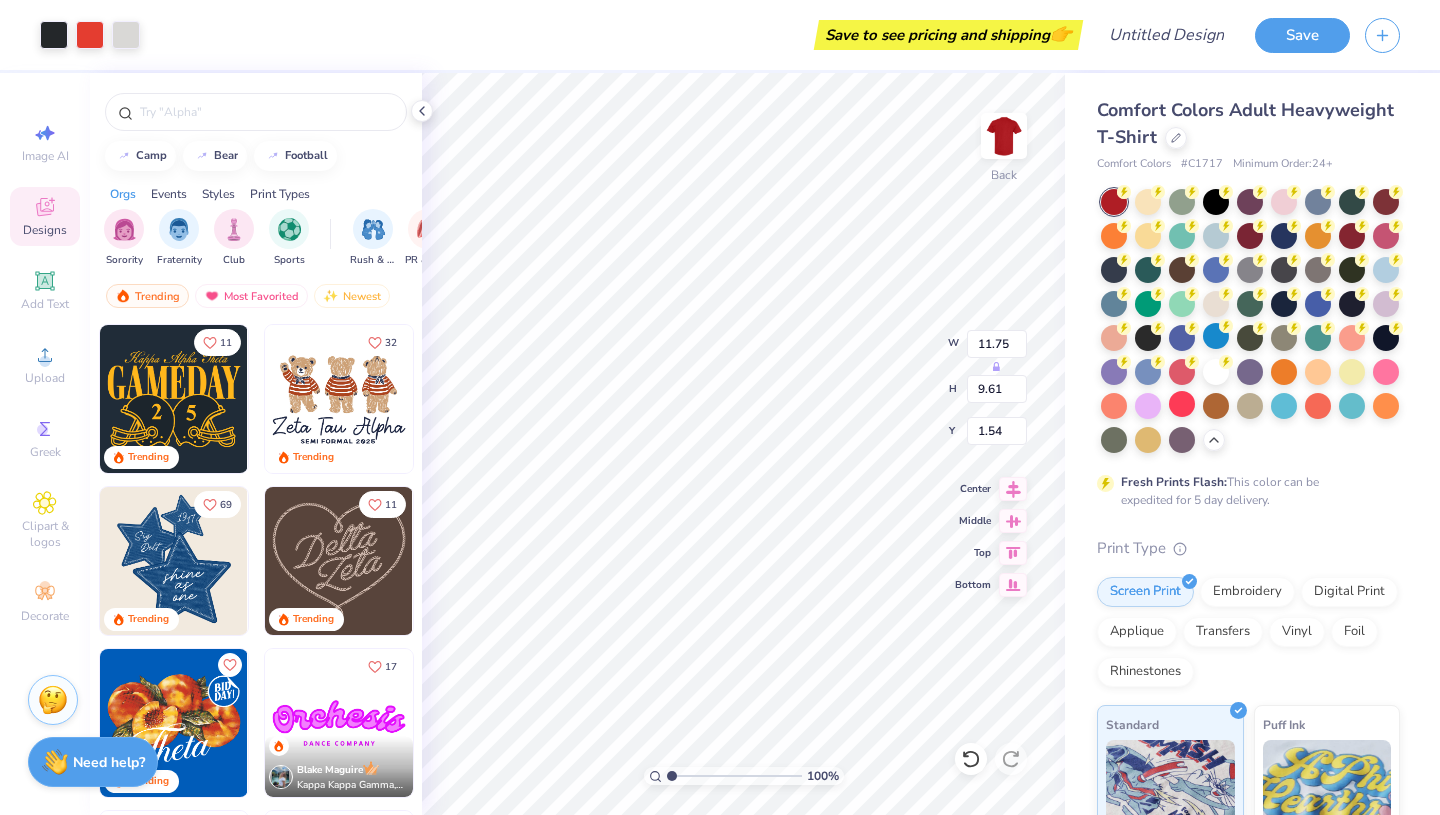 type on "1.54" 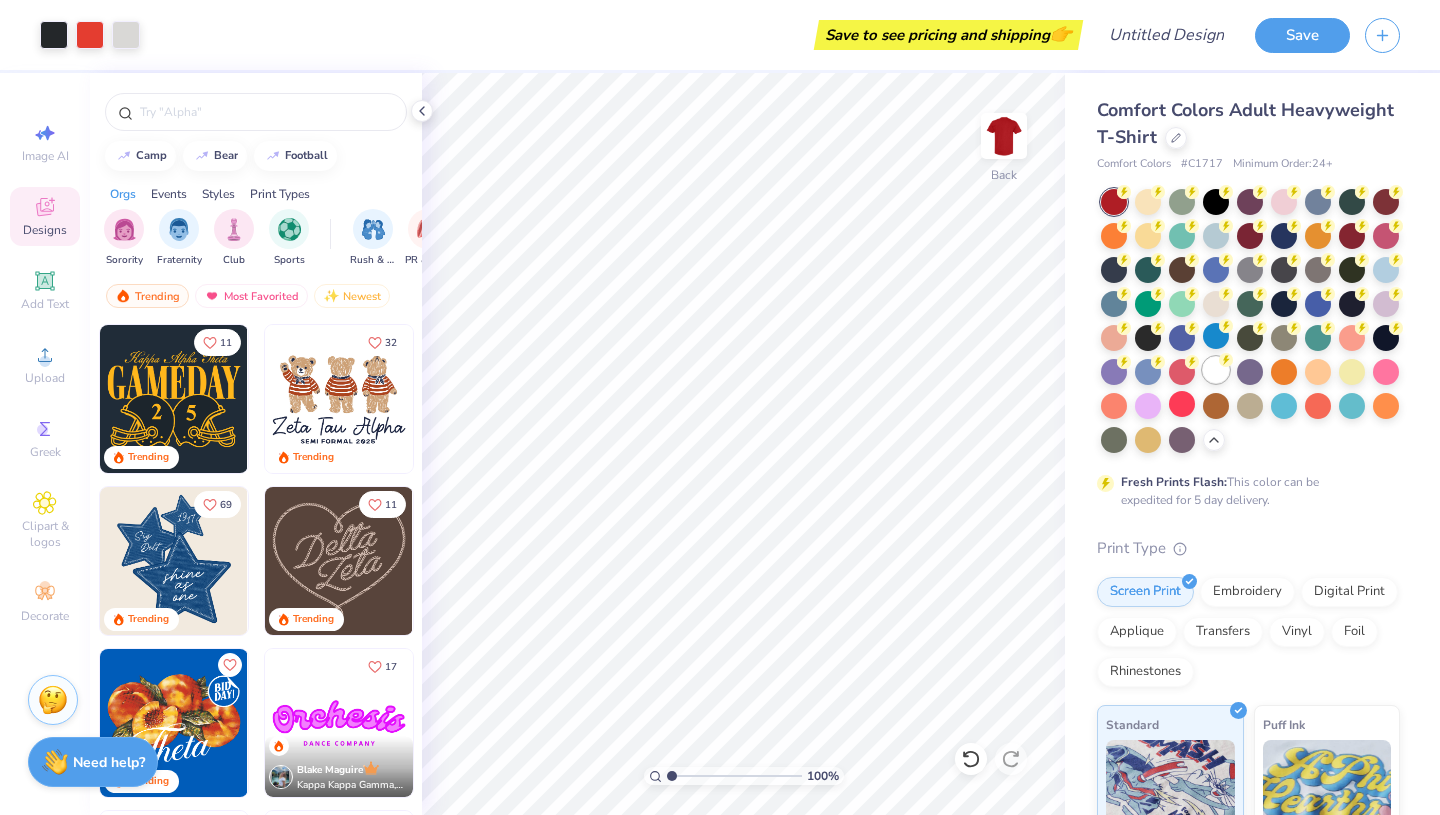 click at bounding box center (1216, 370) 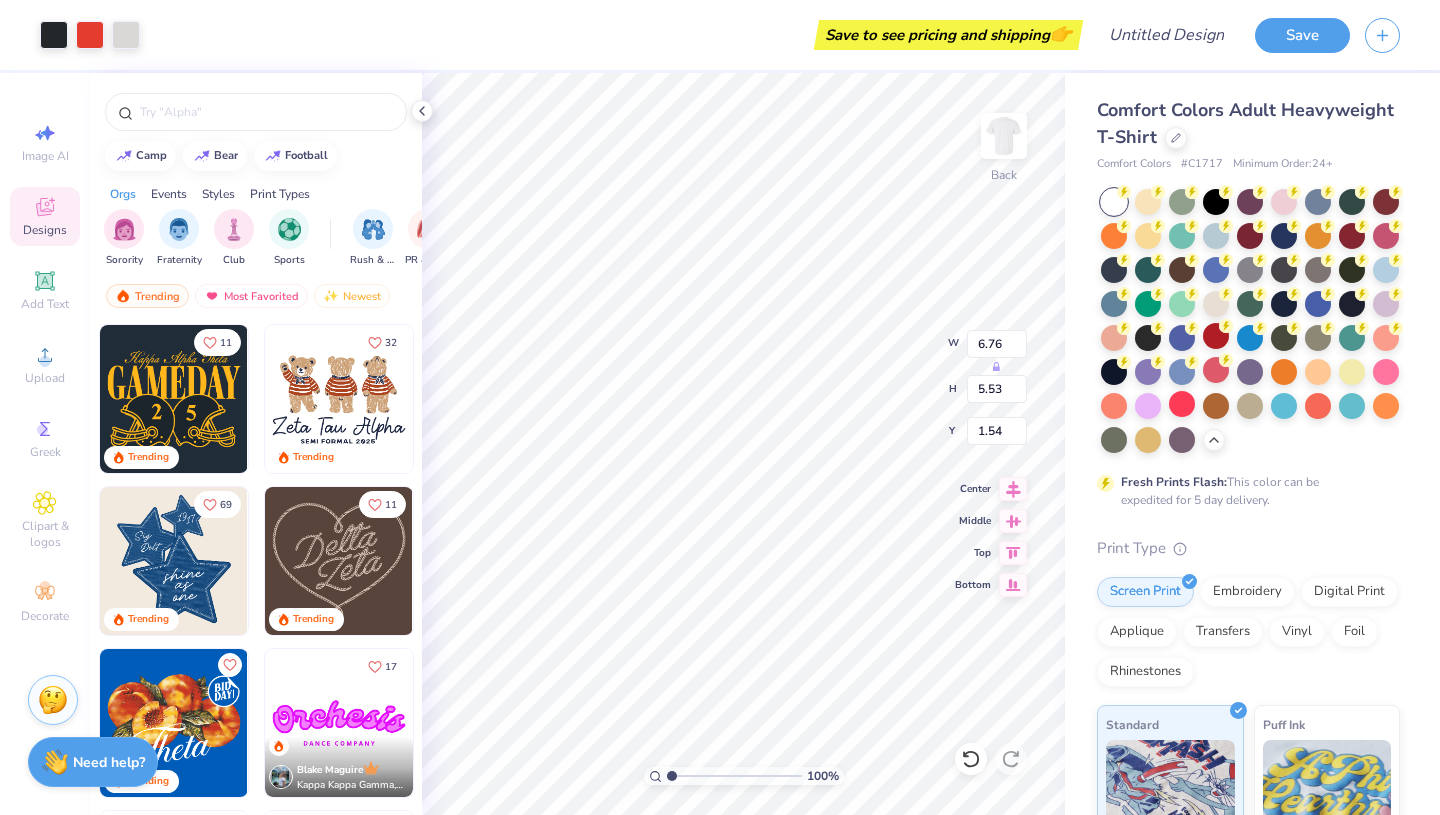 type on "6.76" 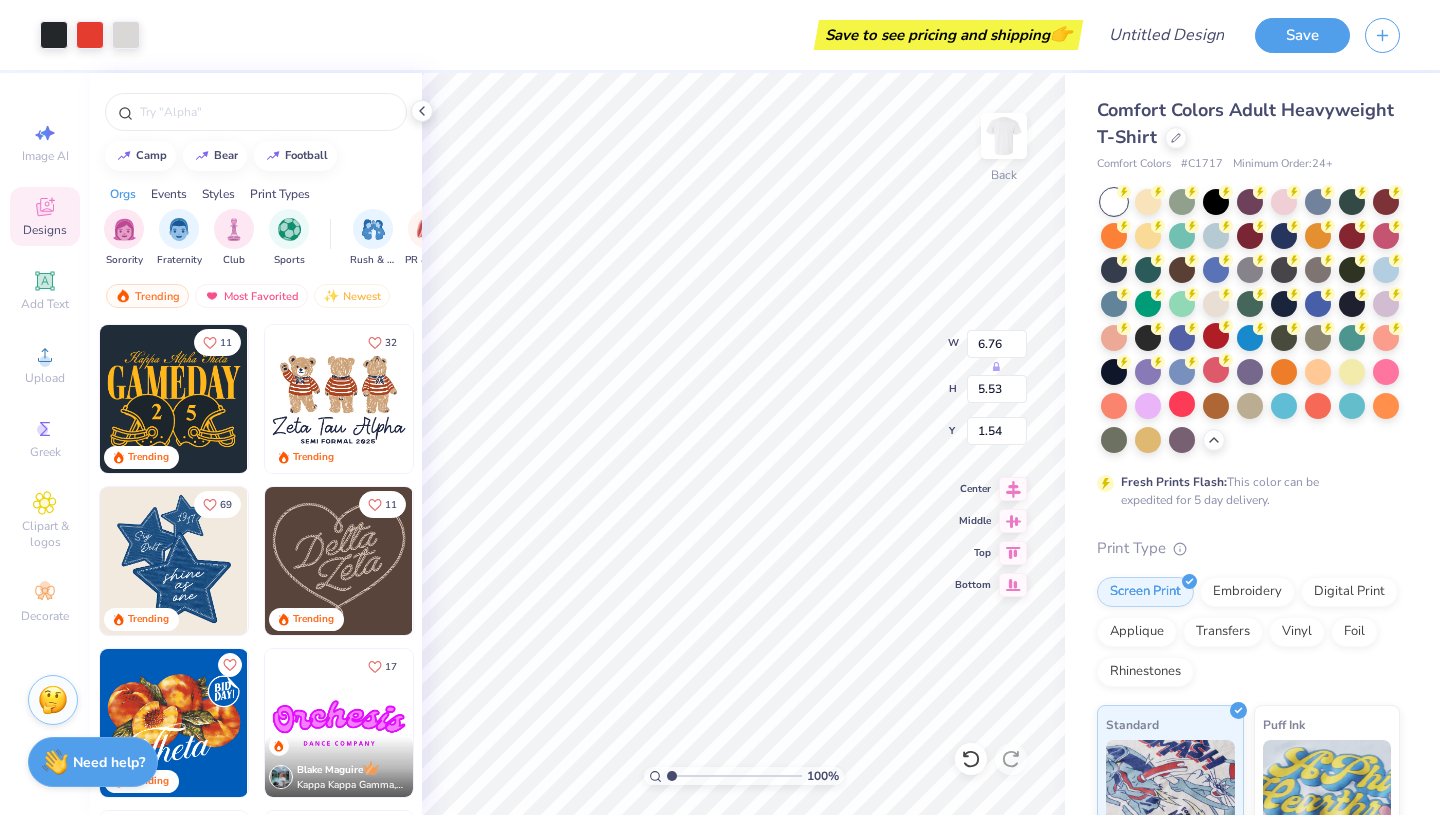 type on "5.53" 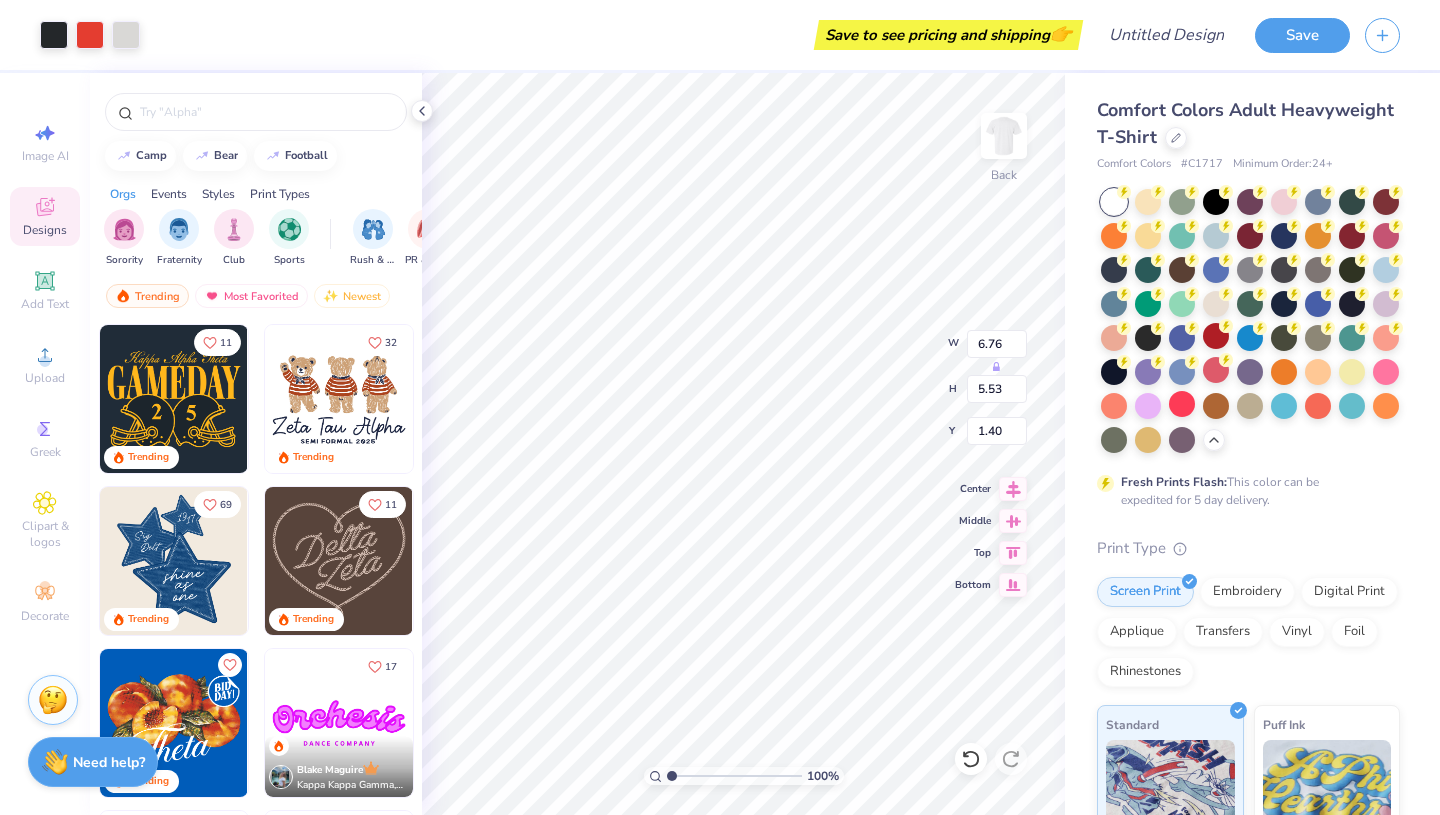 type on "1.40" 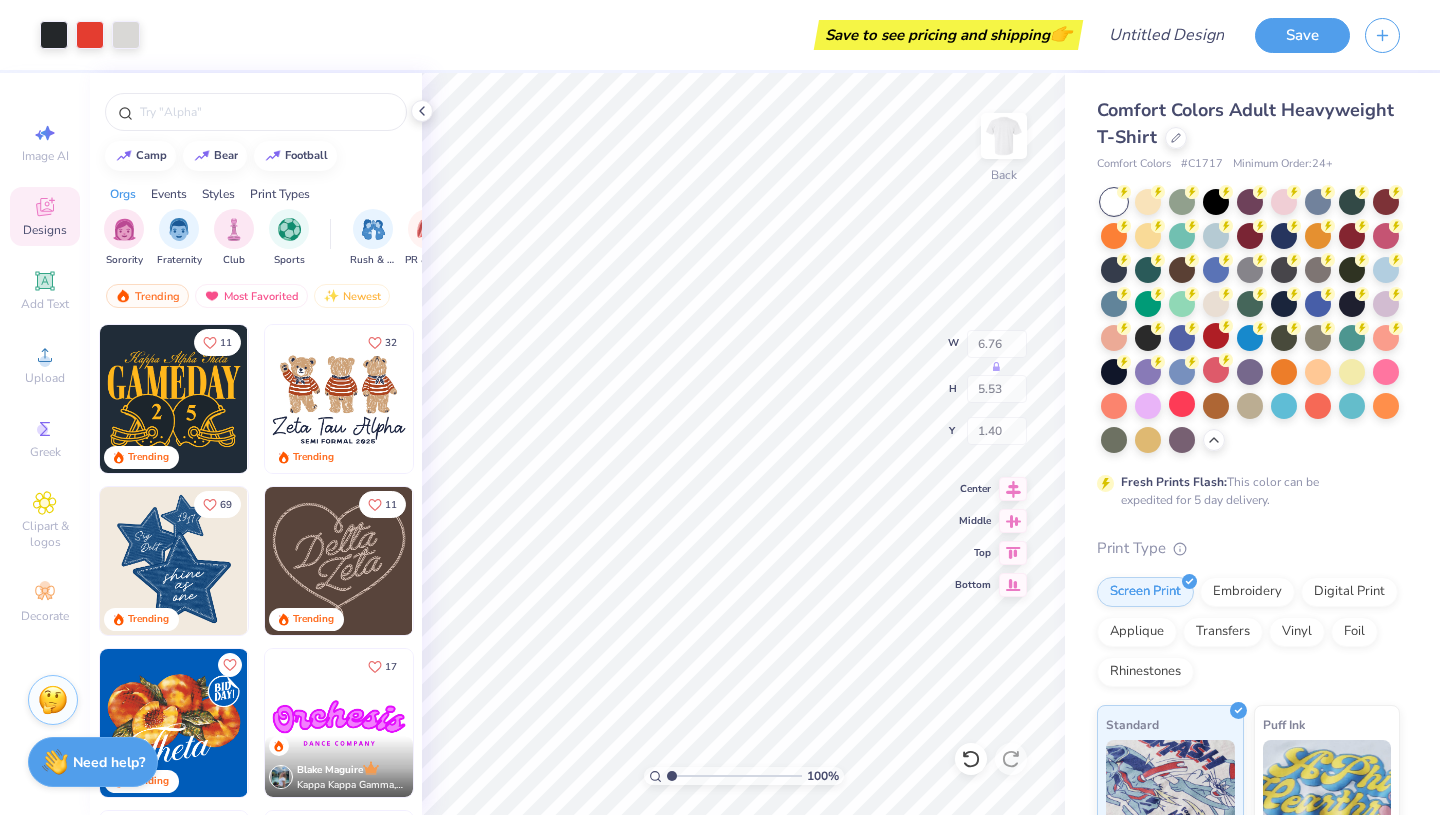 type on "4.87" 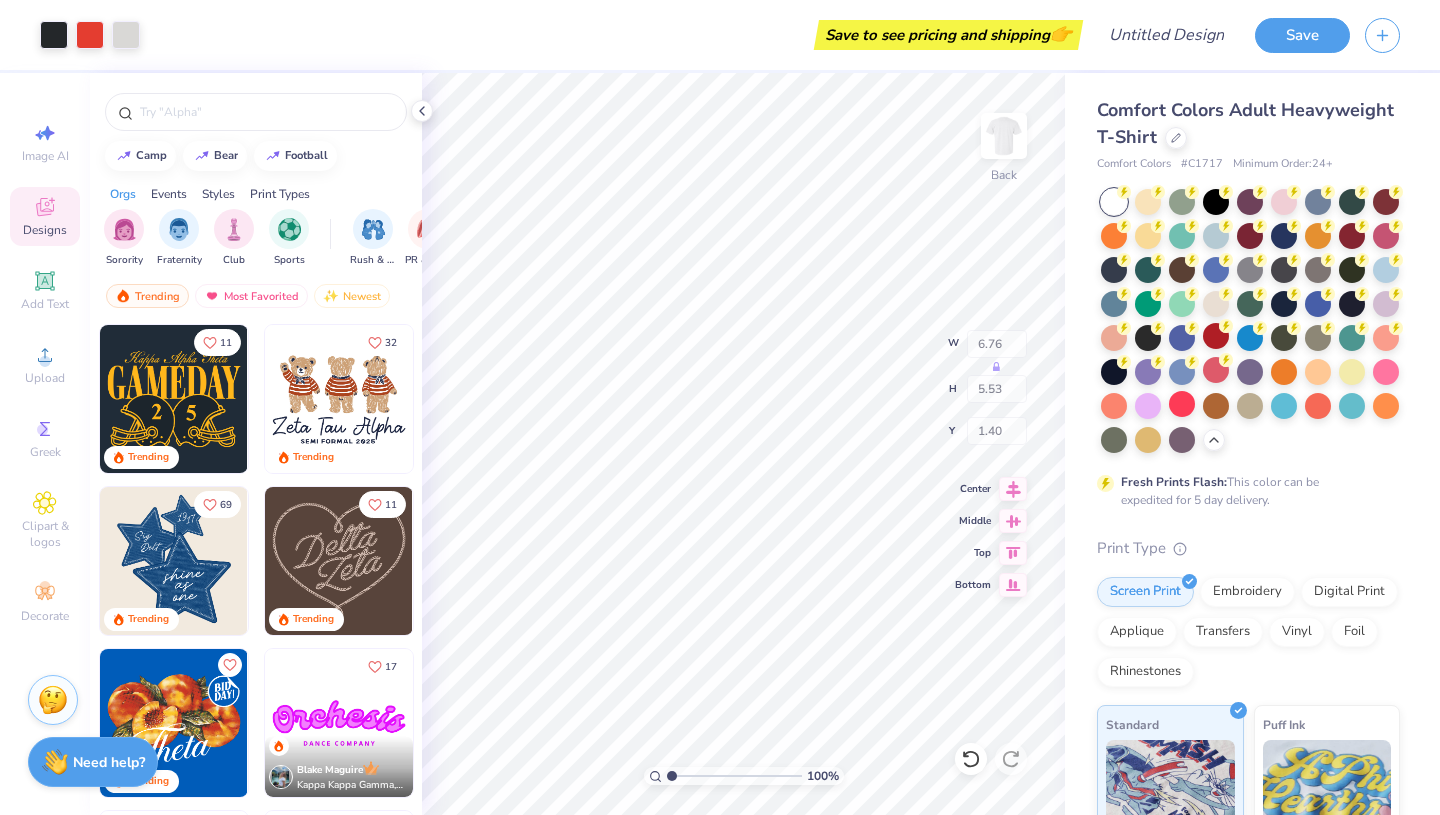 type on "3.99" 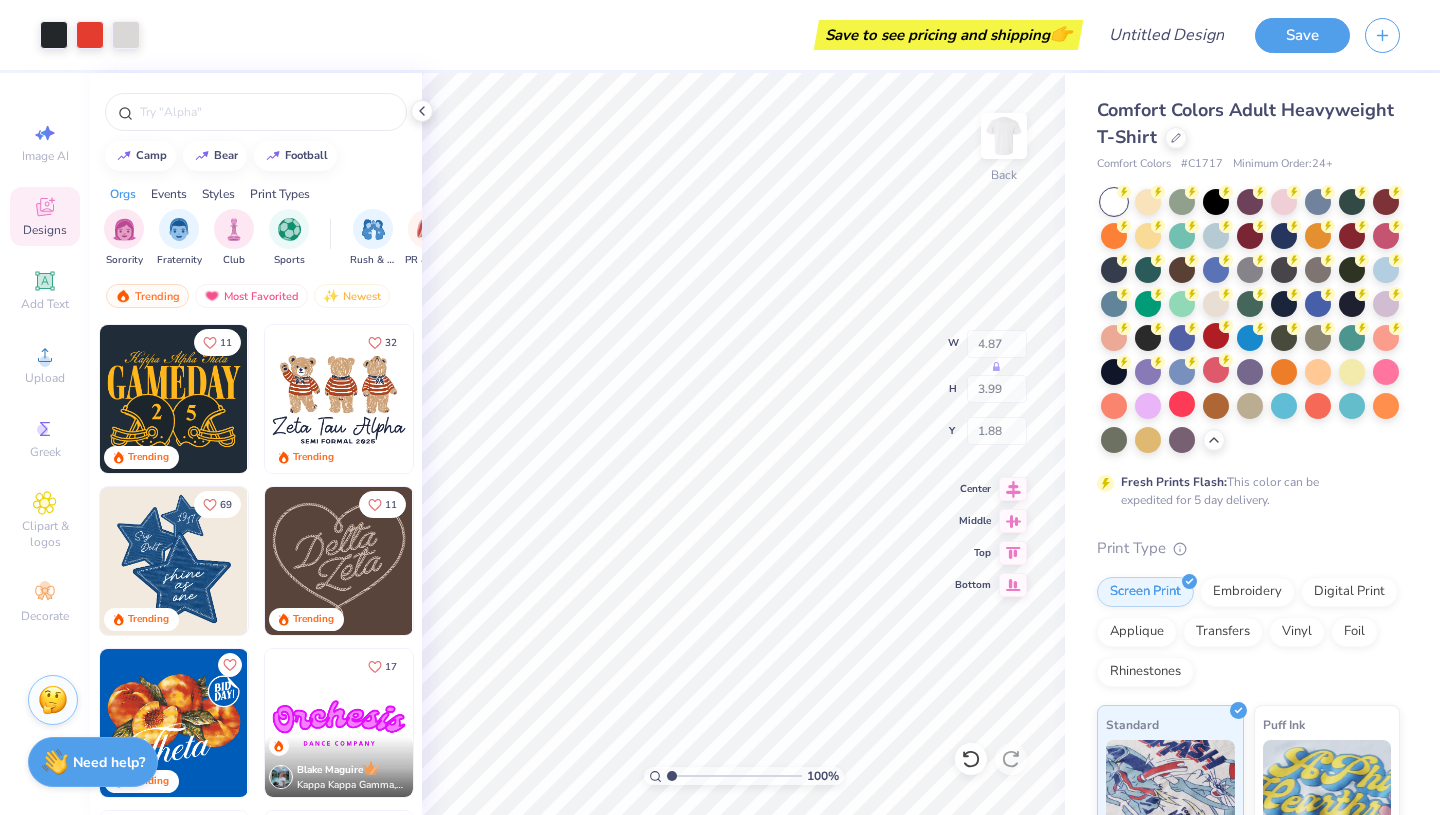 type on "1.88" 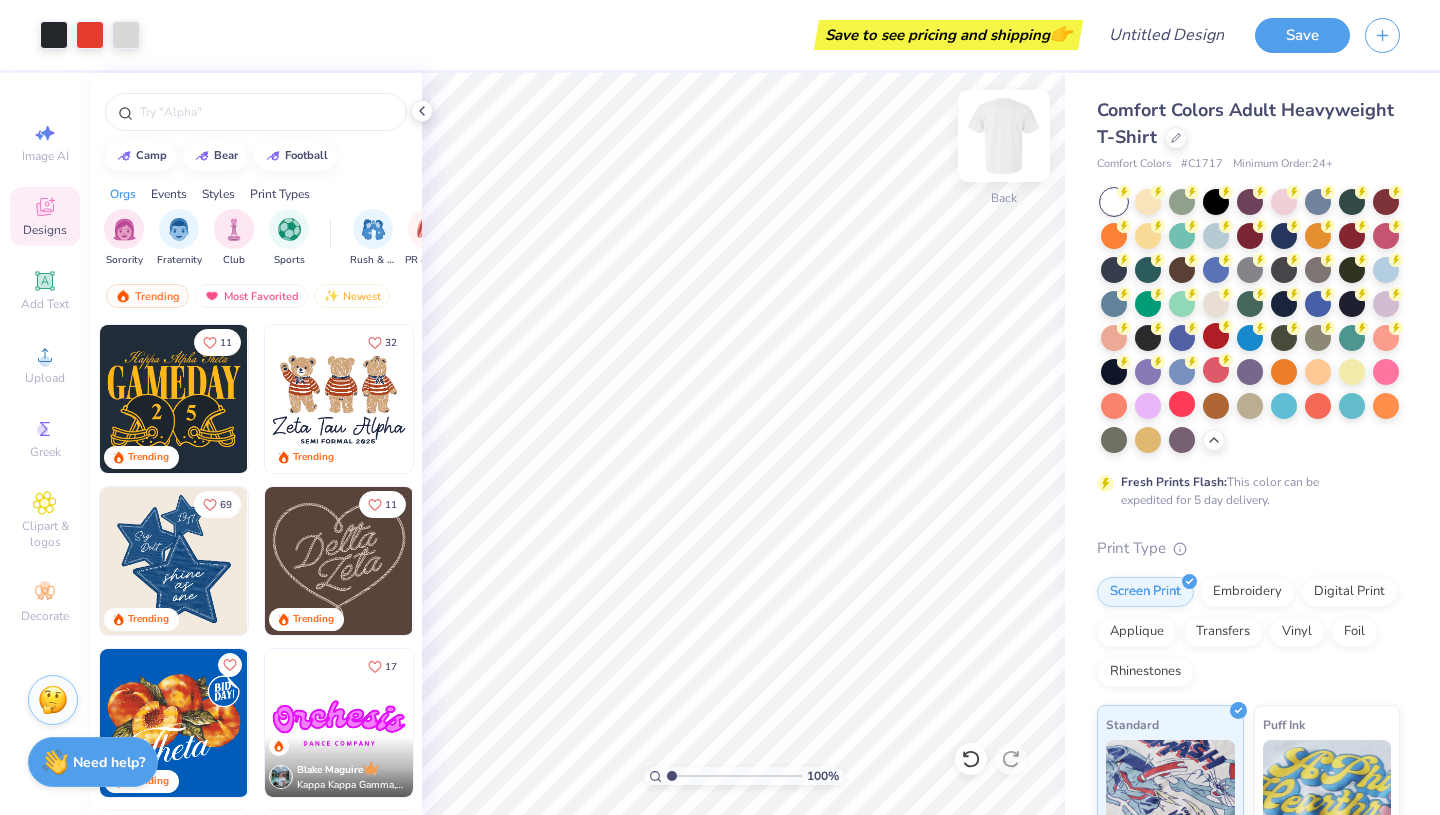 click at bounding box center [1004, 136] 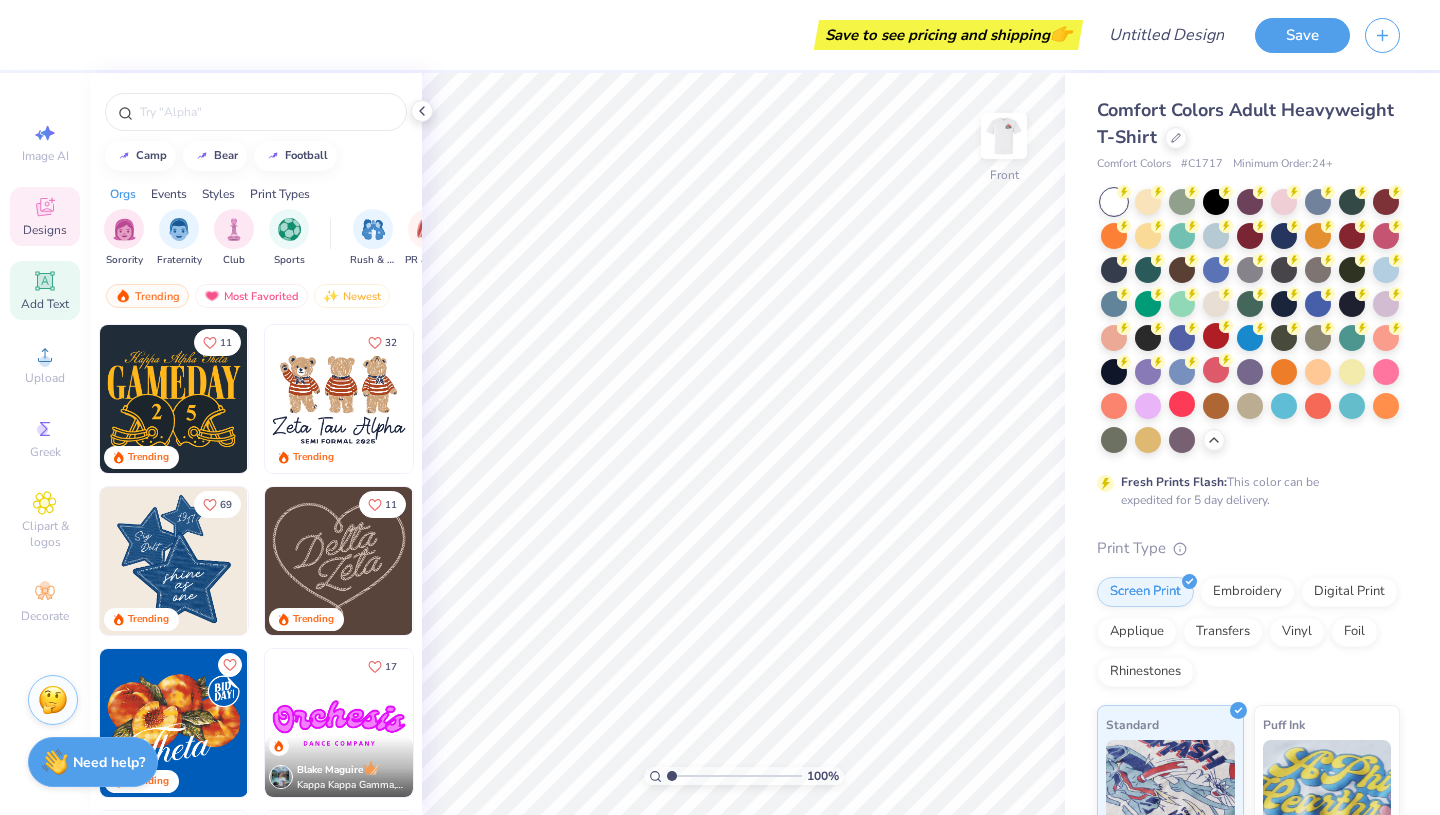 click 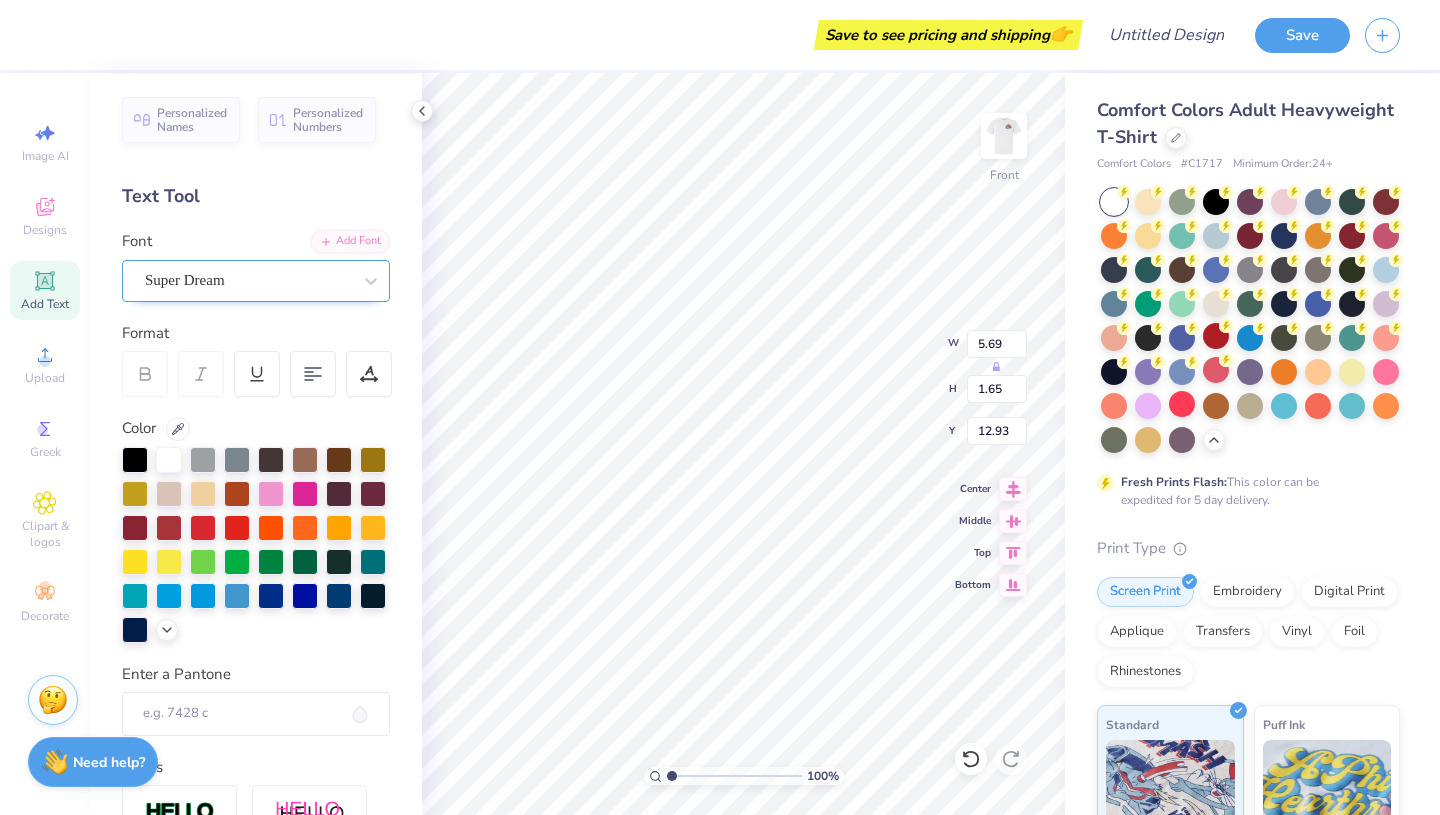 click on "Super Dream" at bounding box center (248, 280) 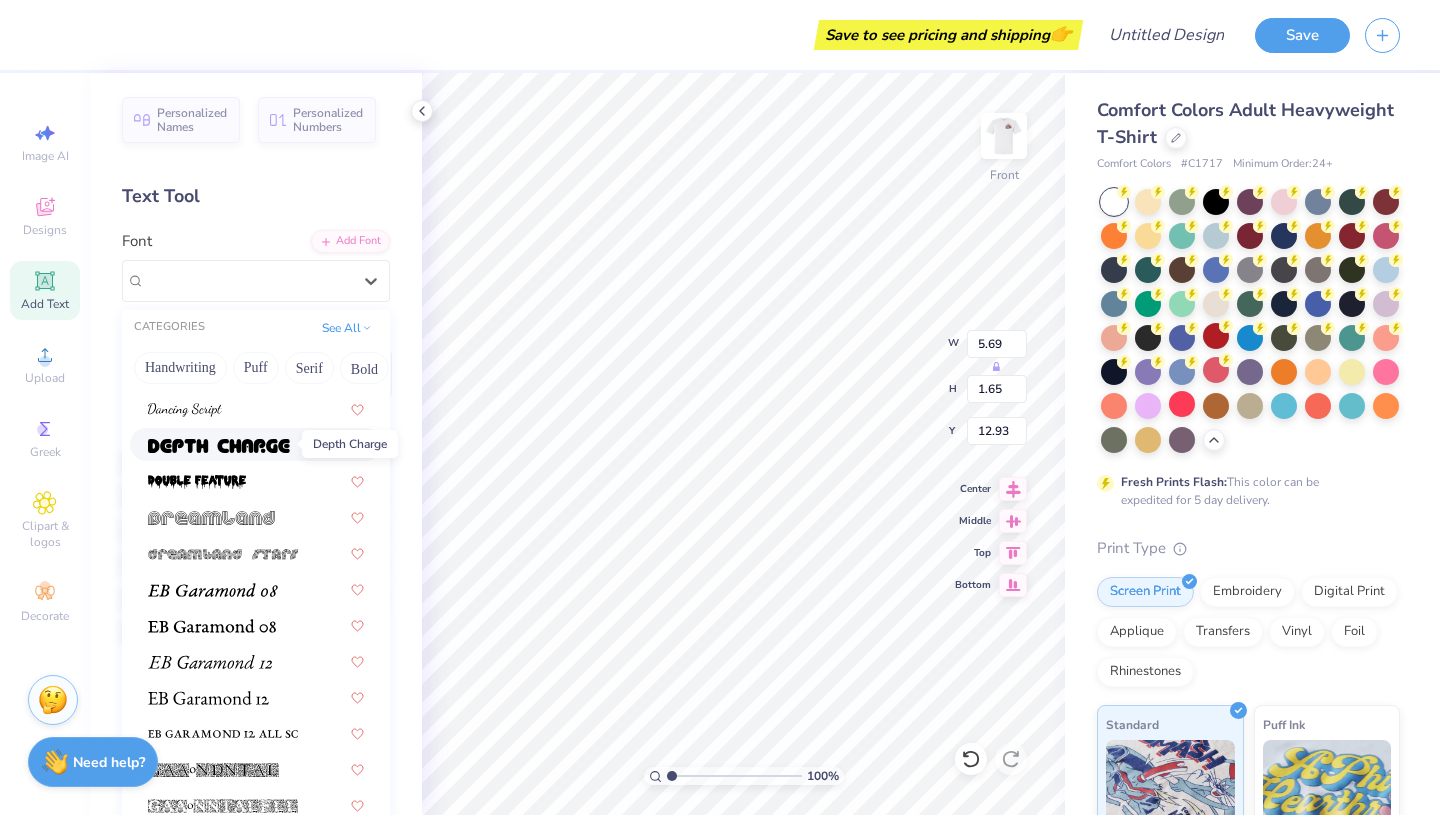 scroll, scrollTop: 2875, scrollLeft: 0, axis: vertical 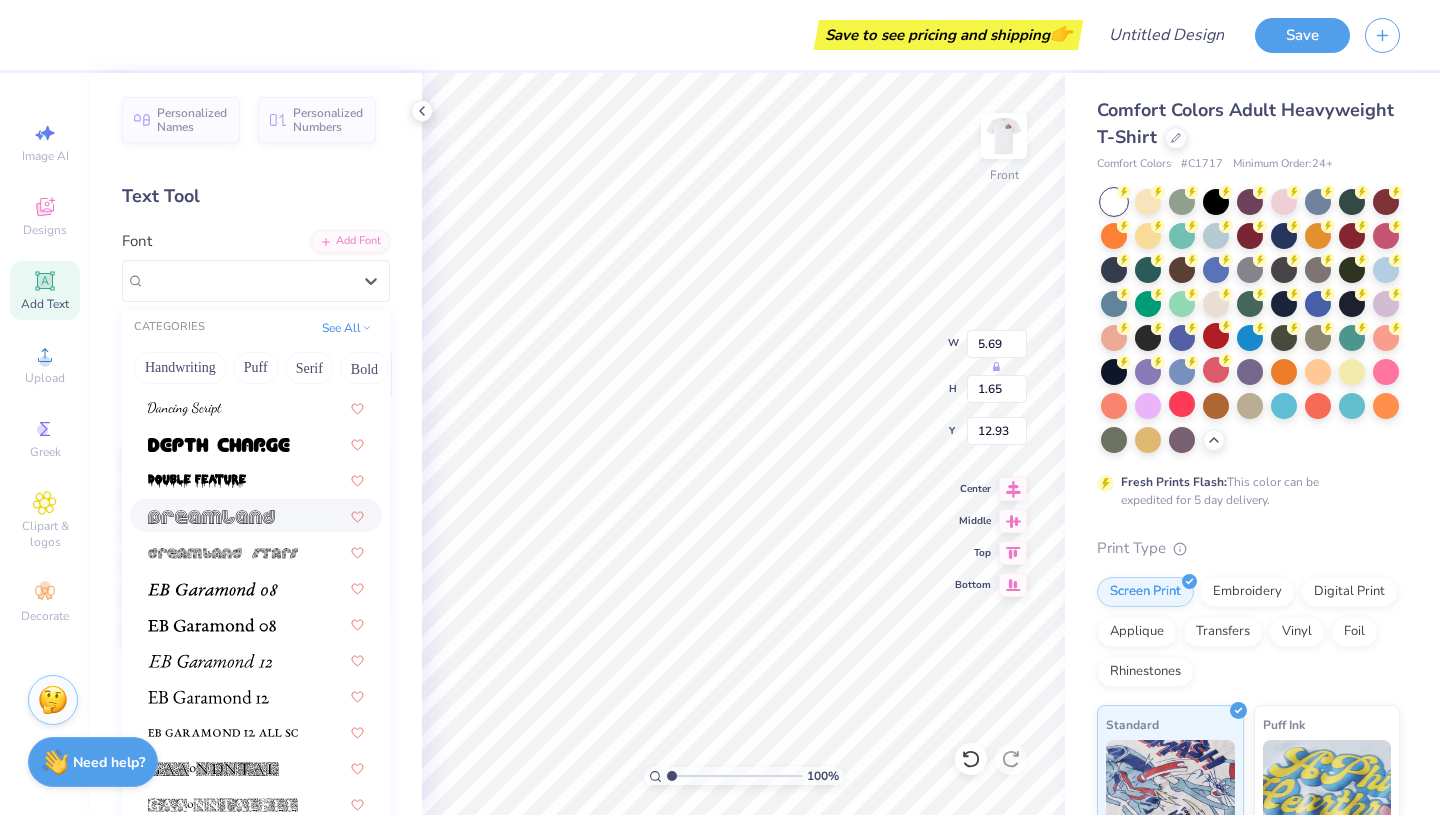 click at bounding box center [211, 515] 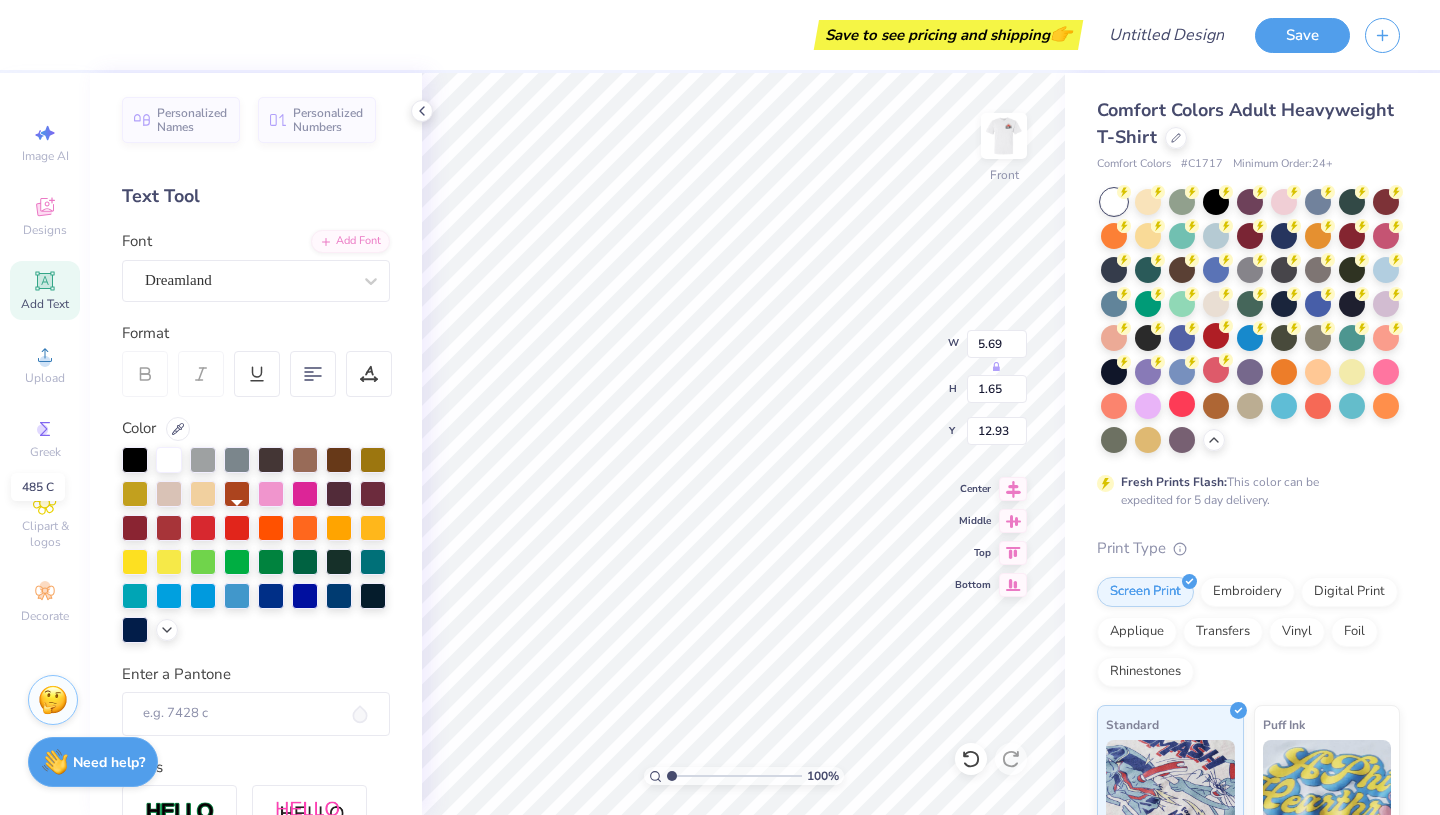 type on "6.29" 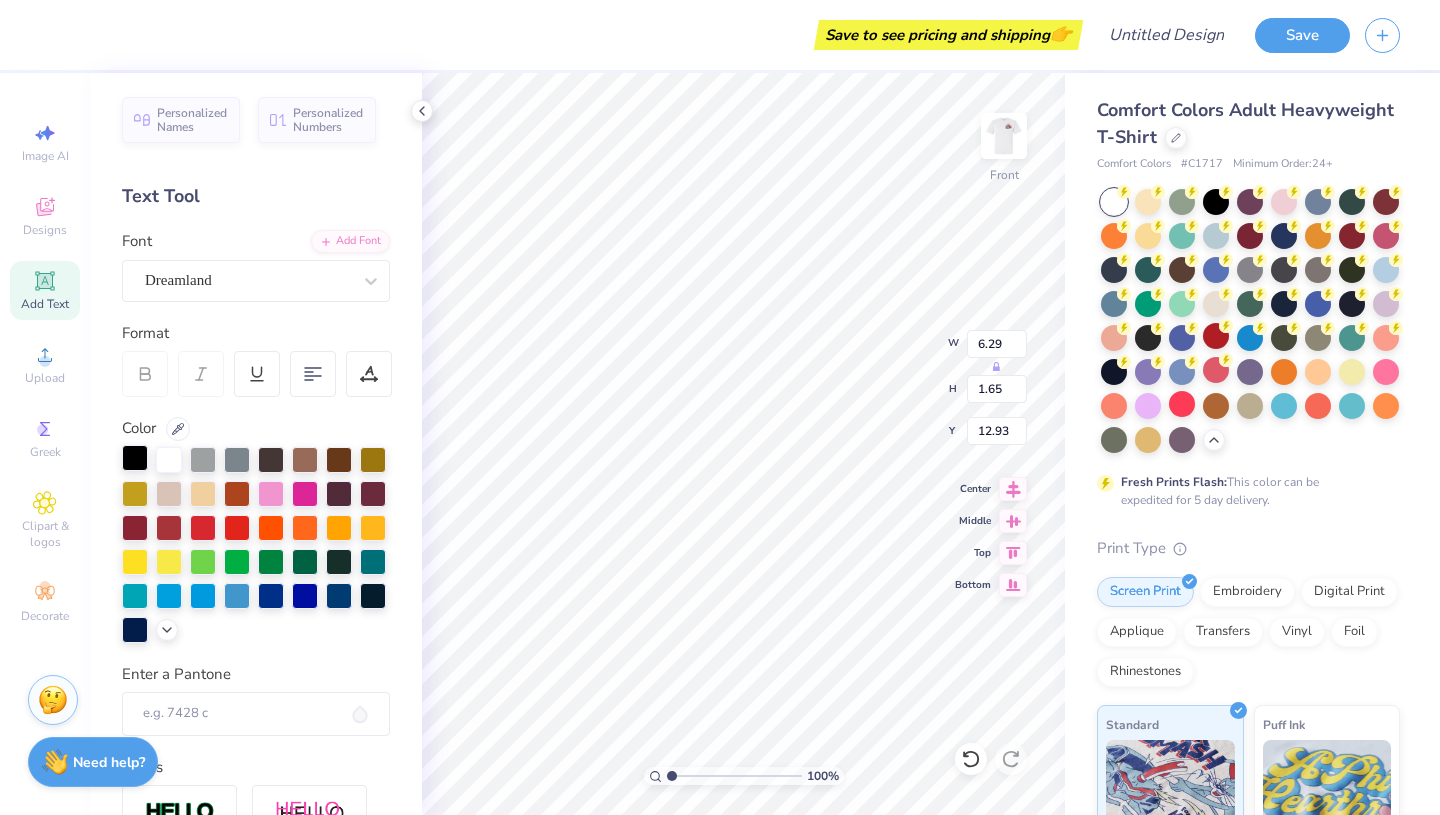 click at bounding box center [135, 458] 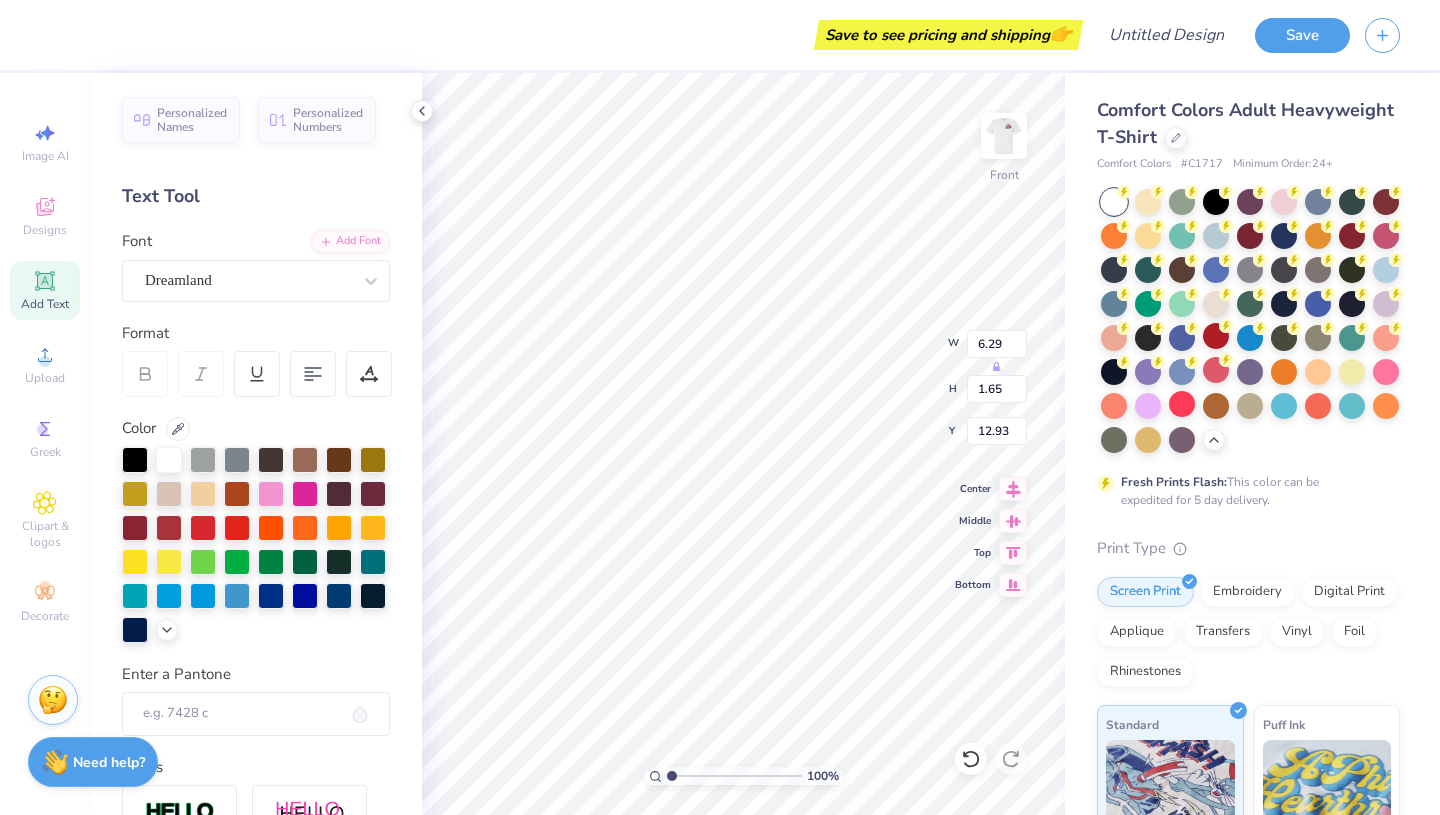 scroll, scrollTop: 3, scrollLeft: 0, axis: vertical 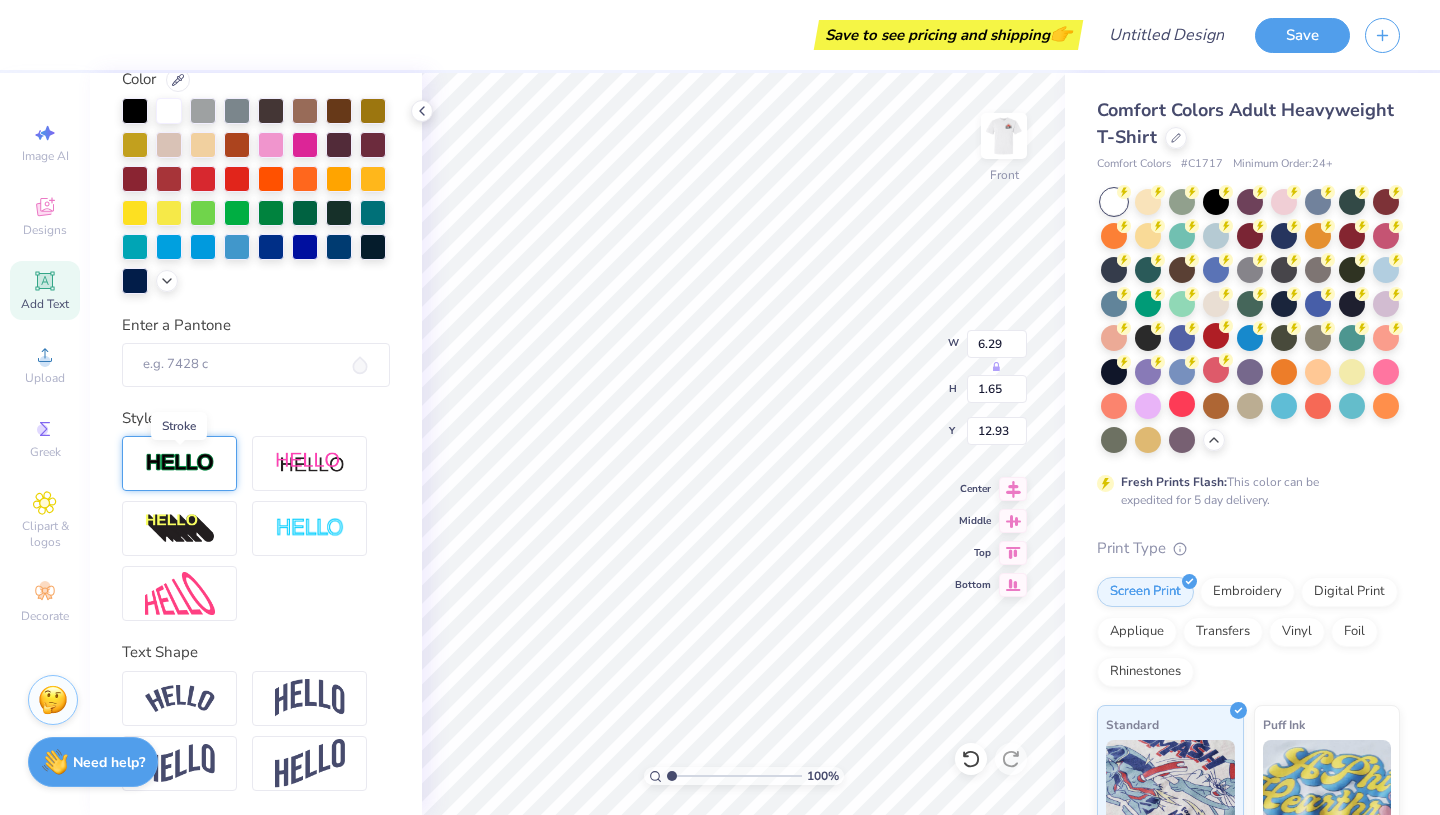 type on "artist's
[LOCATION]
[YEAR]" 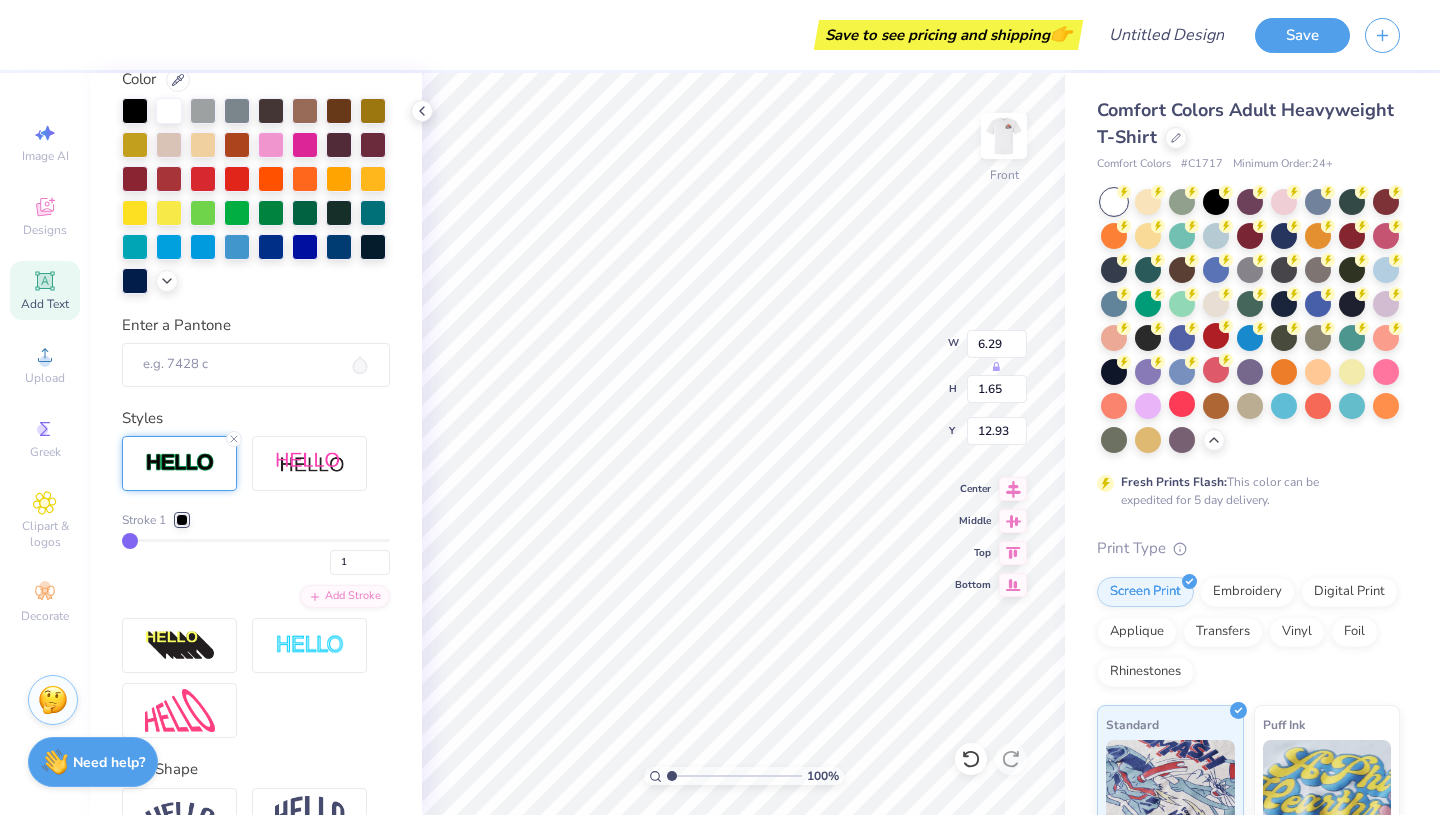 type on "2" 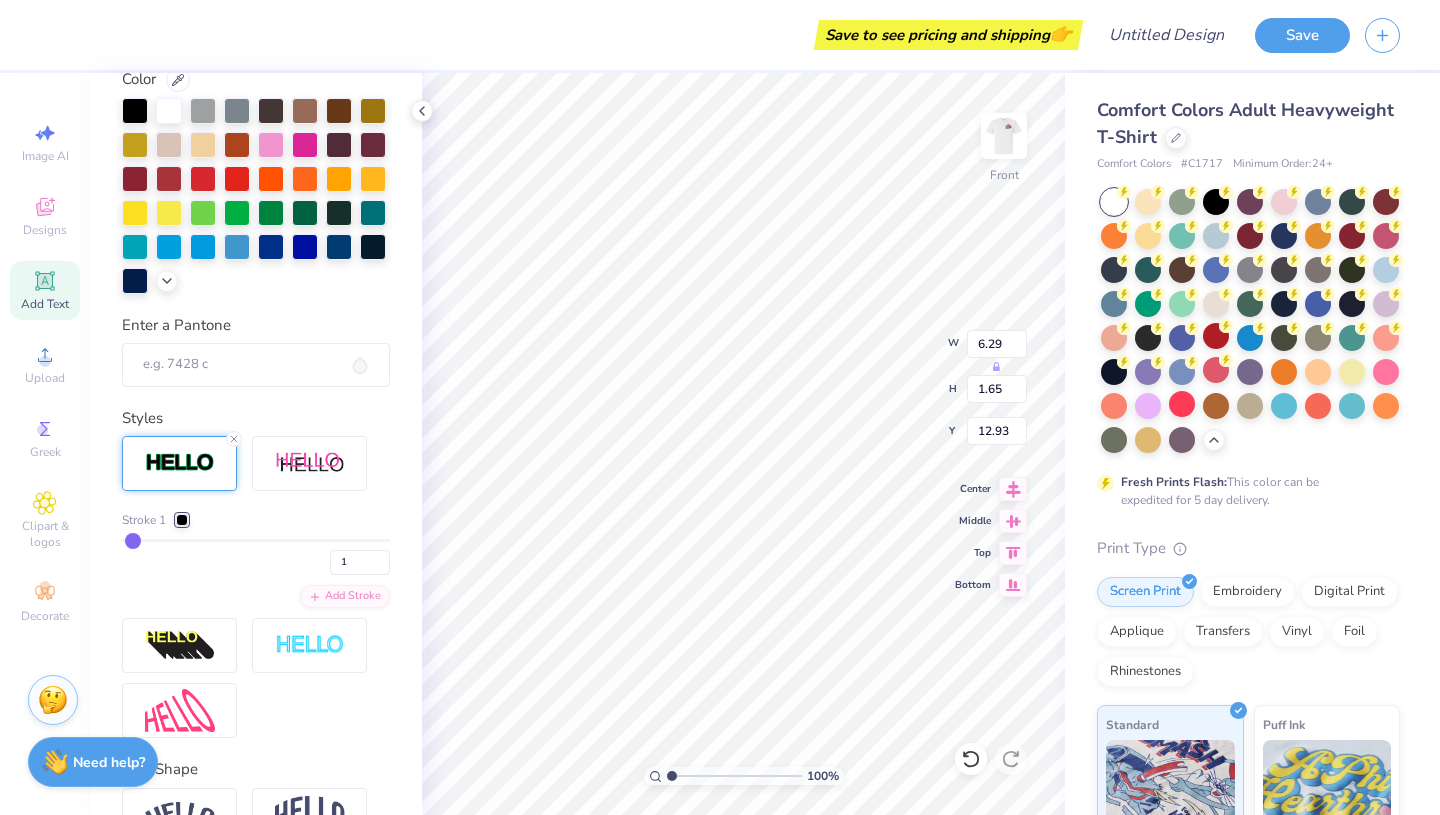 type on "2" 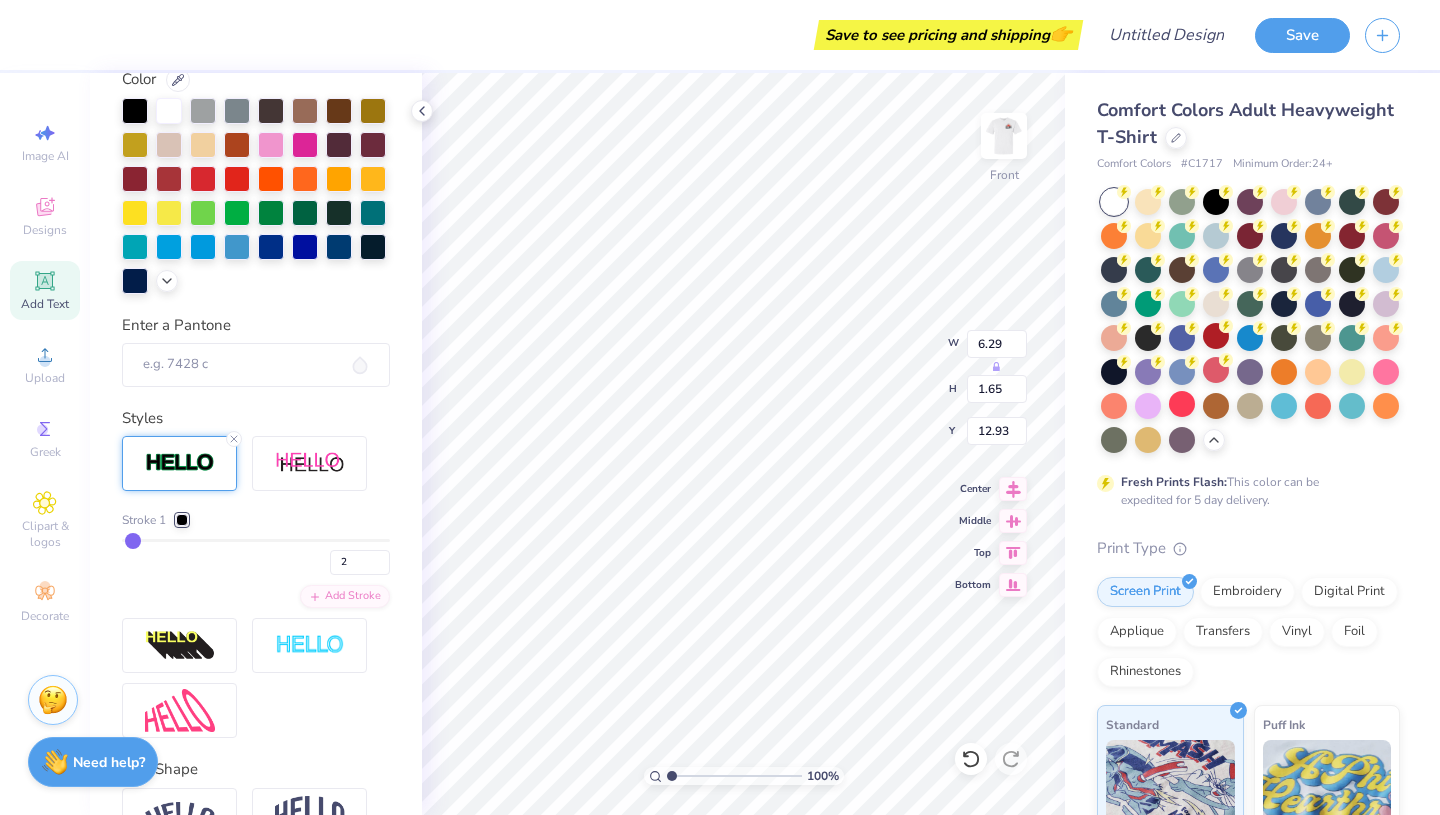 type on "3" 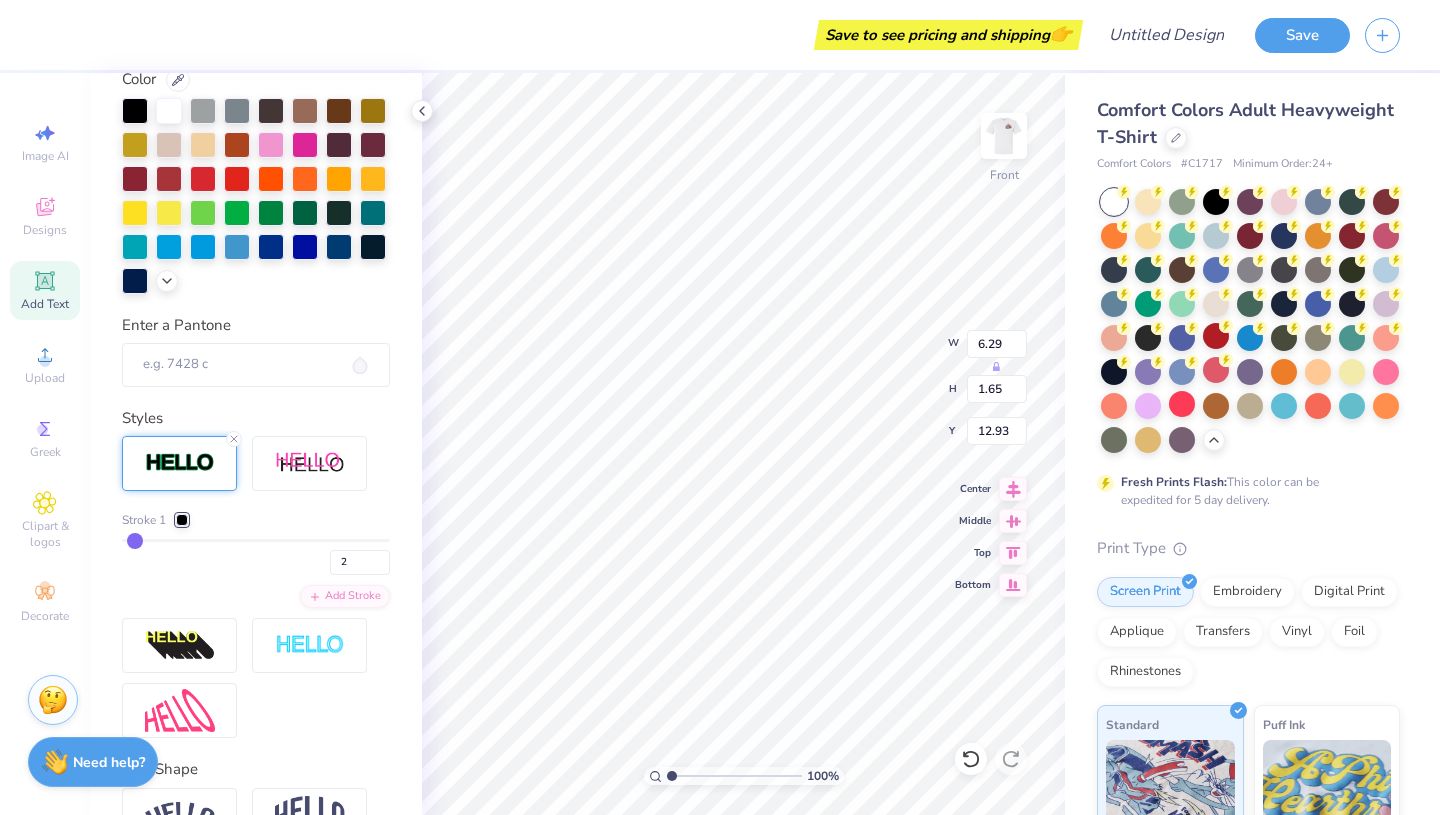 type on "3" 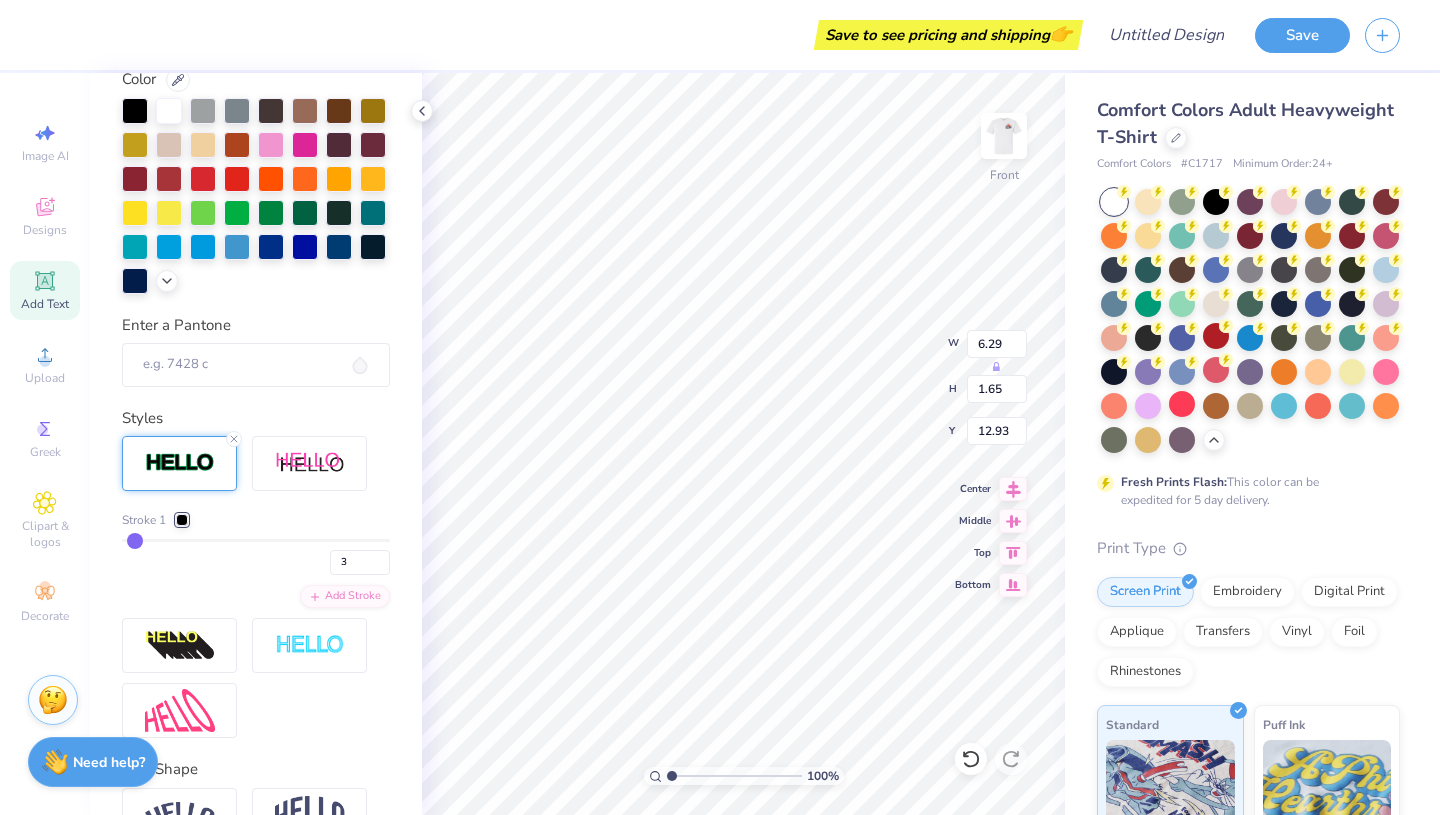 type on "8" 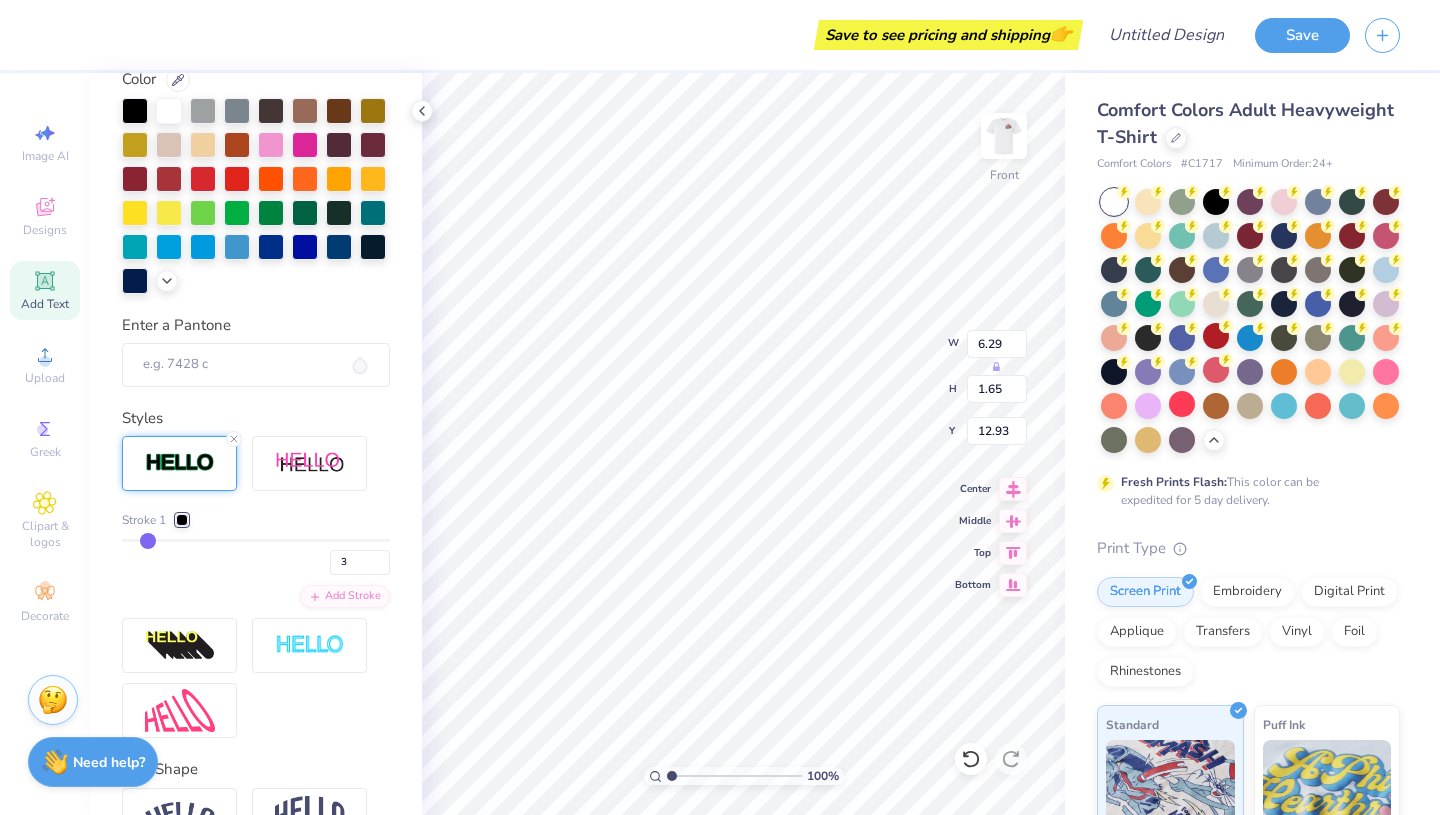 type on "8" 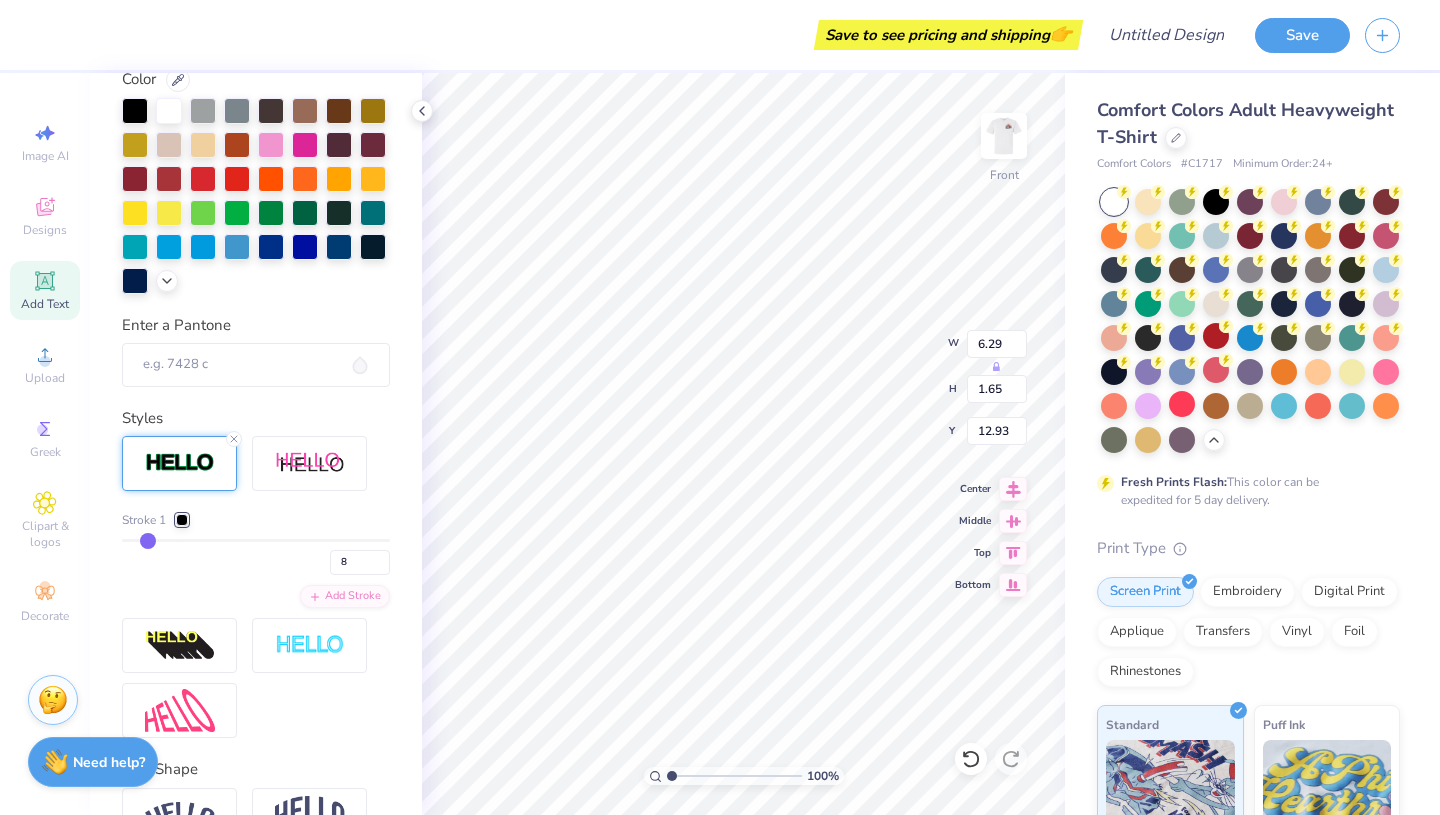 type on "17" 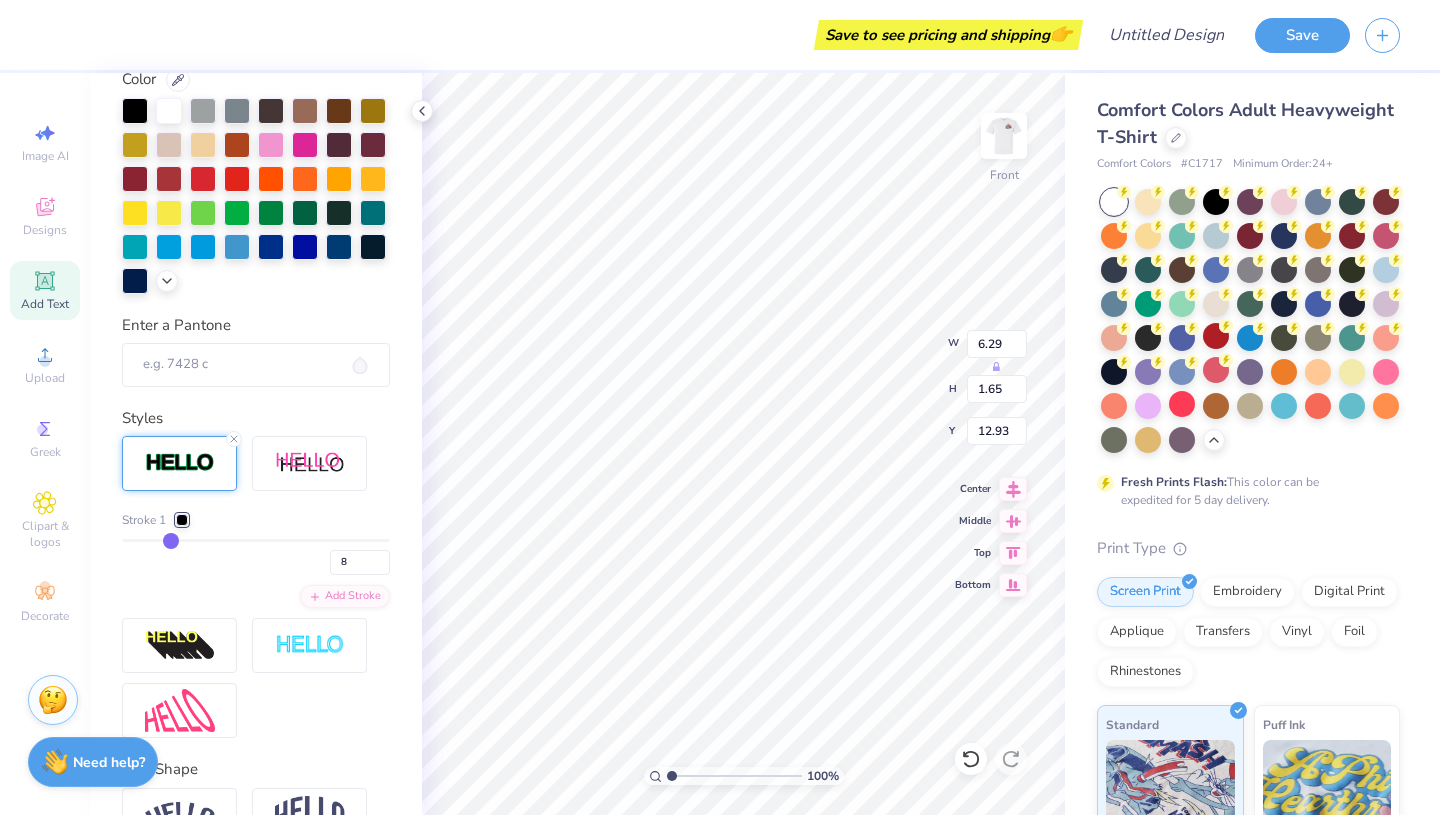 type on "17" 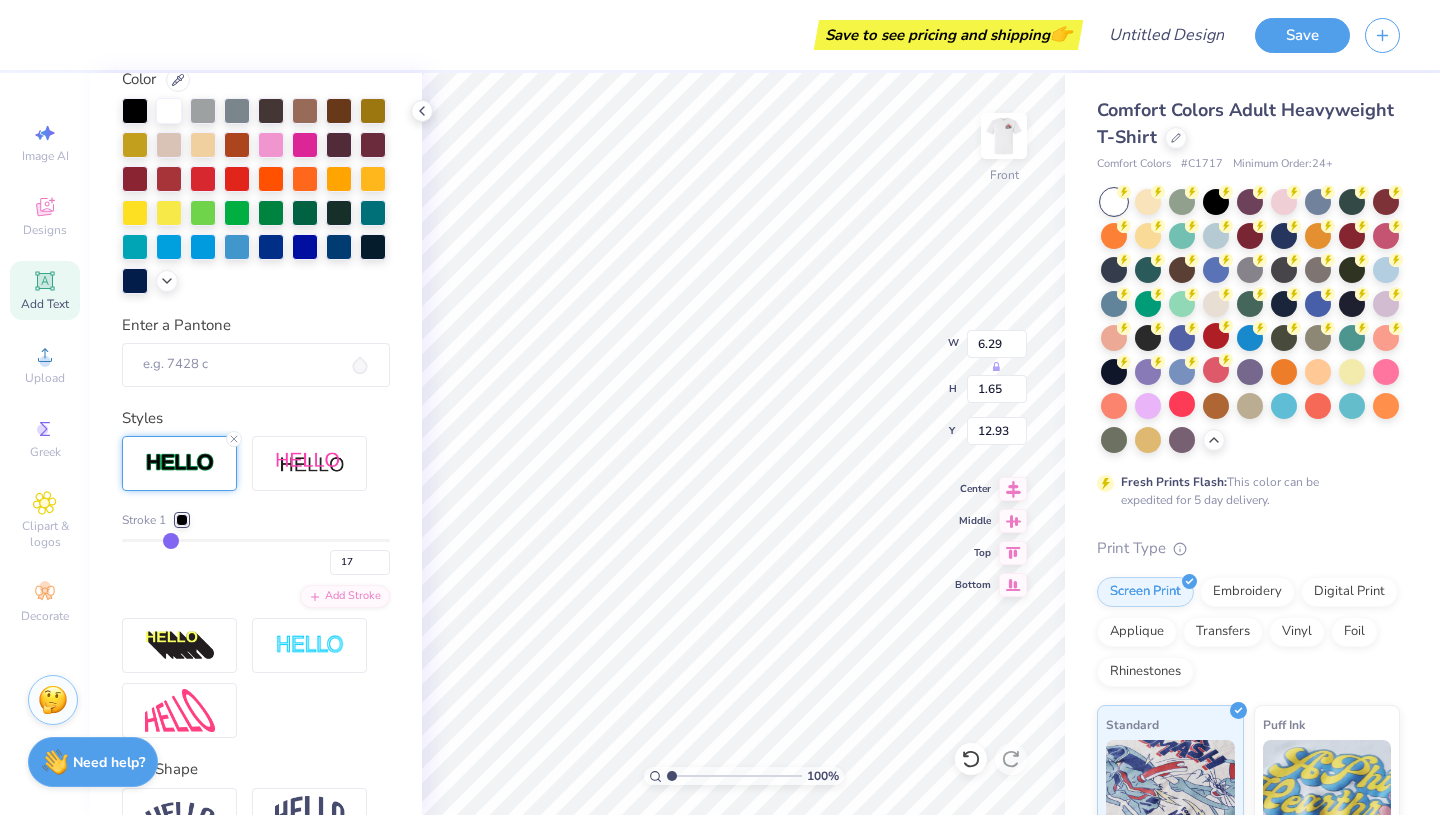 type on "34" 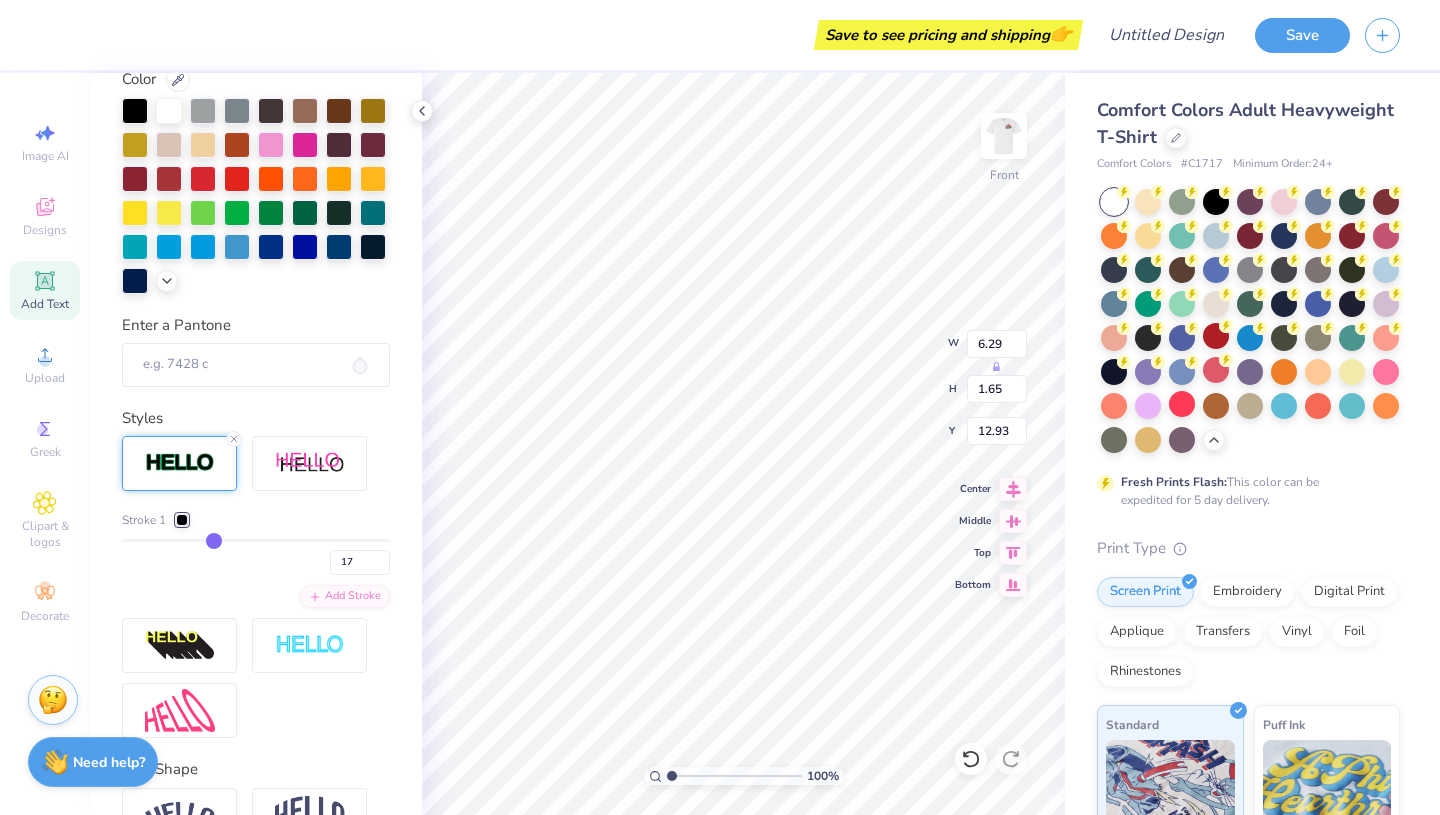 type on "34" 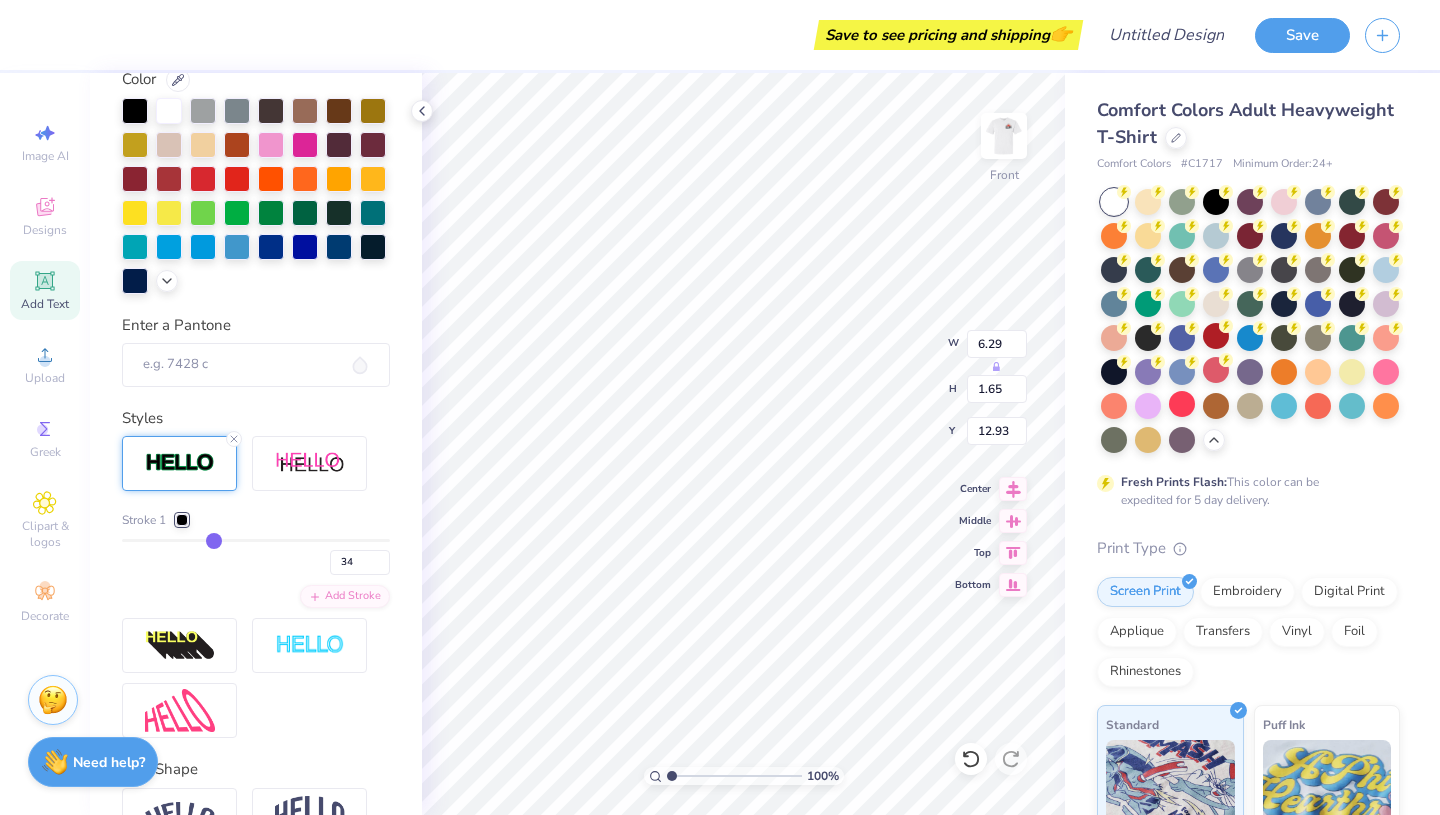 type on "41" 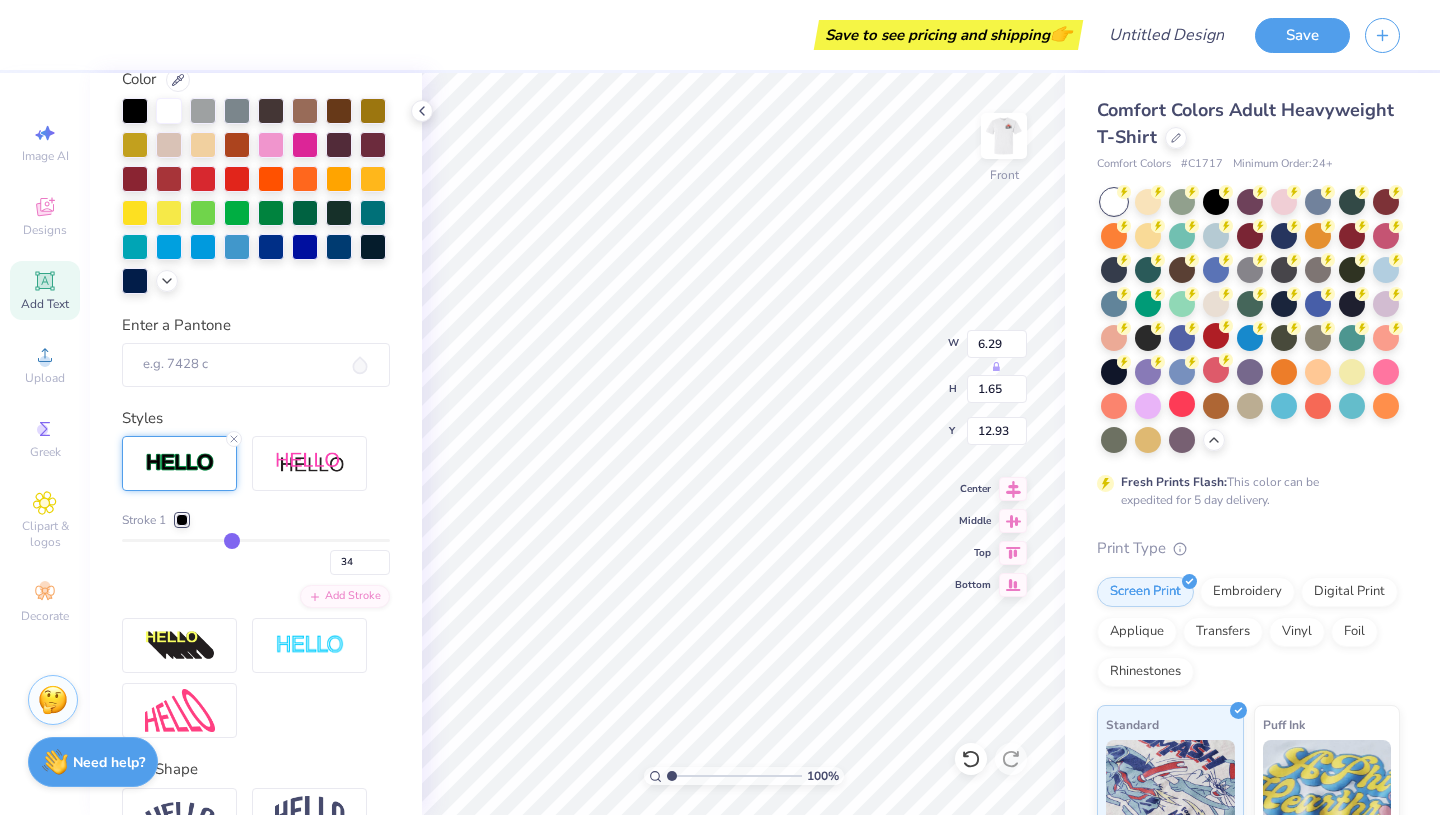 type on "41" 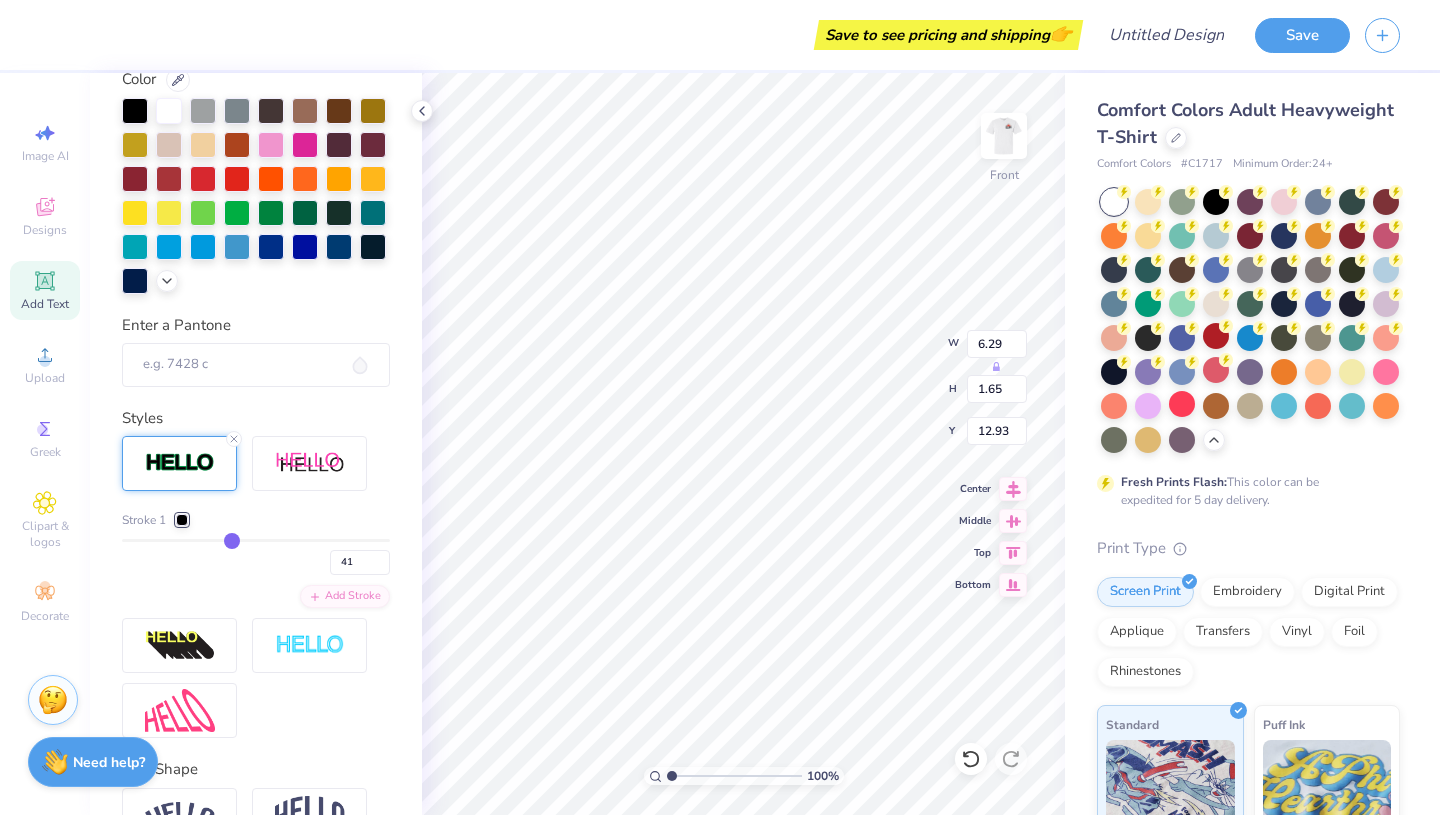 type on "47" 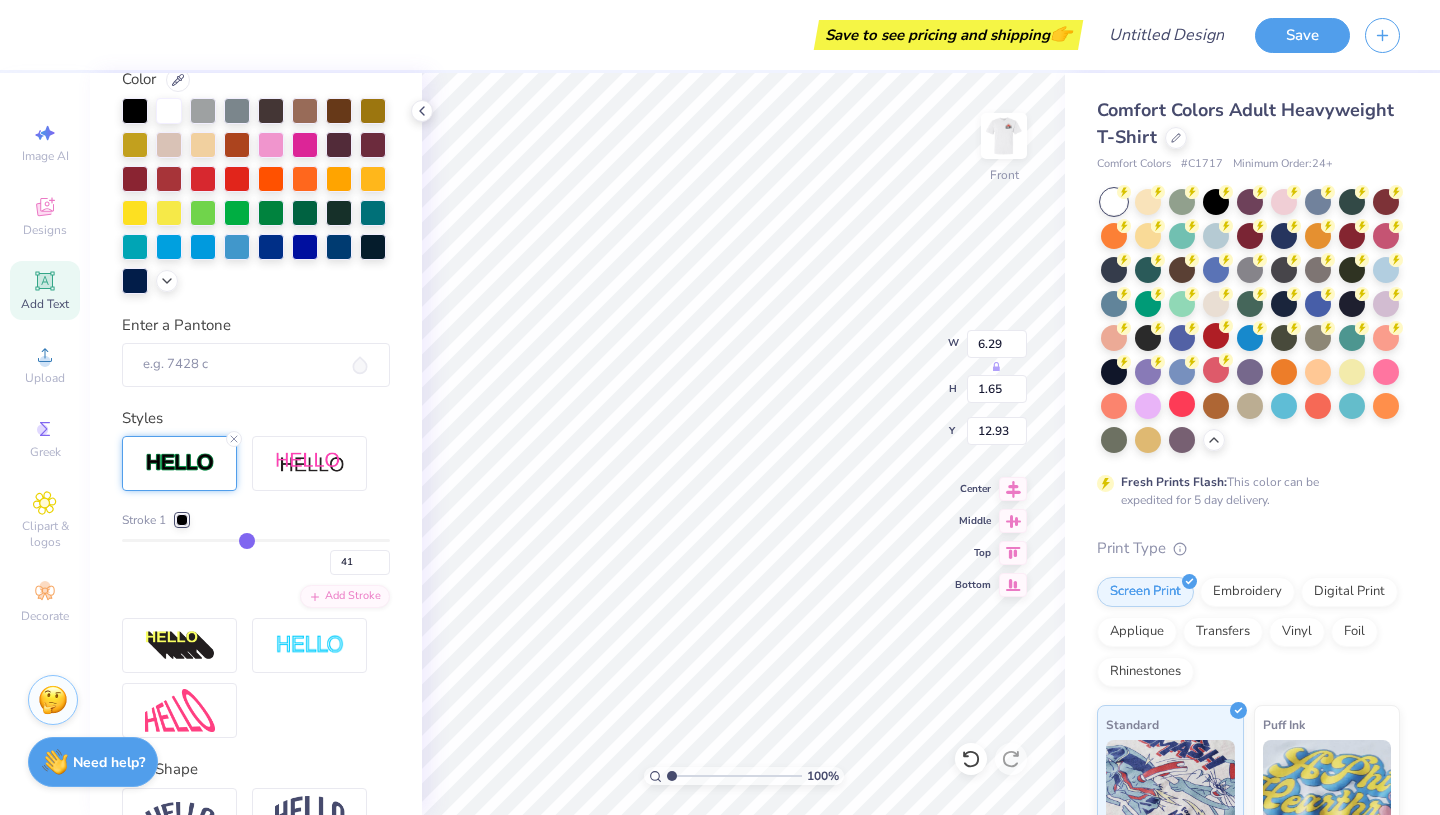 type on "47" 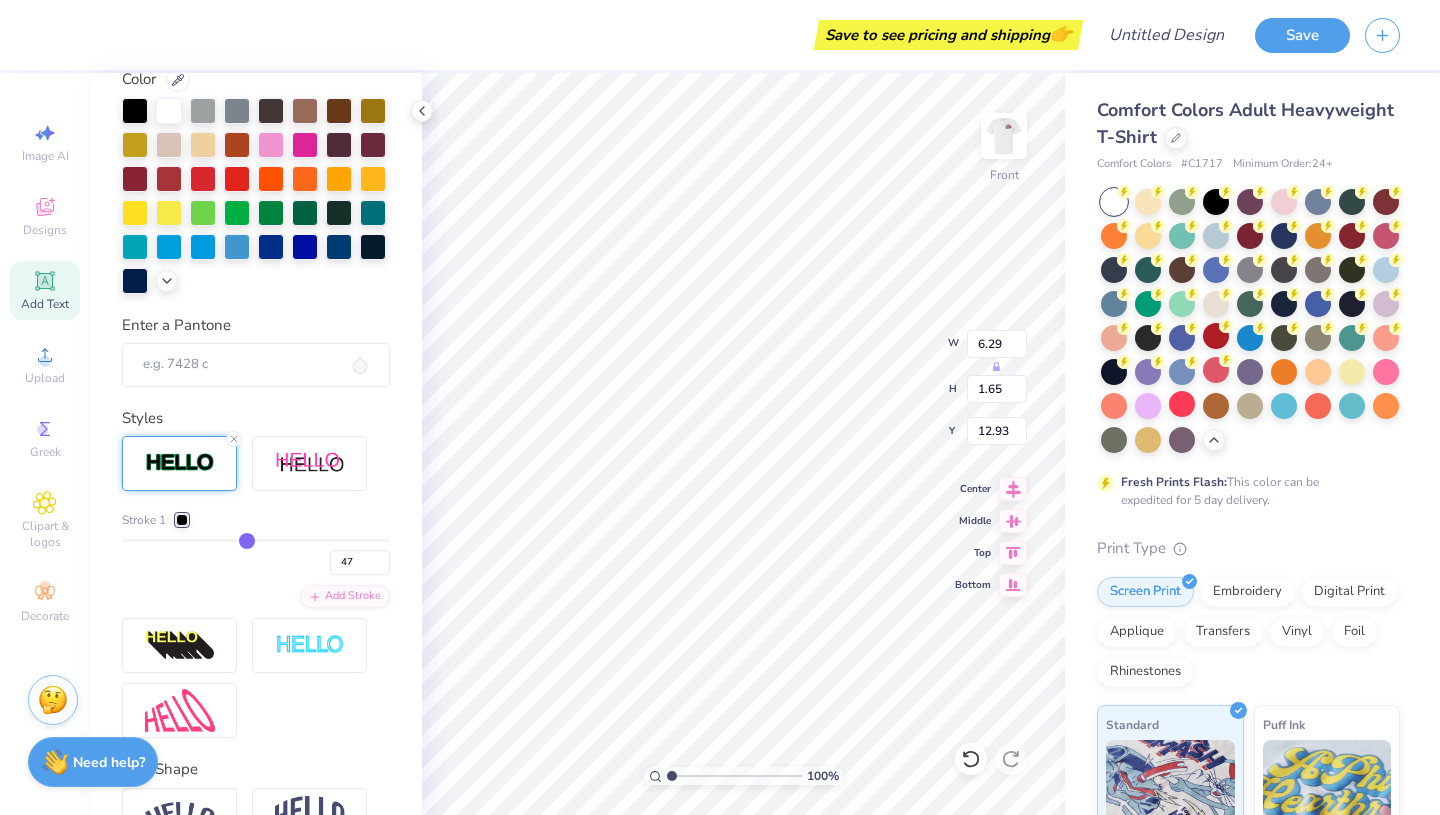 type on "51" 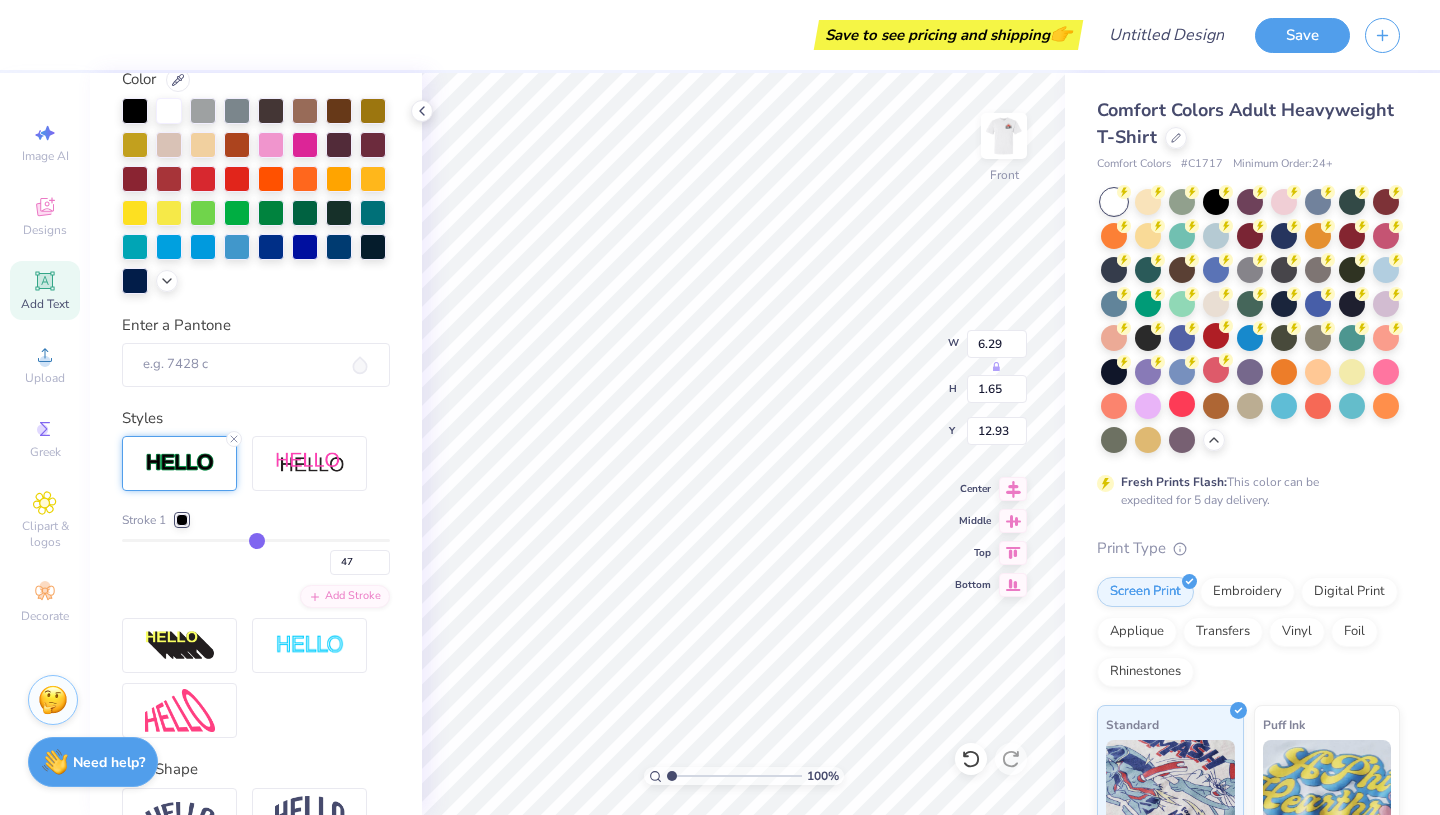 type on "51" 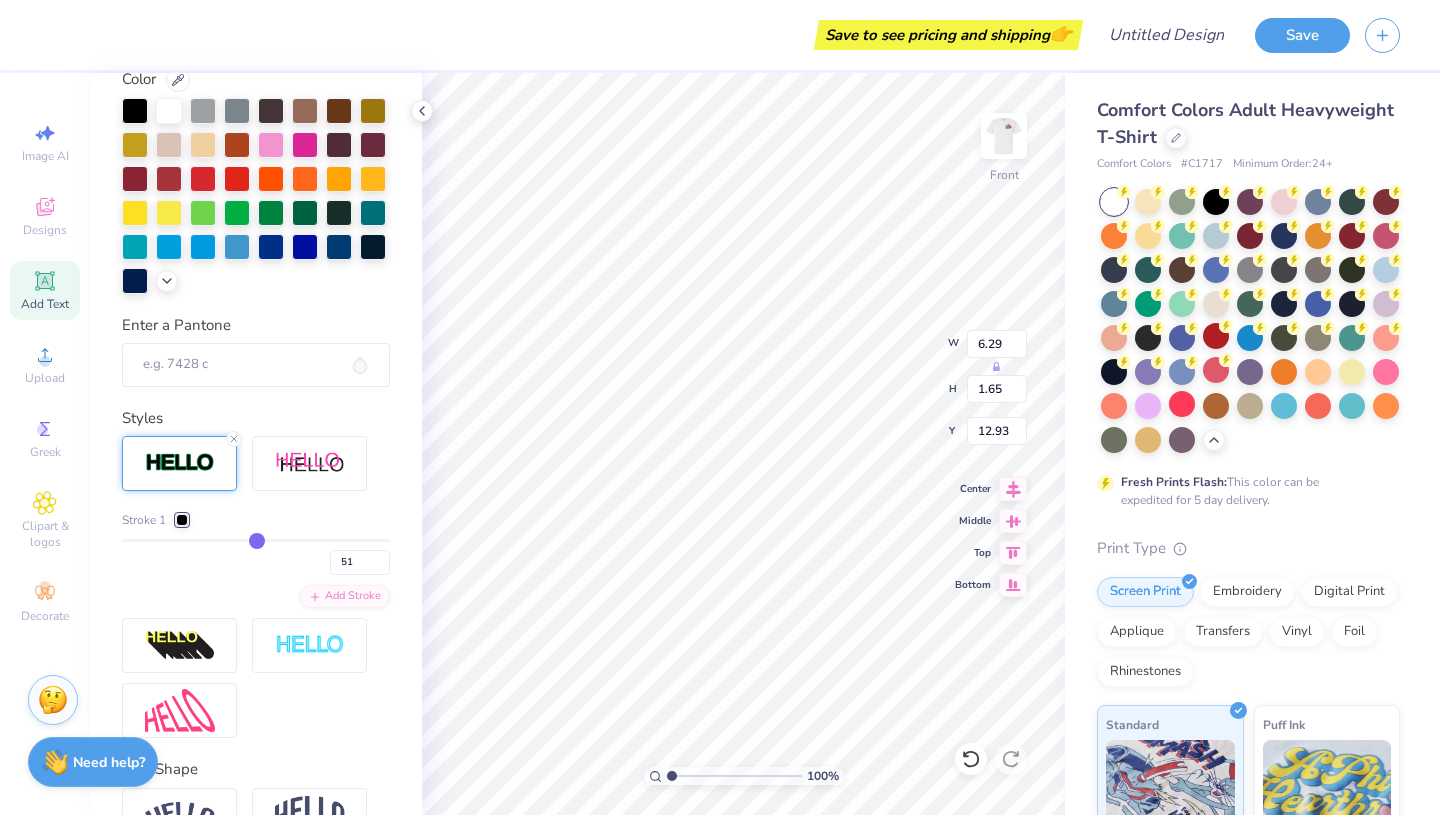 type on "54" 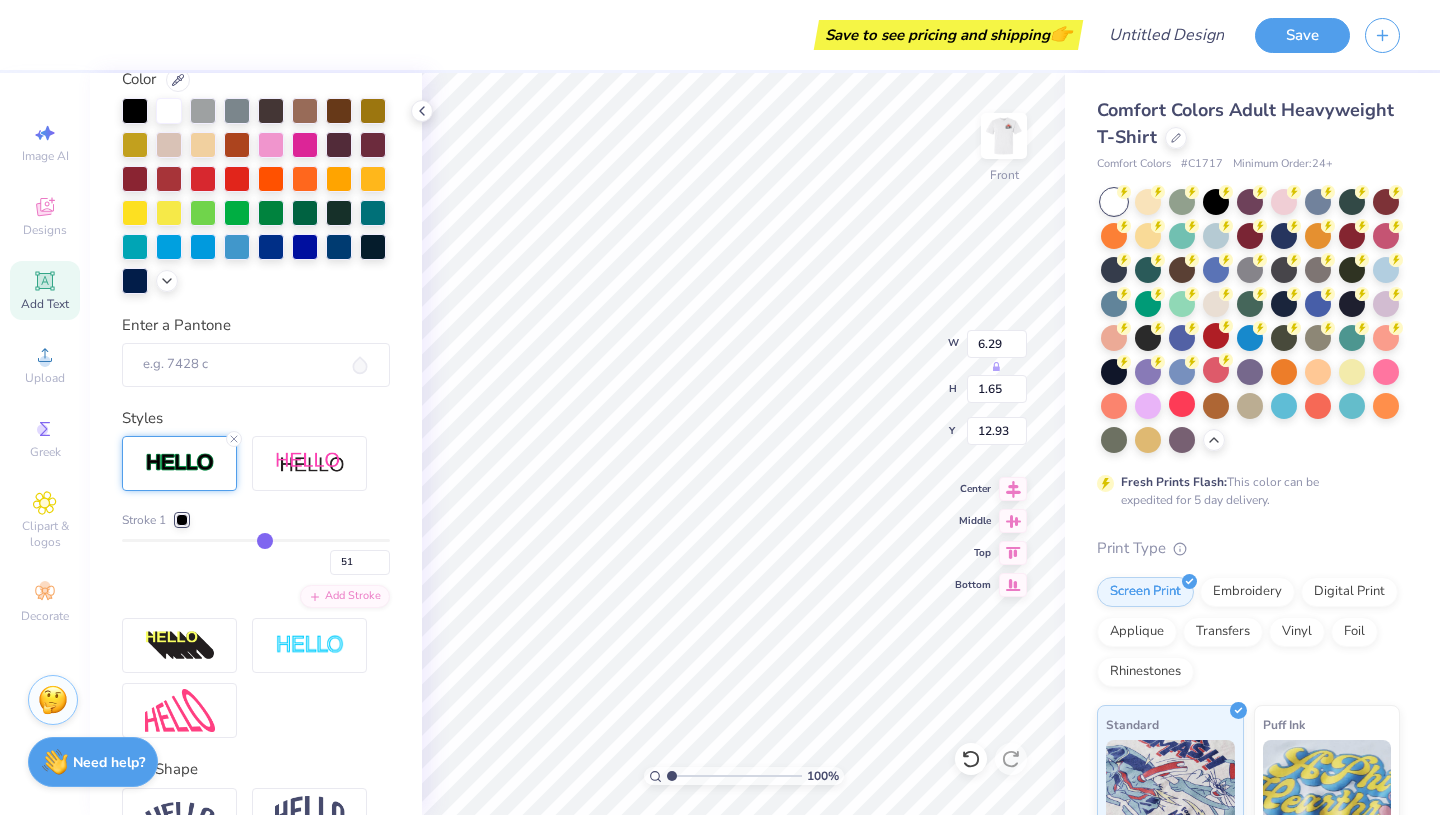 type on "54" 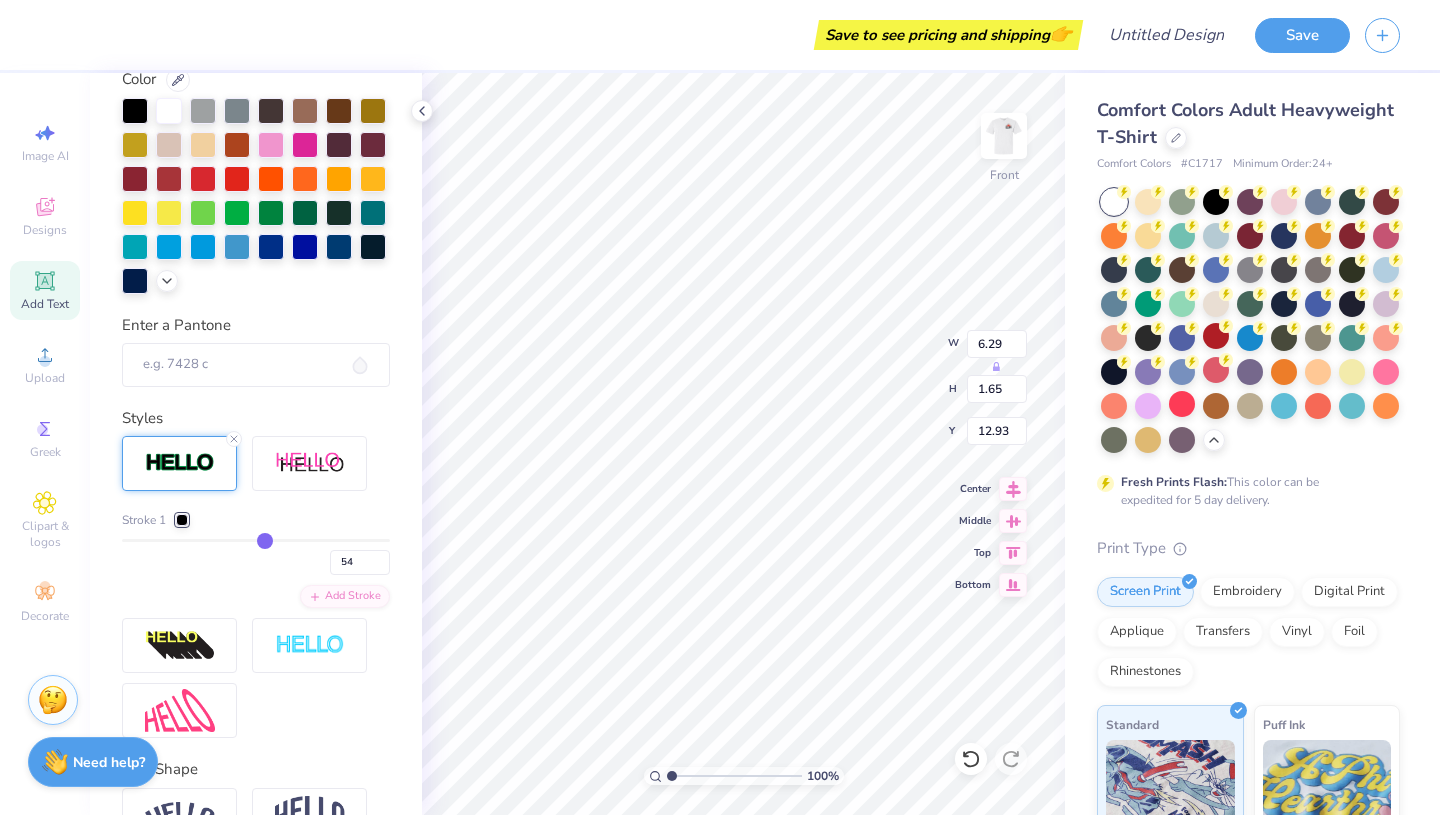 type on "56" 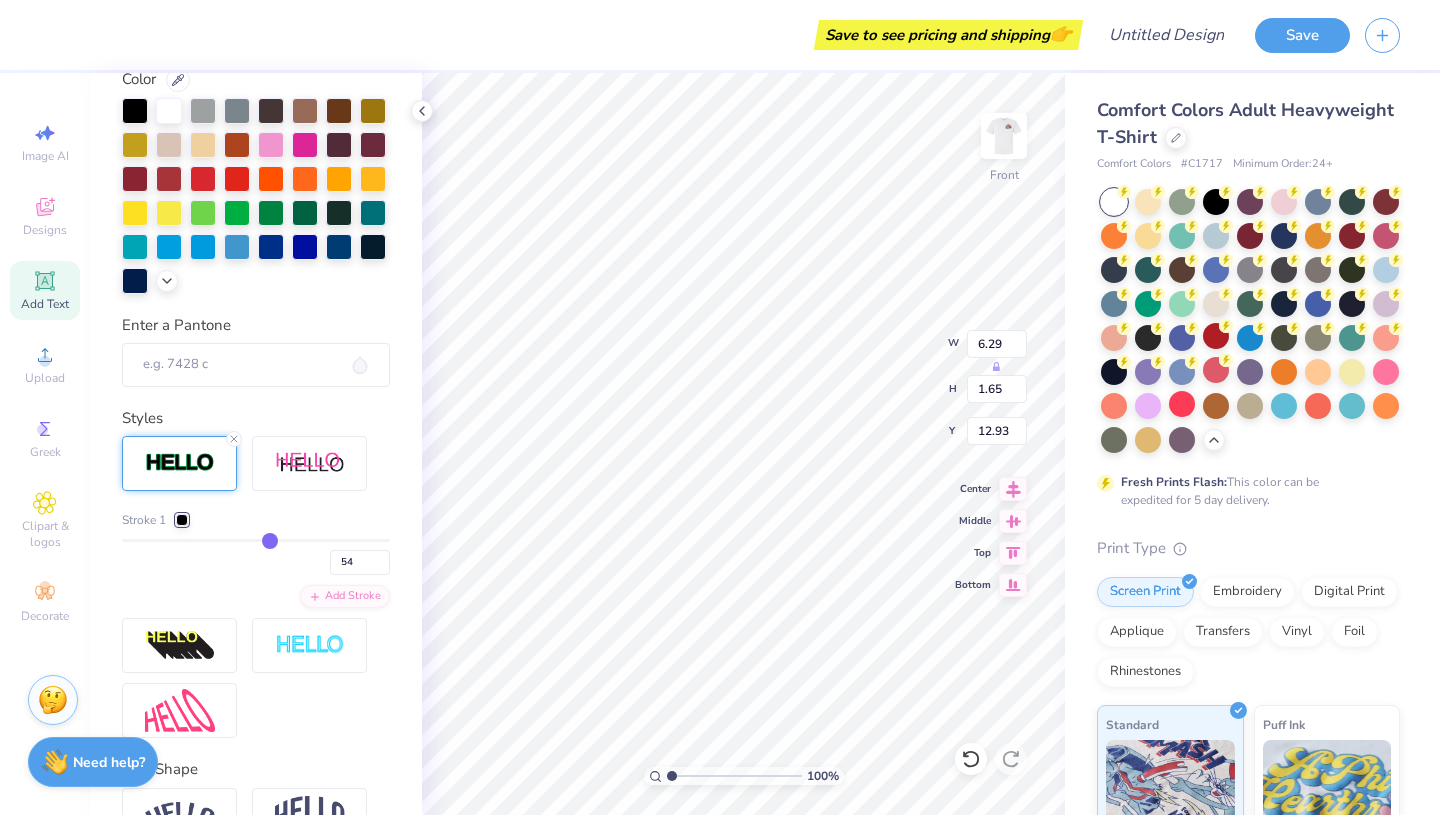 type on "56" 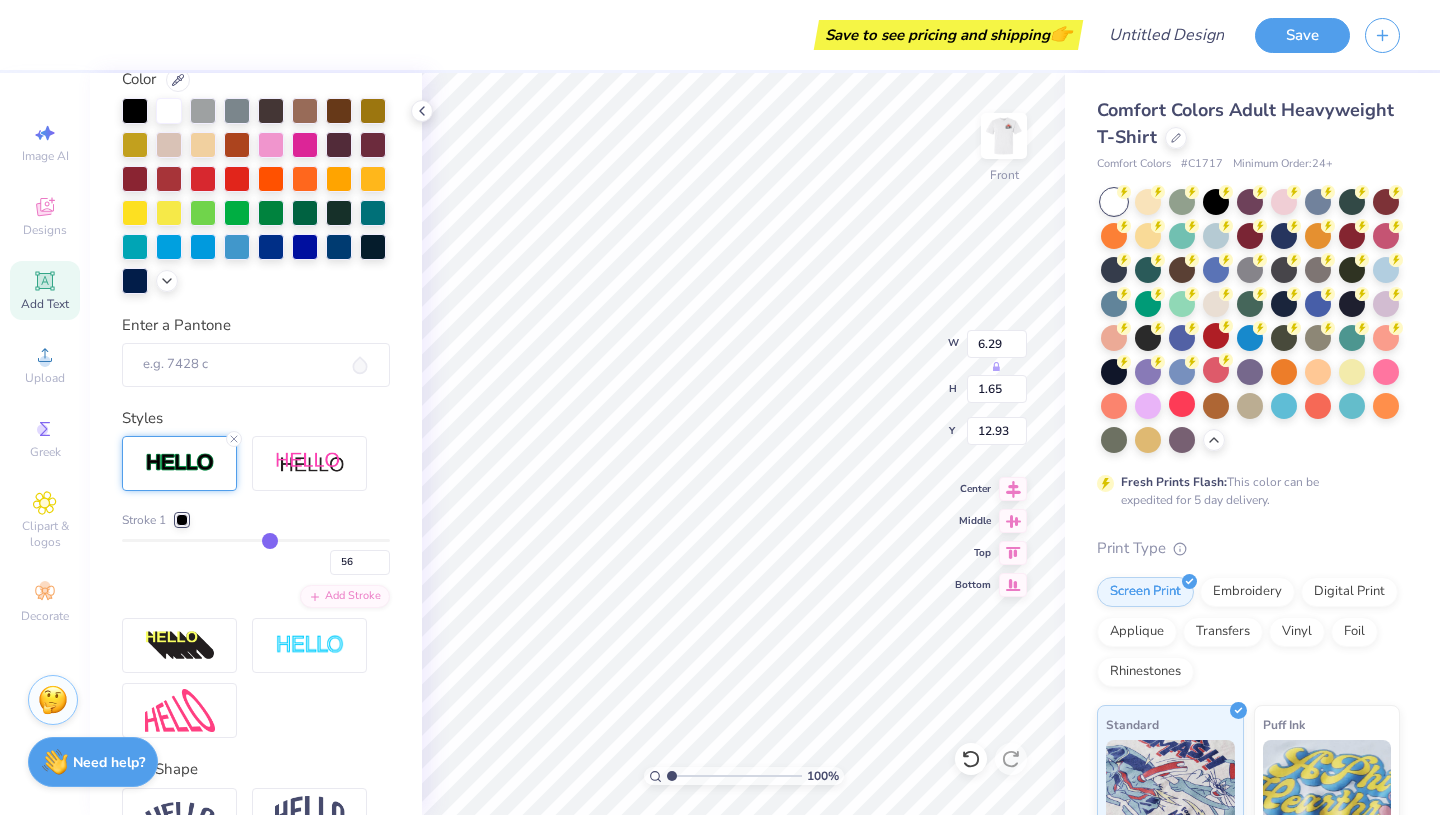 type on "57" 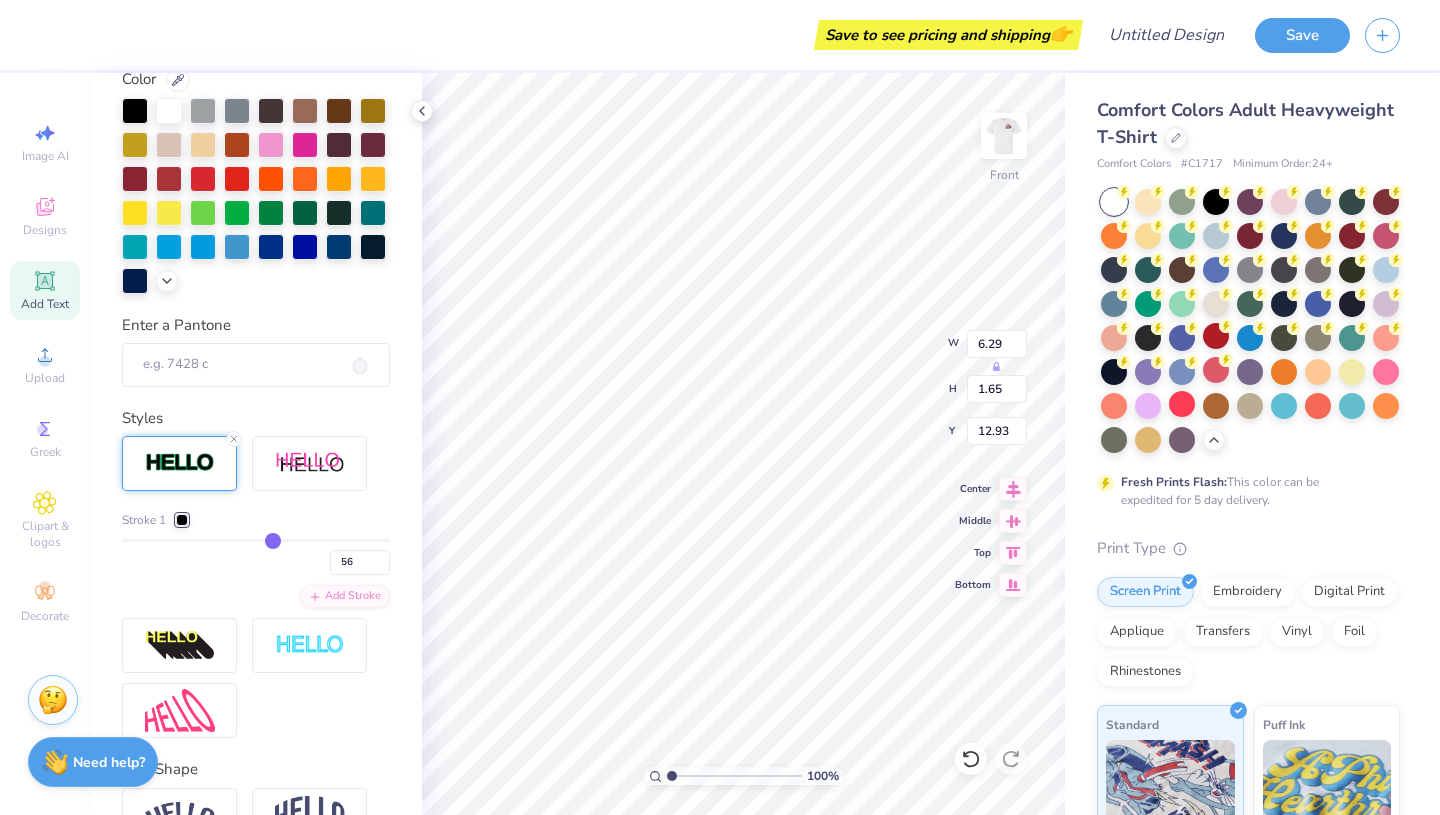 type on "57" 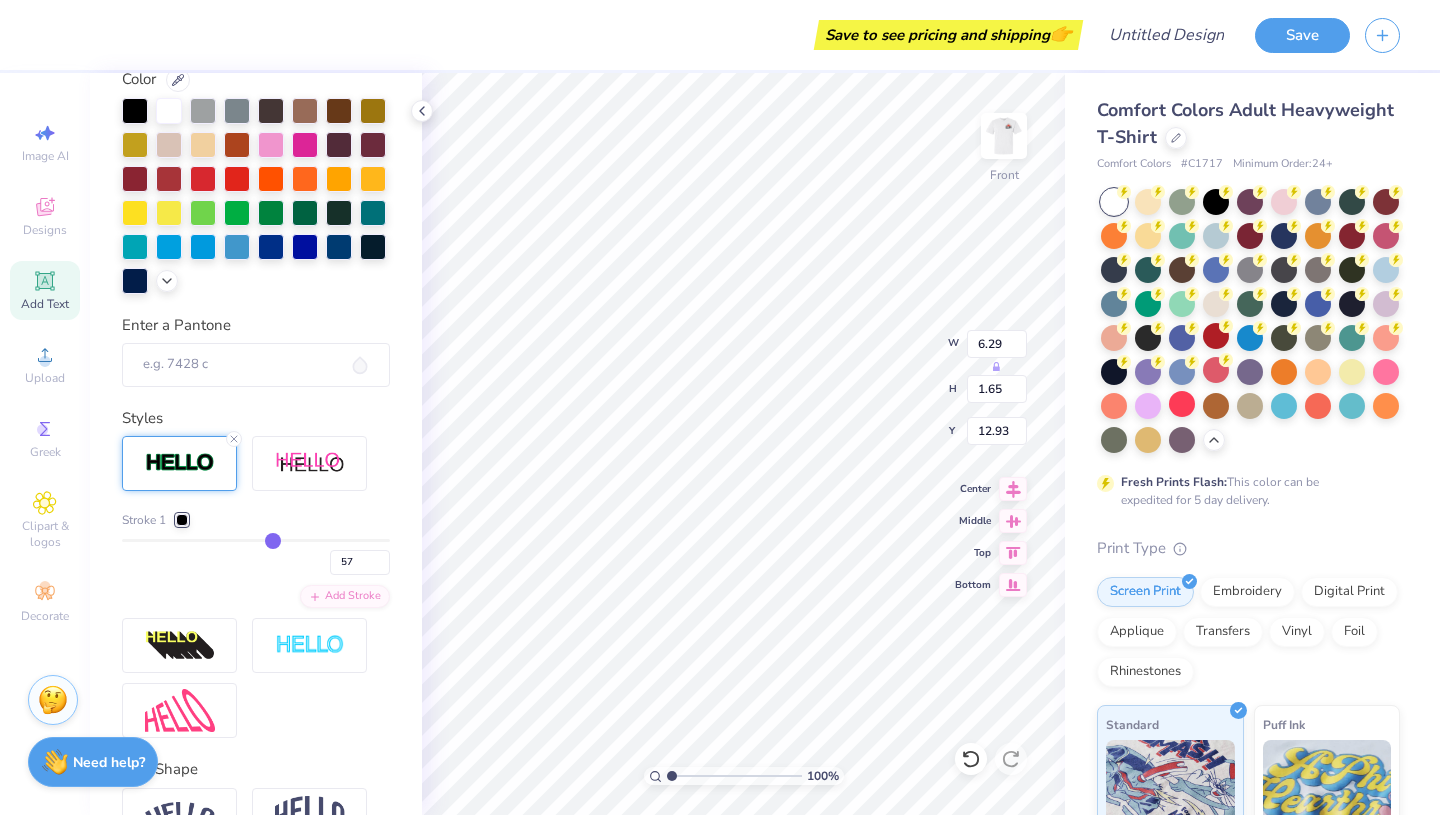 type on "58" 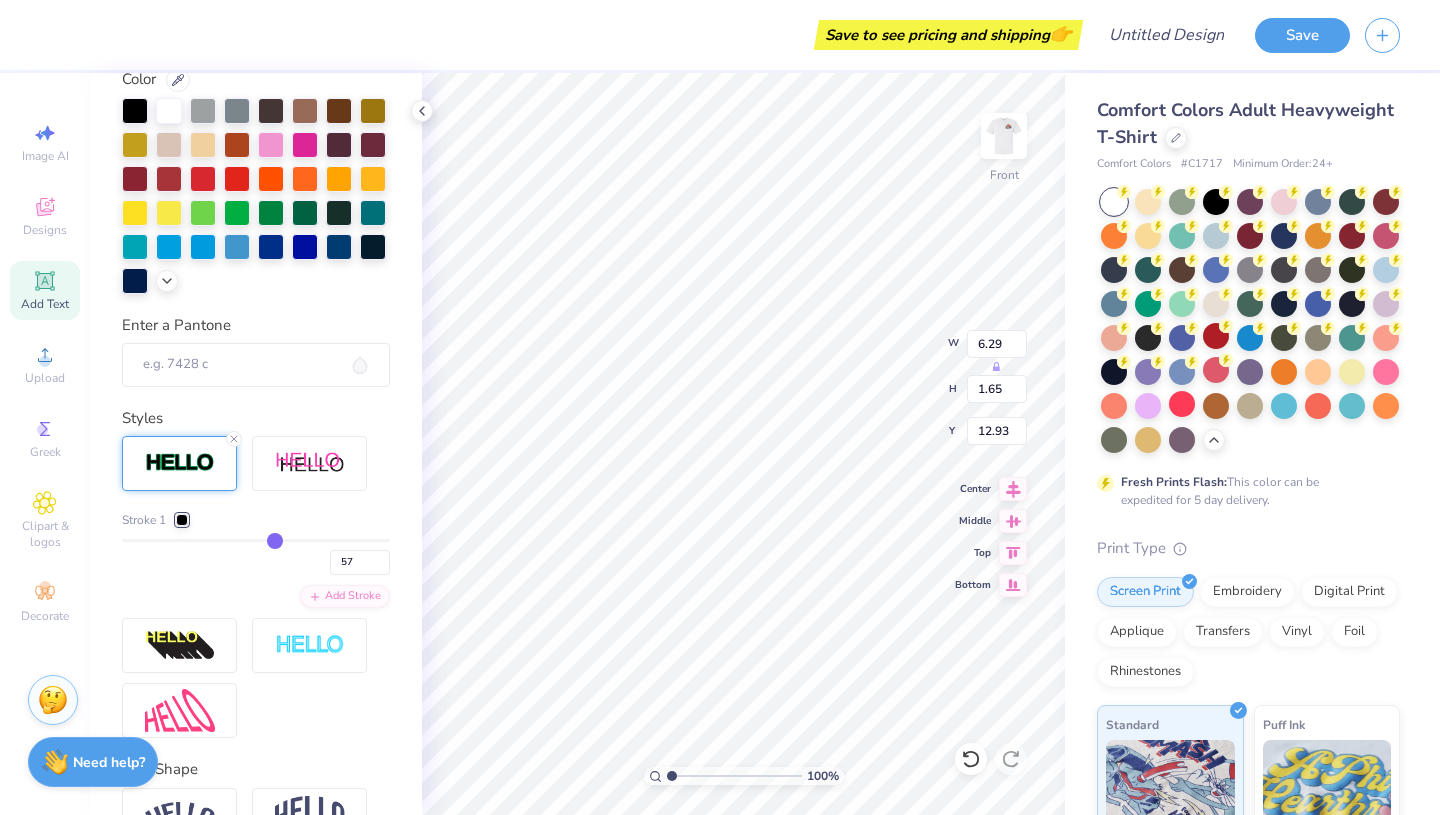 type on "58" 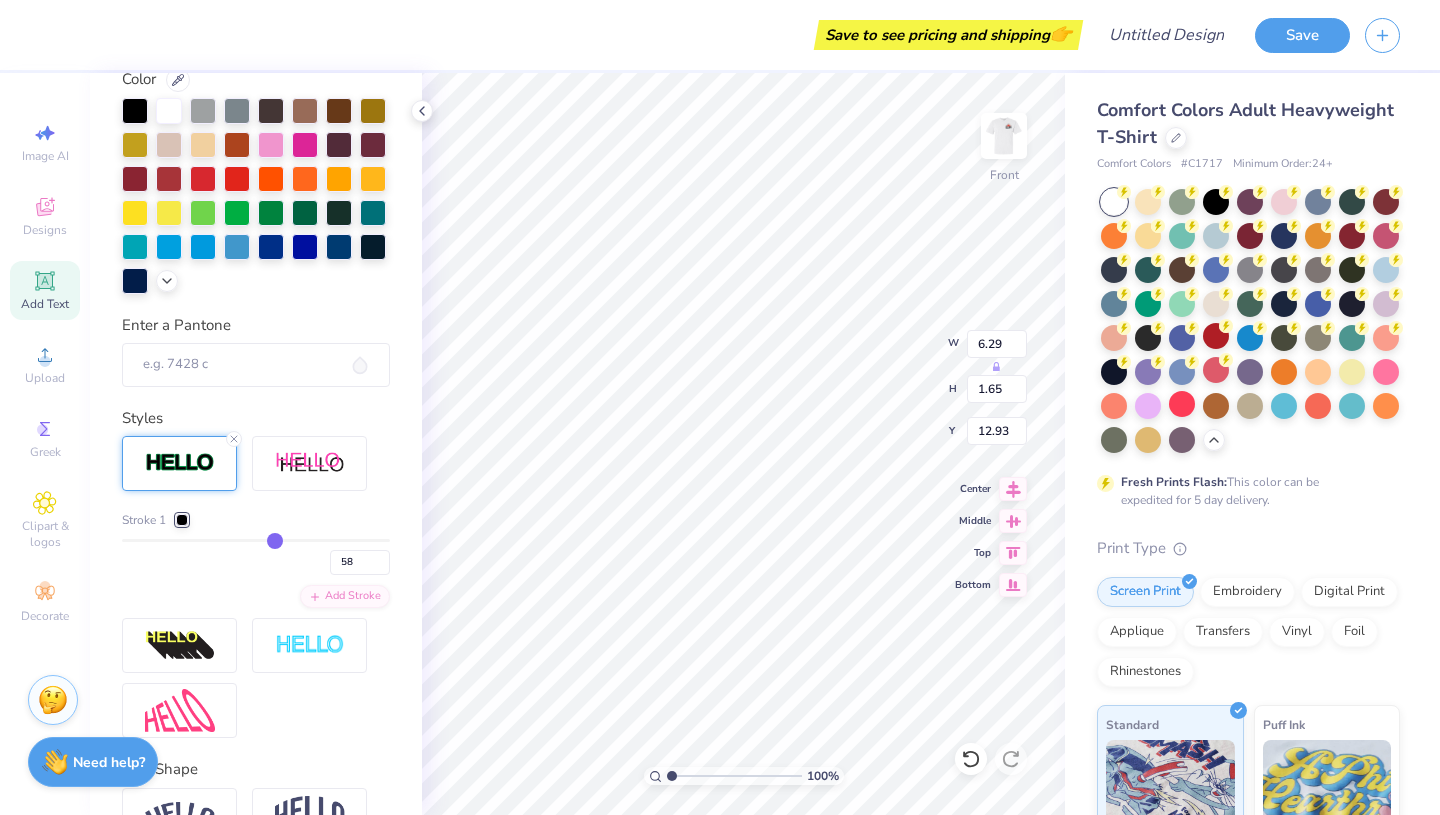 type on "59" 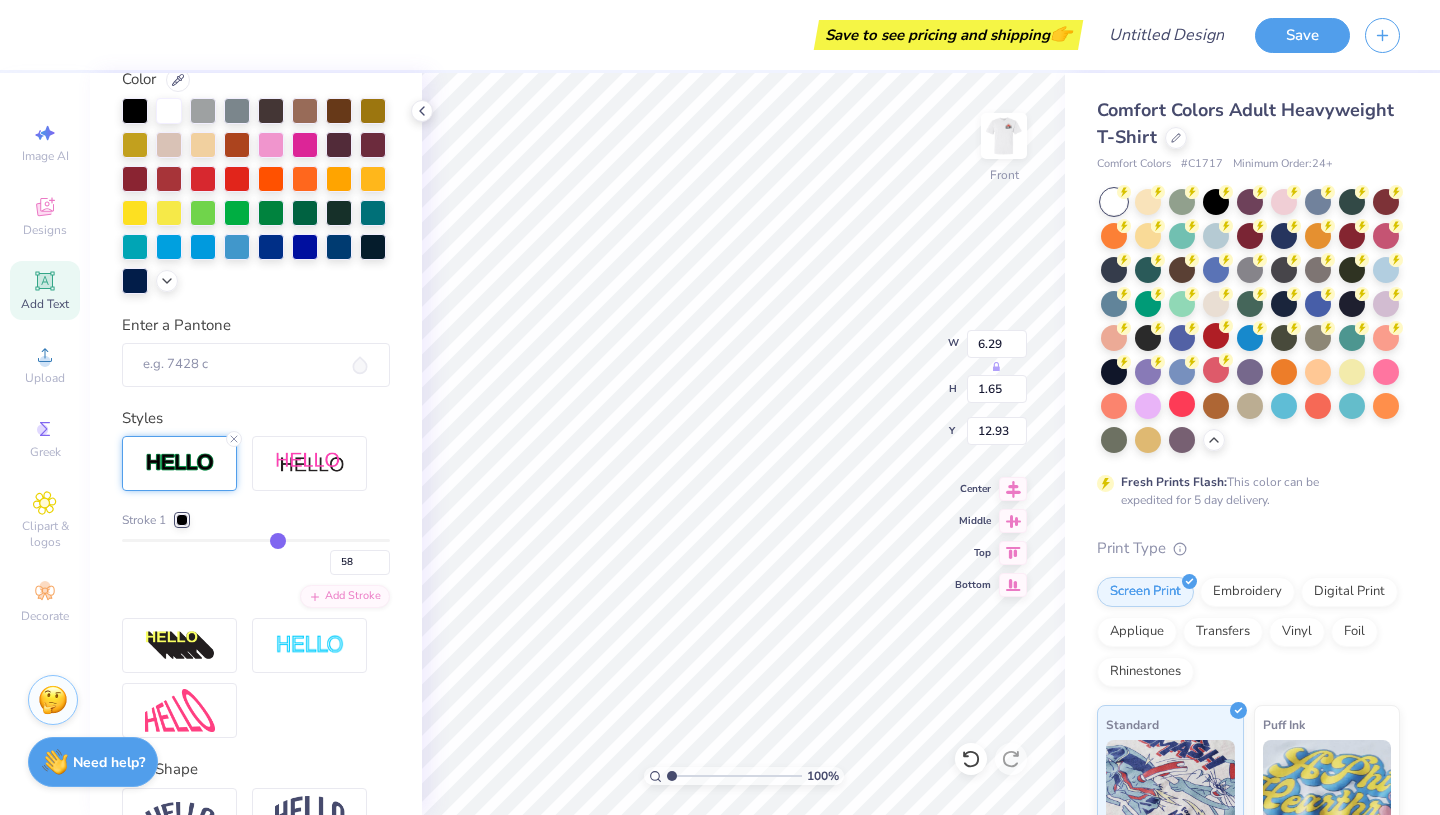 type on "59" 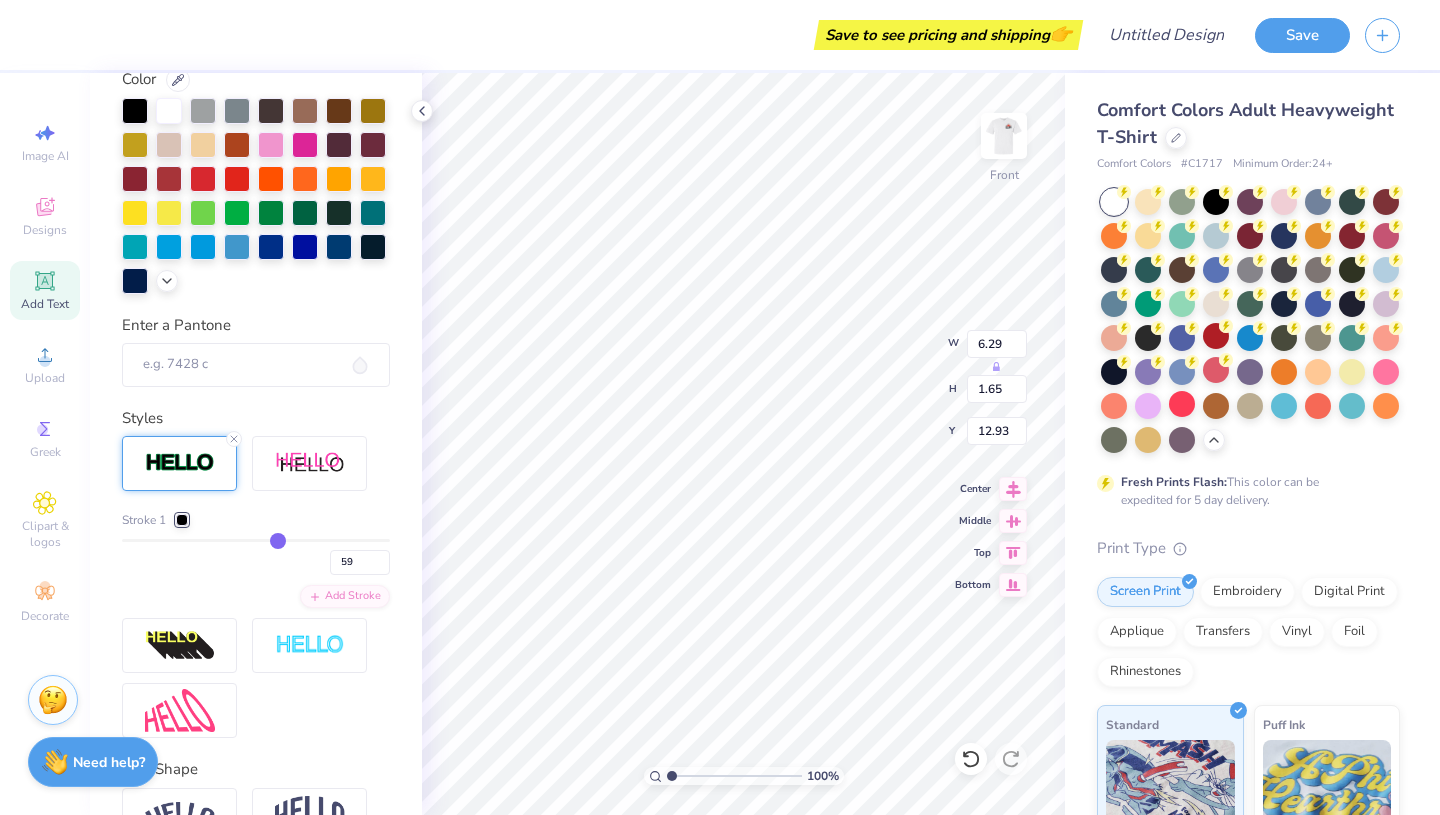 type on "60" 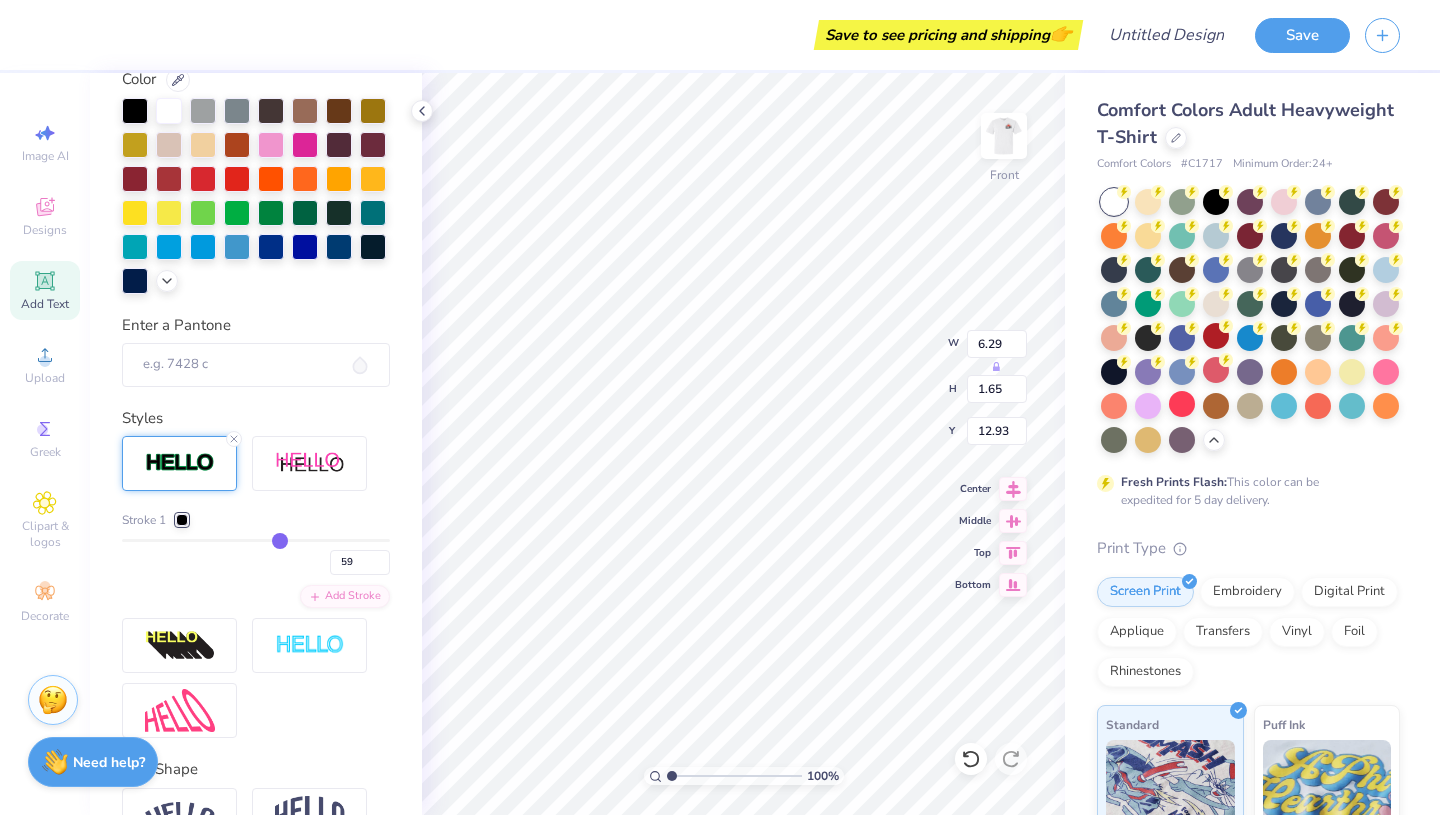type on "60" 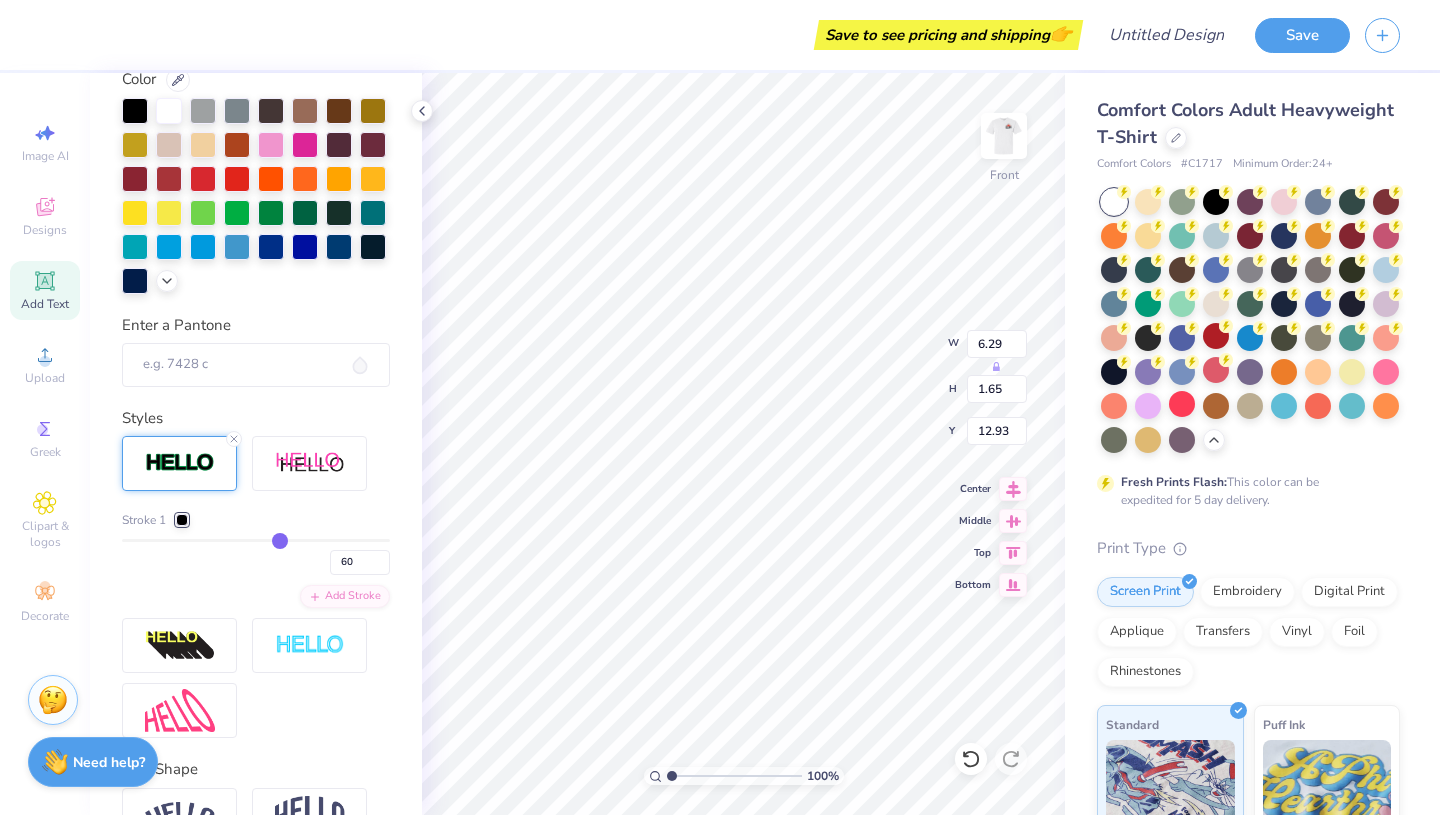 type on "62" 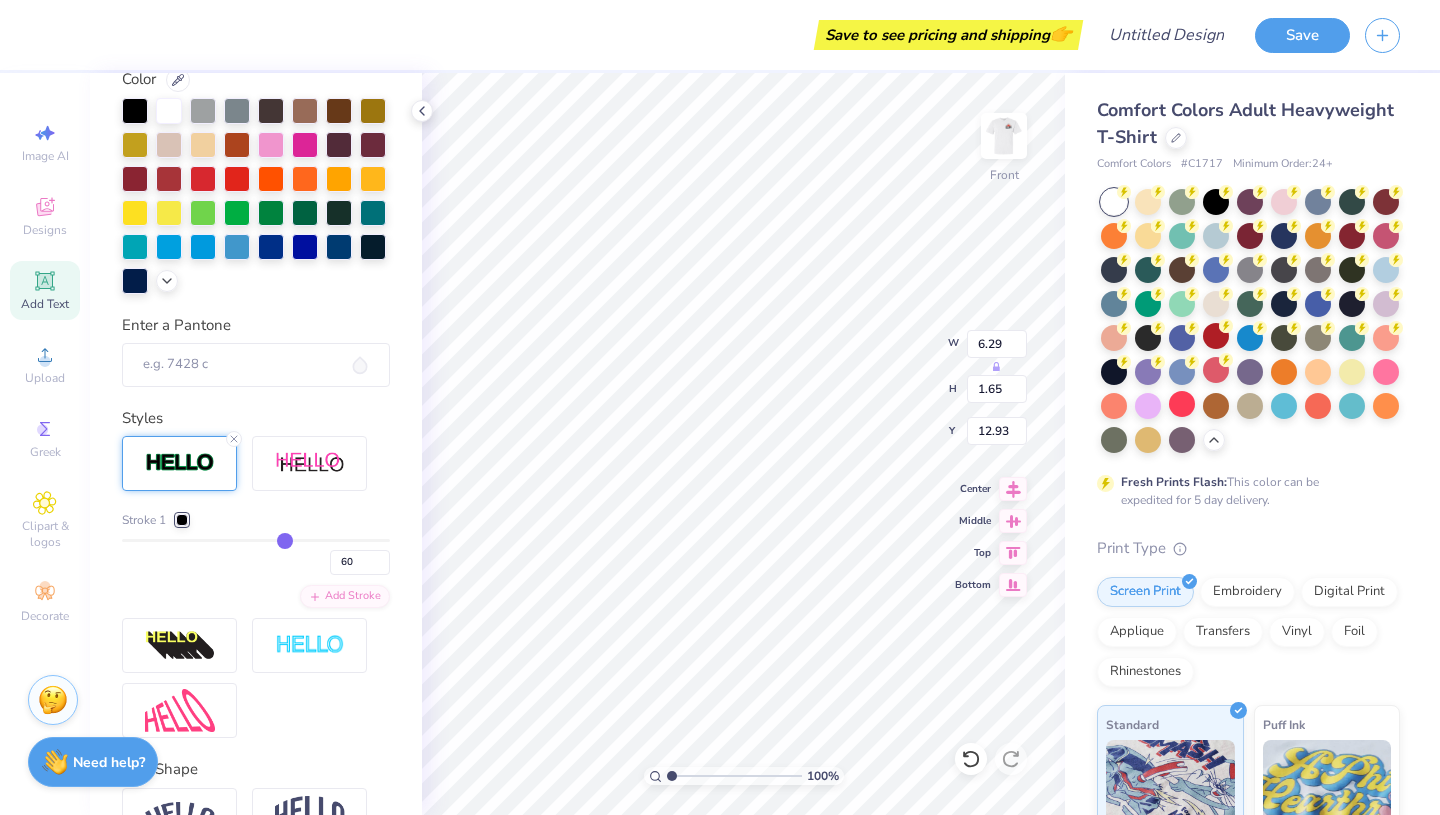 type on "62" 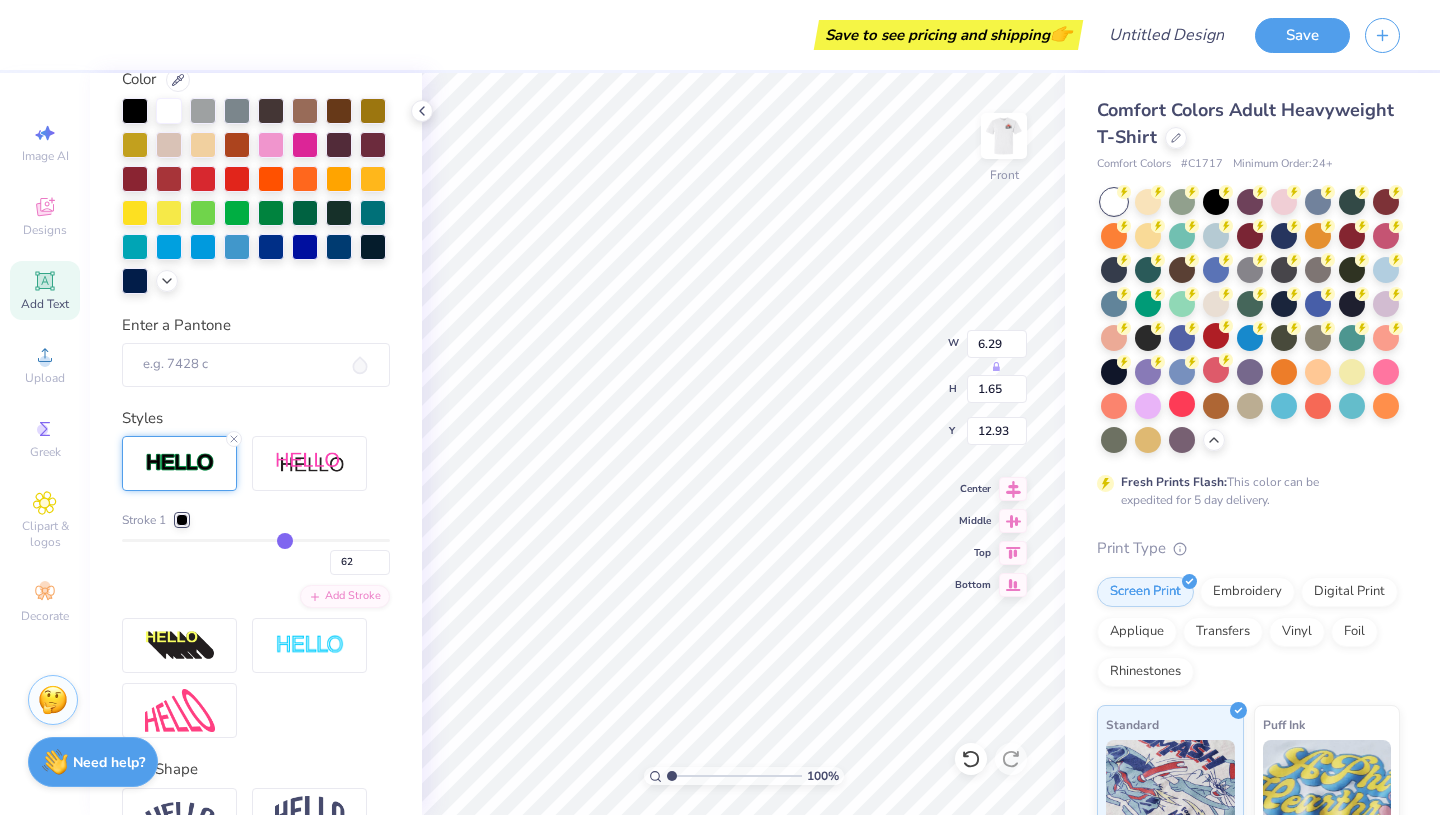 type on "63" 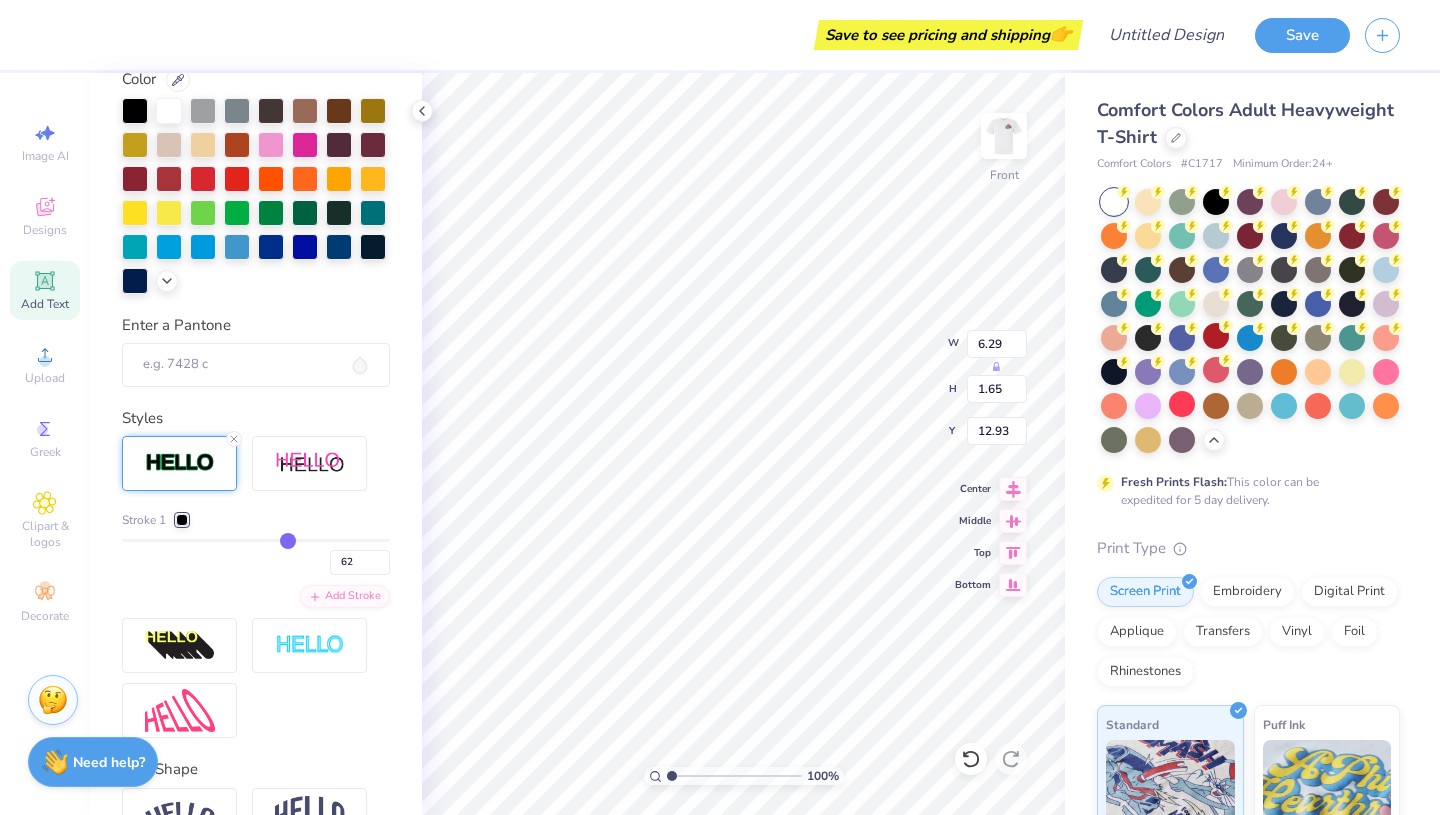 type on "63" 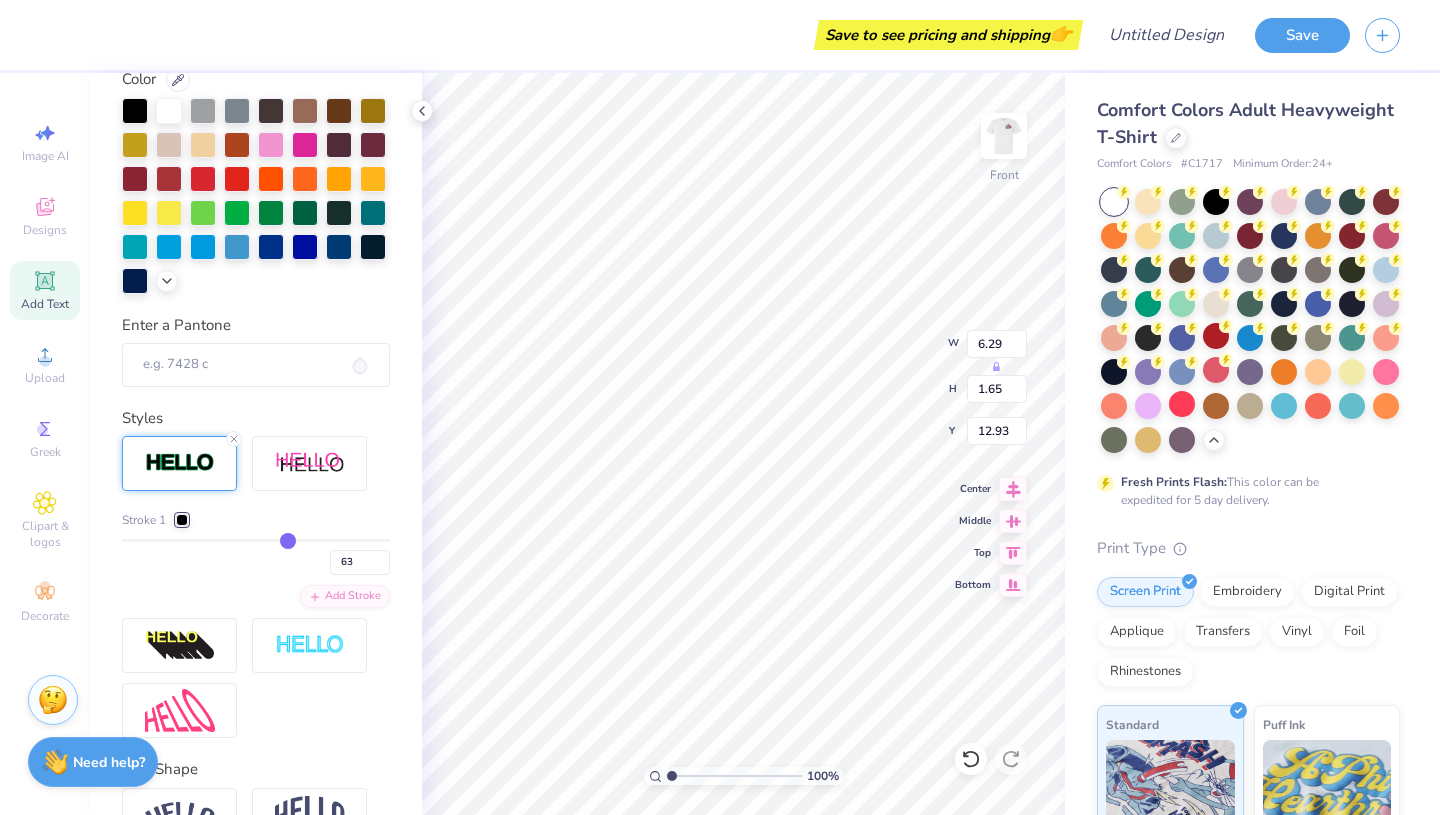 type on "64" 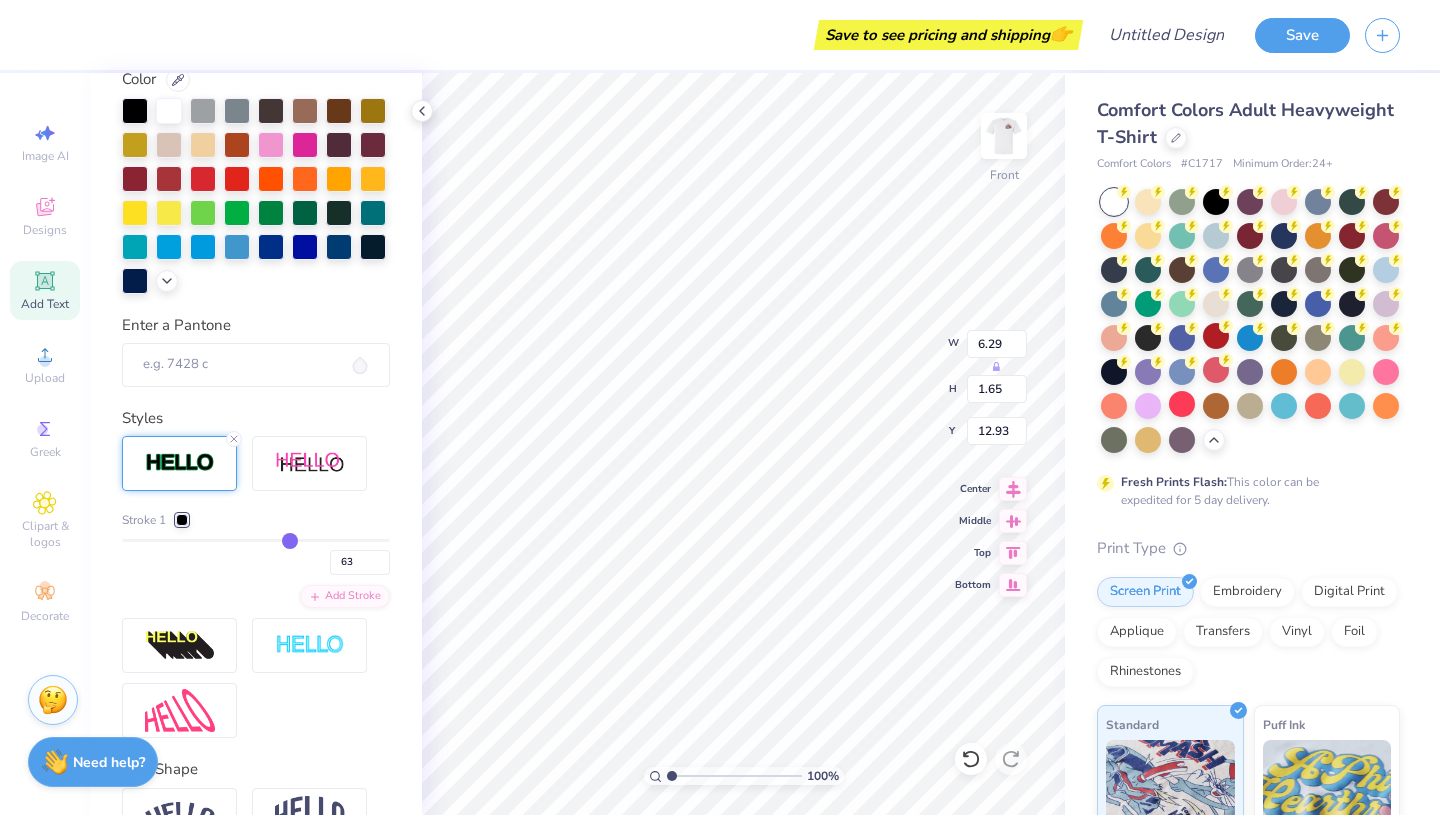 type on "64" 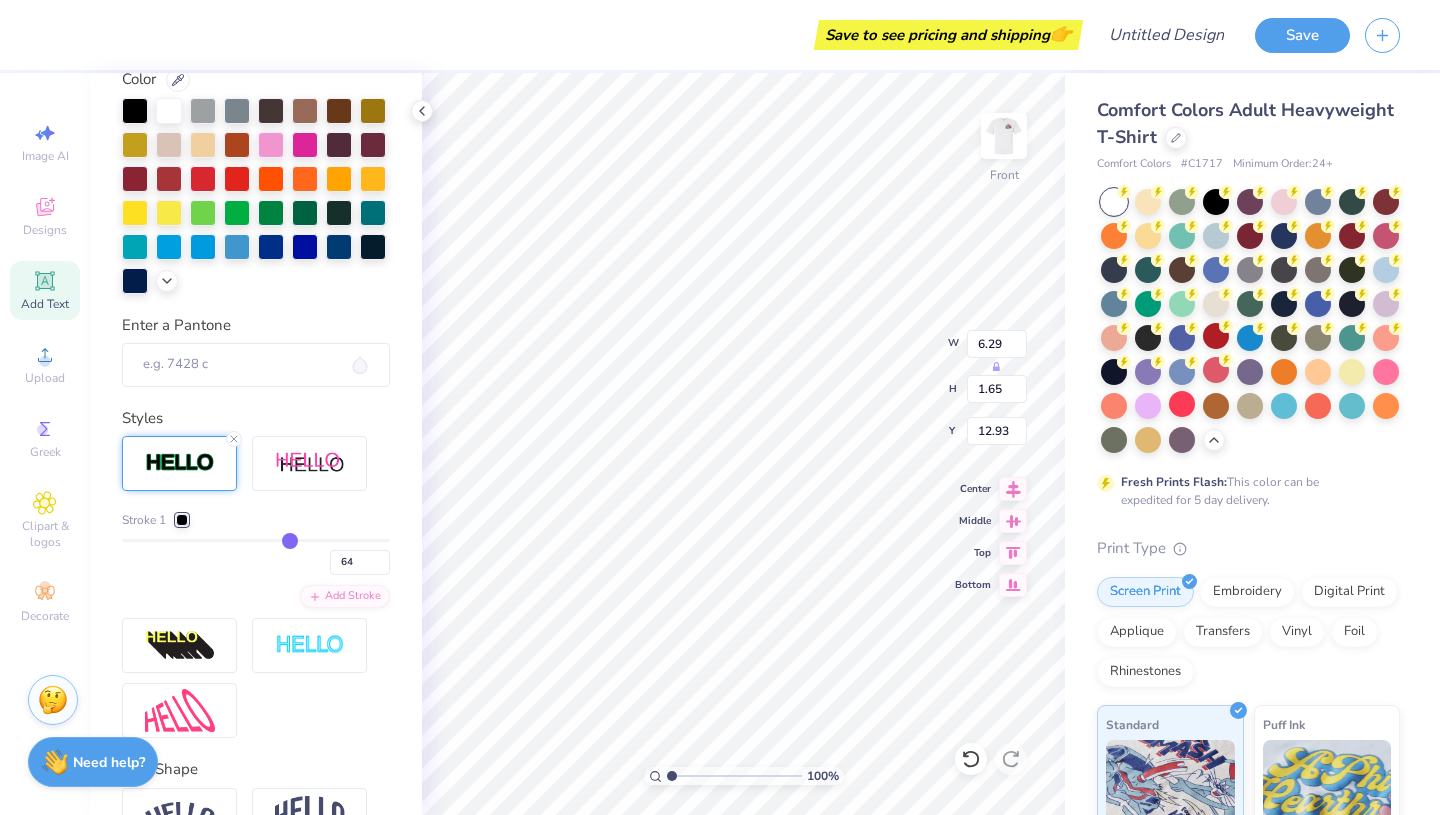 type on "66" 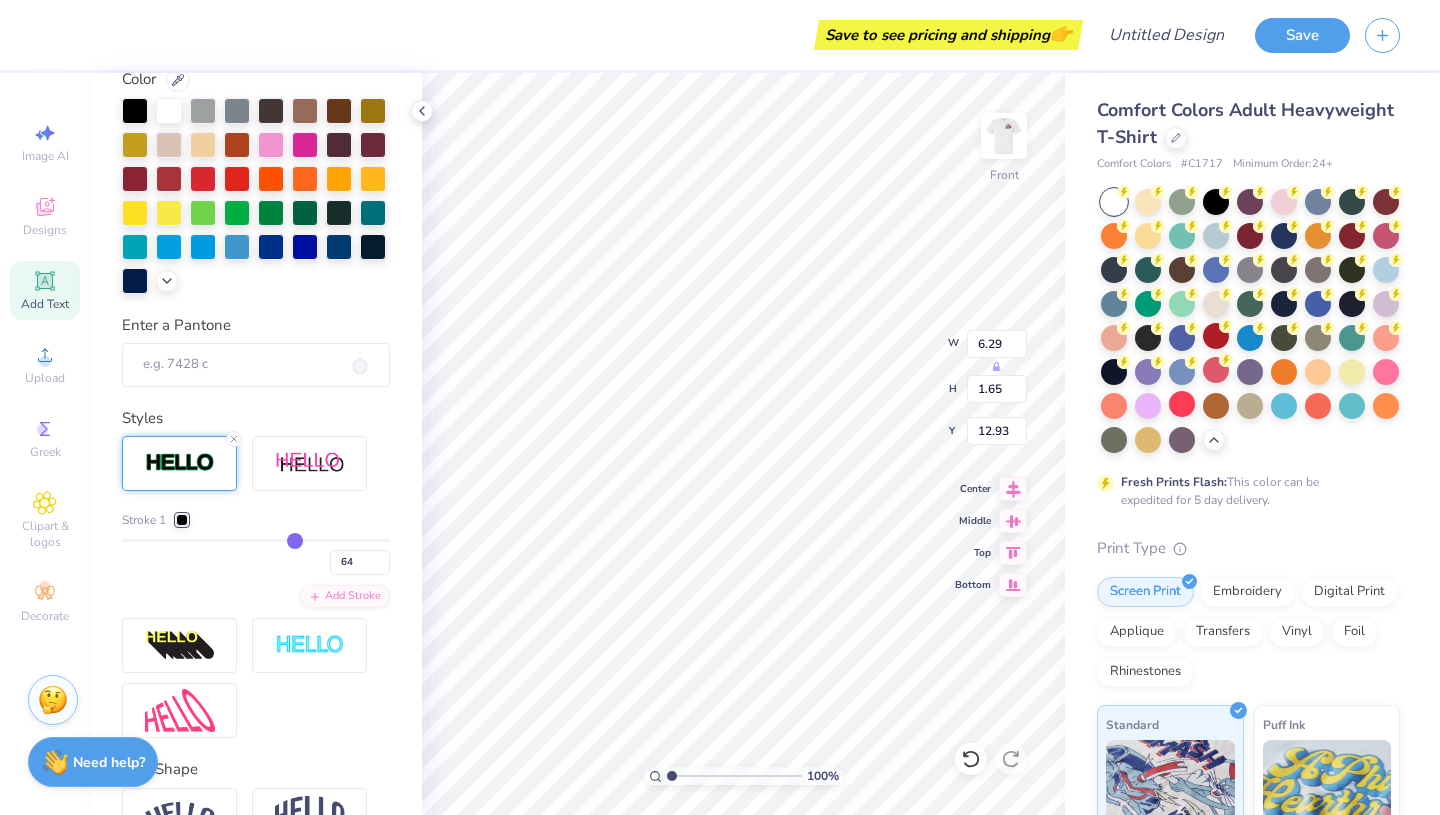 type on "66" 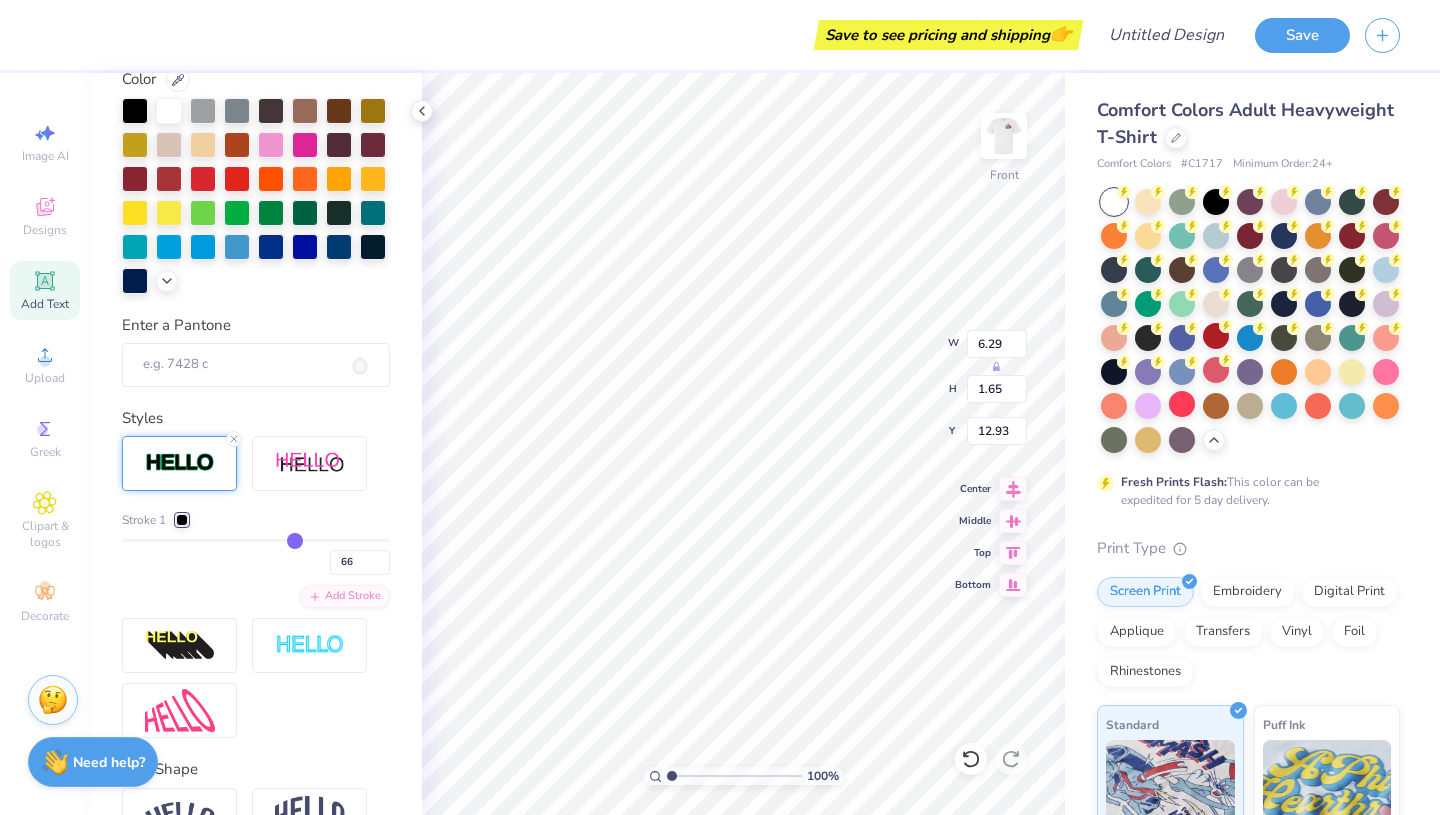 type on "68" 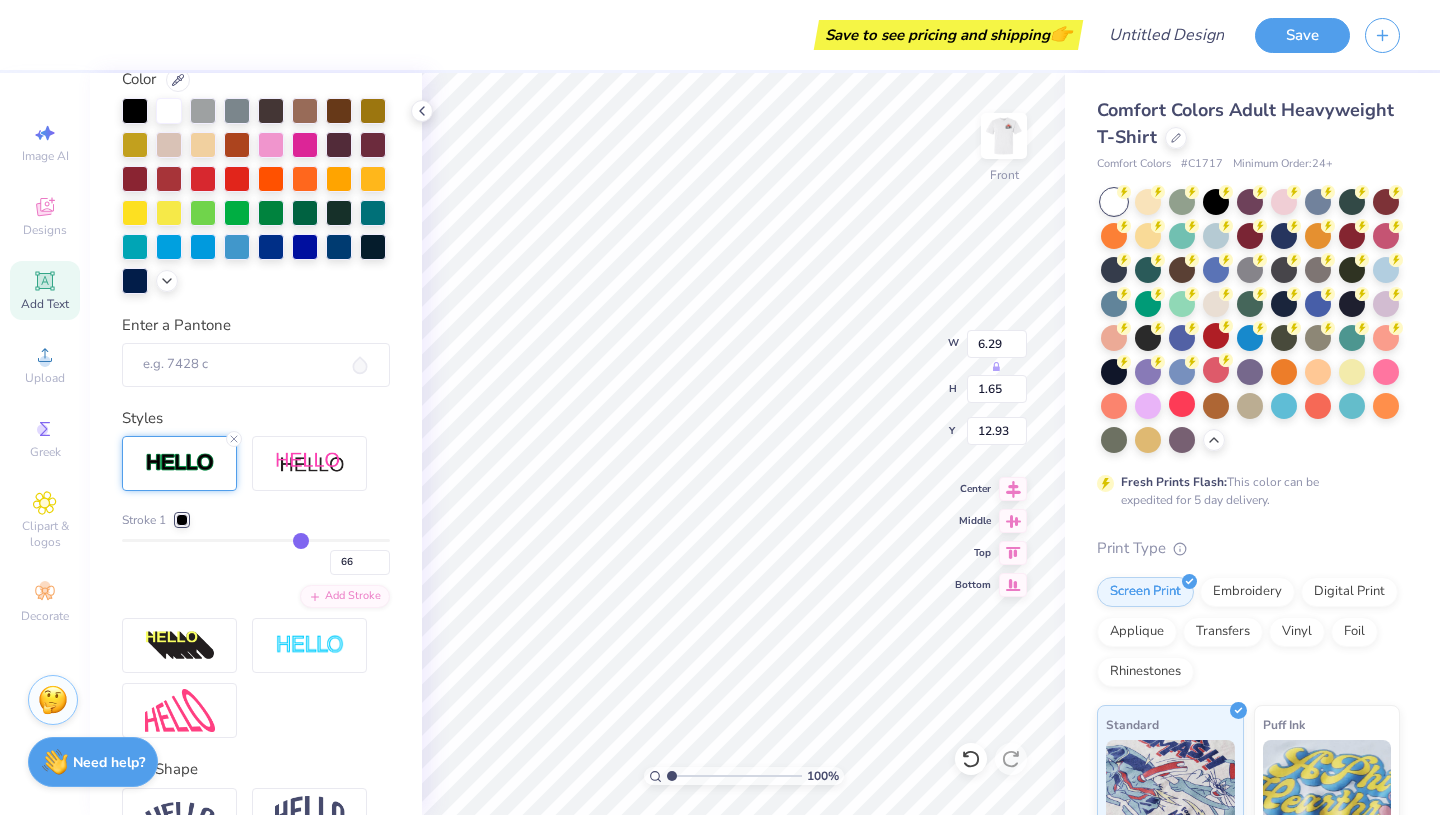 type on "68" 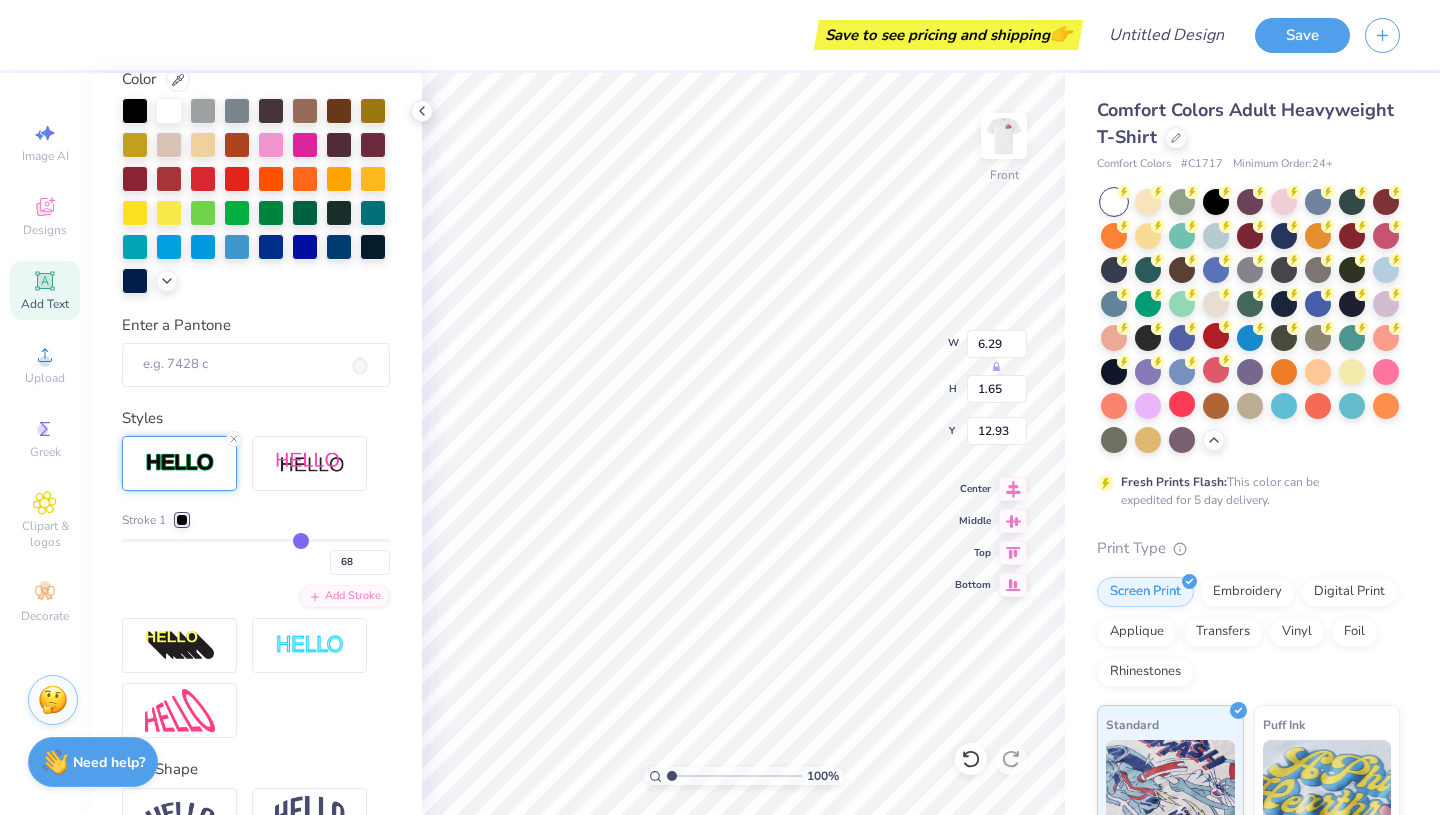 type on "69" 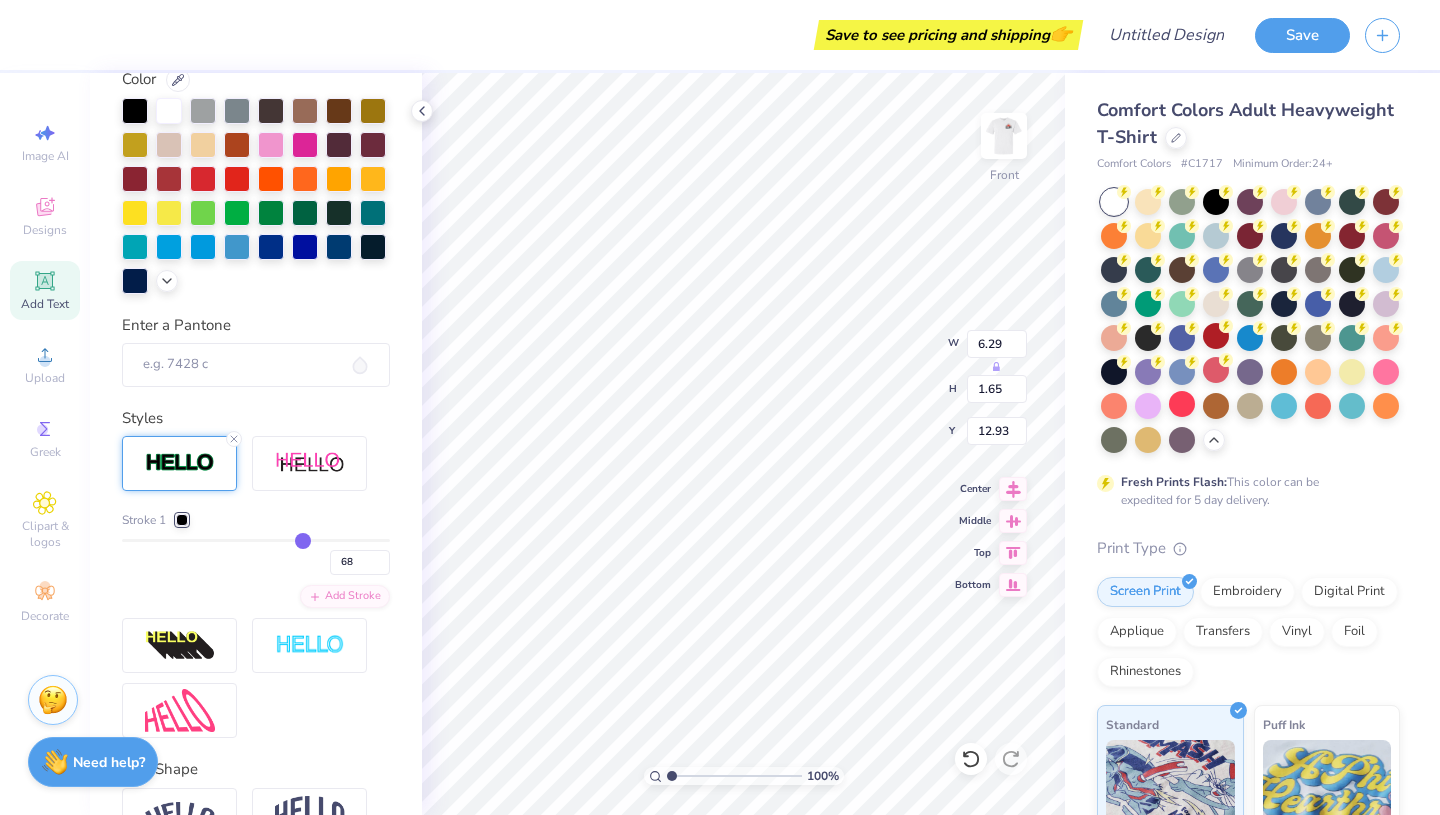 type on "69" 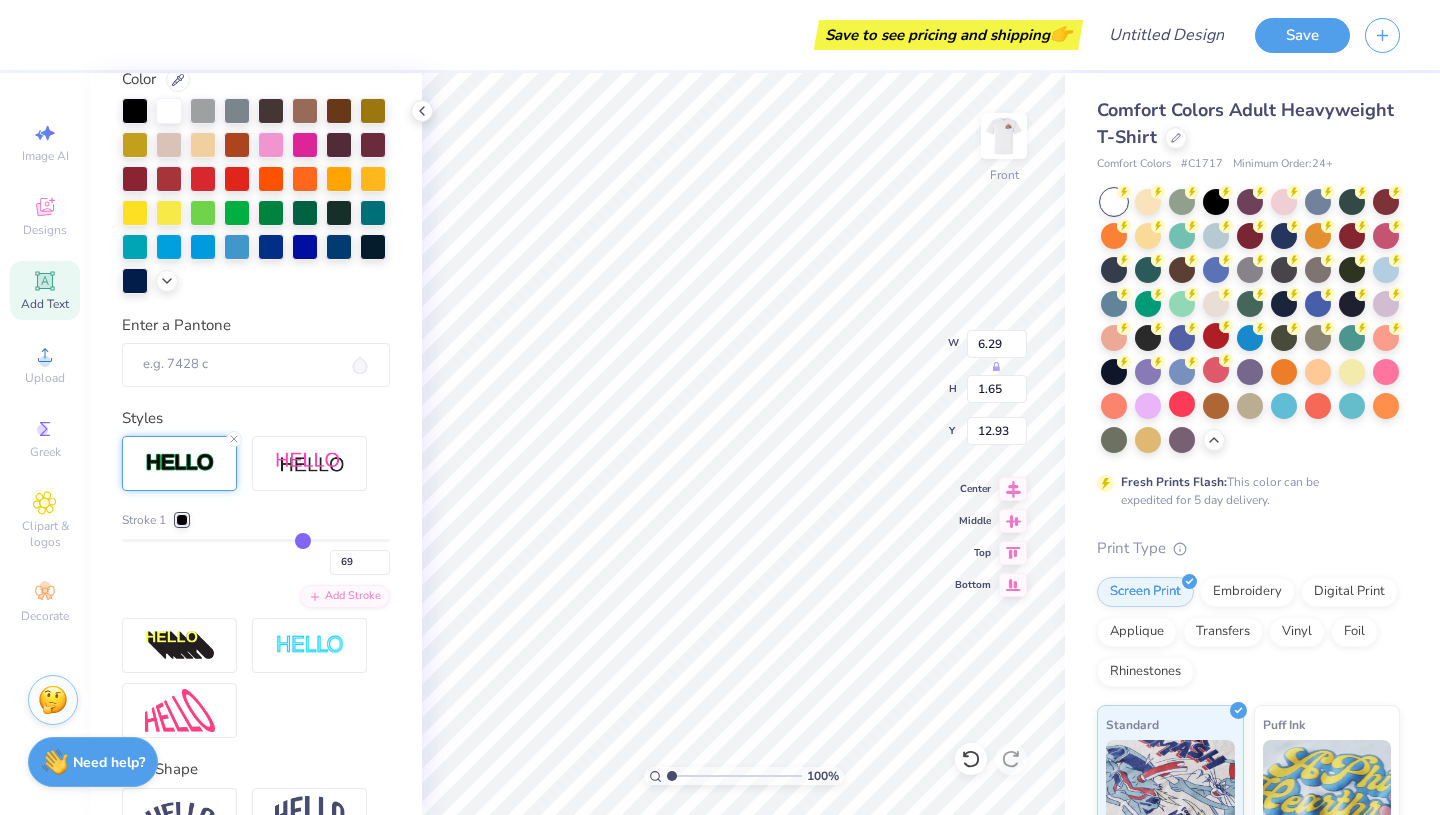 type on "71" 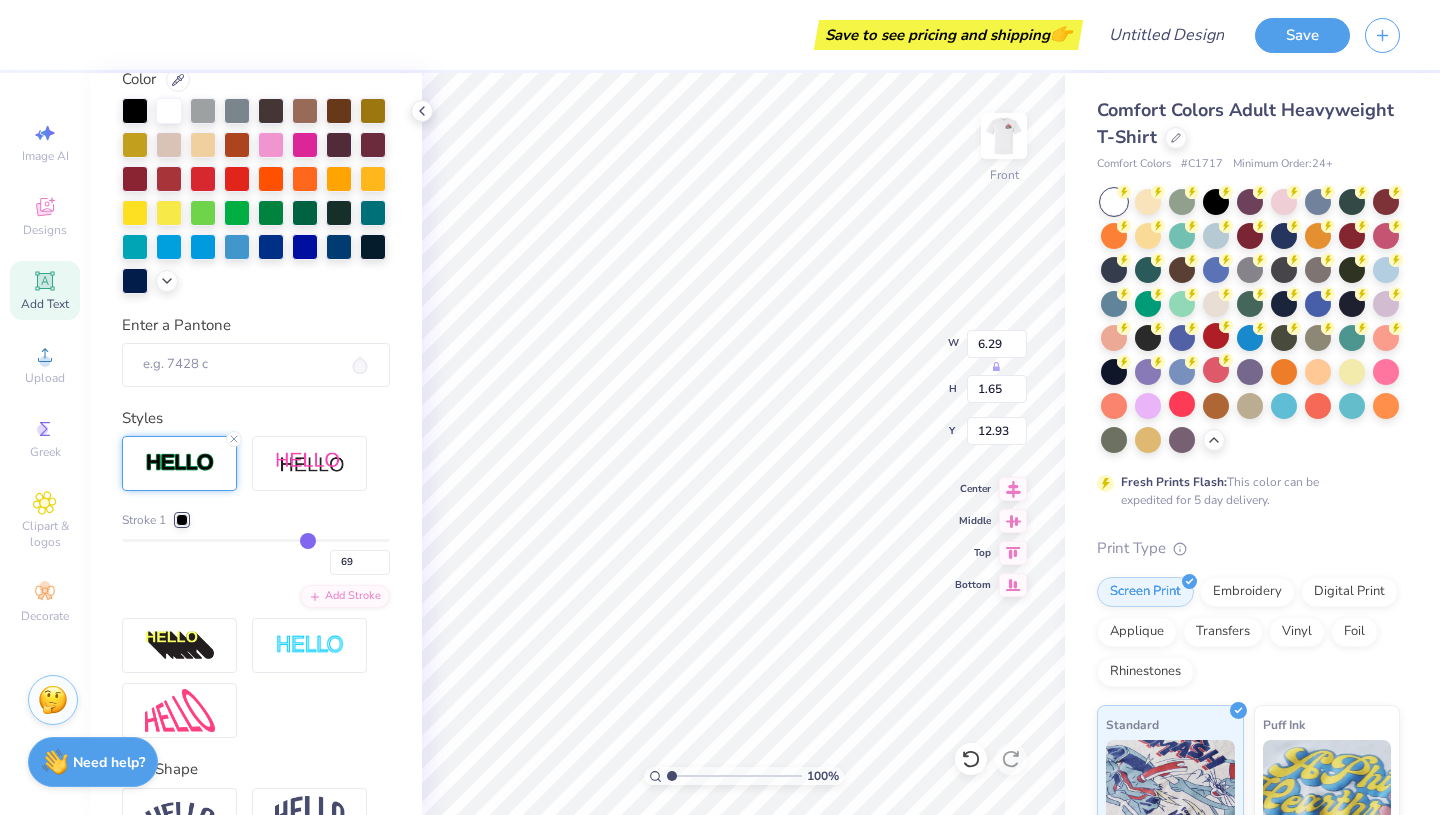type on "71" 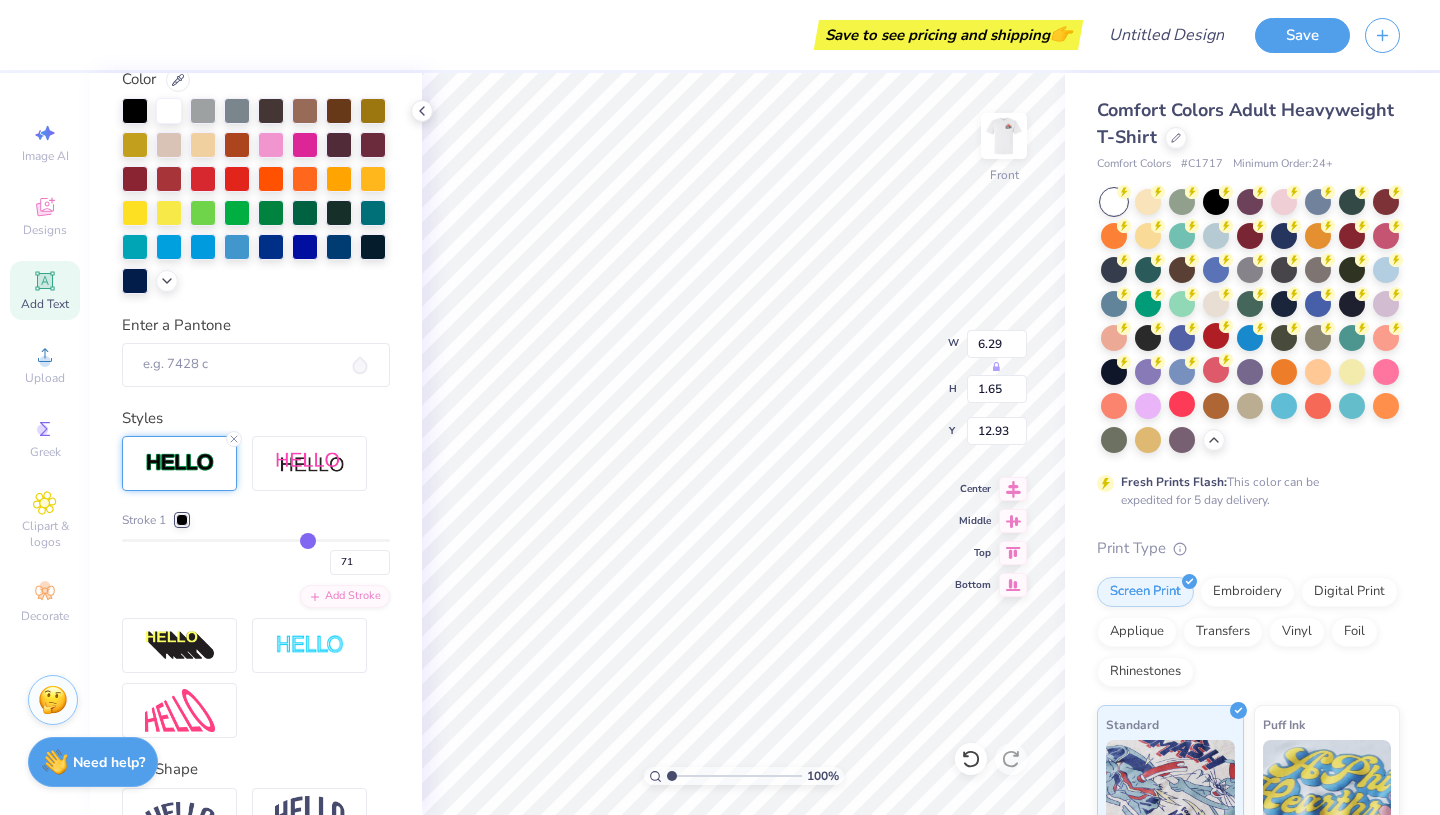 type on "72" 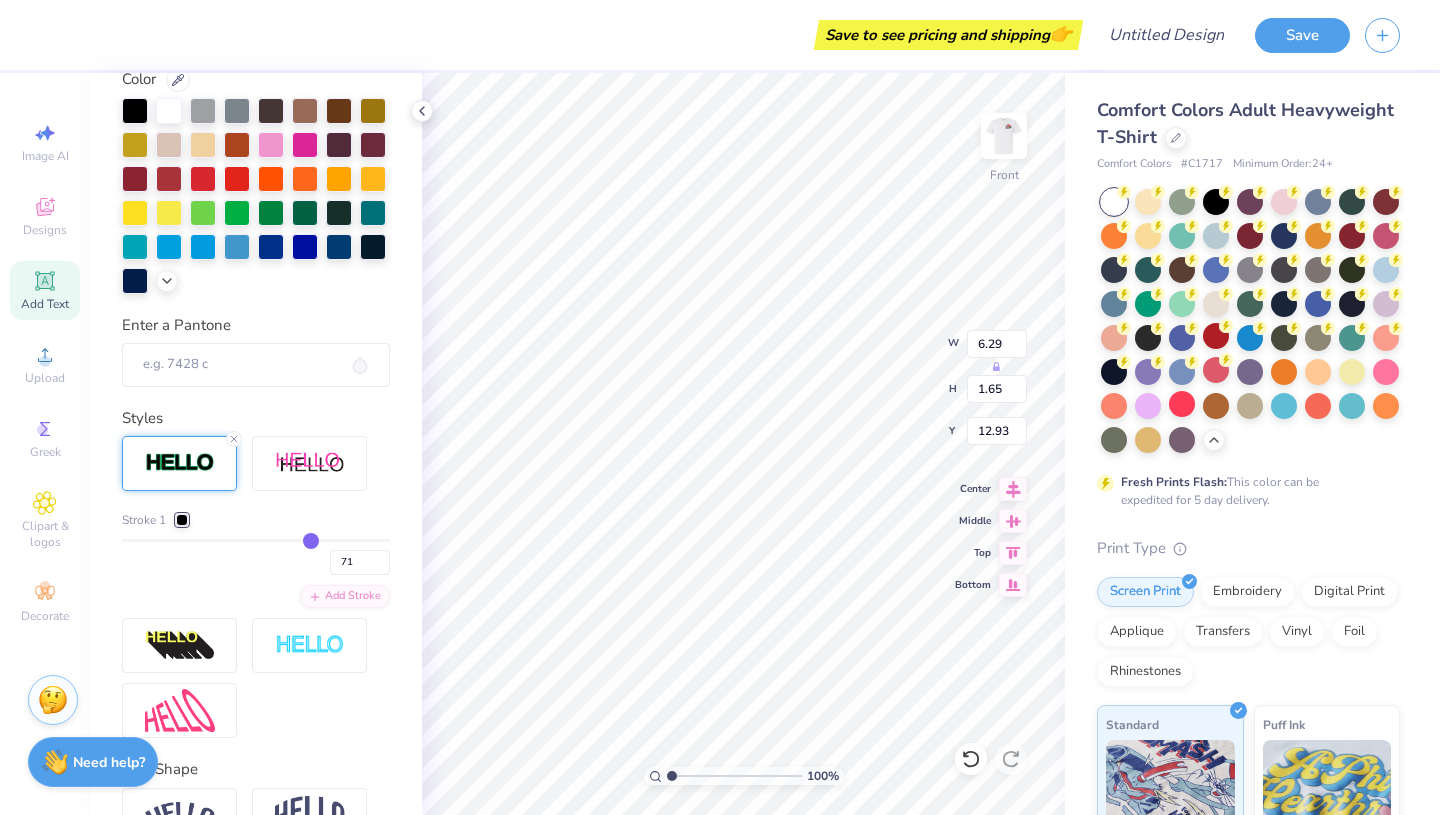 type on "72" 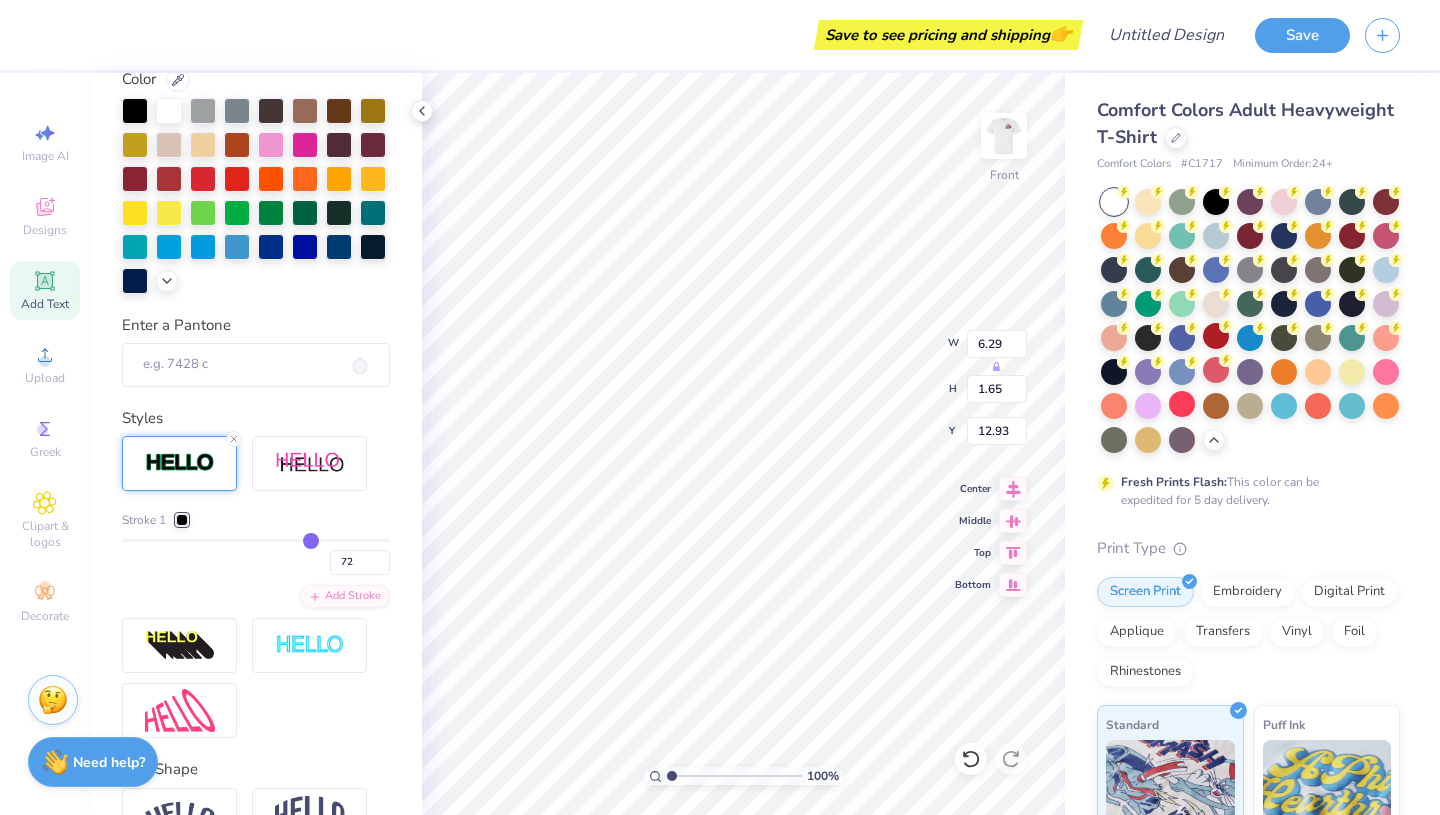 type on "73" 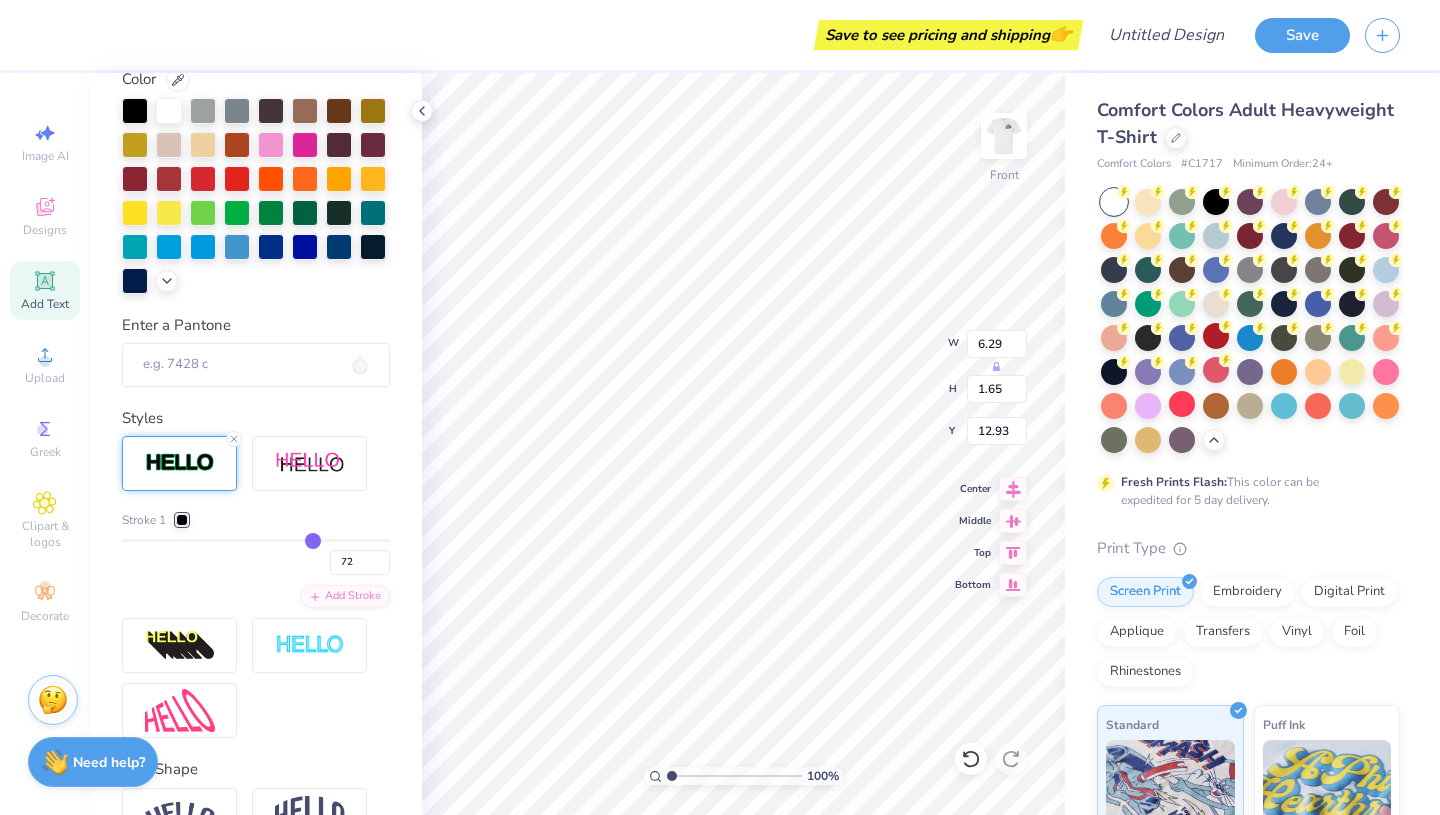 type on "73" 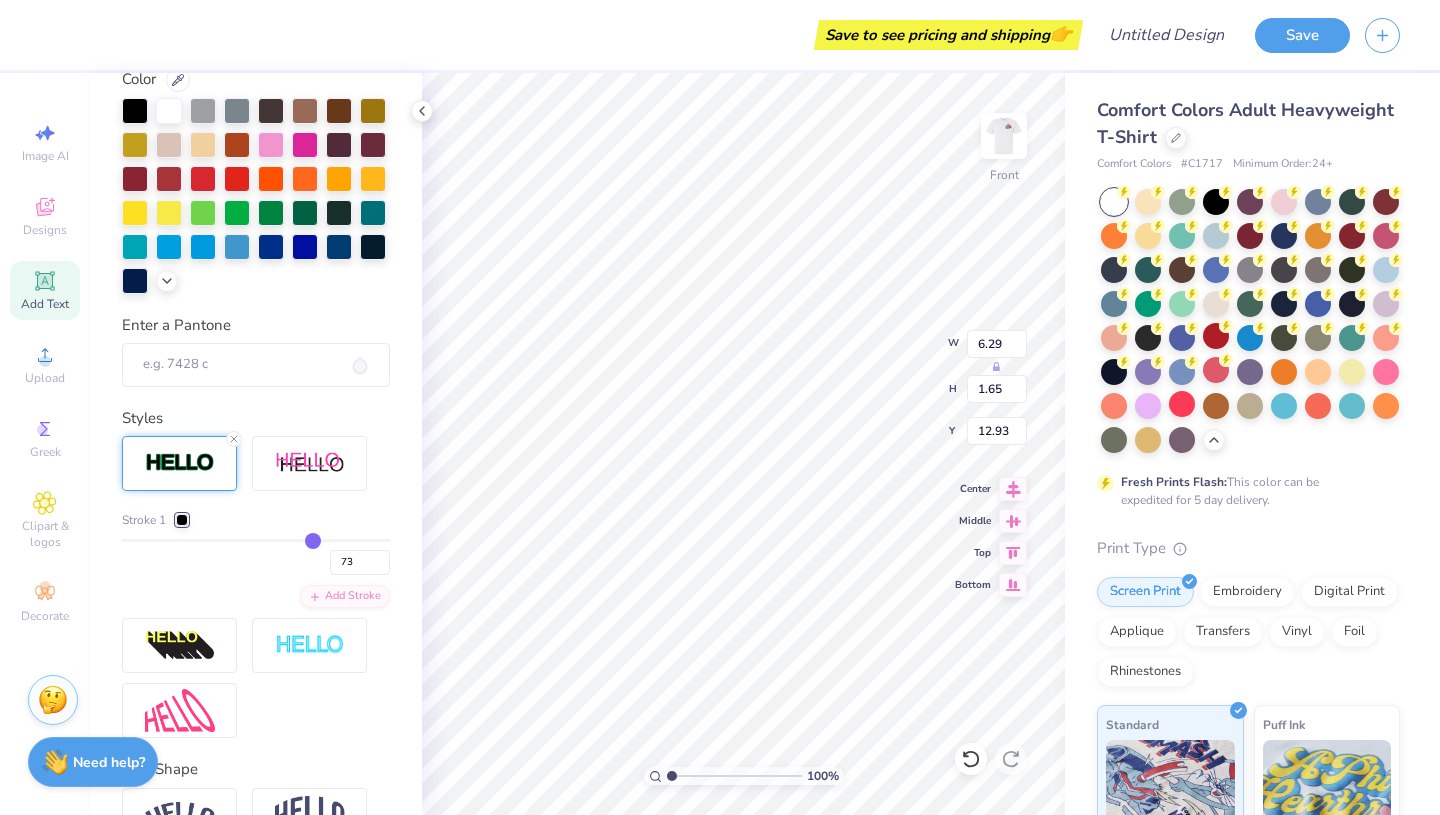 type on "74" 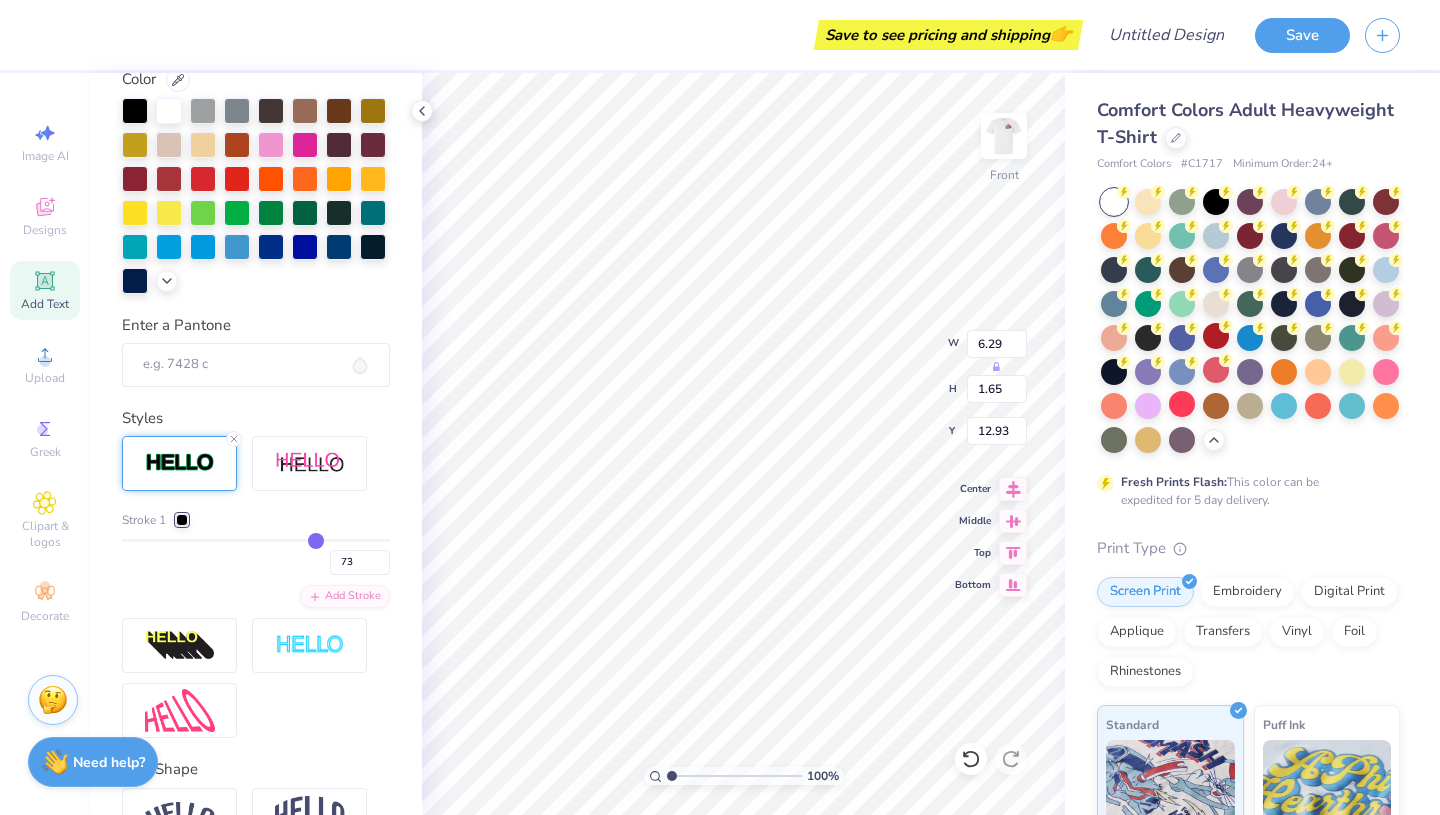 type on "74" 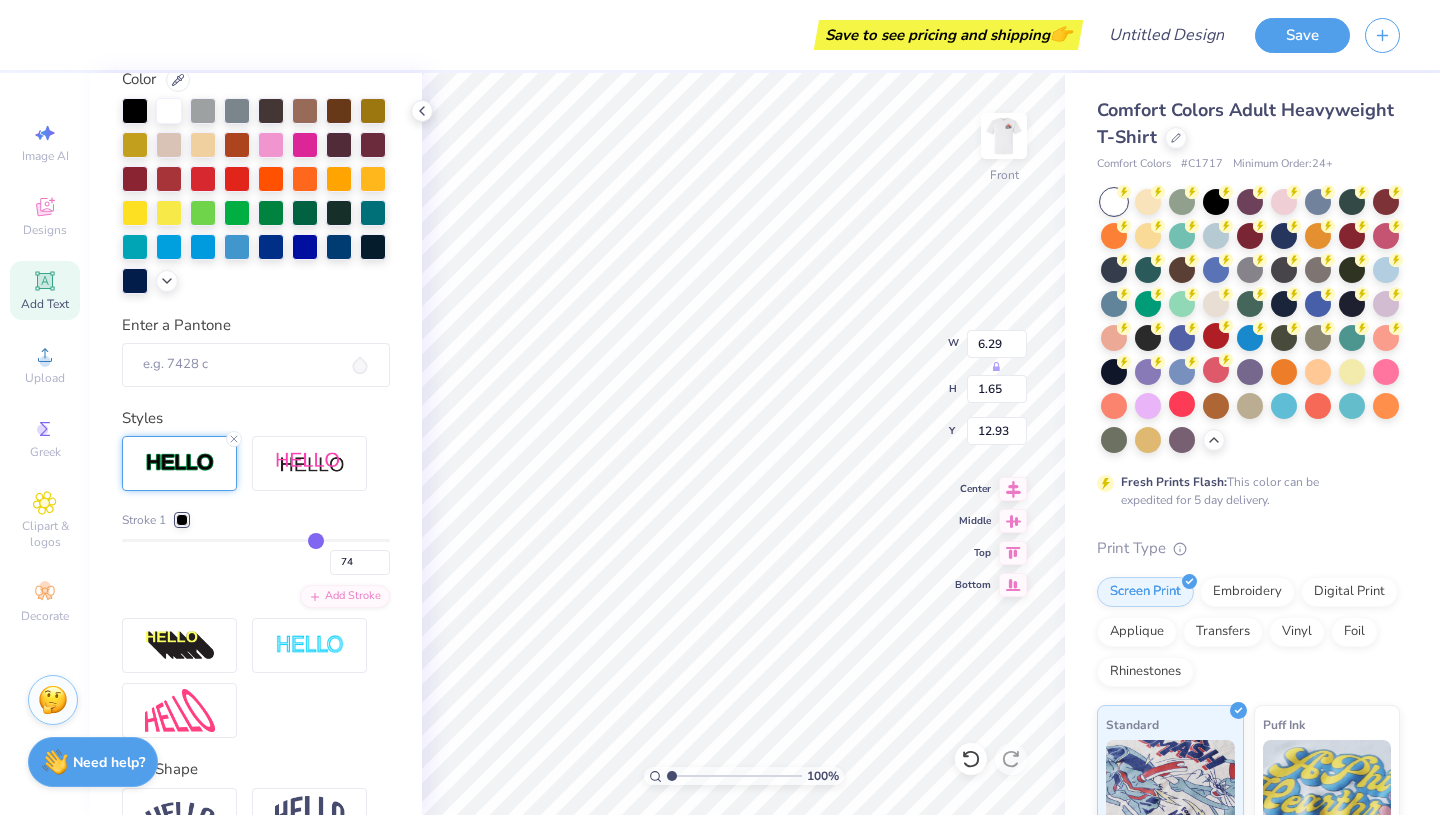 type on "75" 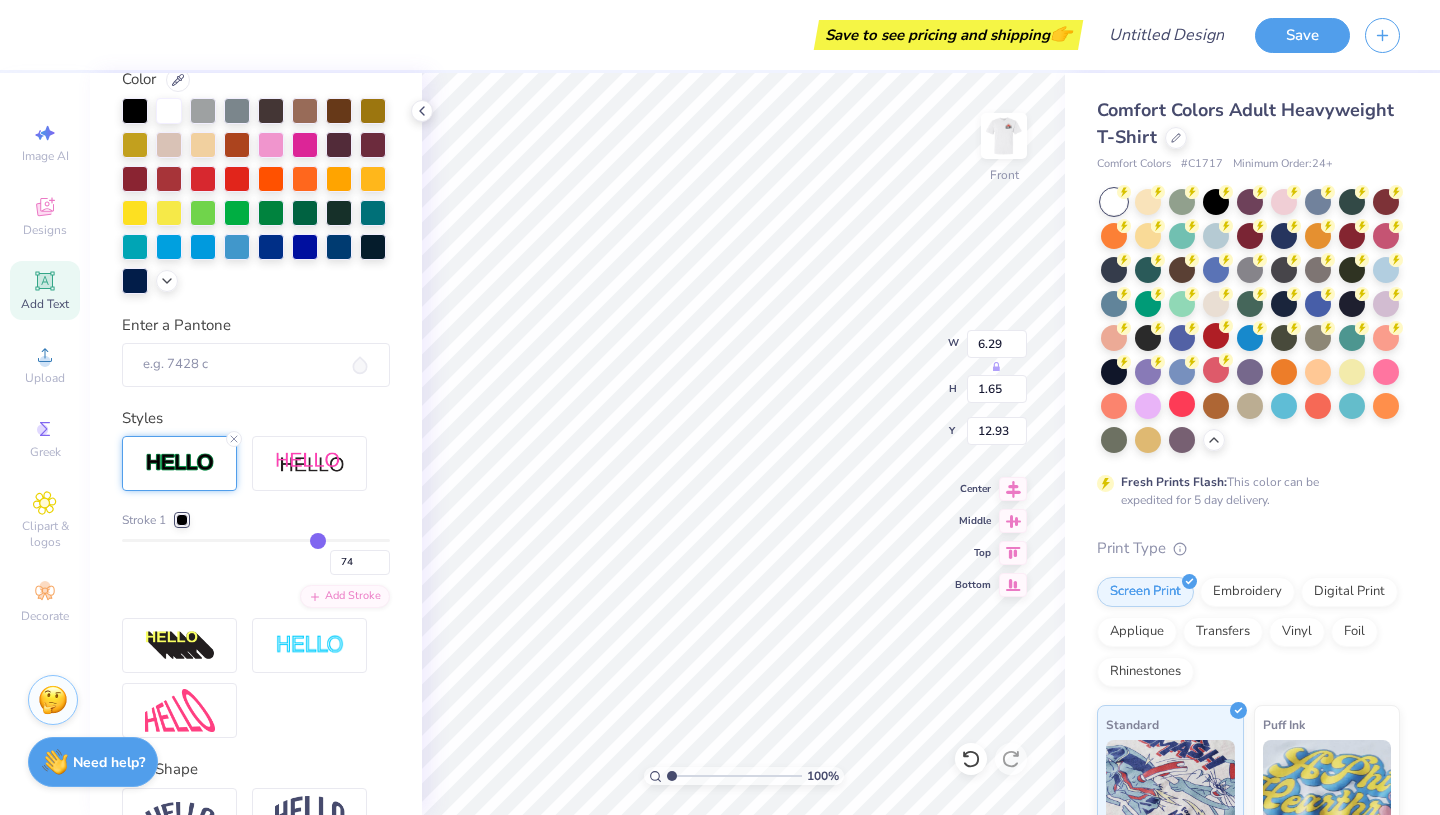 type on "75" 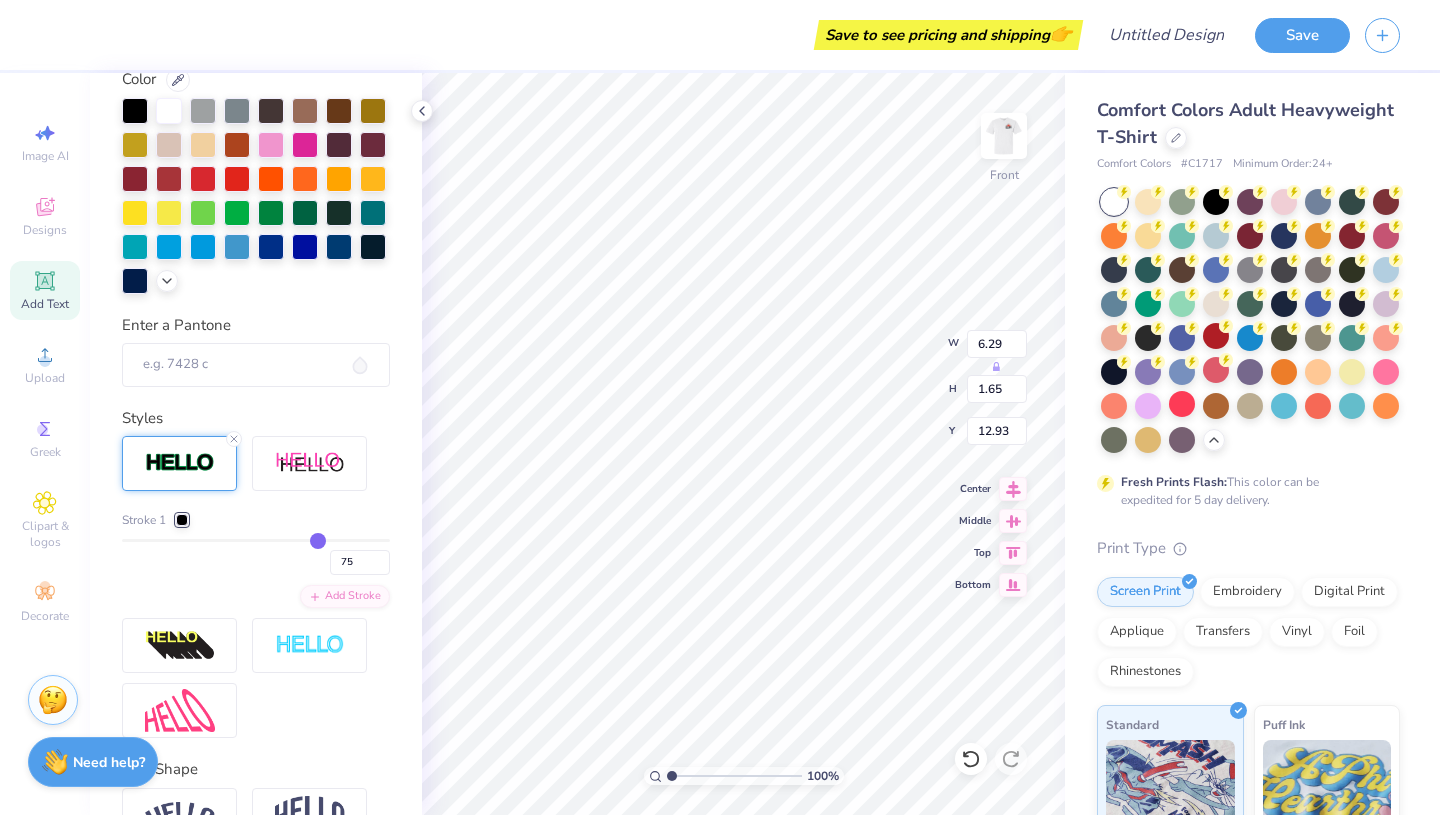 type on "76" 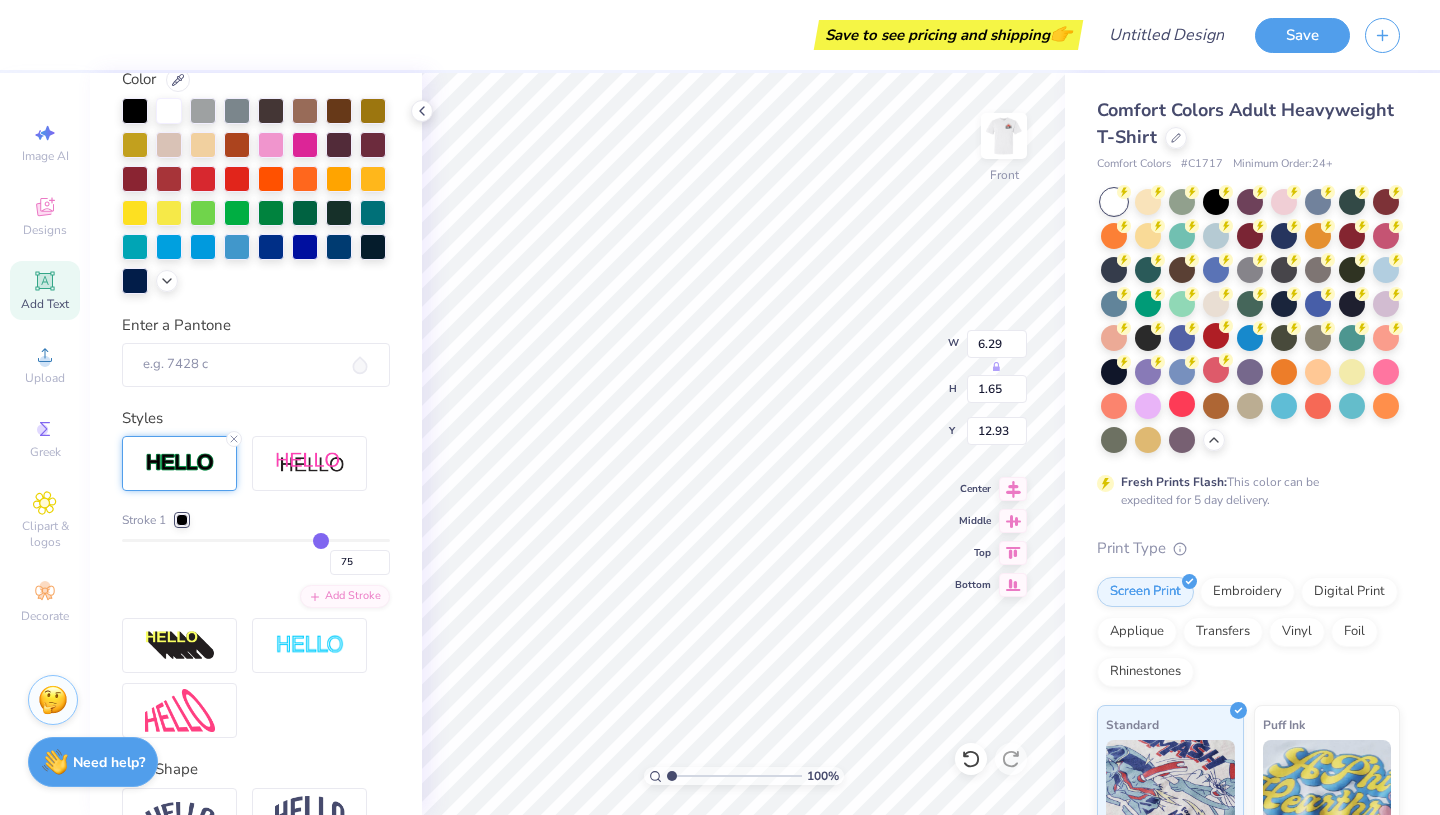 type on "76" 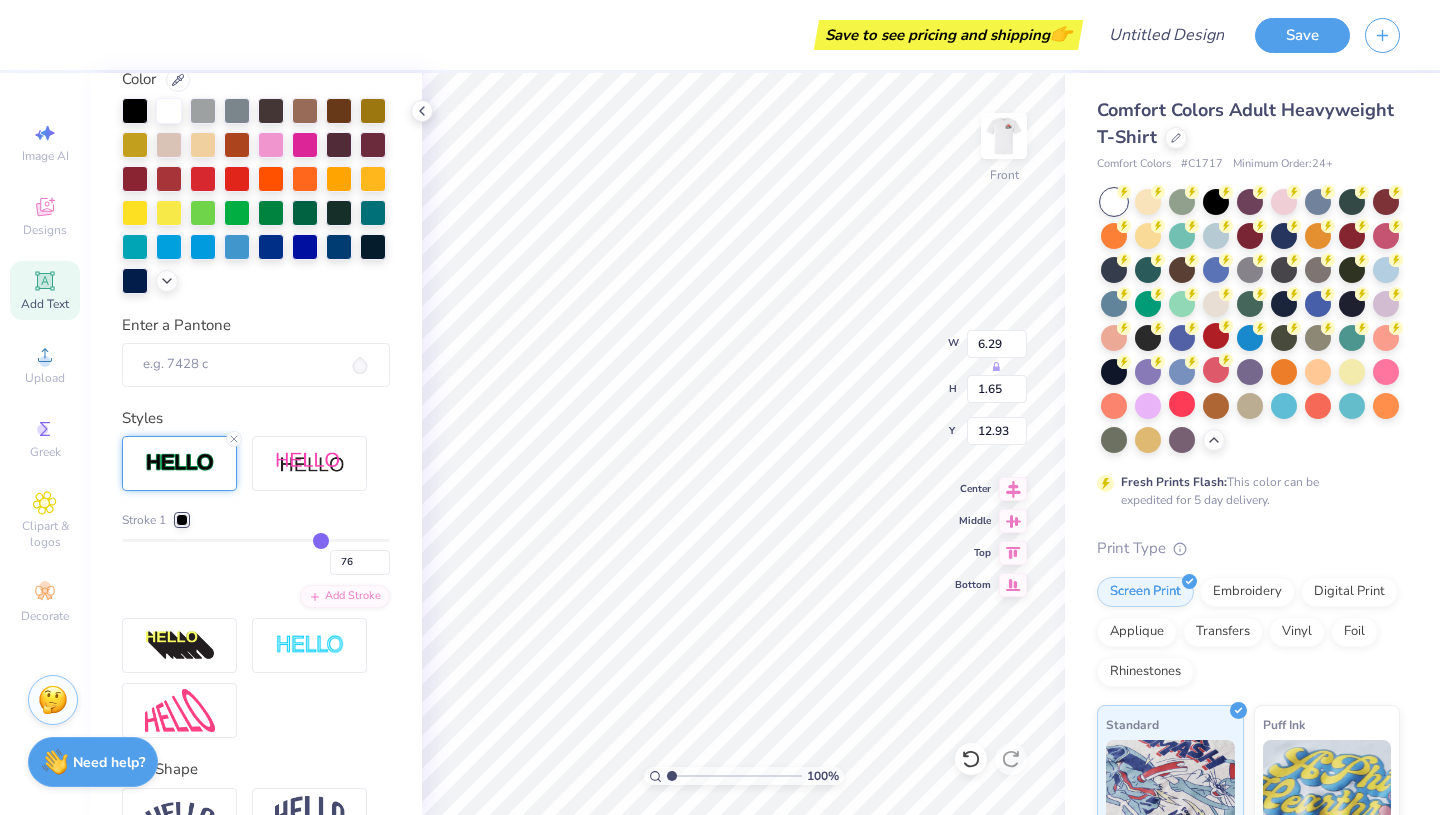 type on "77" 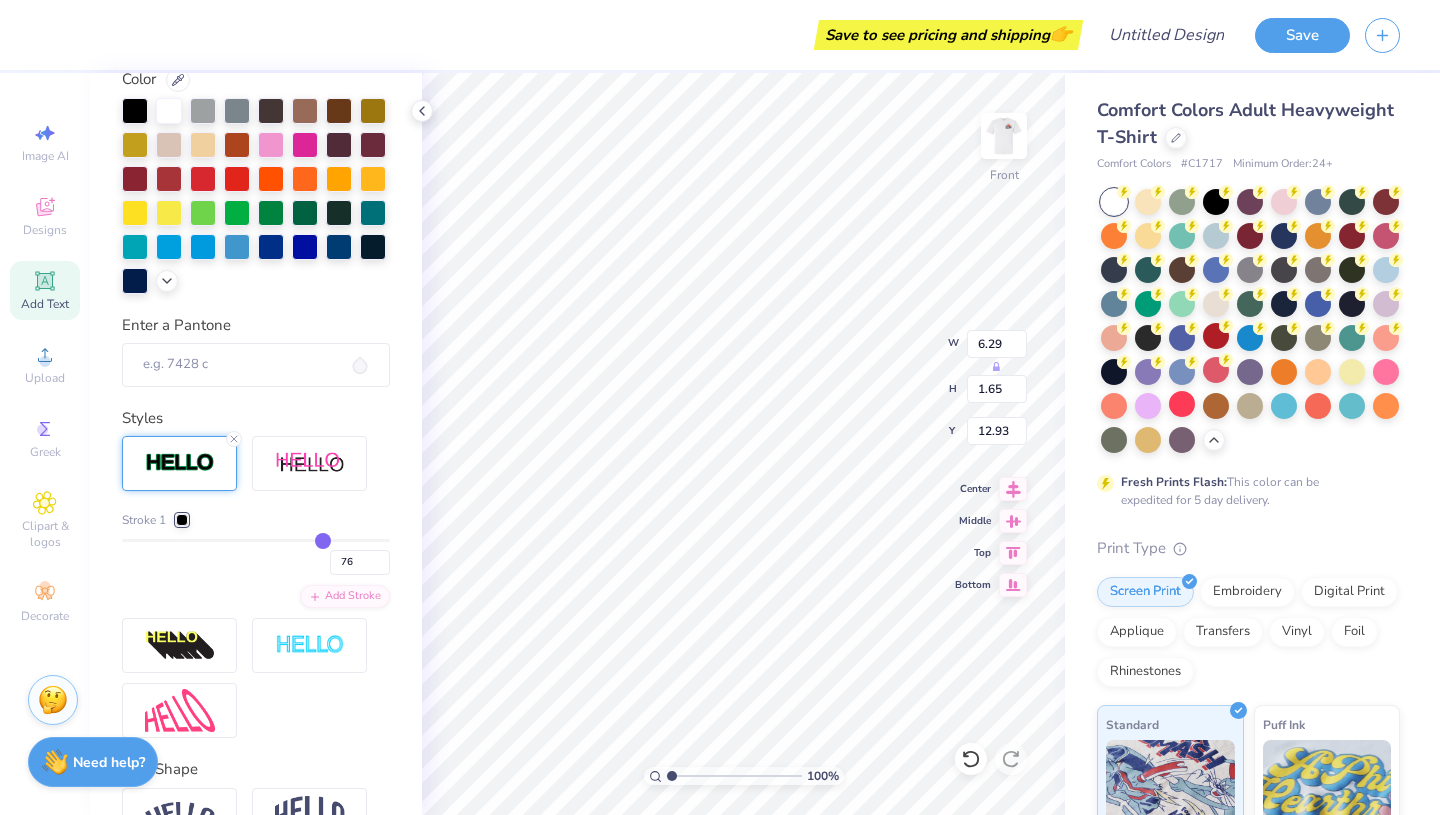 type on "77" 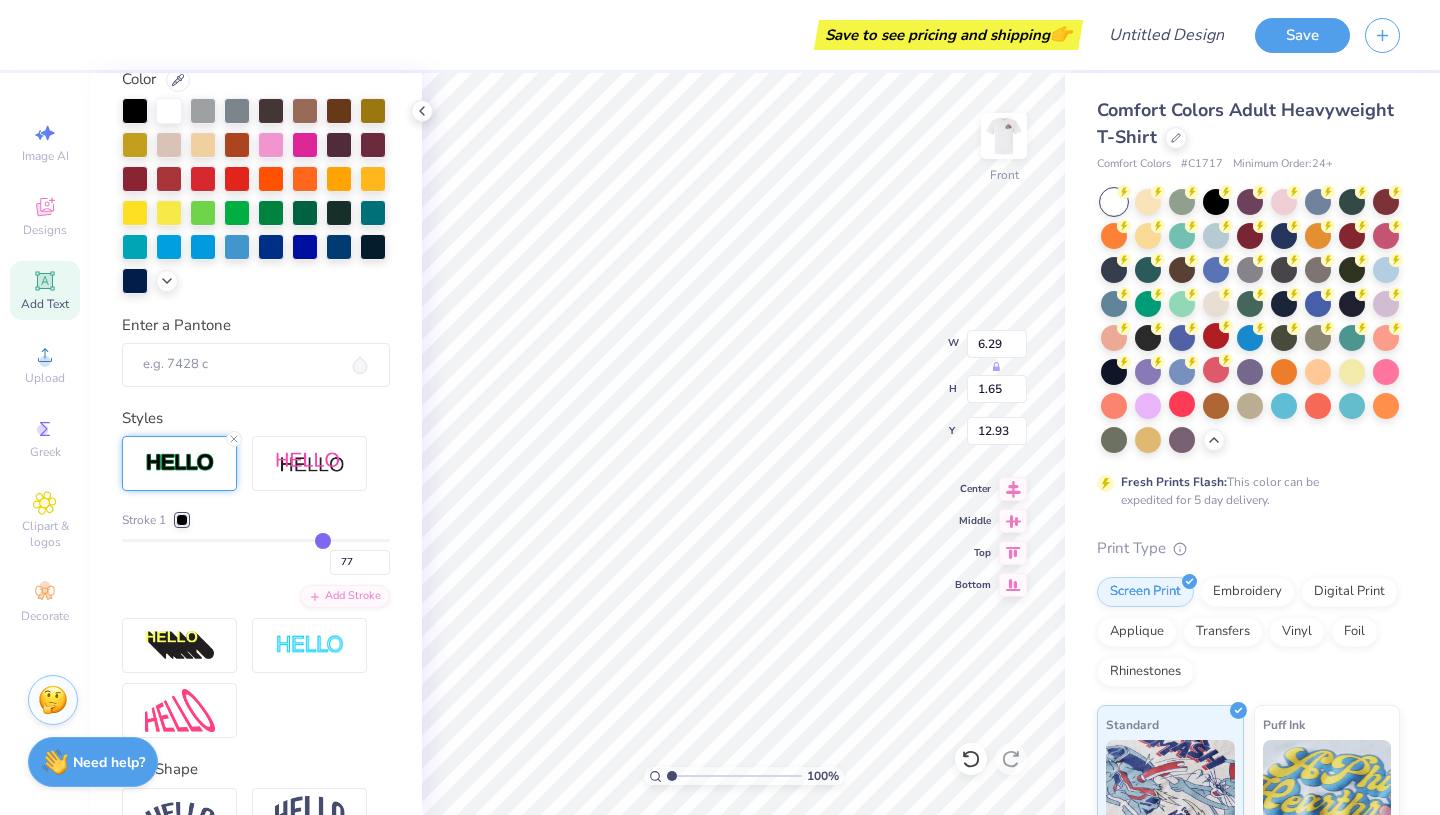 type on "78" 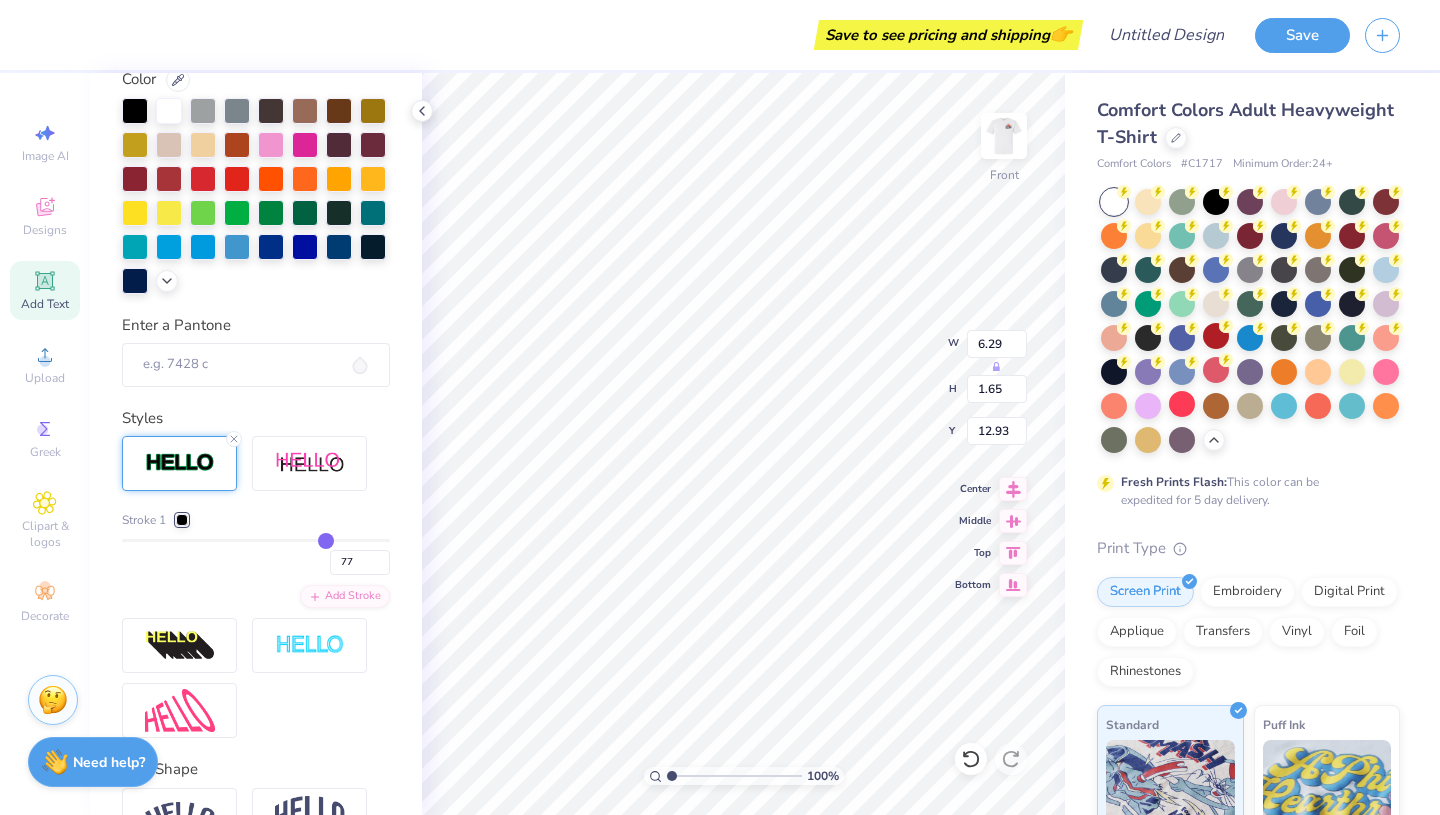 type on "78" 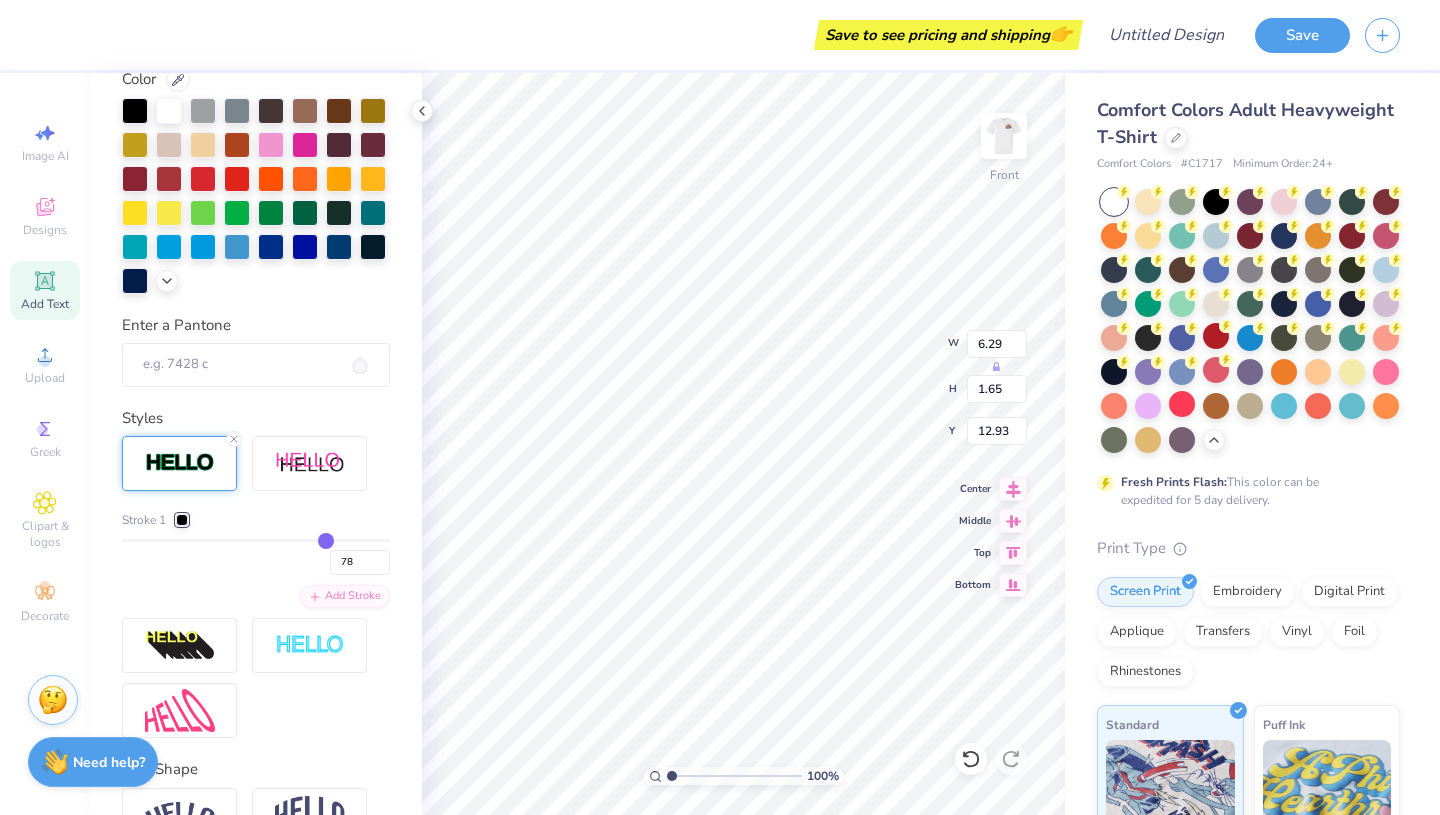 type on "80" 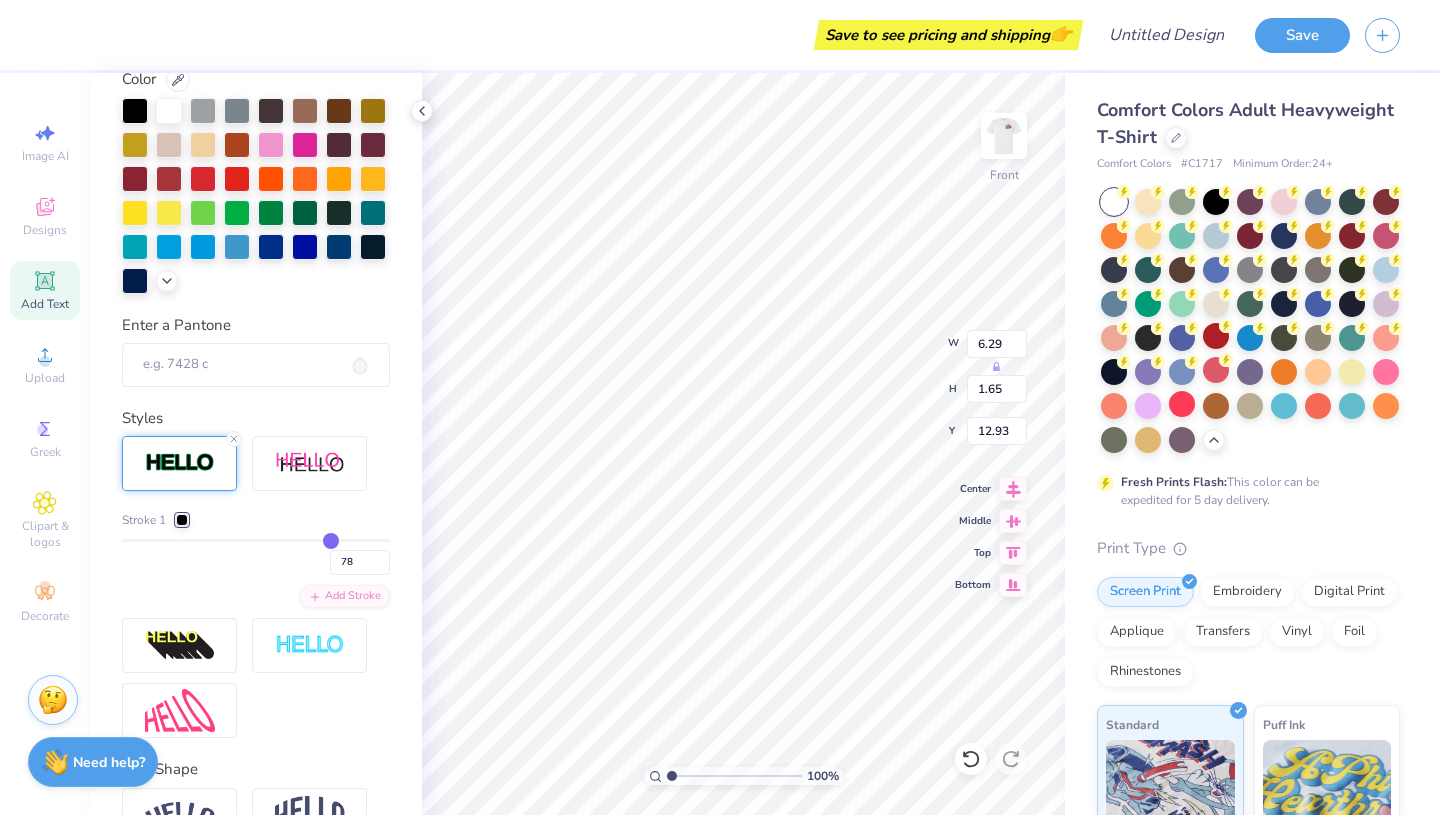 type on "80" 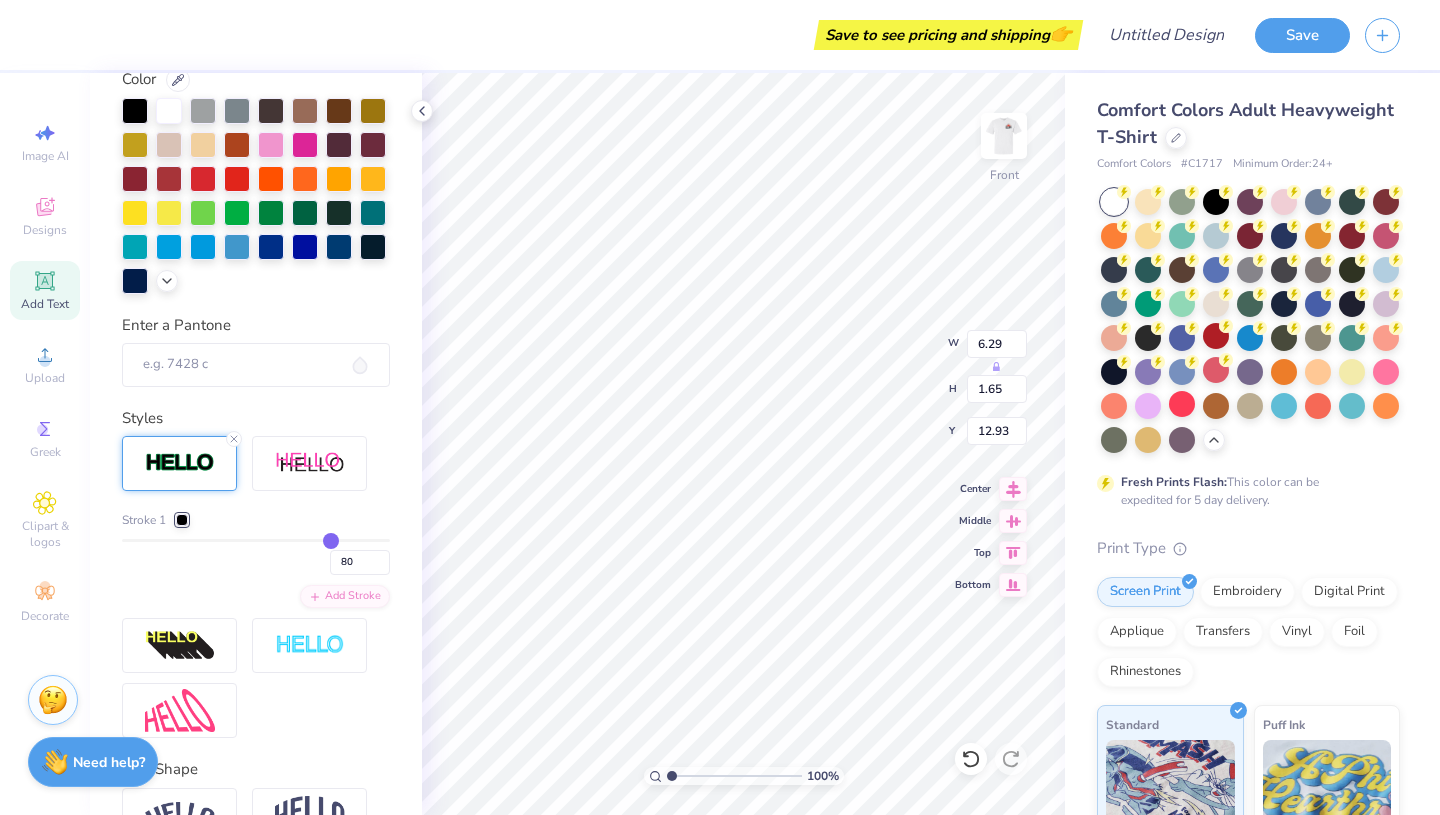 type on "81" 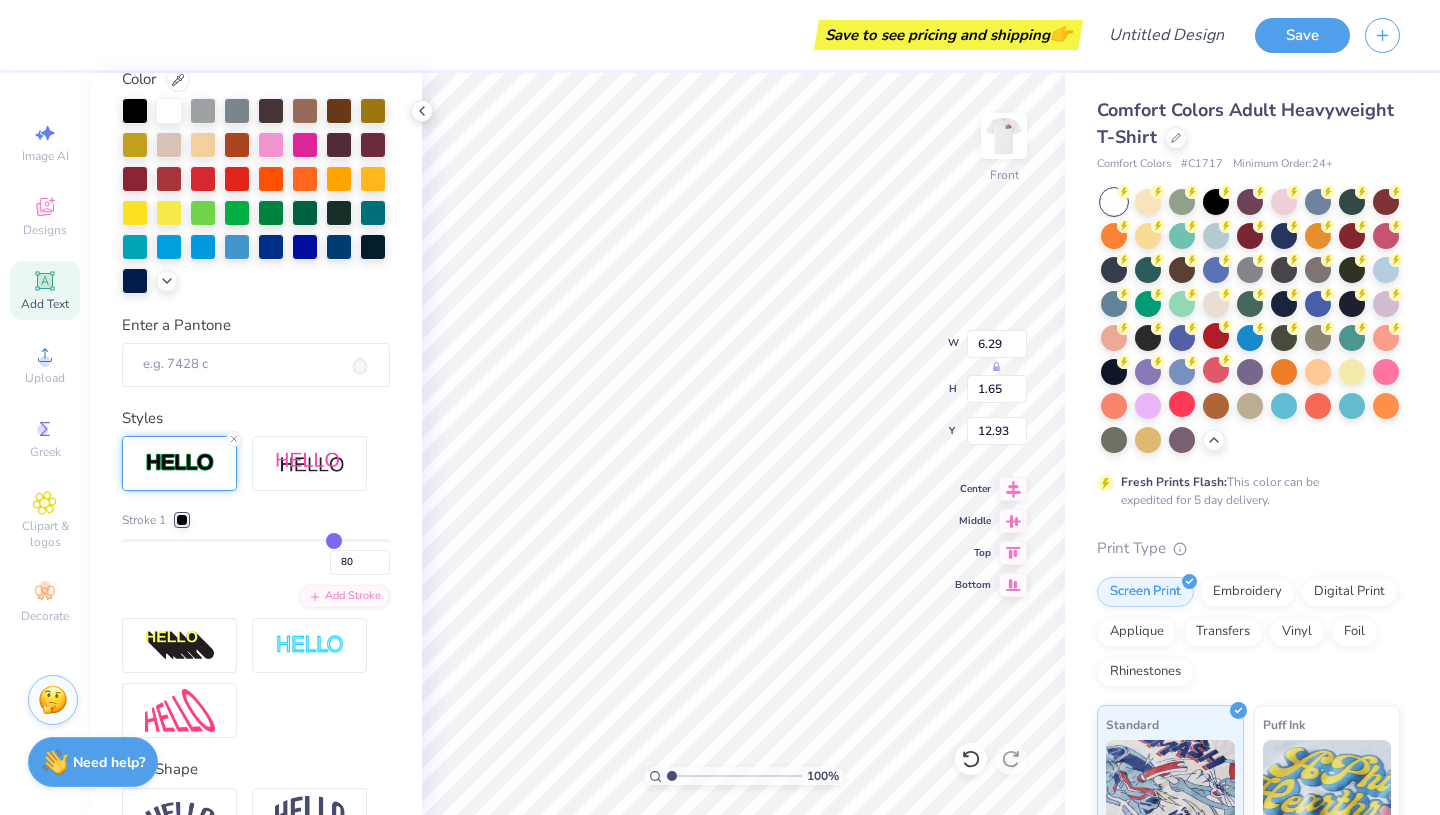 type on "81" 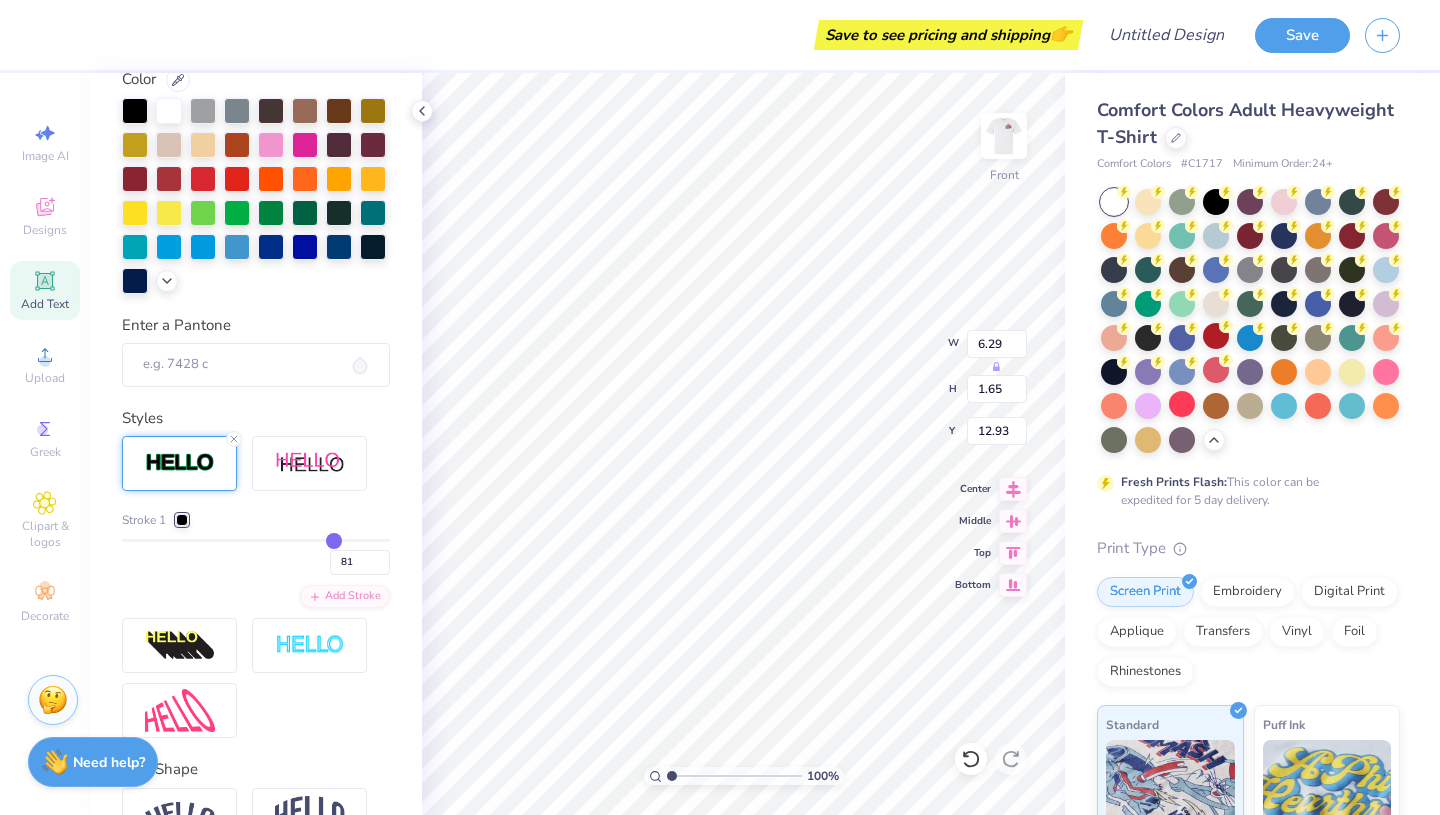 type on "83" 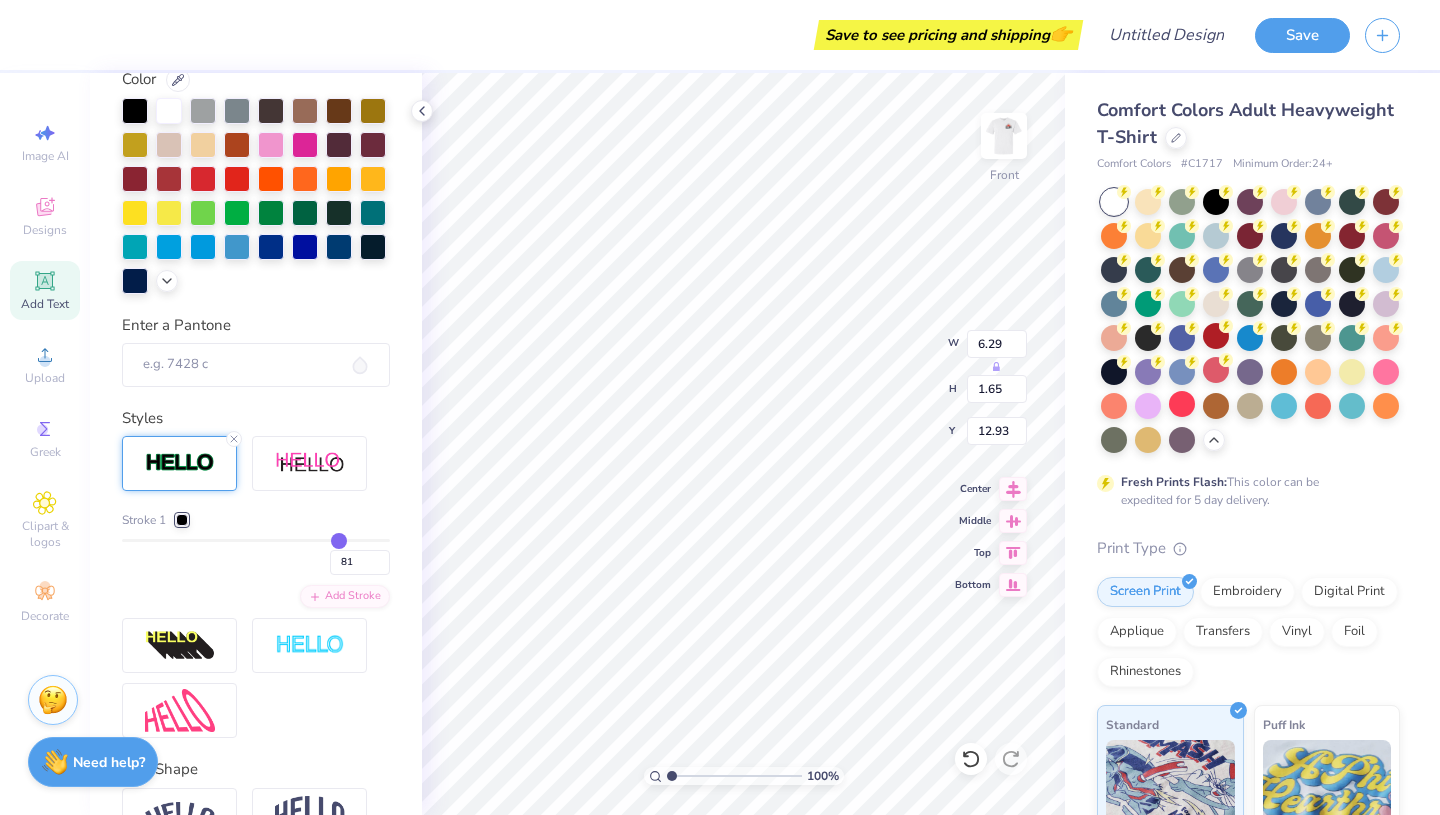 type on "83" 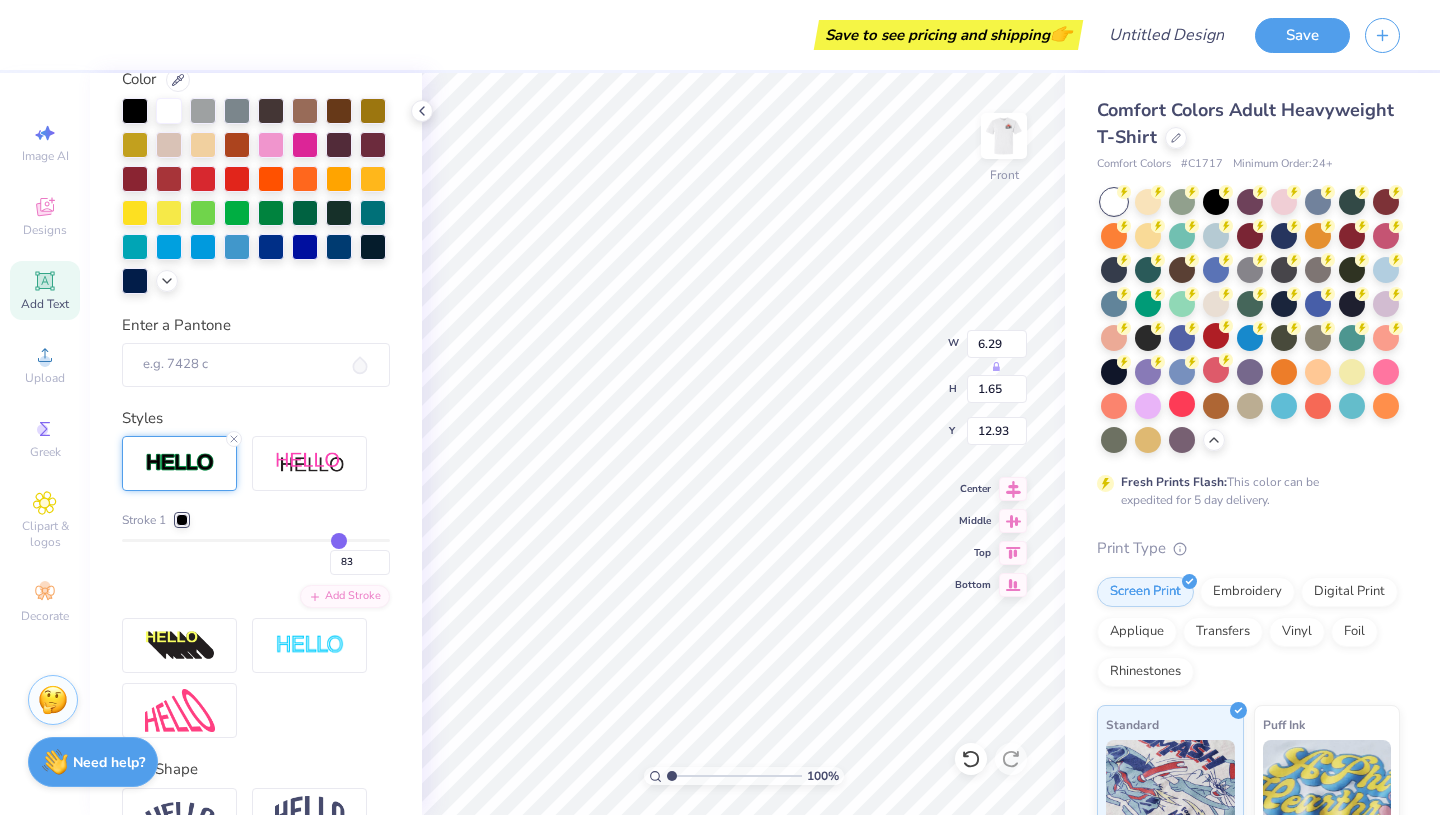 type on "84" 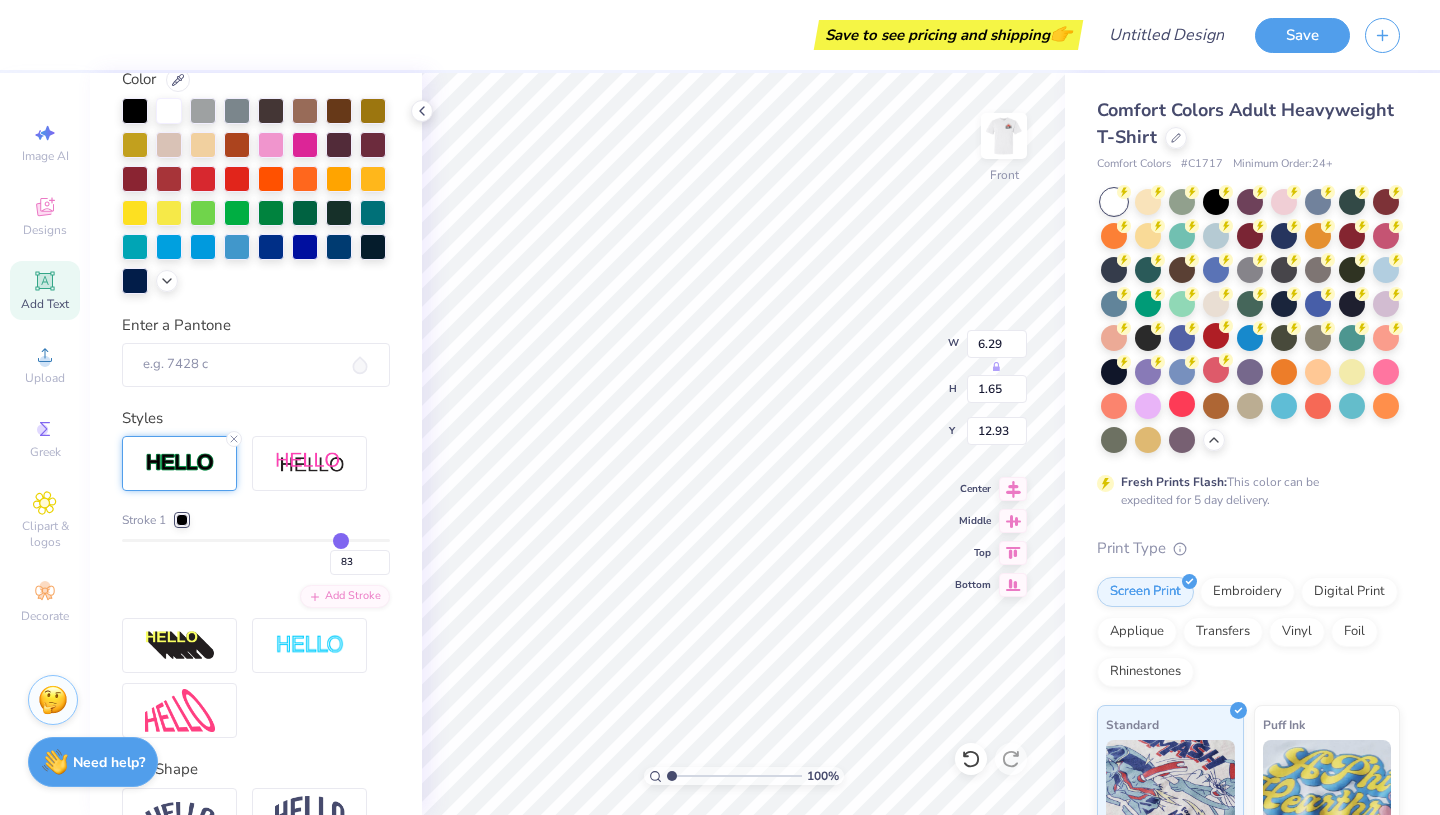 type on "84" 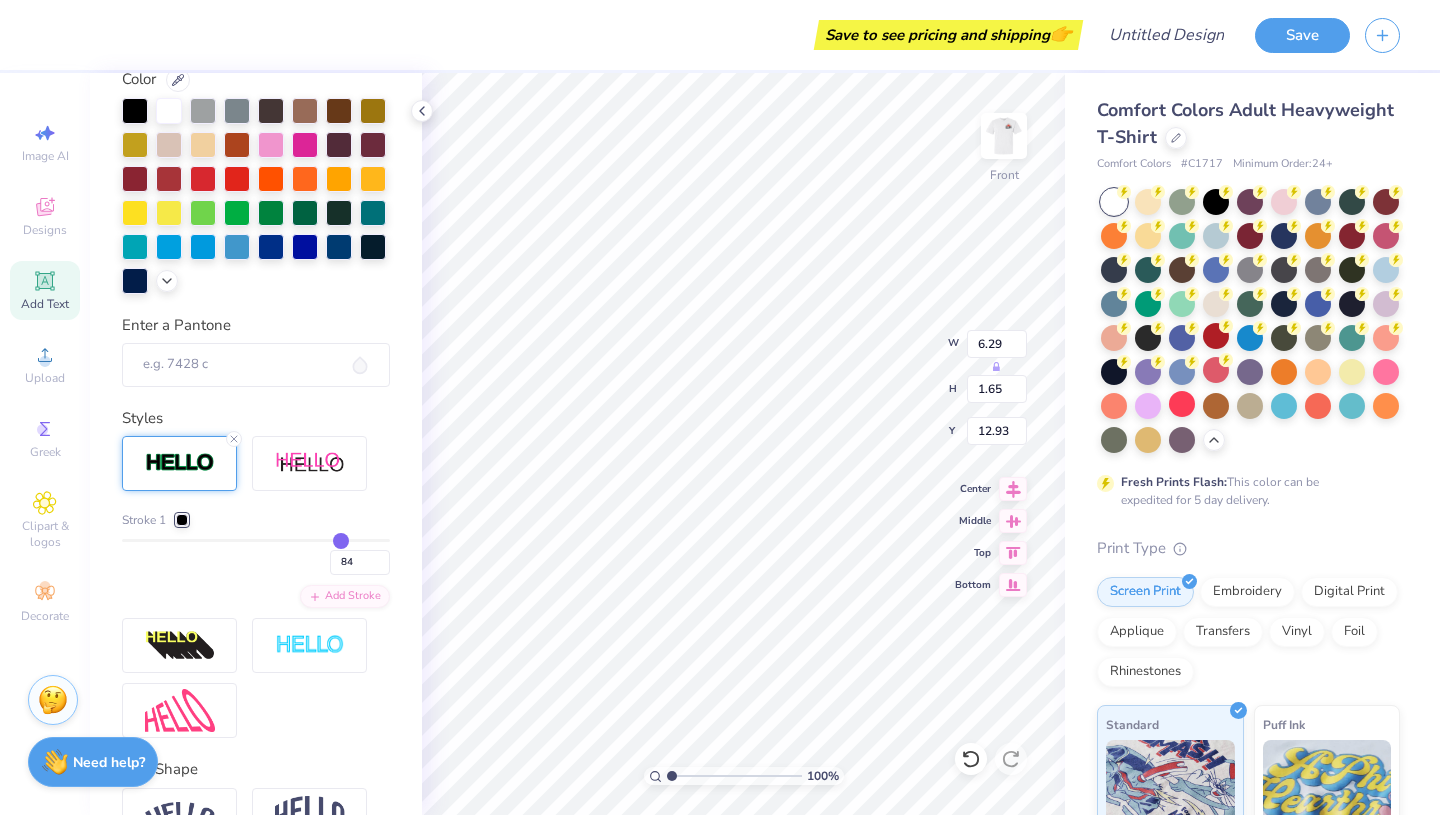 type on "85" 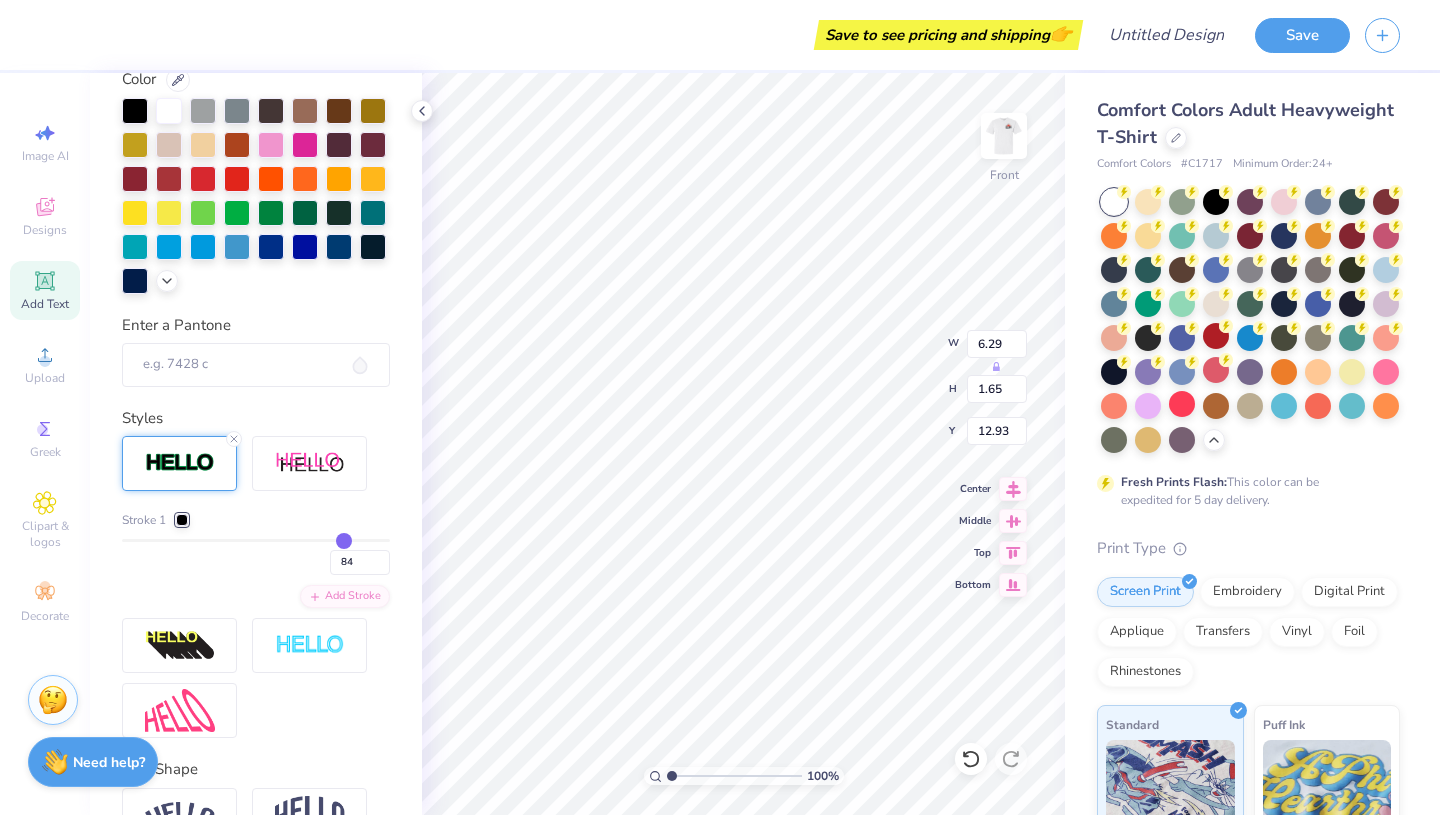 type on "85" 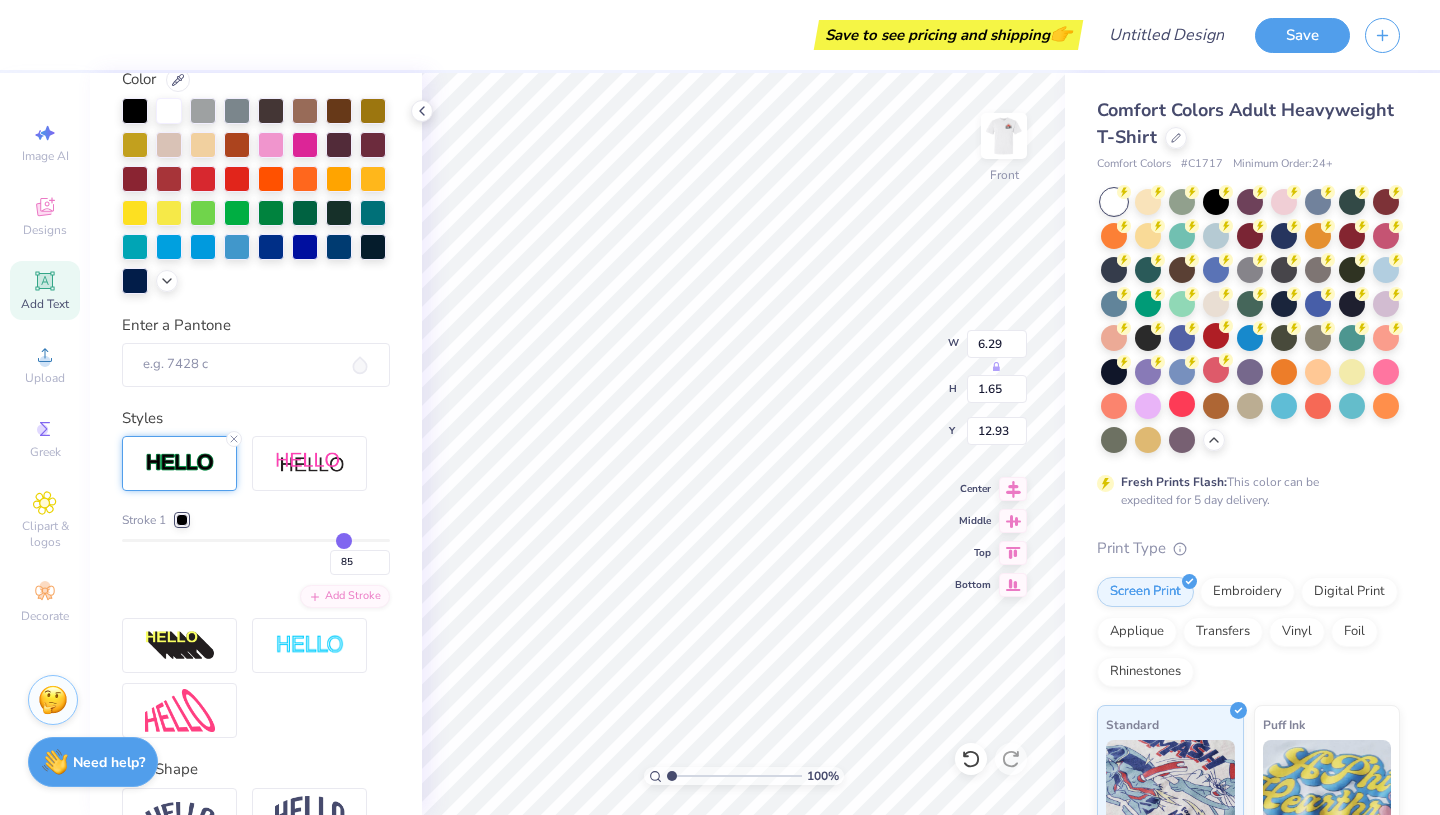 type on "84" 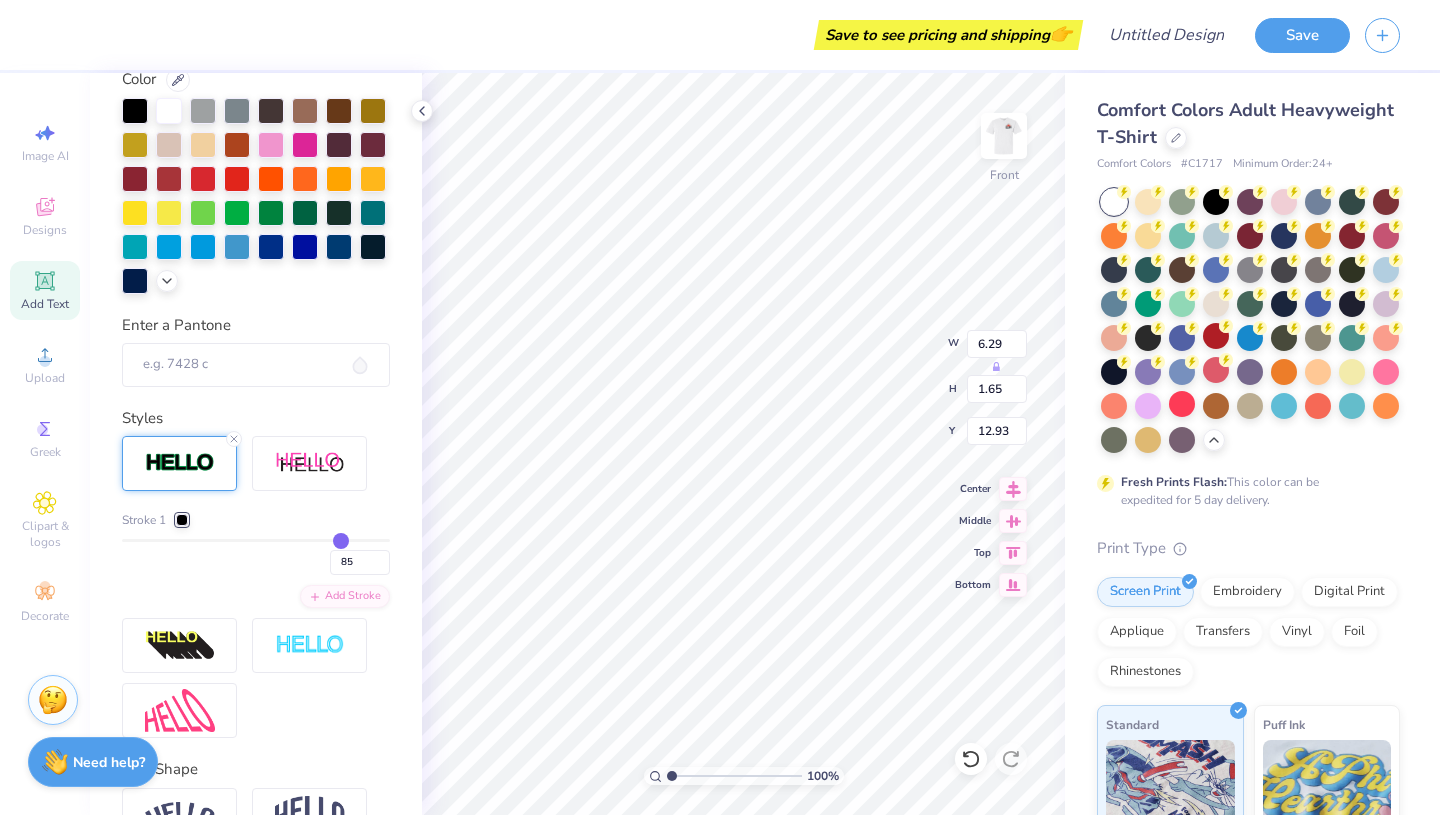 type on "84" 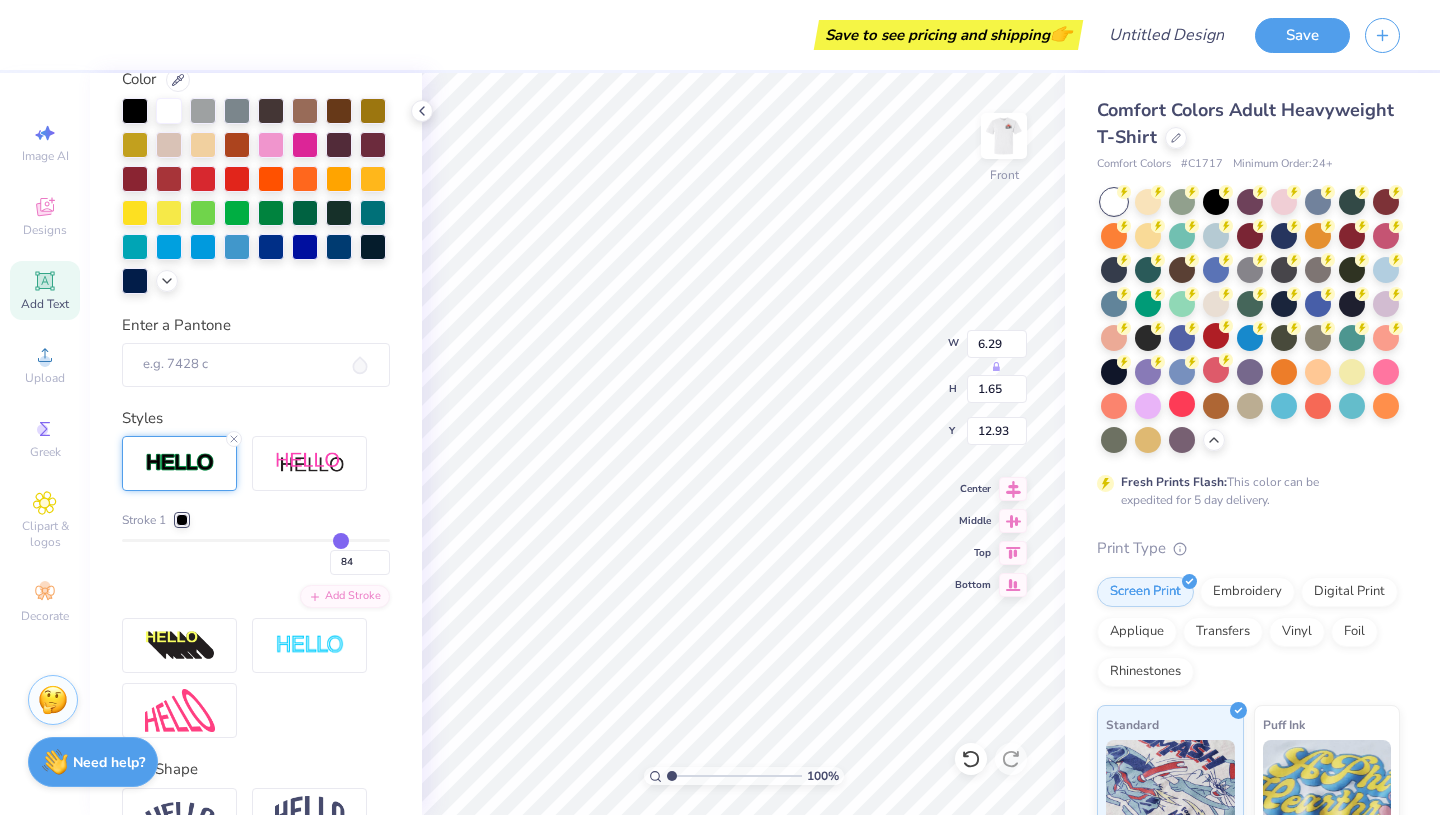 type on "83" 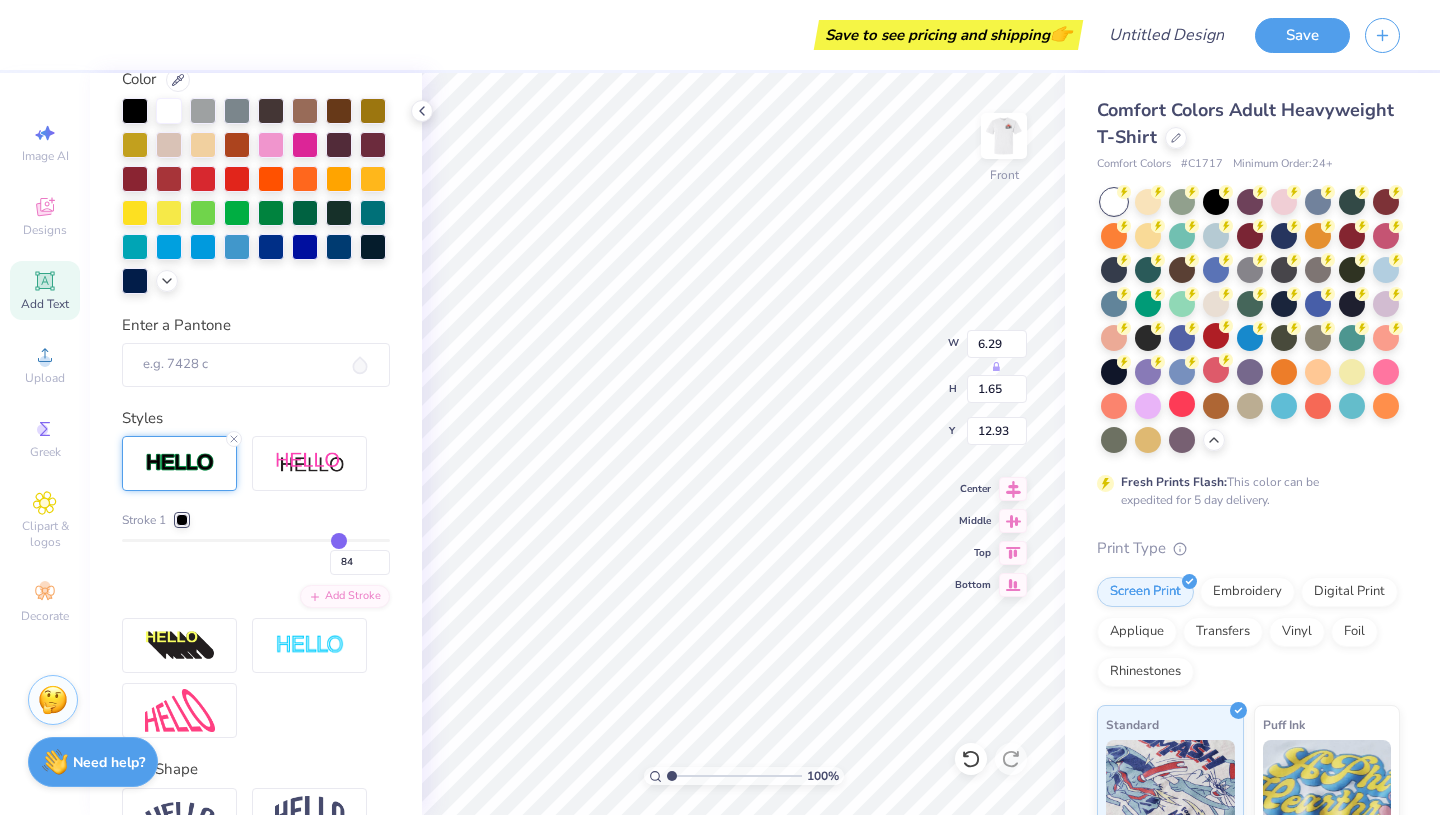 type on "83" 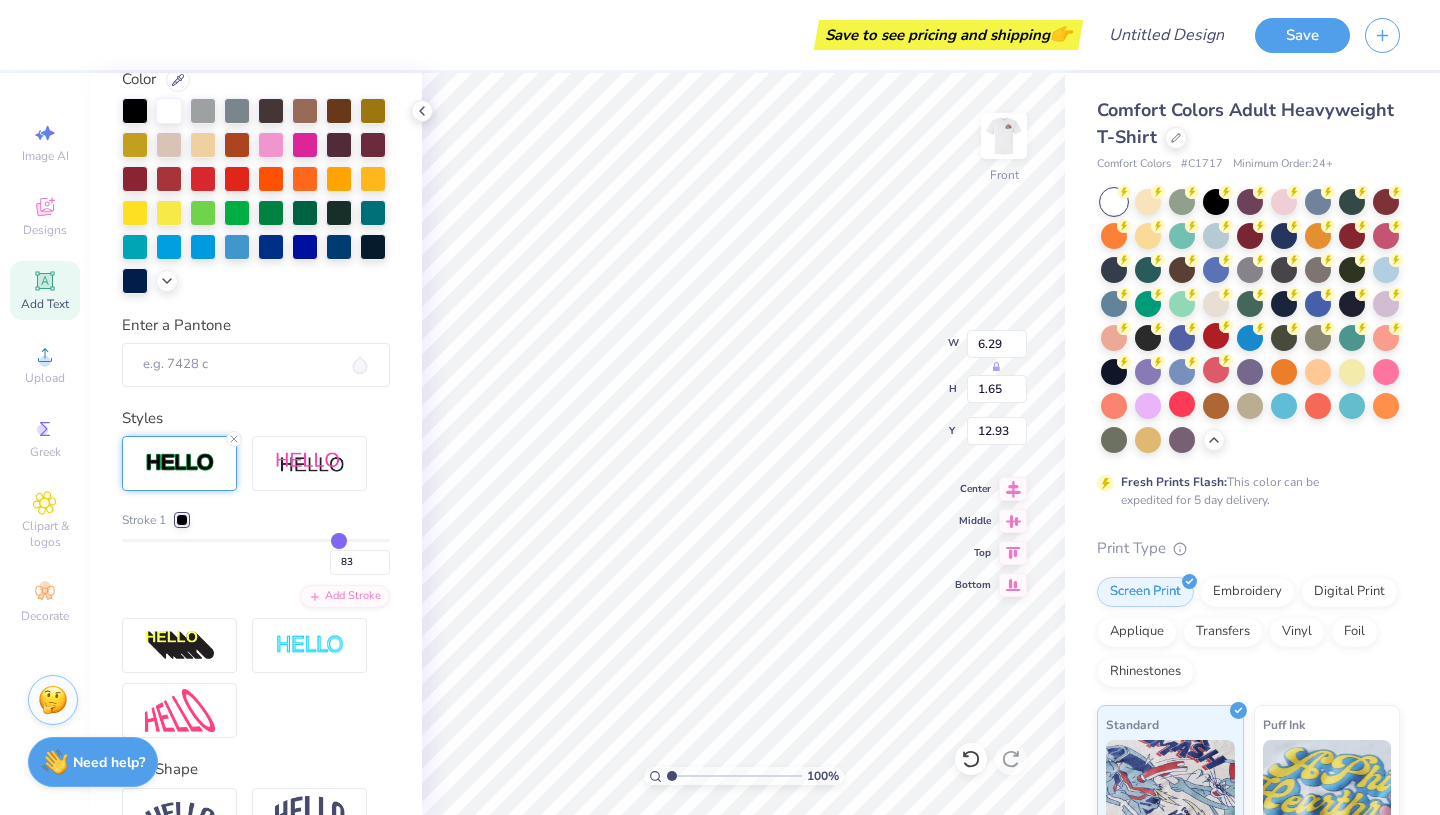 type on "81" 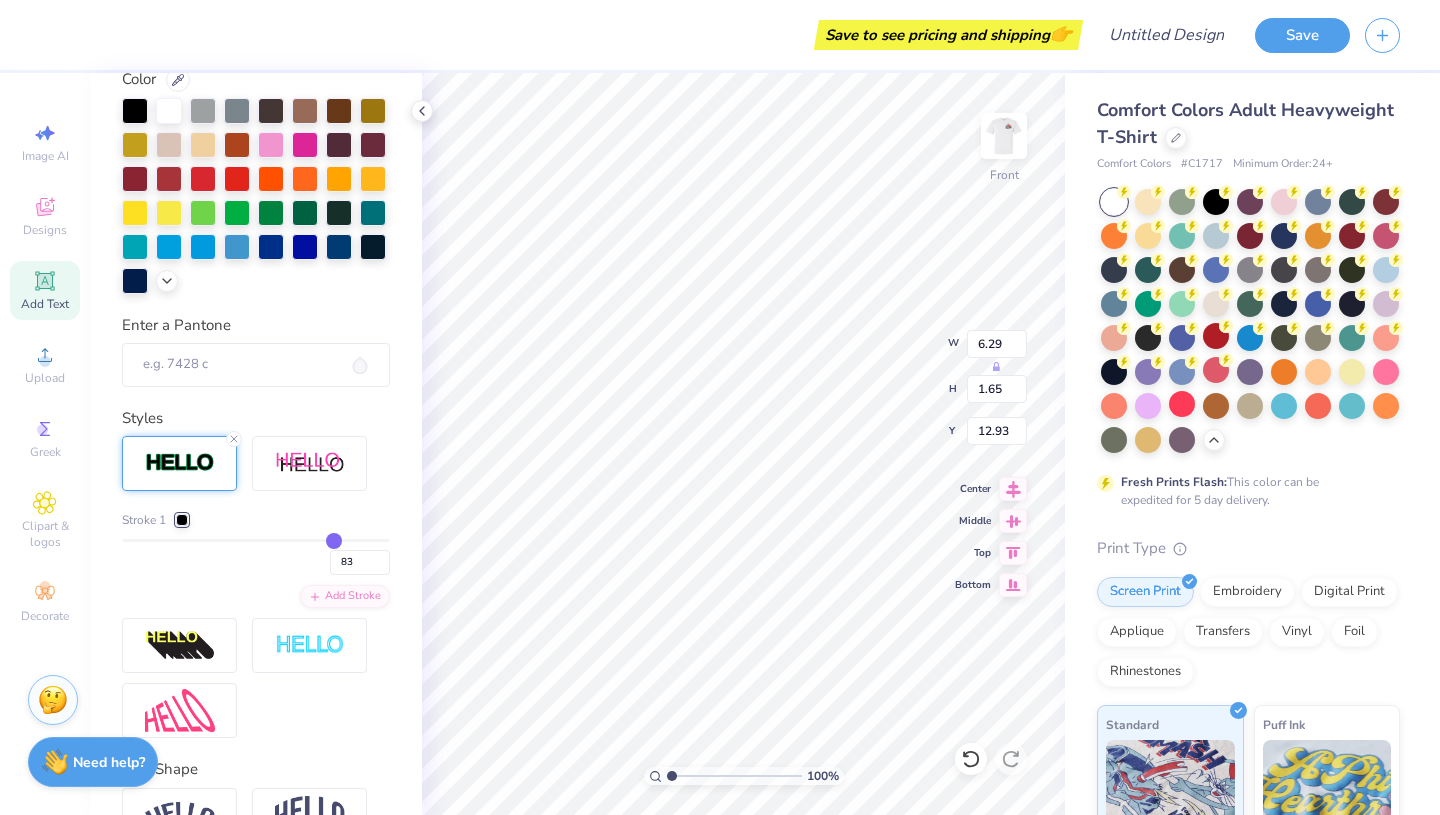 type on "81" 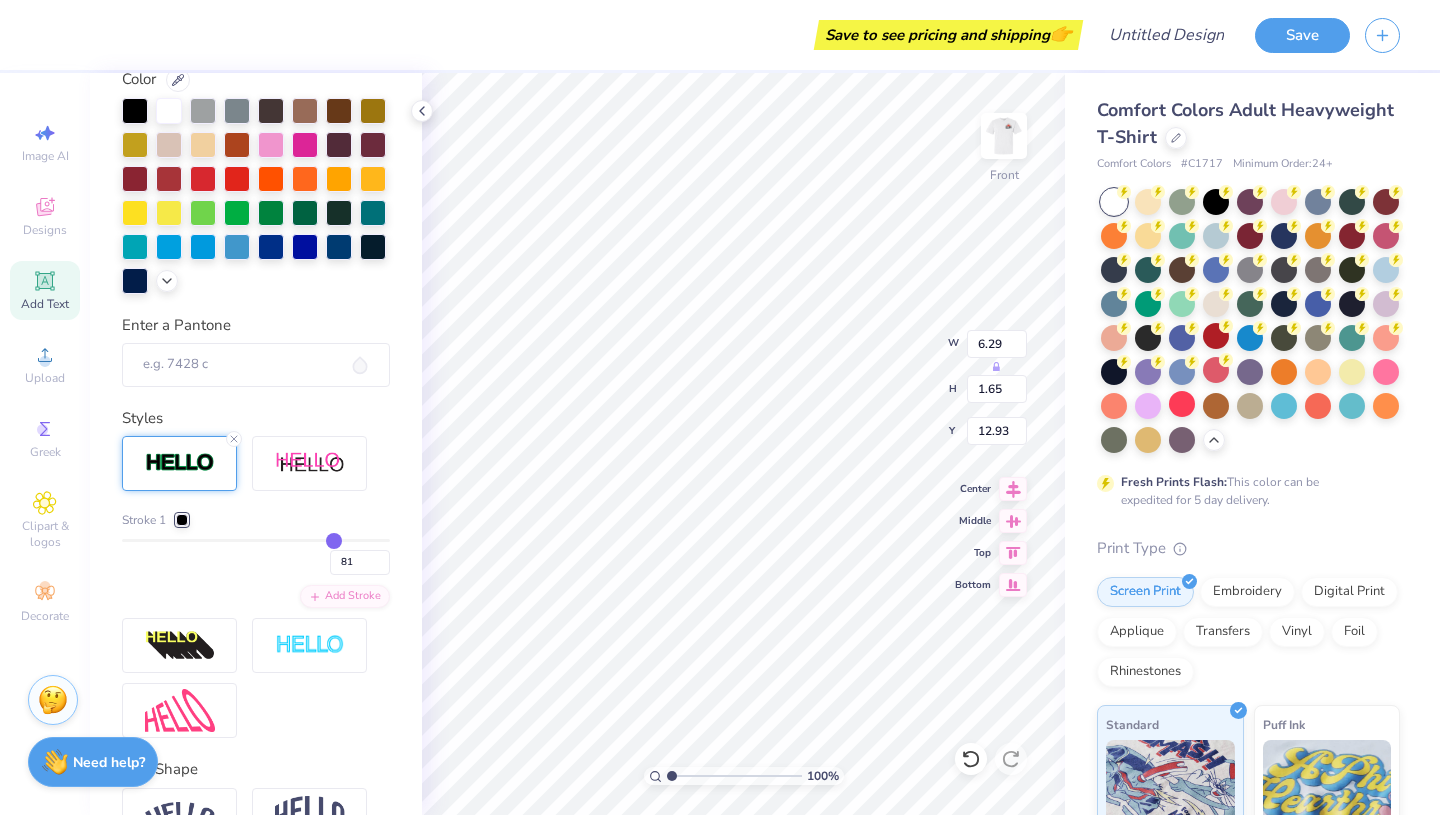 type on "74" 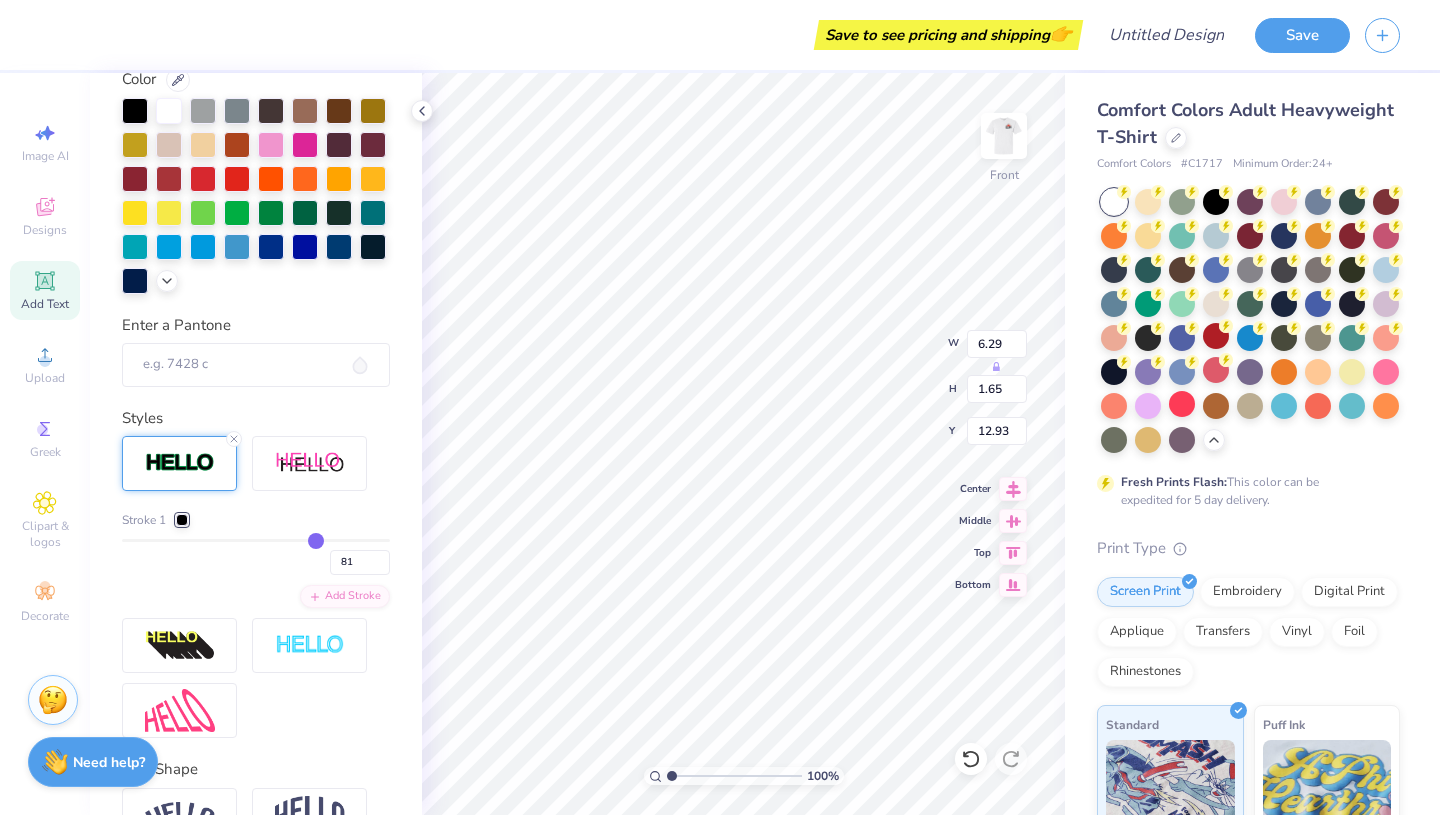 type on "74" 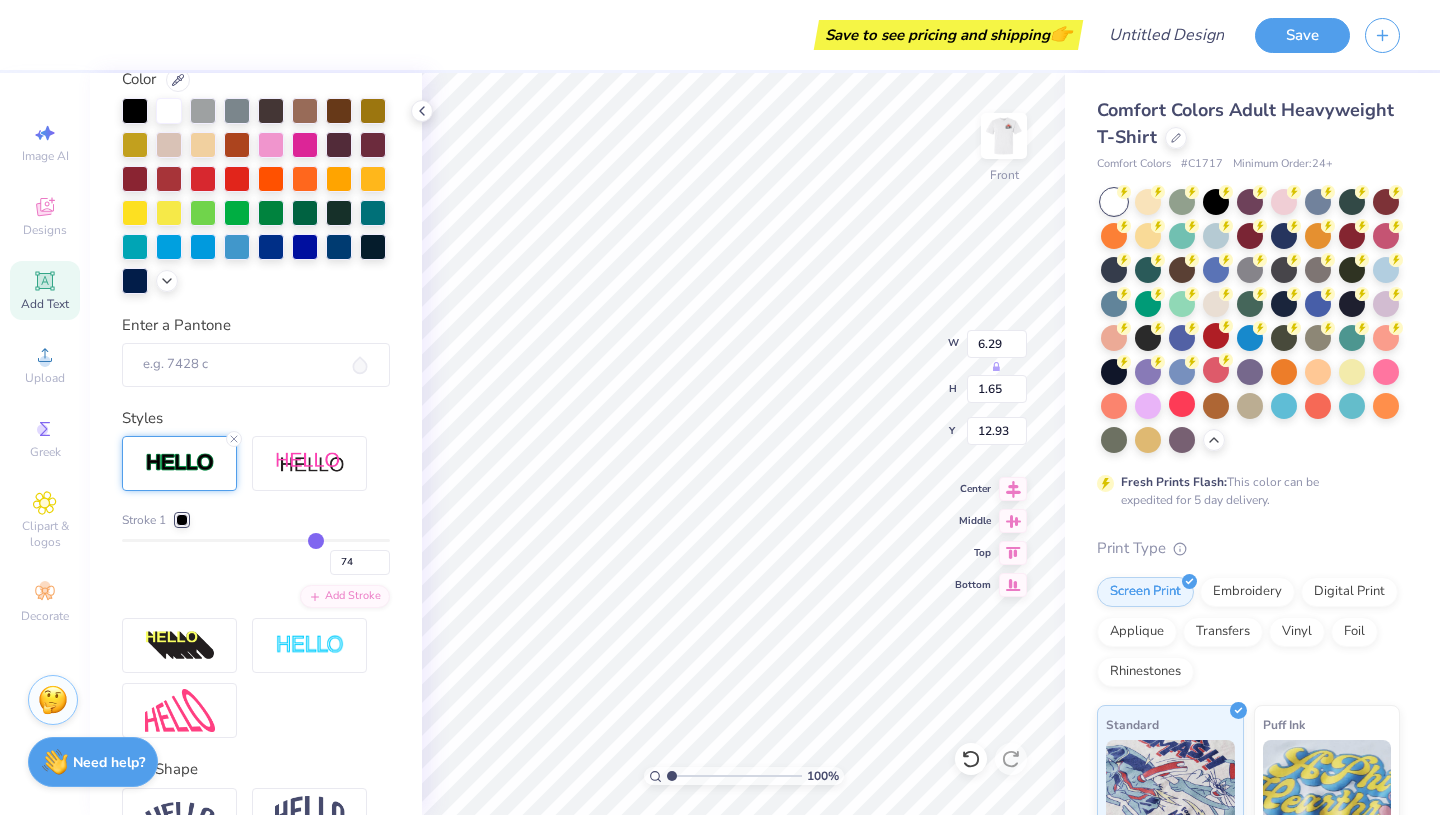type on "70" 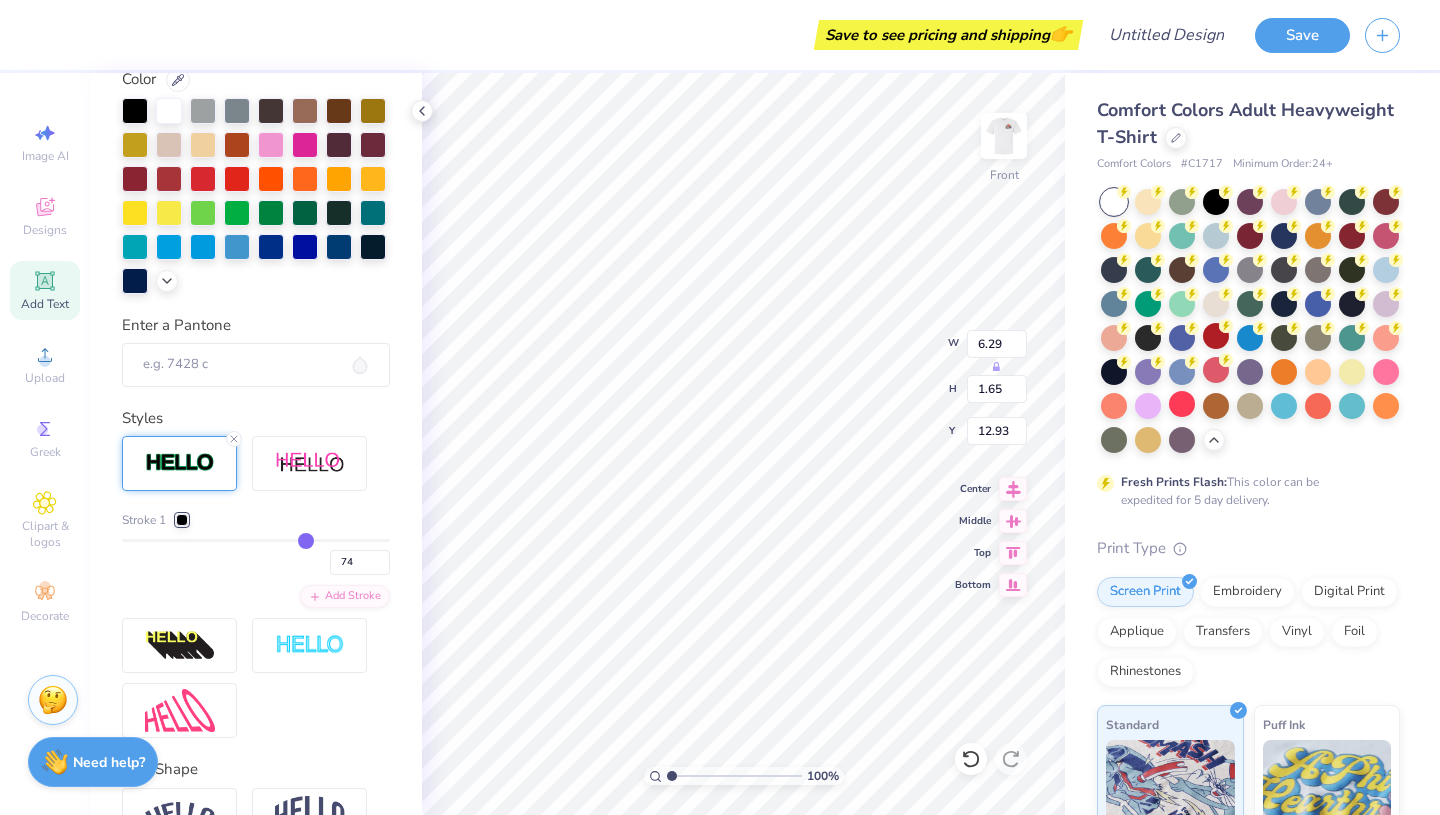 type on "70" 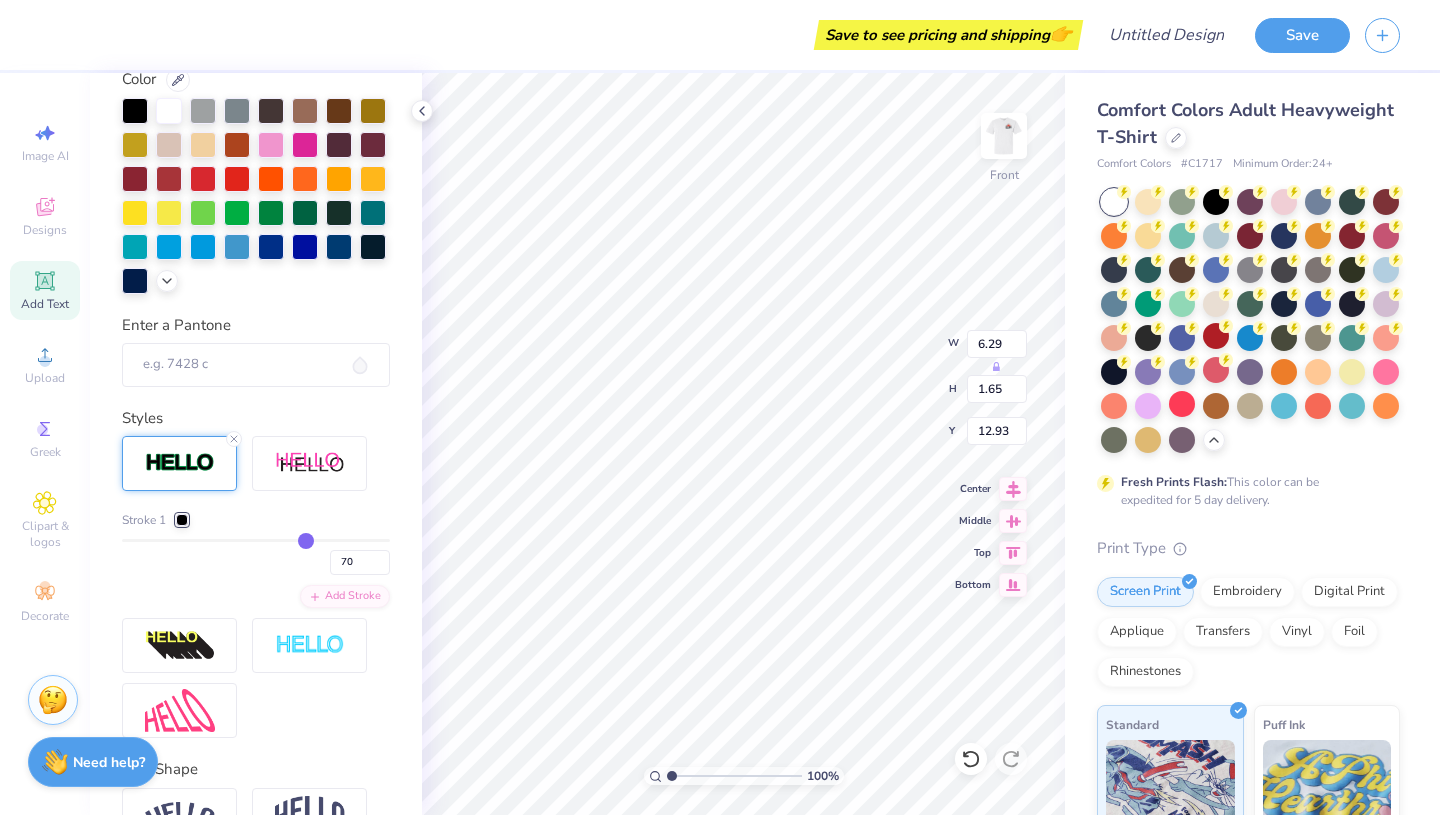 type on "53" 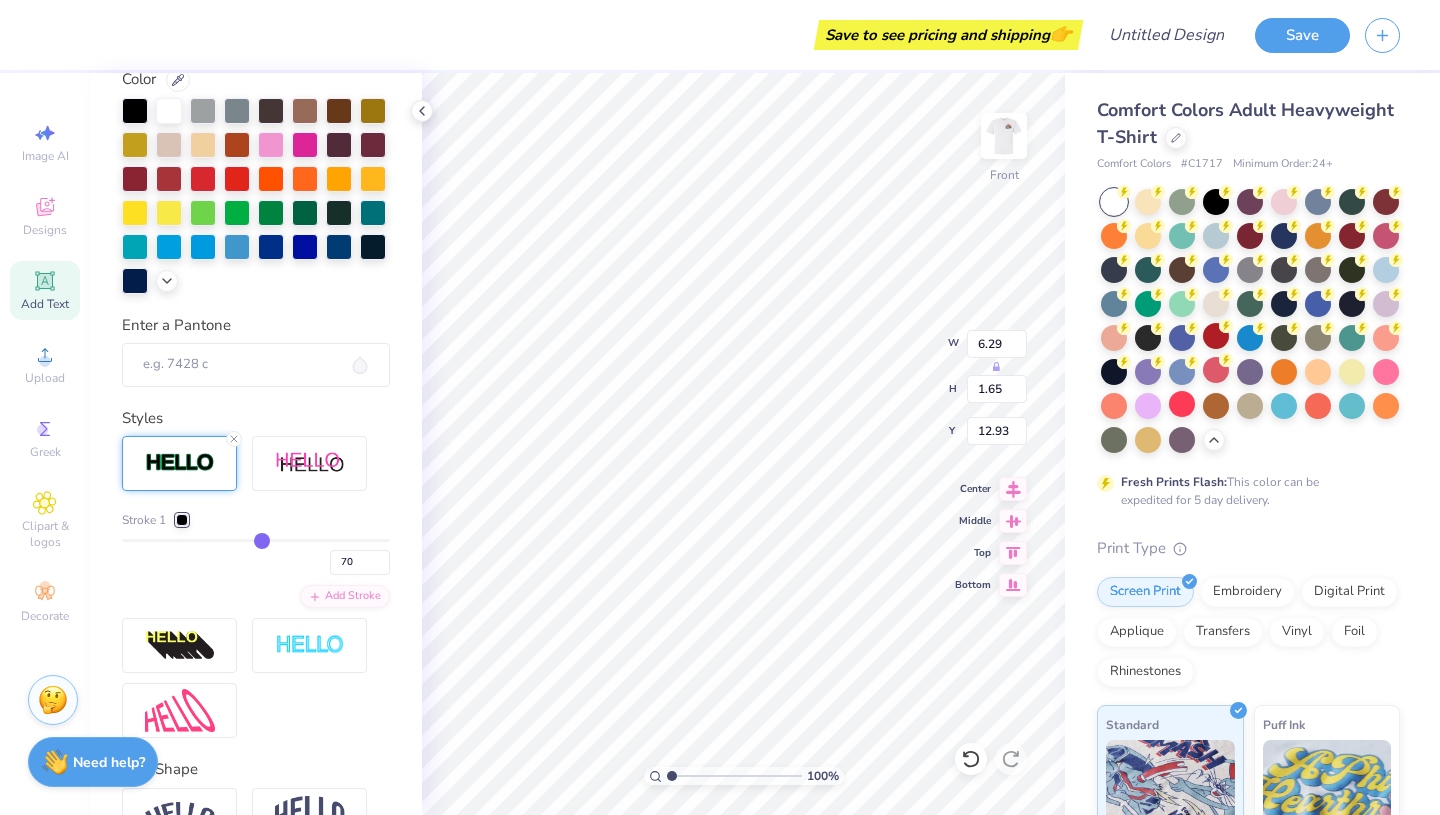 type on "53" 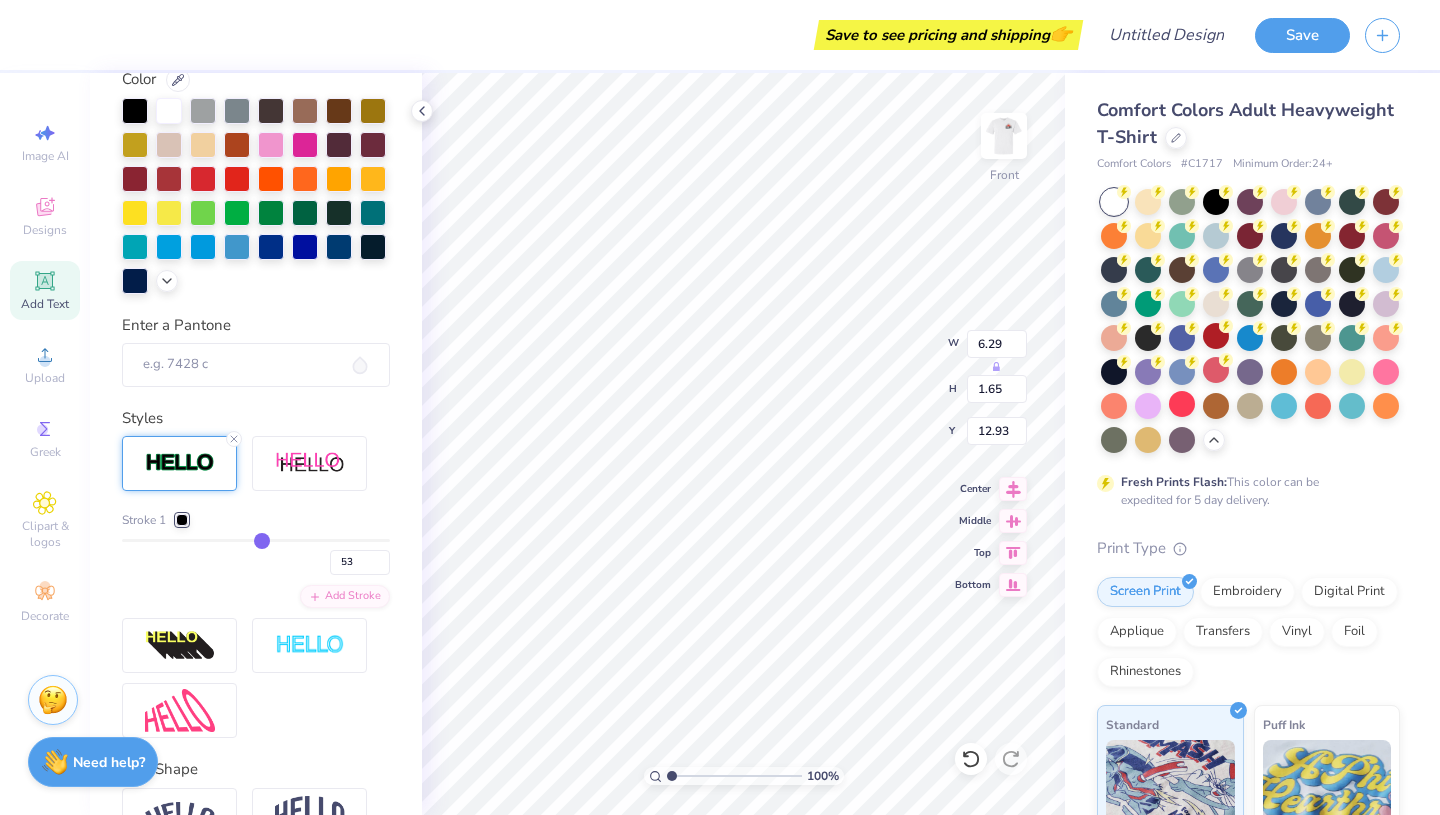 type on "45" 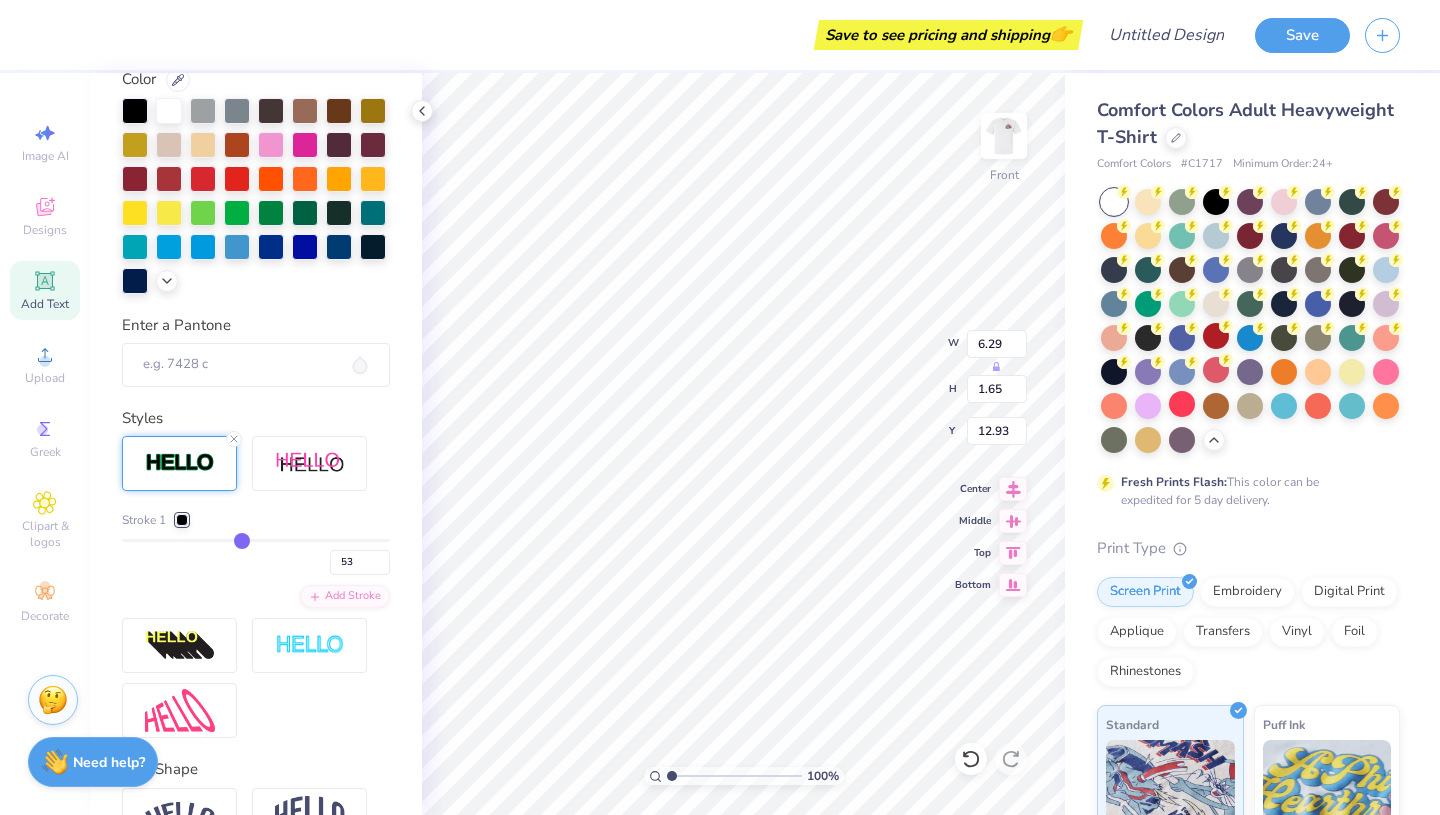 type on "45" 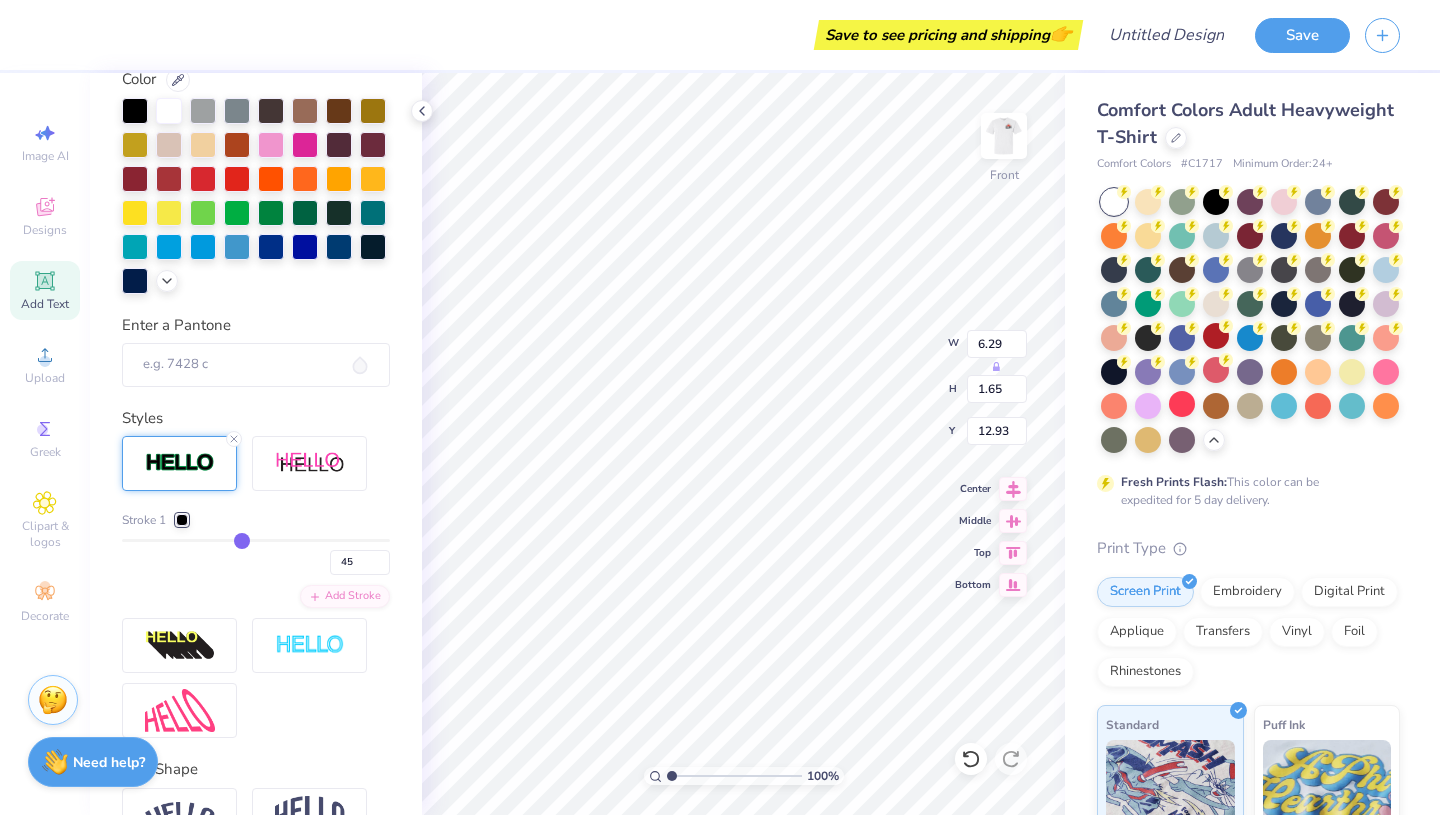 type on "37" 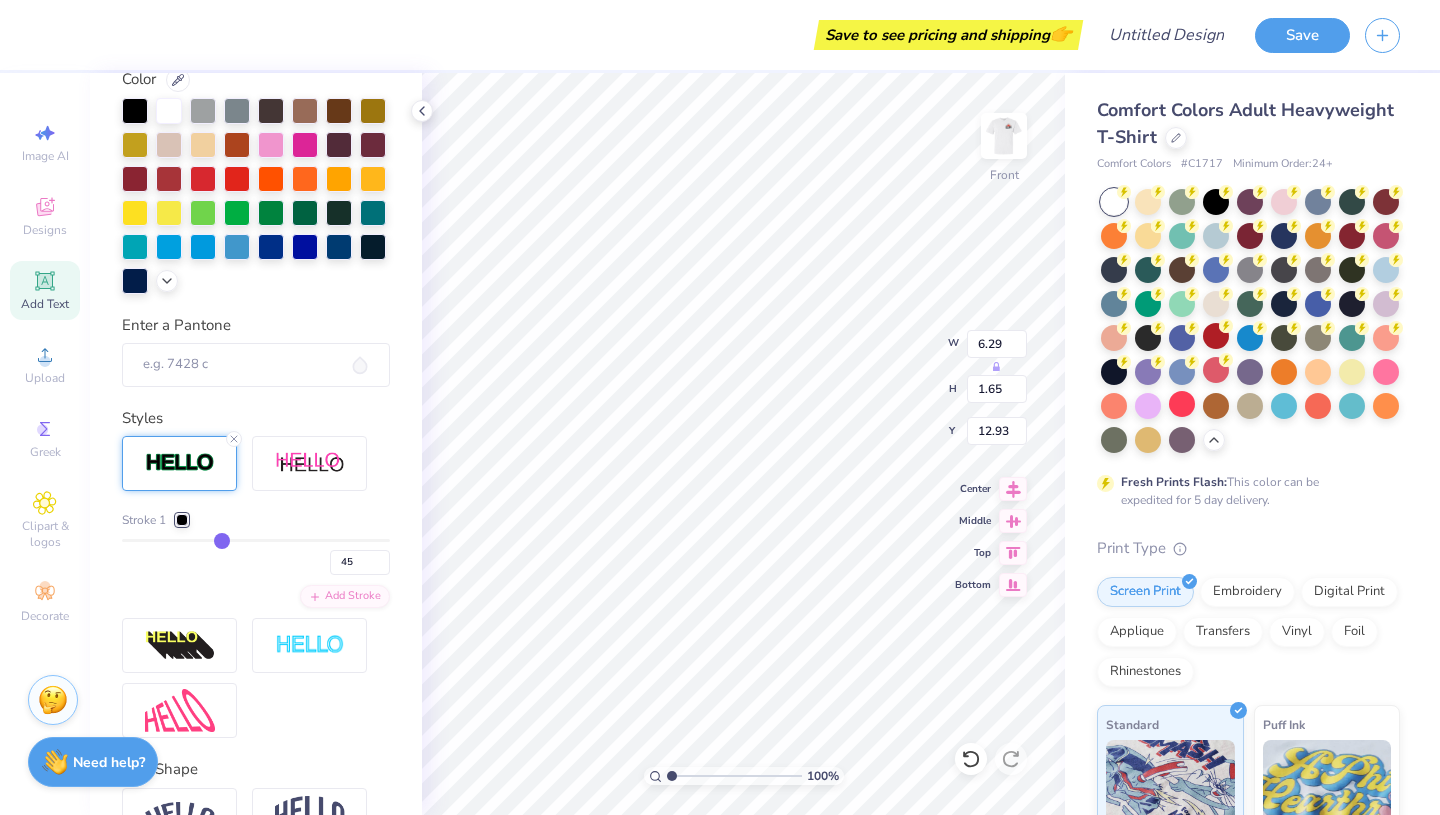 type on "37" 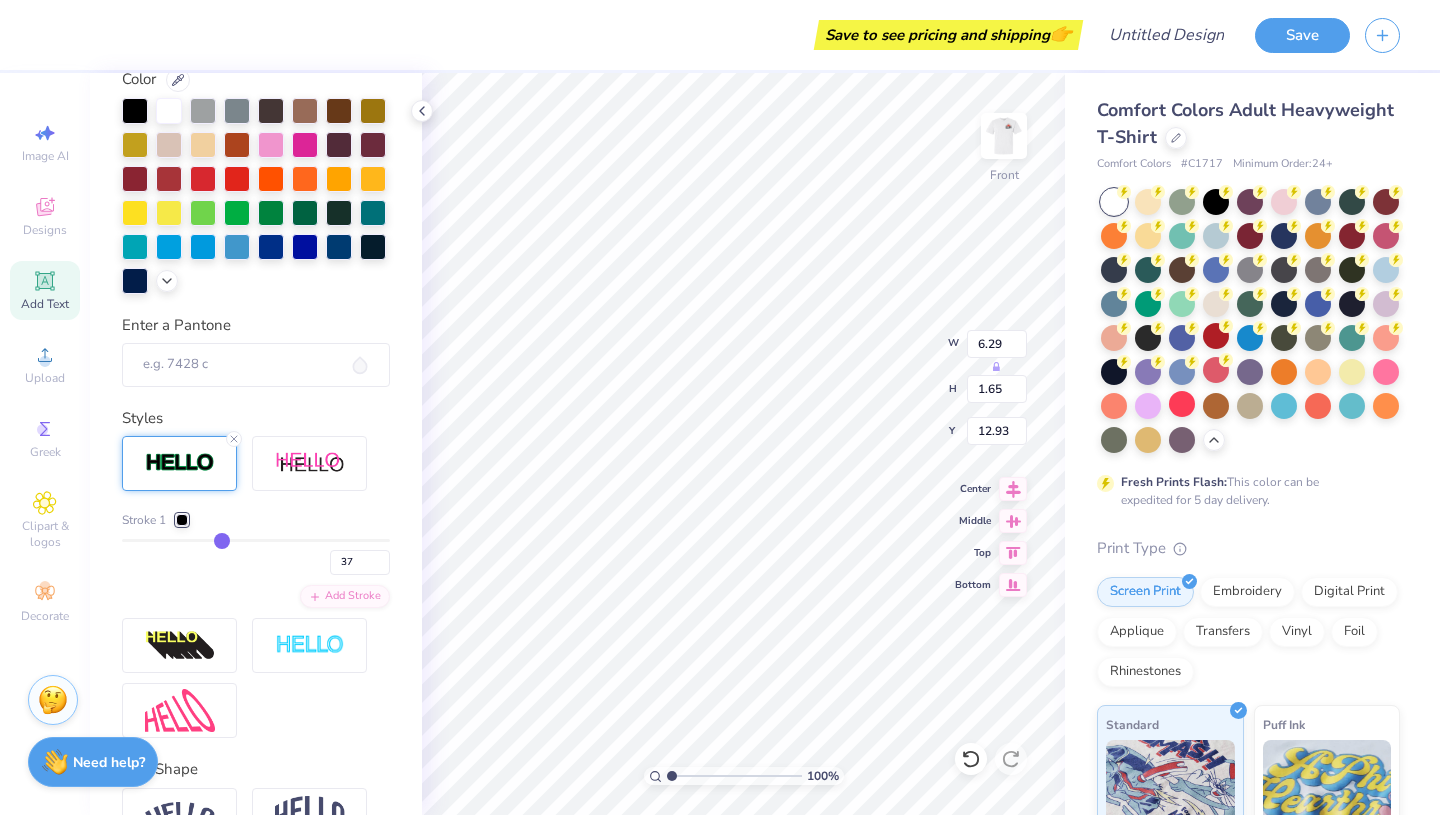 type on "33" 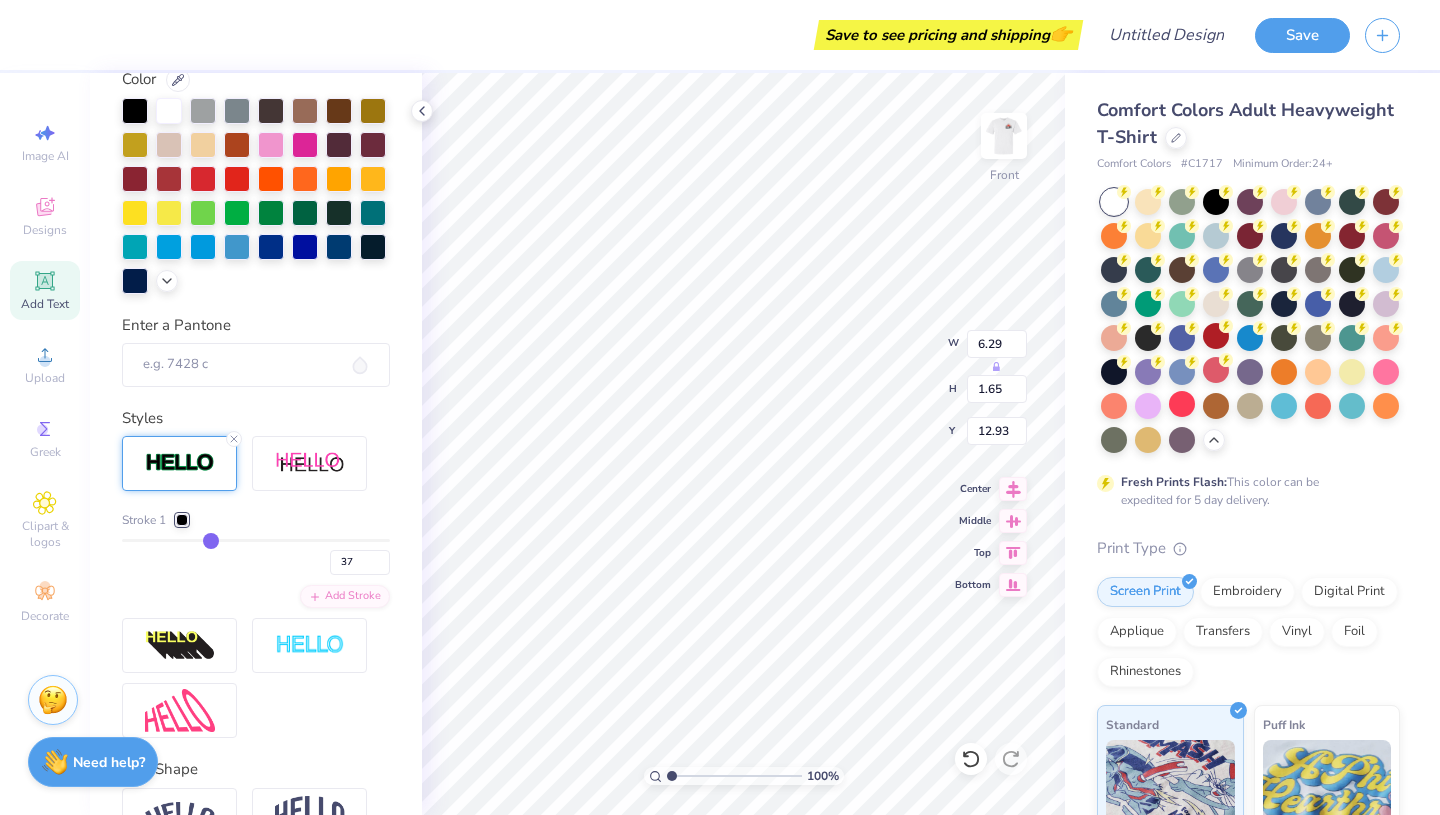 type on "33" 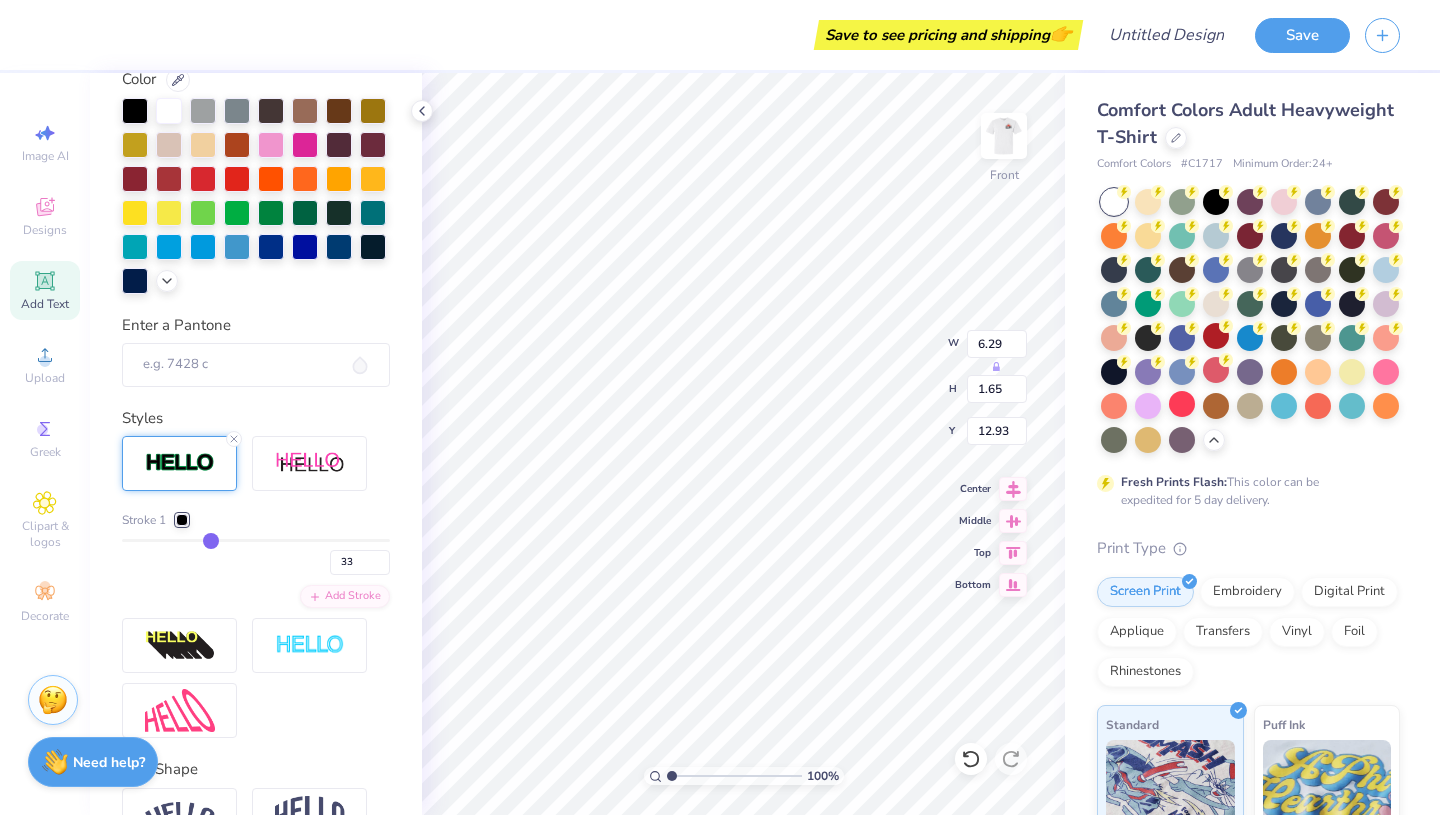 type on "28" 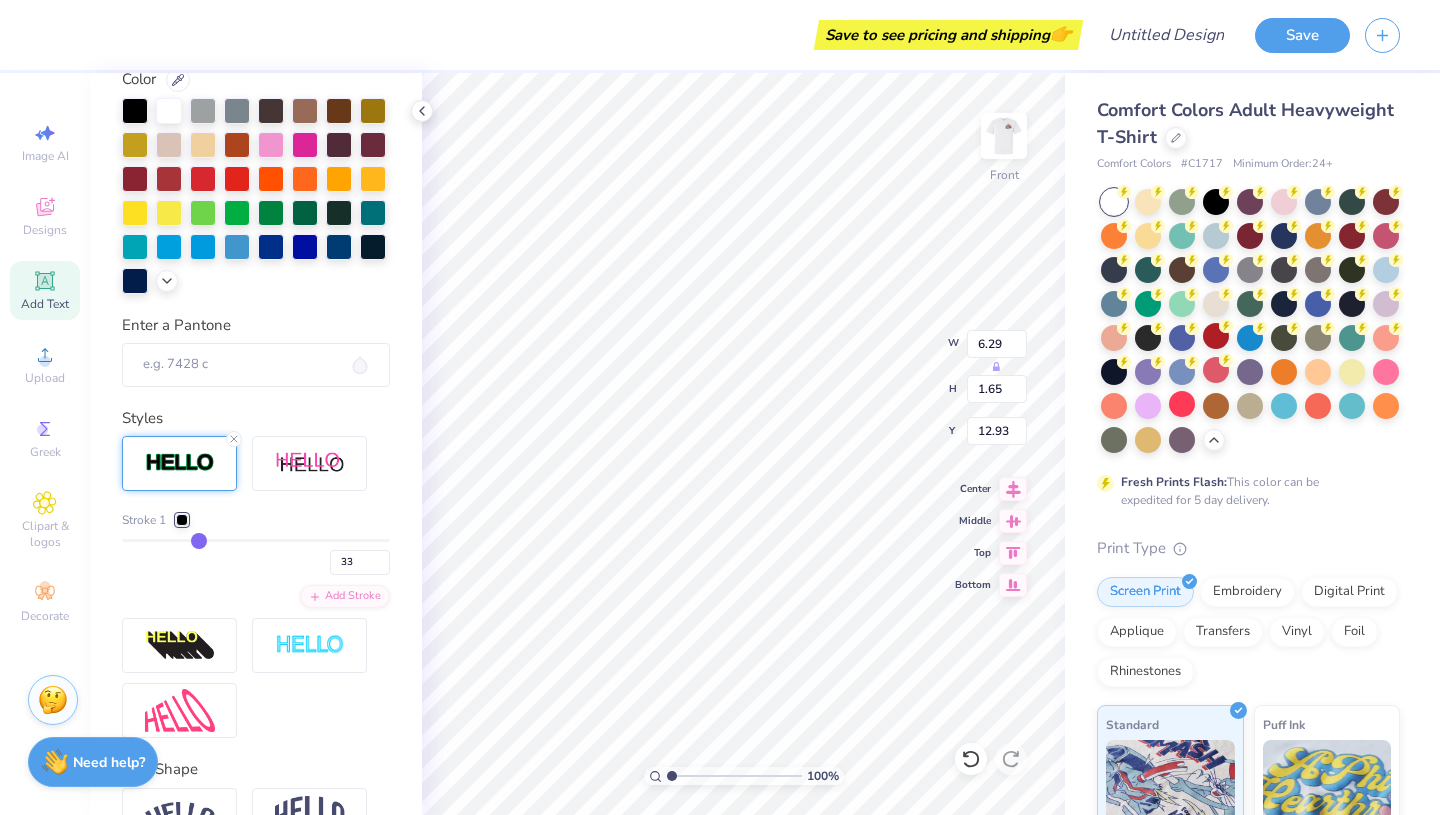 type on "28" 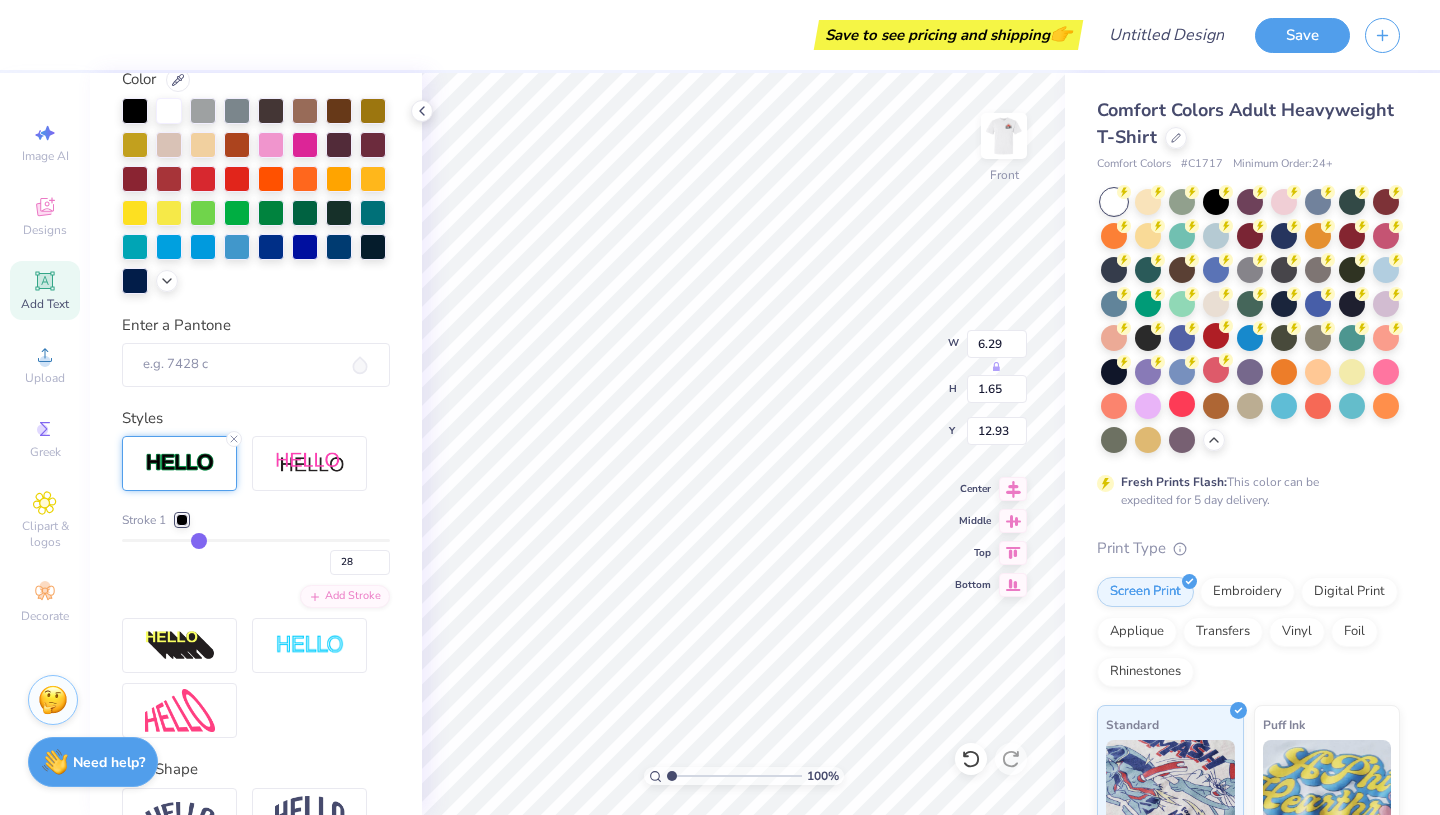 type on "25" 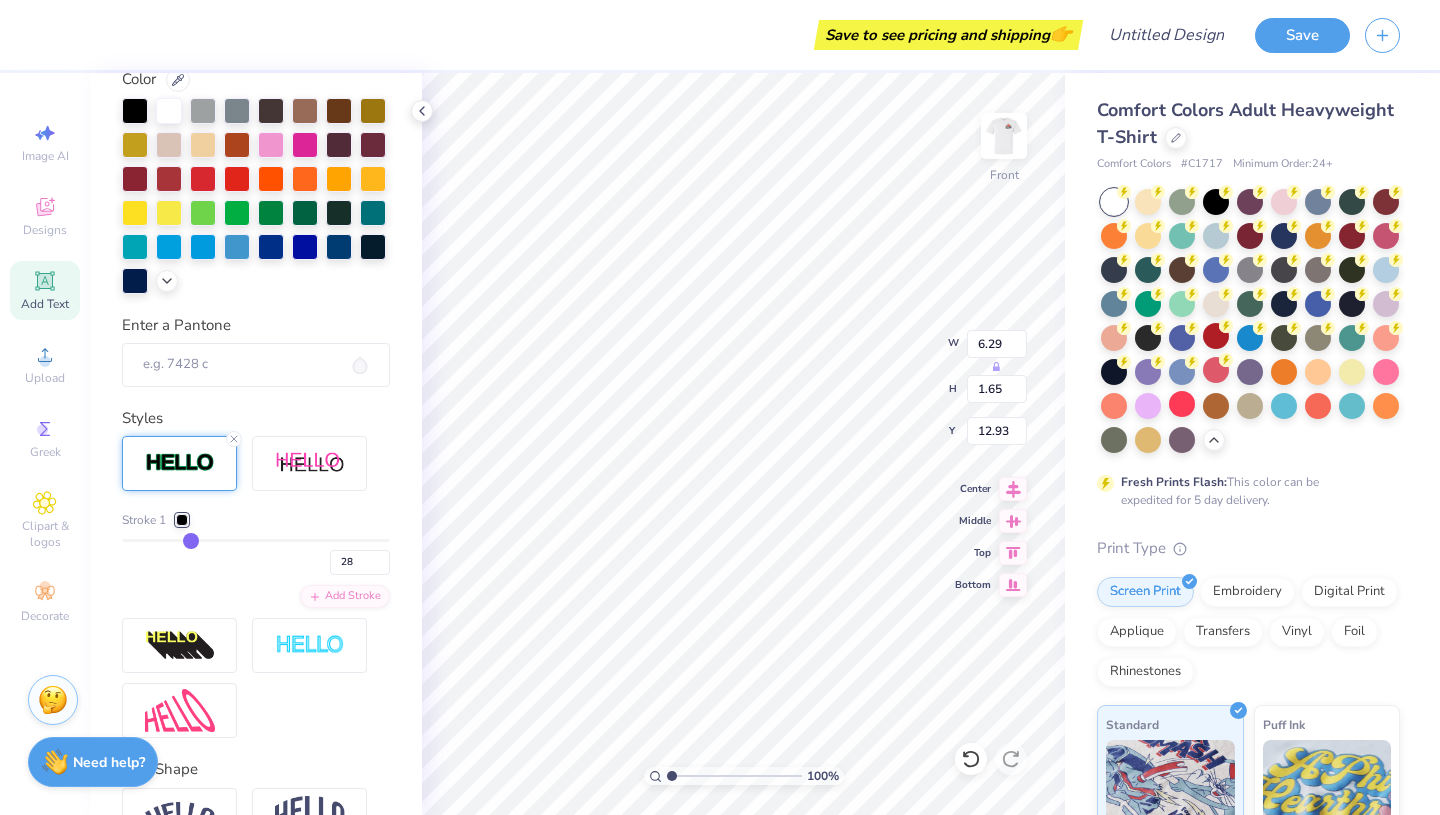 type on "25" 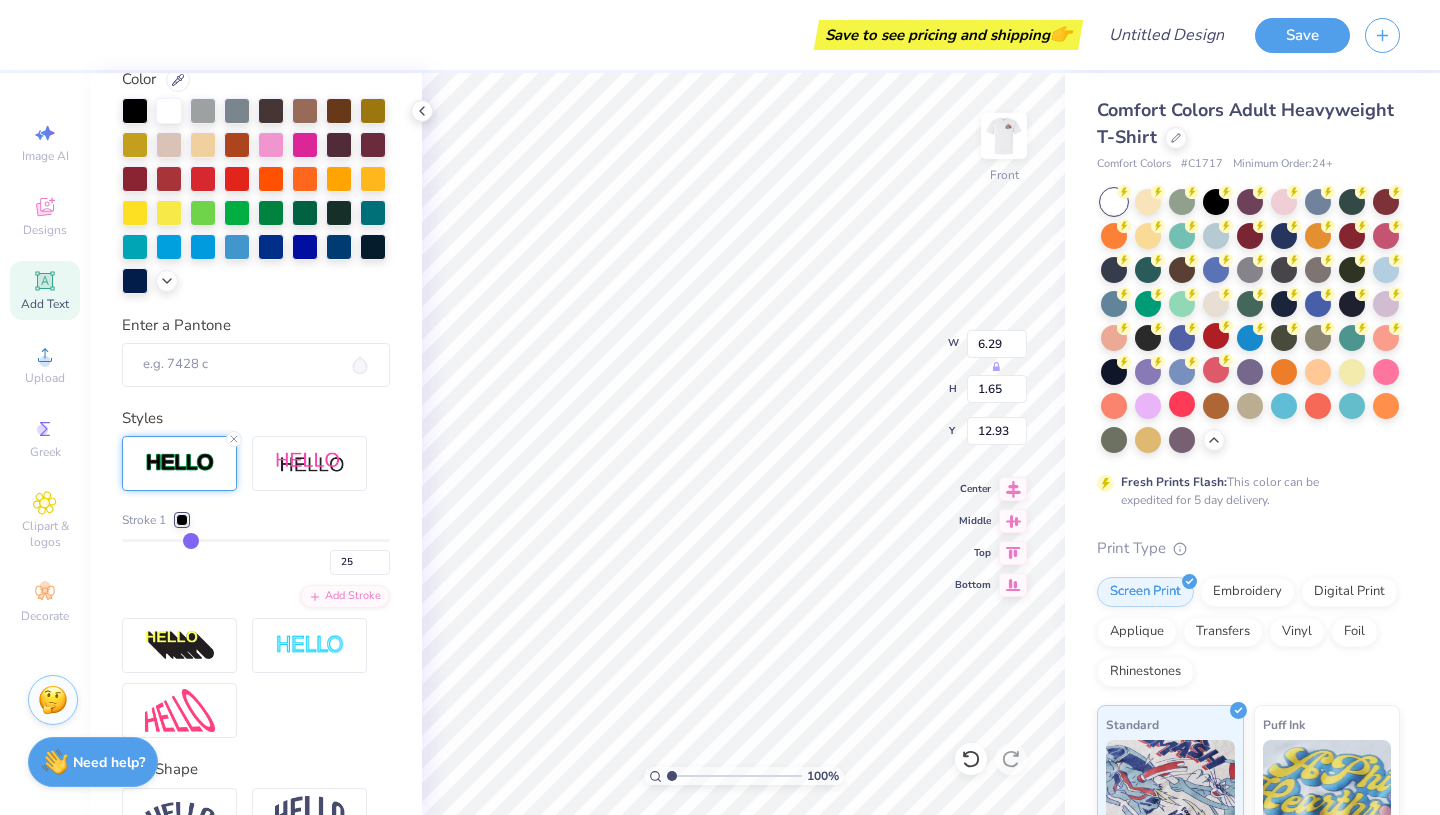 type on "23" 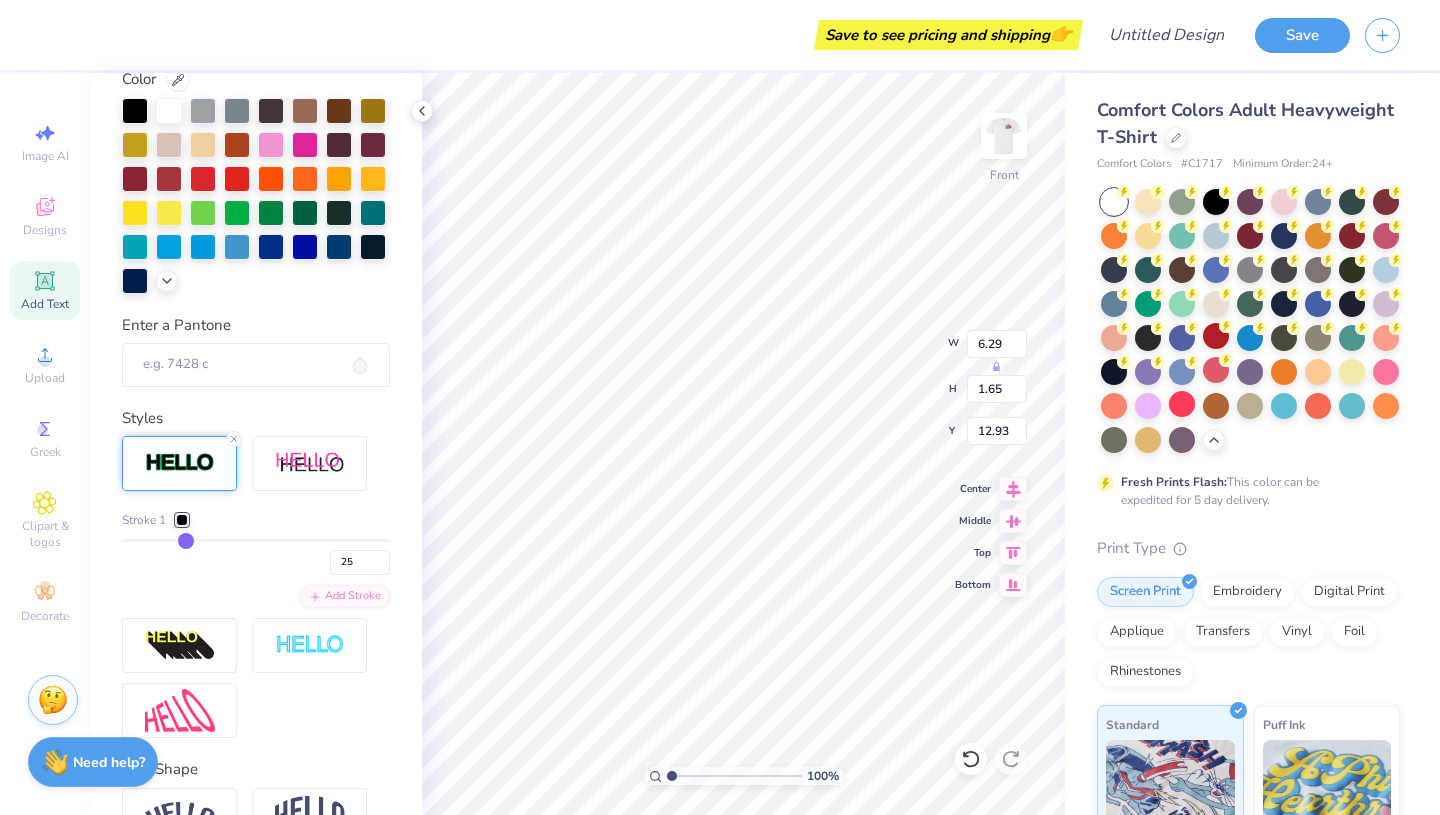 type on "23" 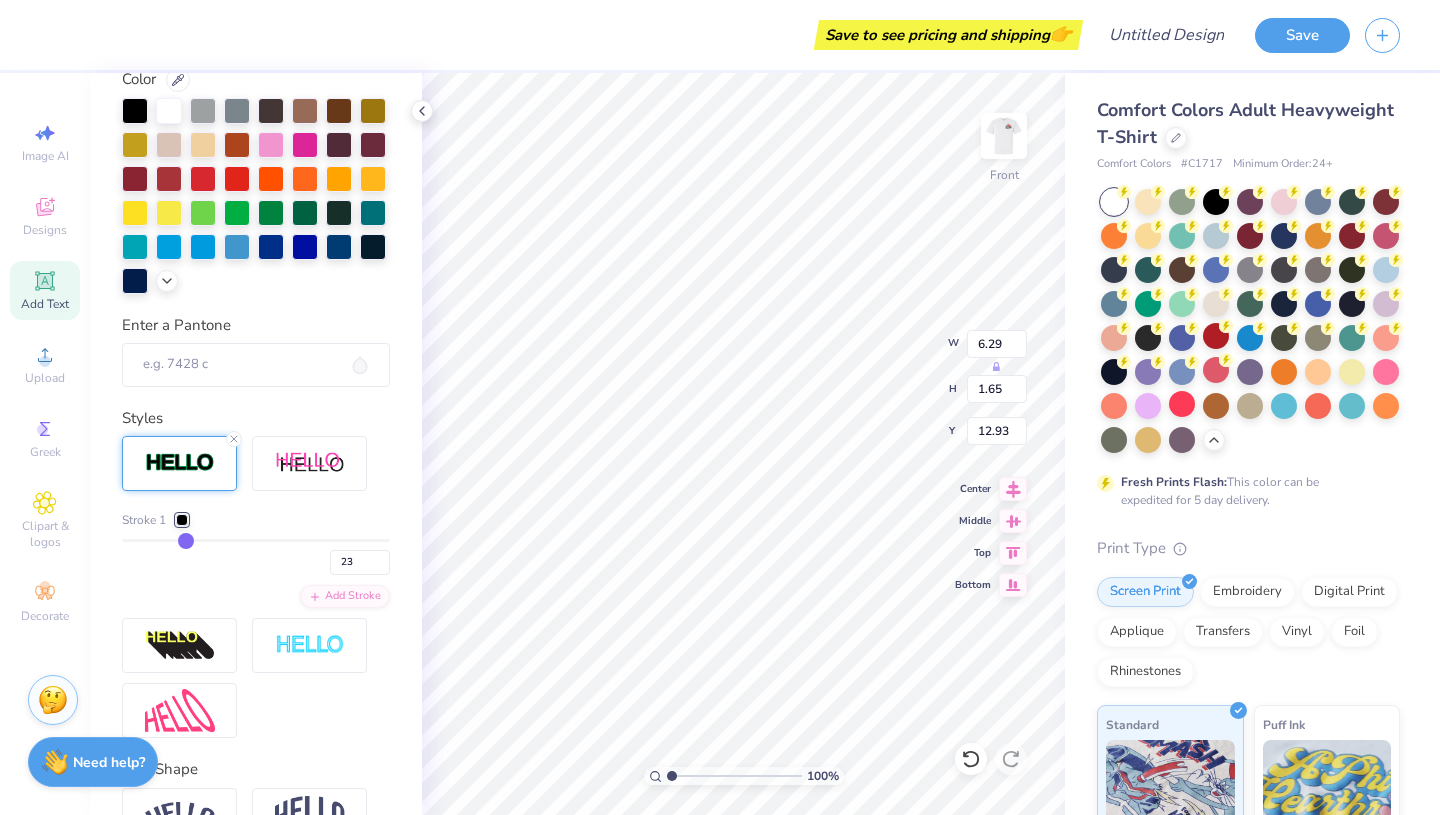 type on "20" 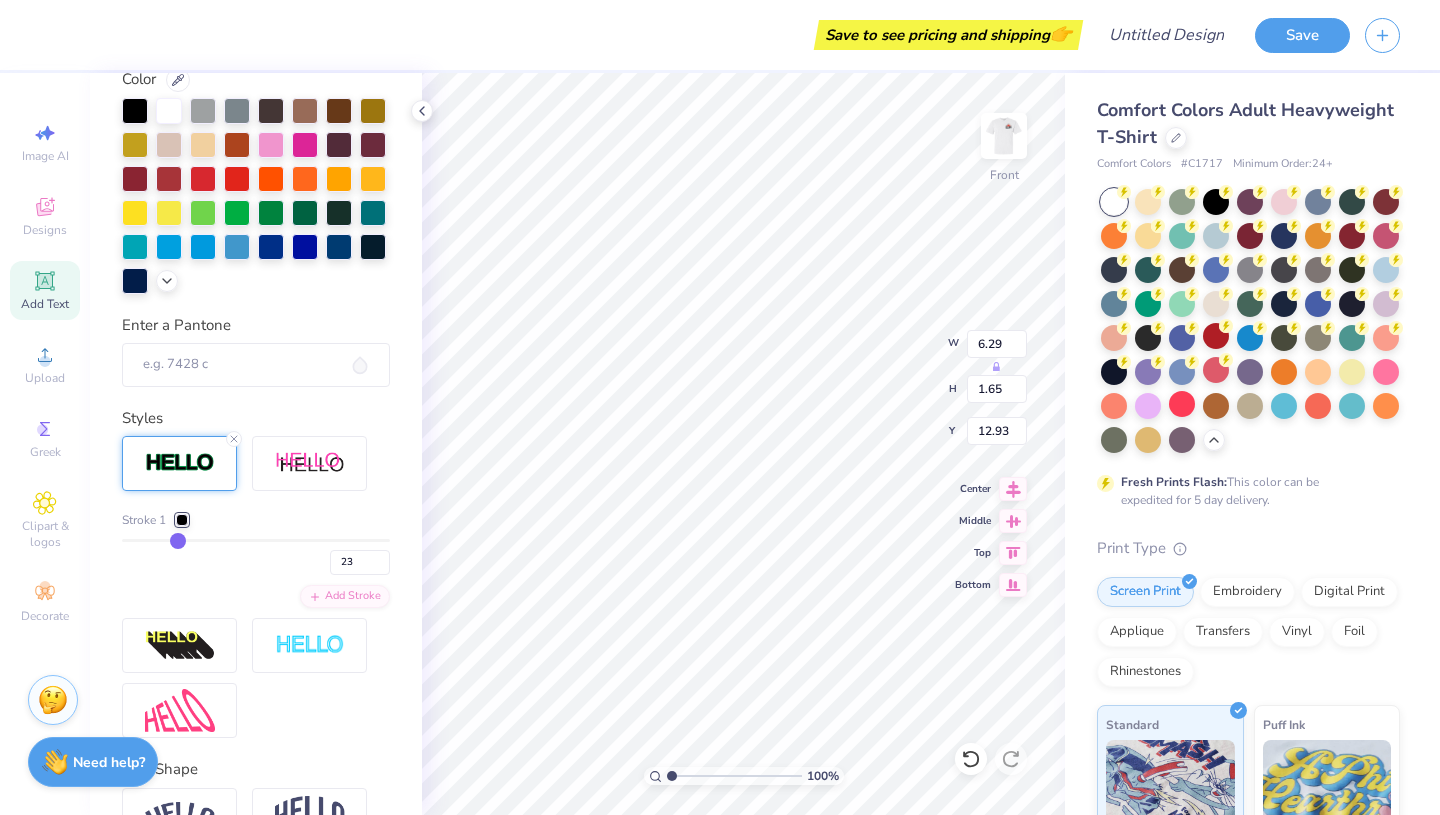 type on "20" 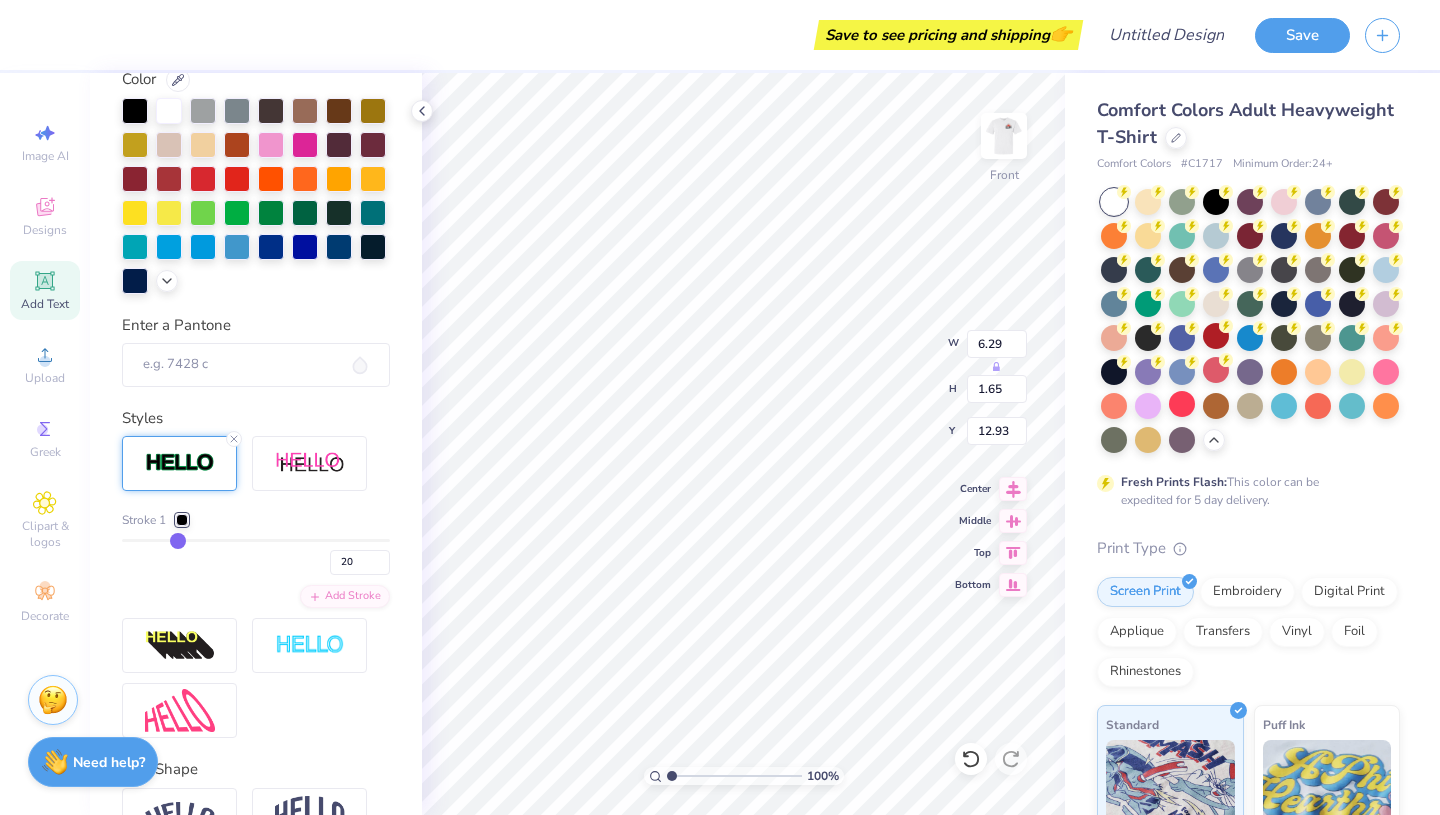 type on "16" 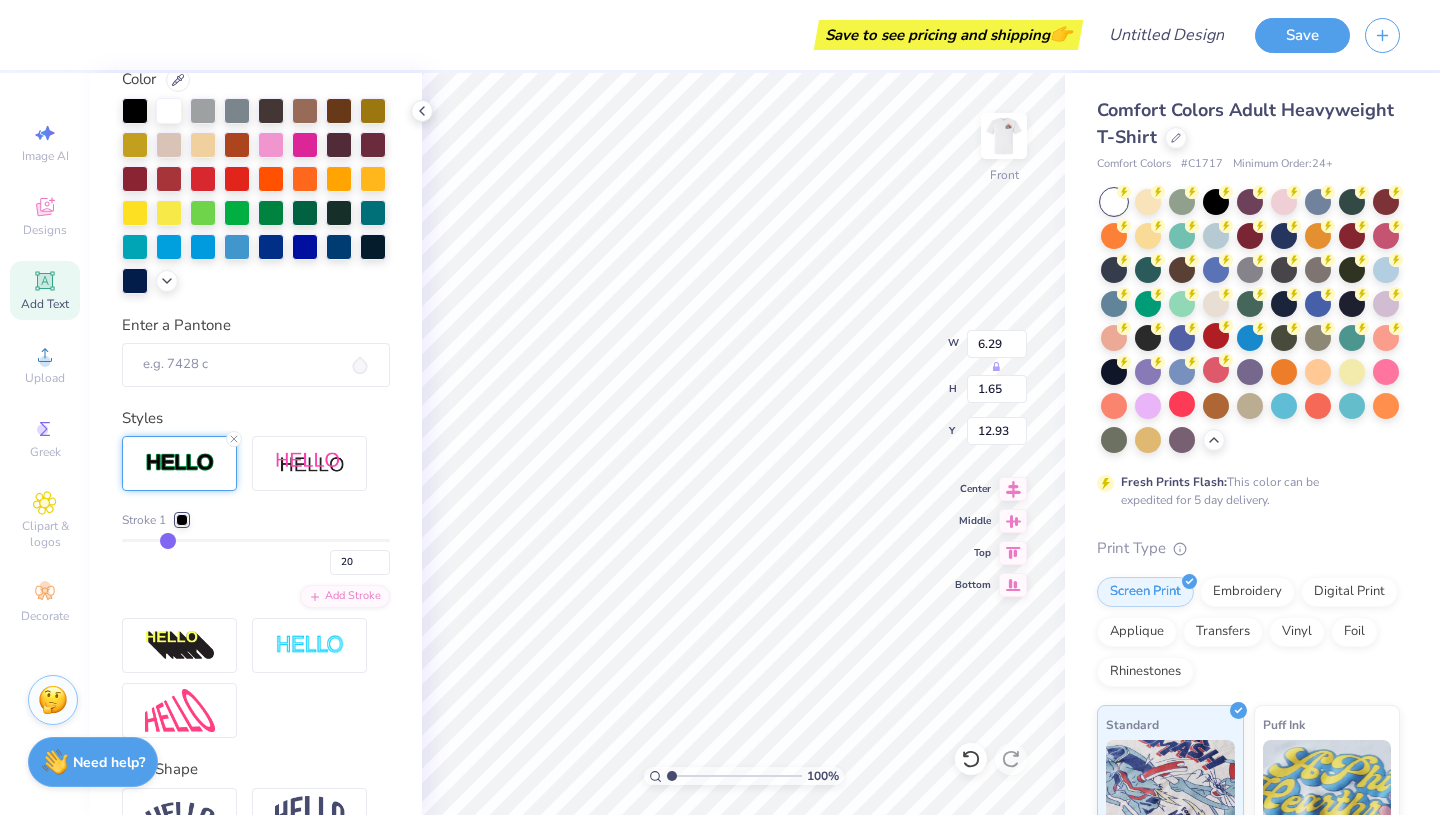 type on "16" 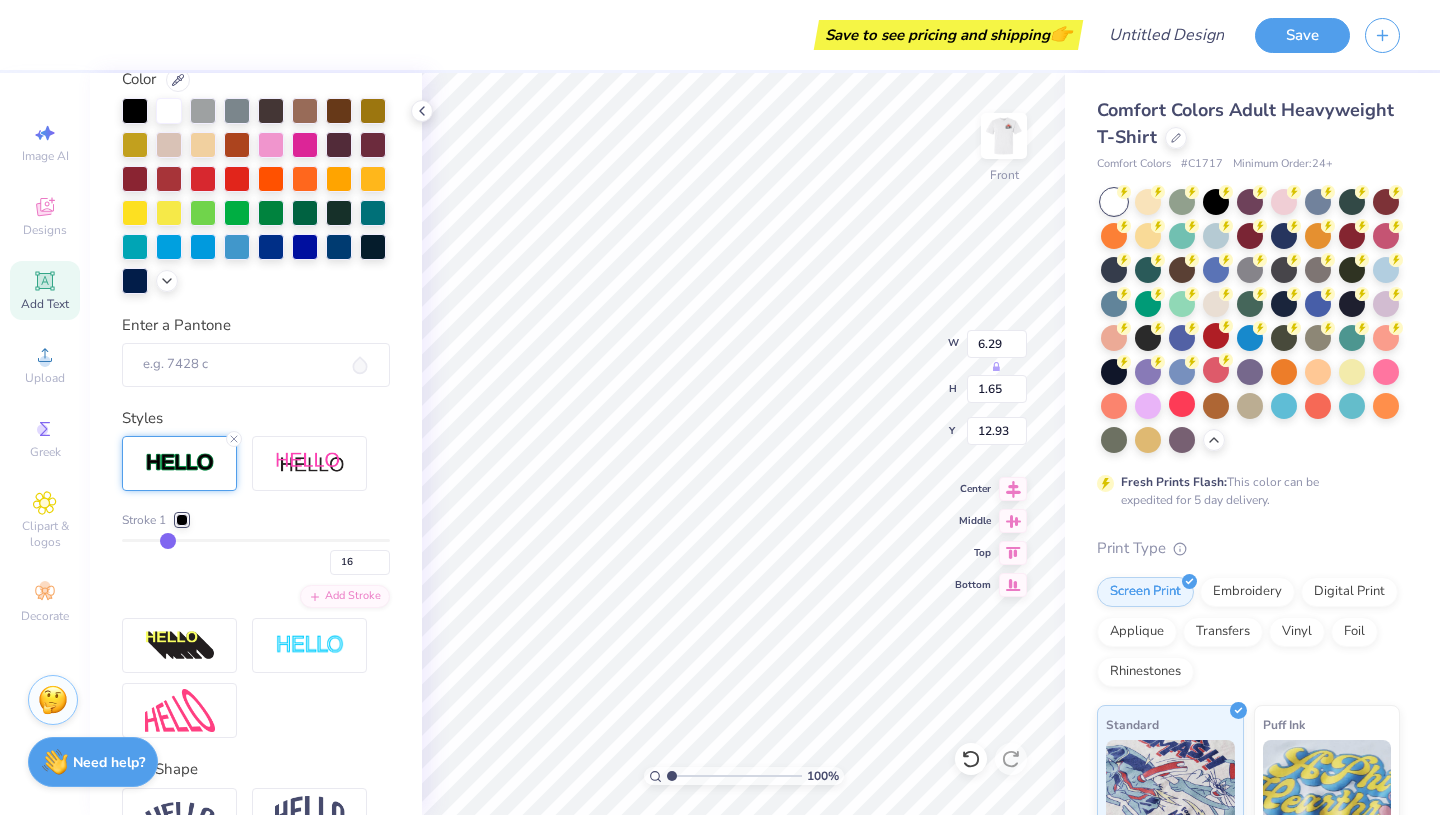 type on "13" 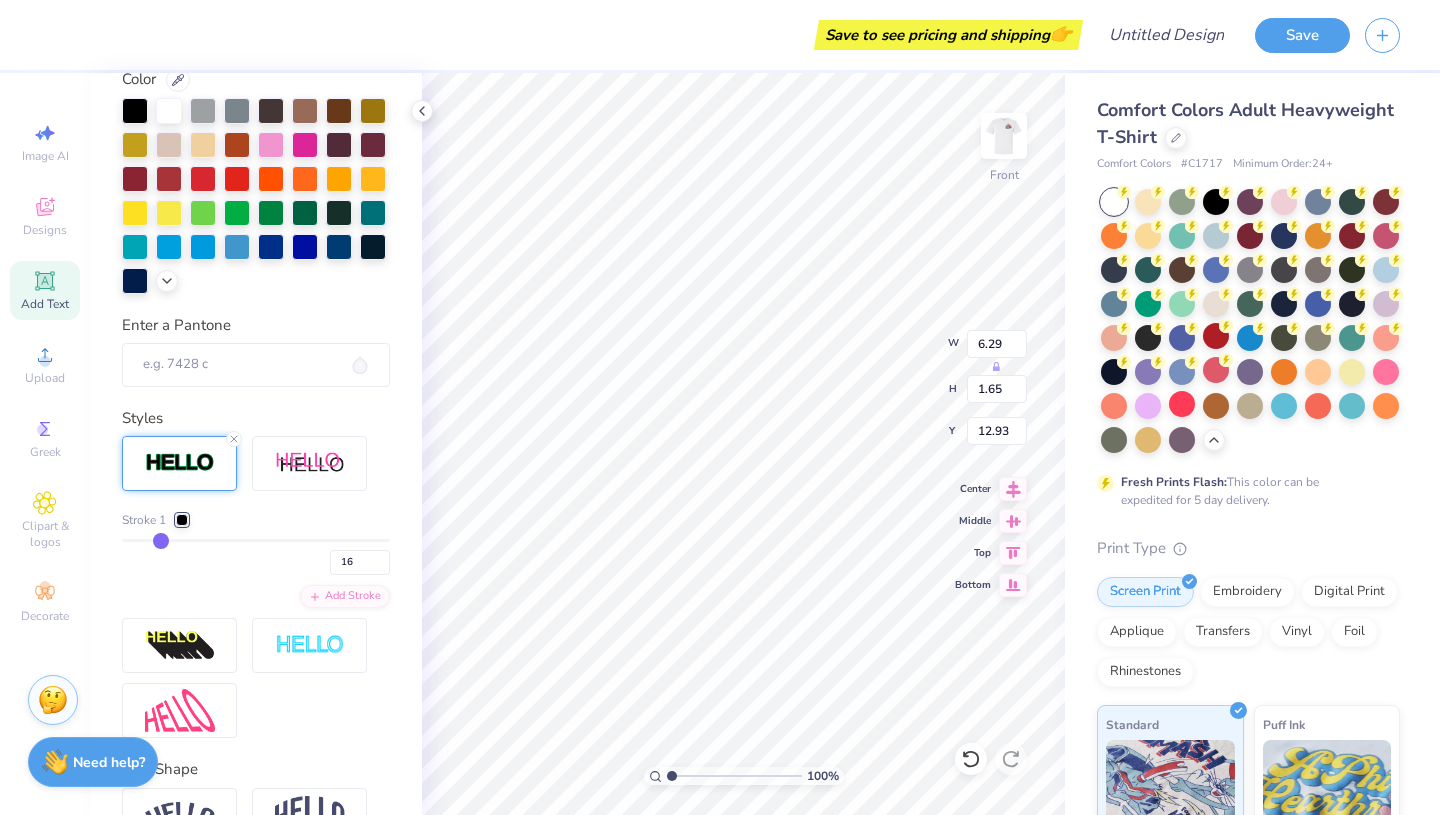 type on "13" 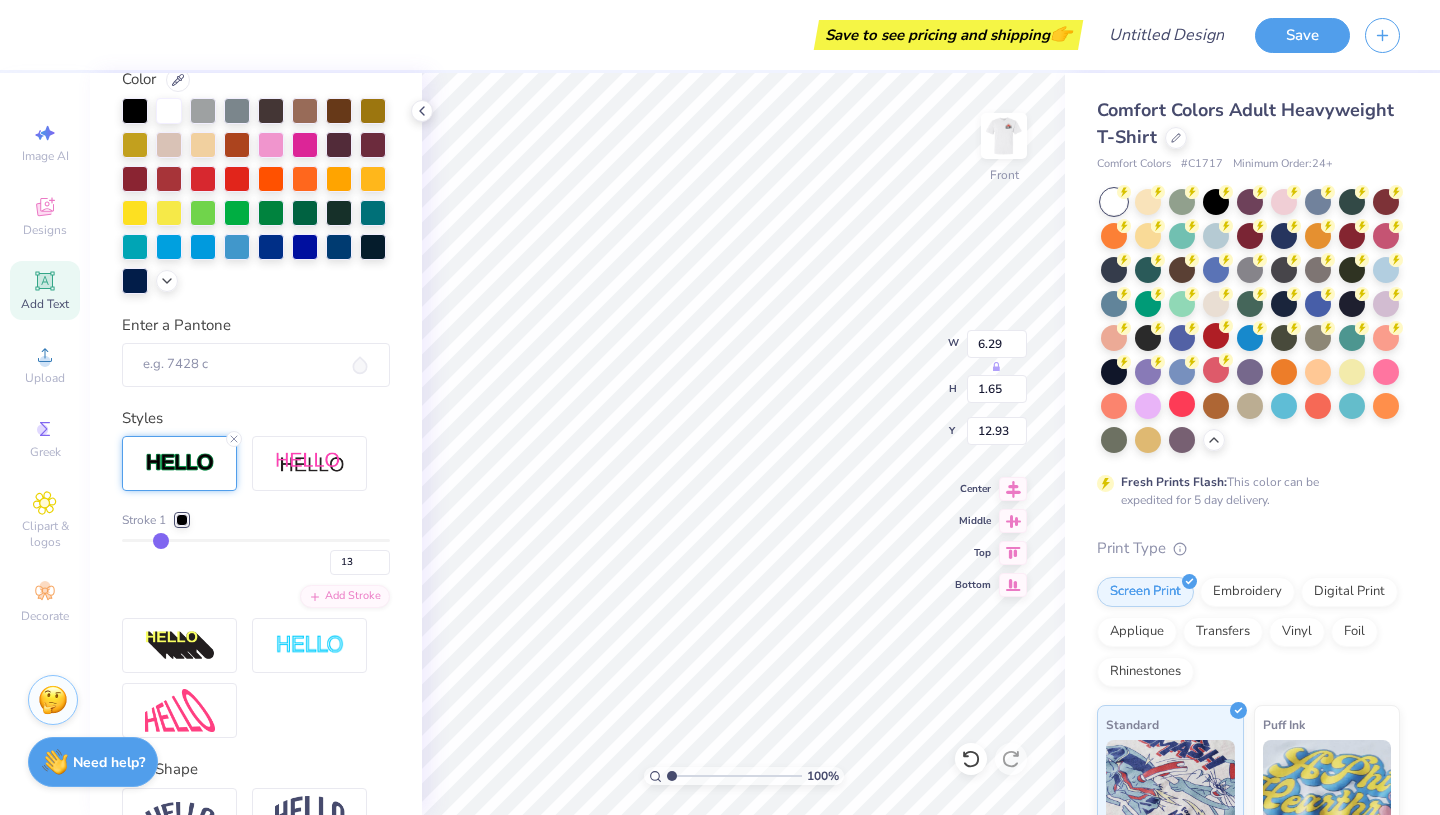 type on "10" 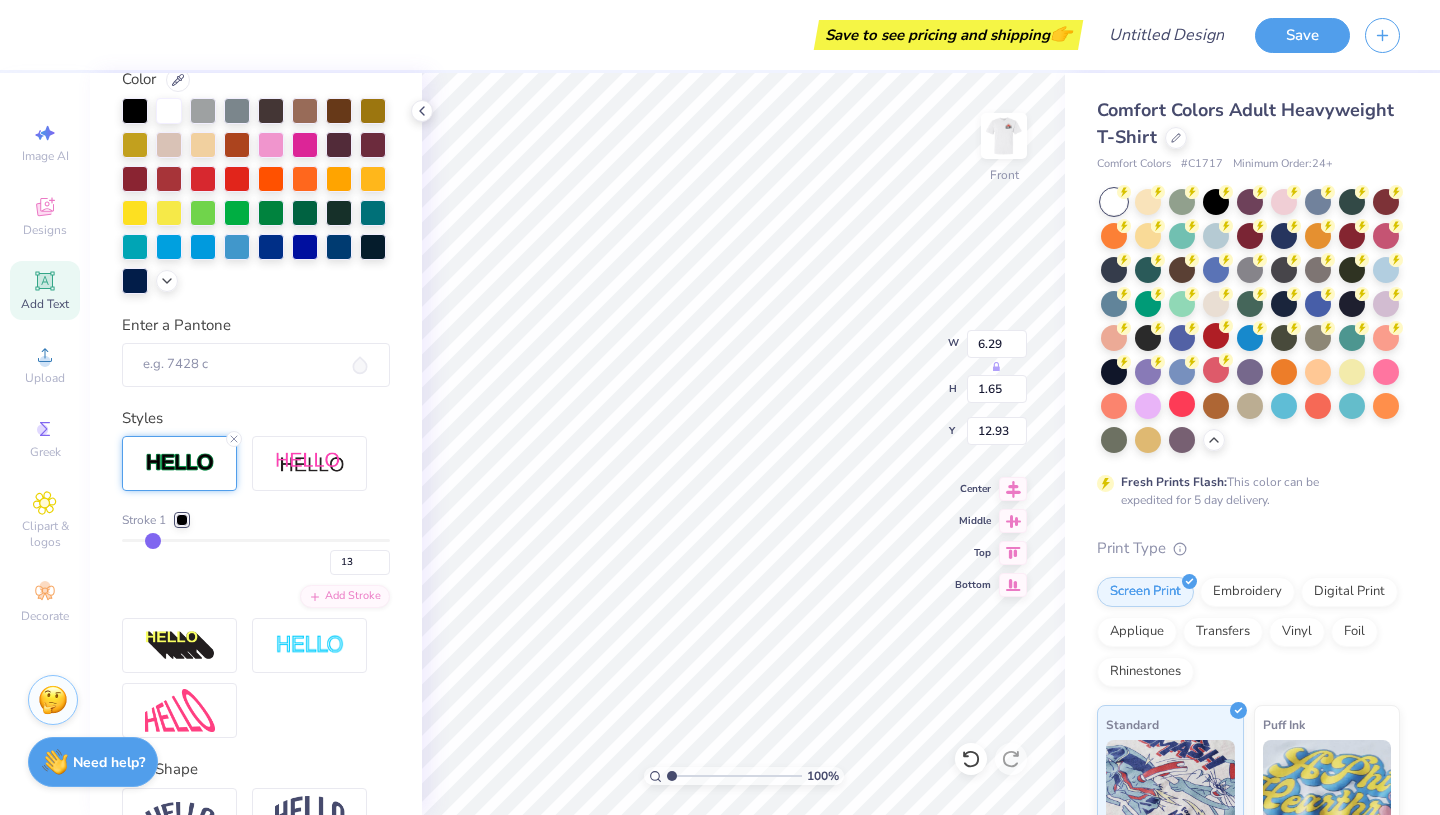 type on "10" 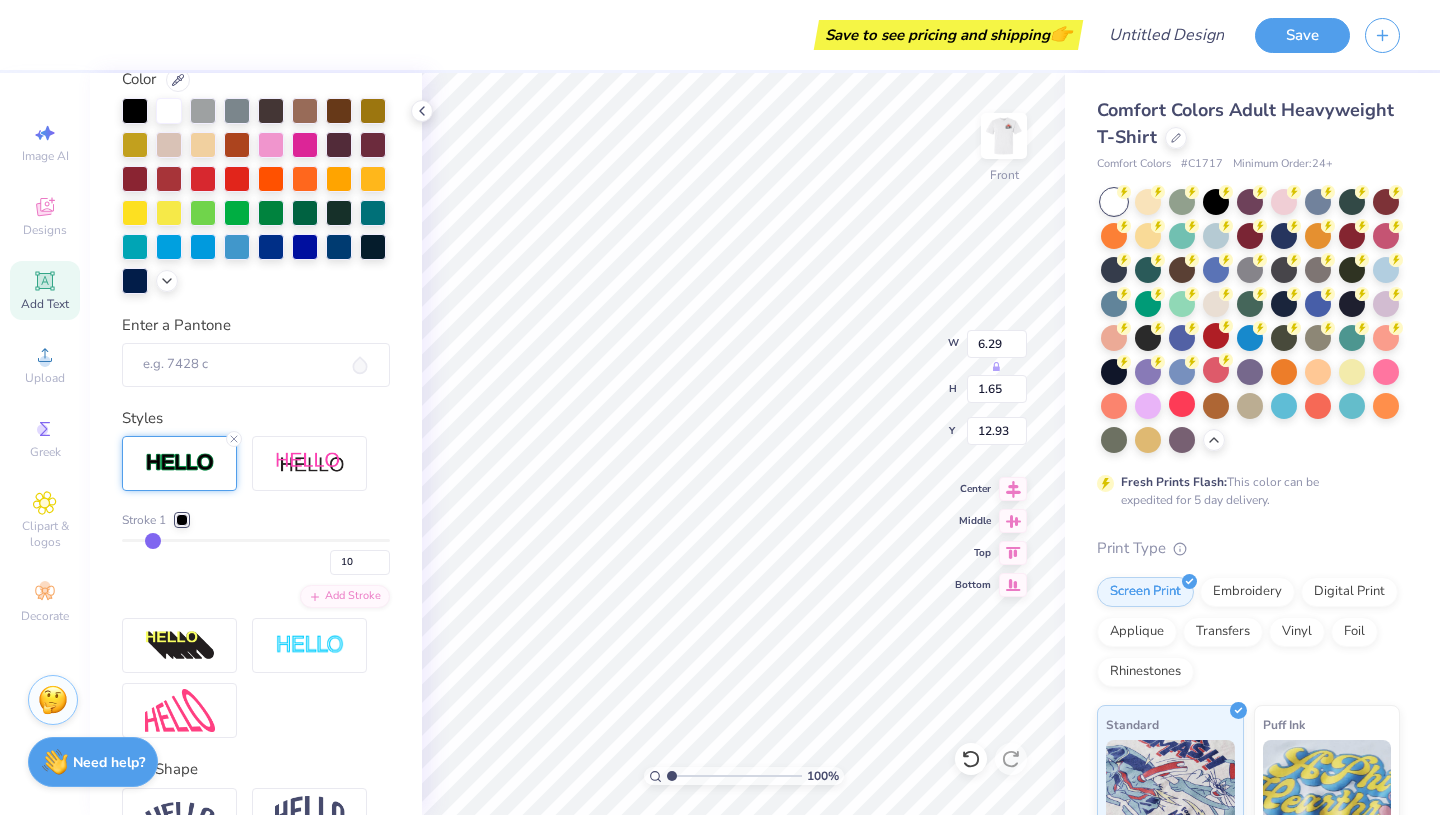 type on "8" 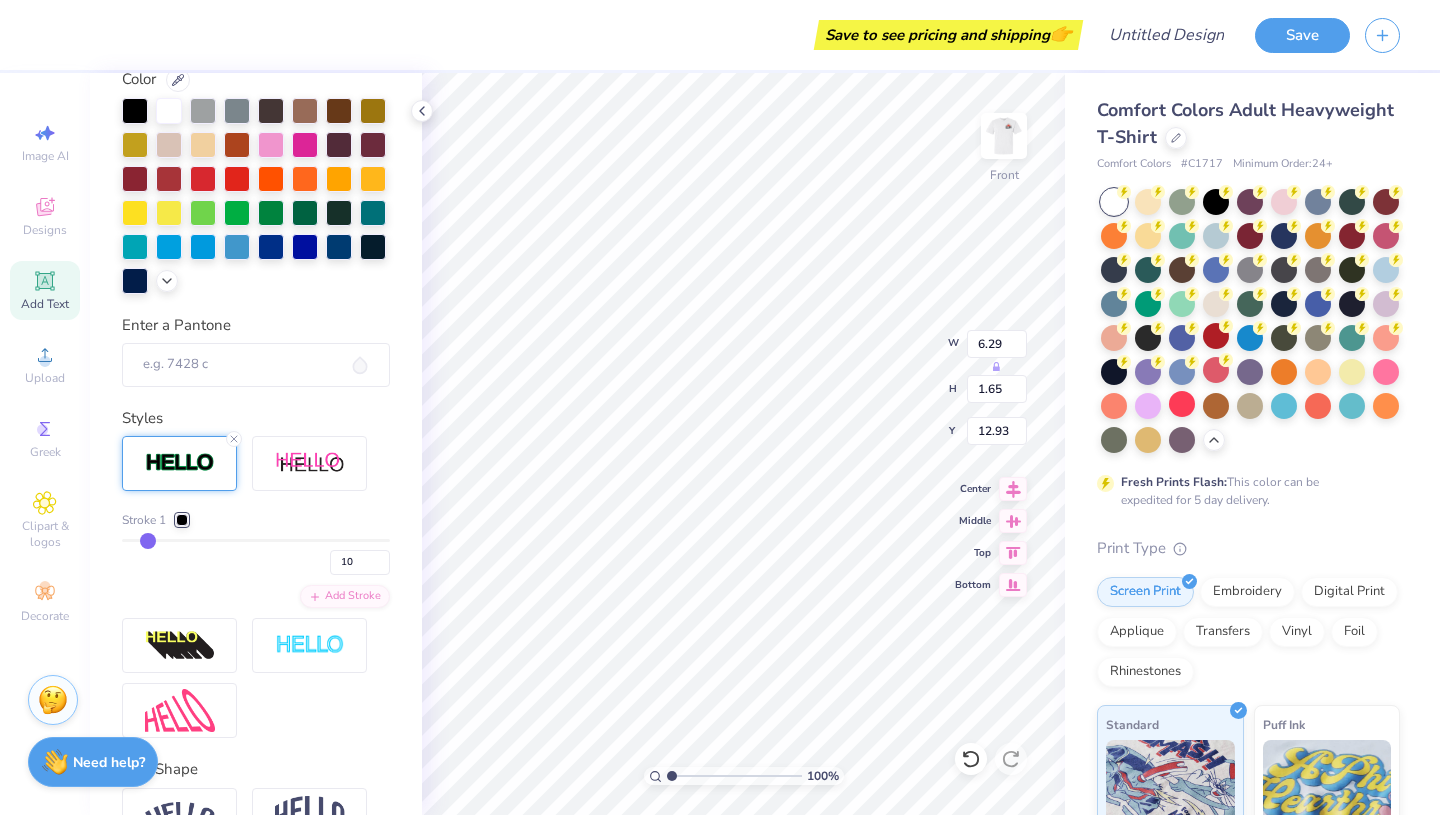 type on "8" 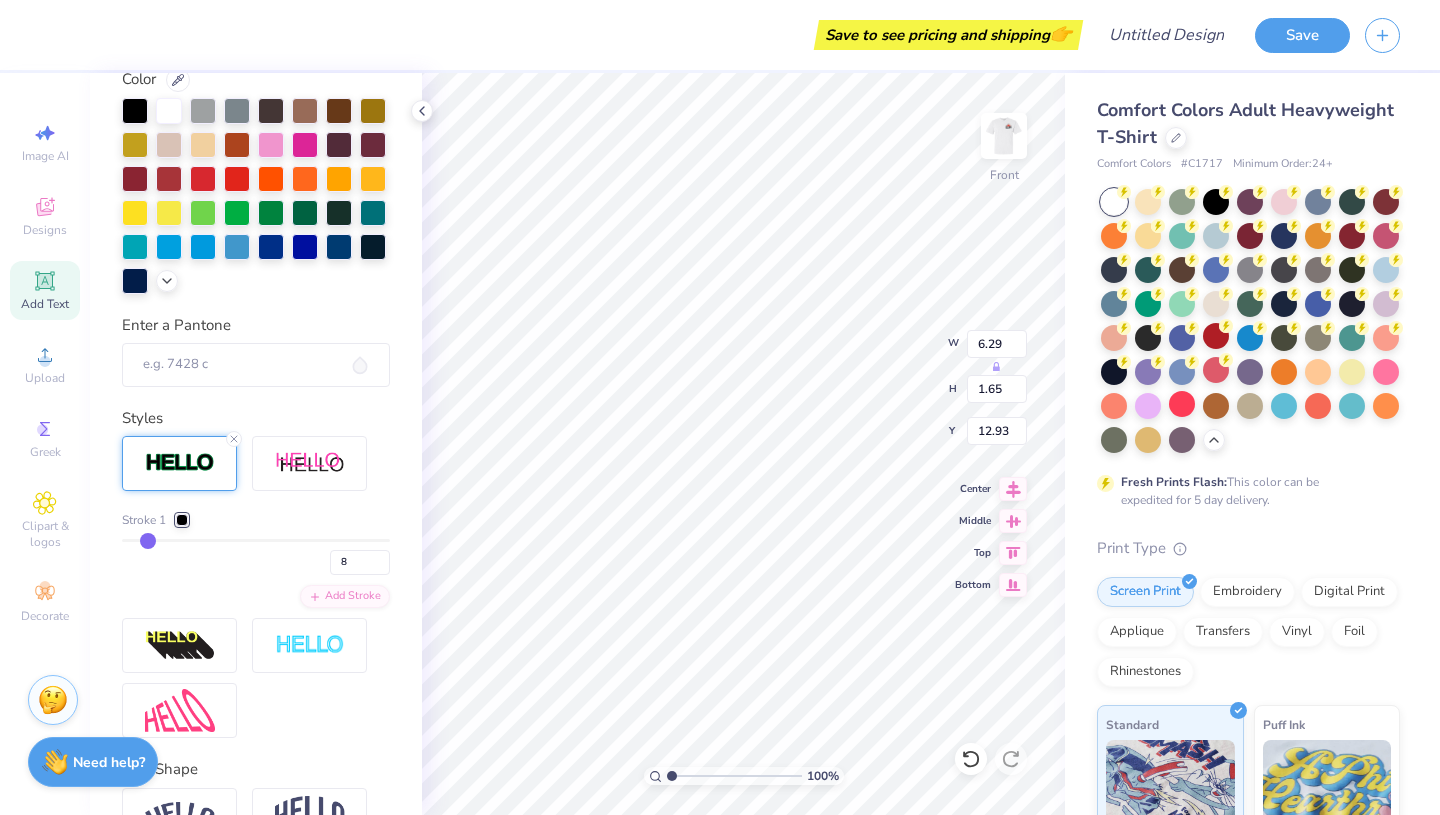 type on "5" 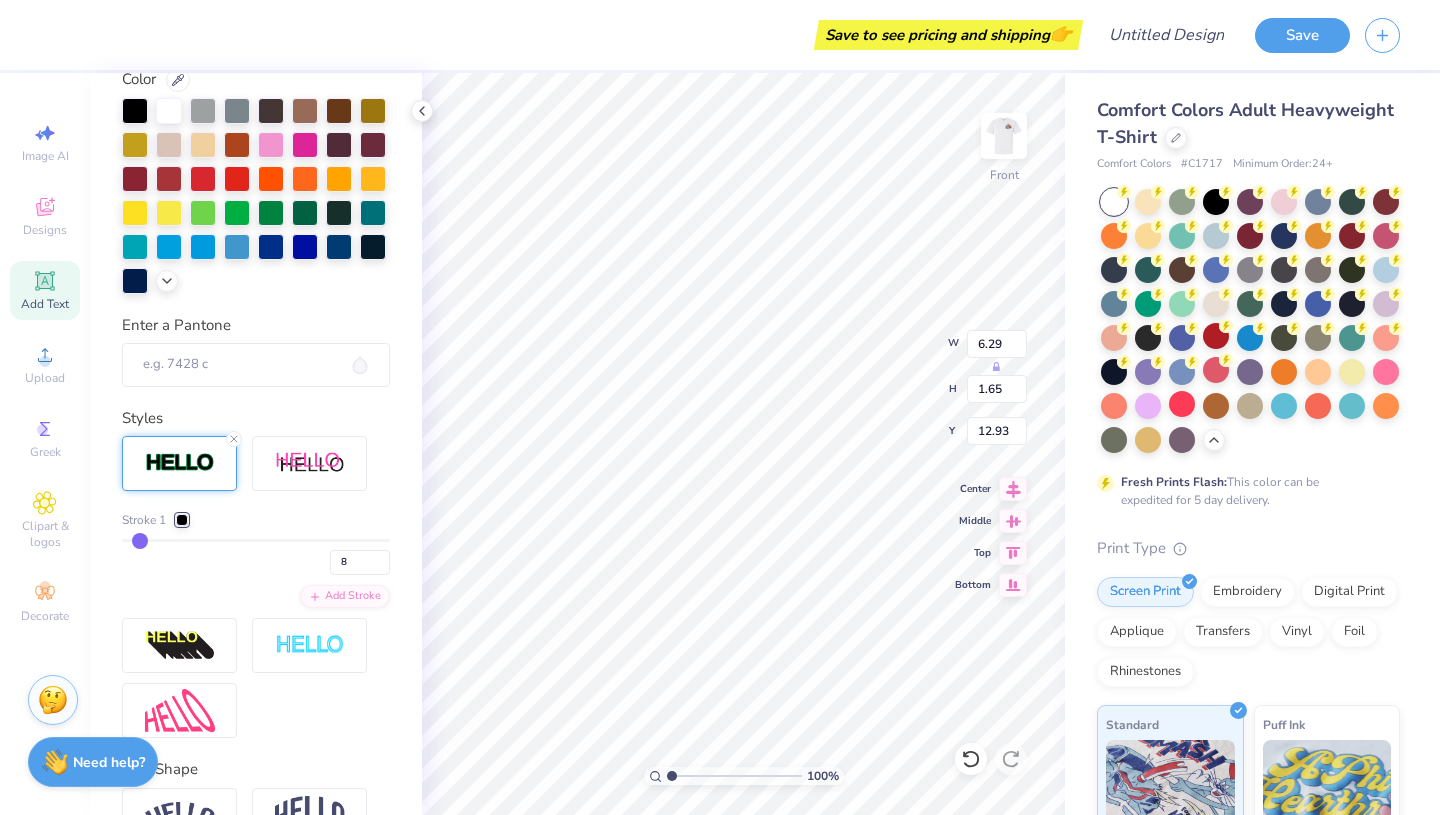 type on "5" 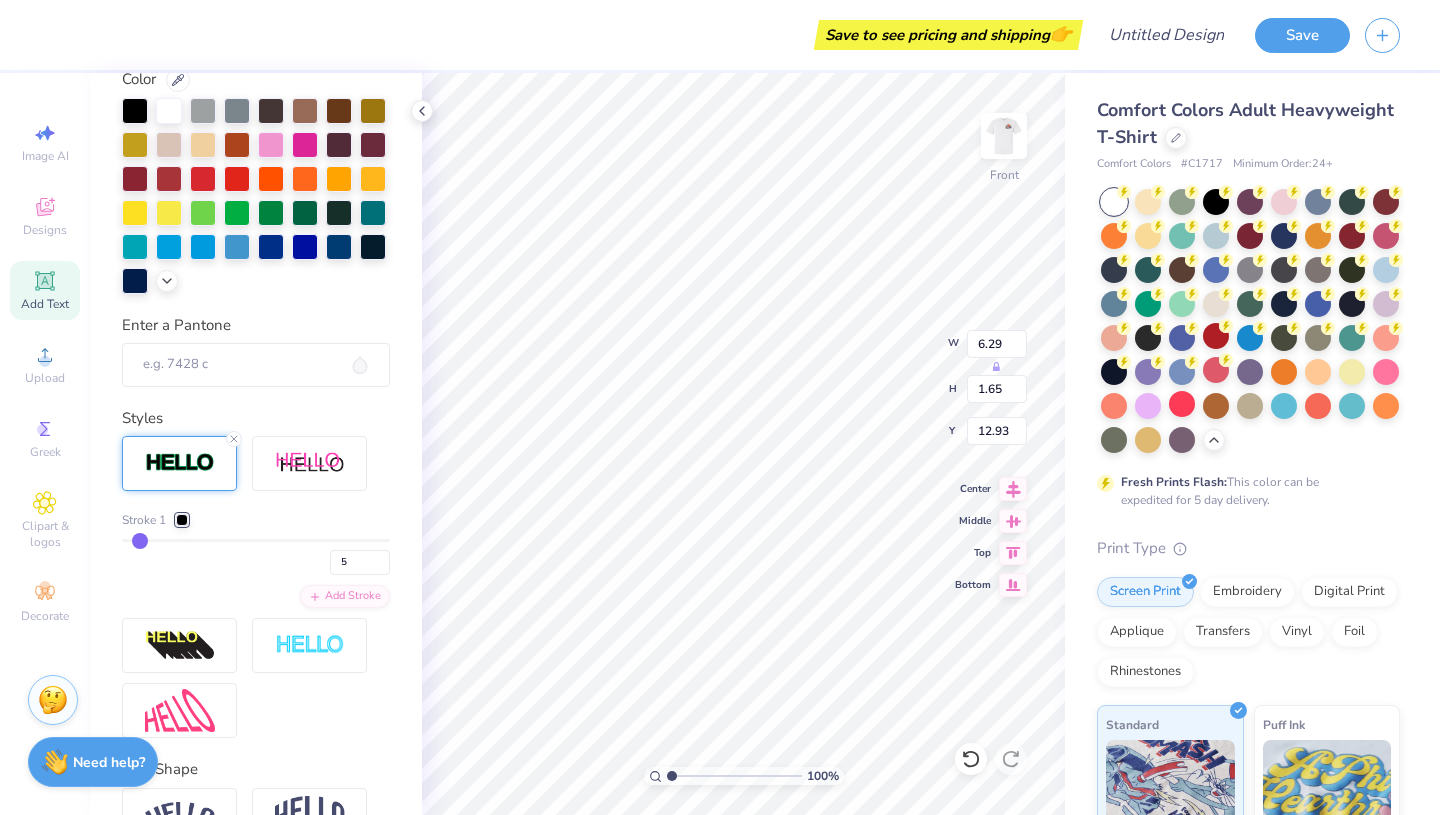 type on "2" 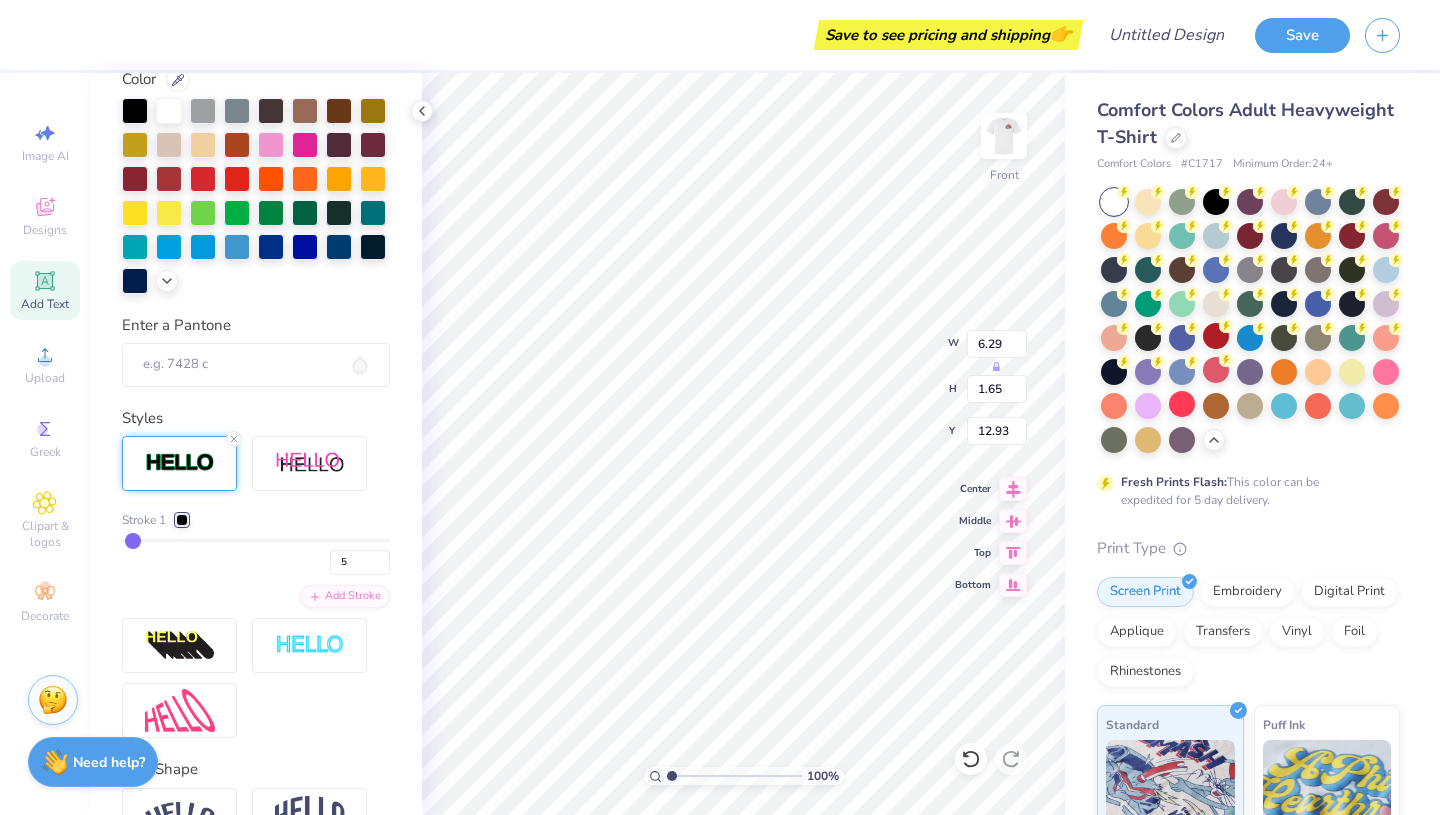 type on "2" 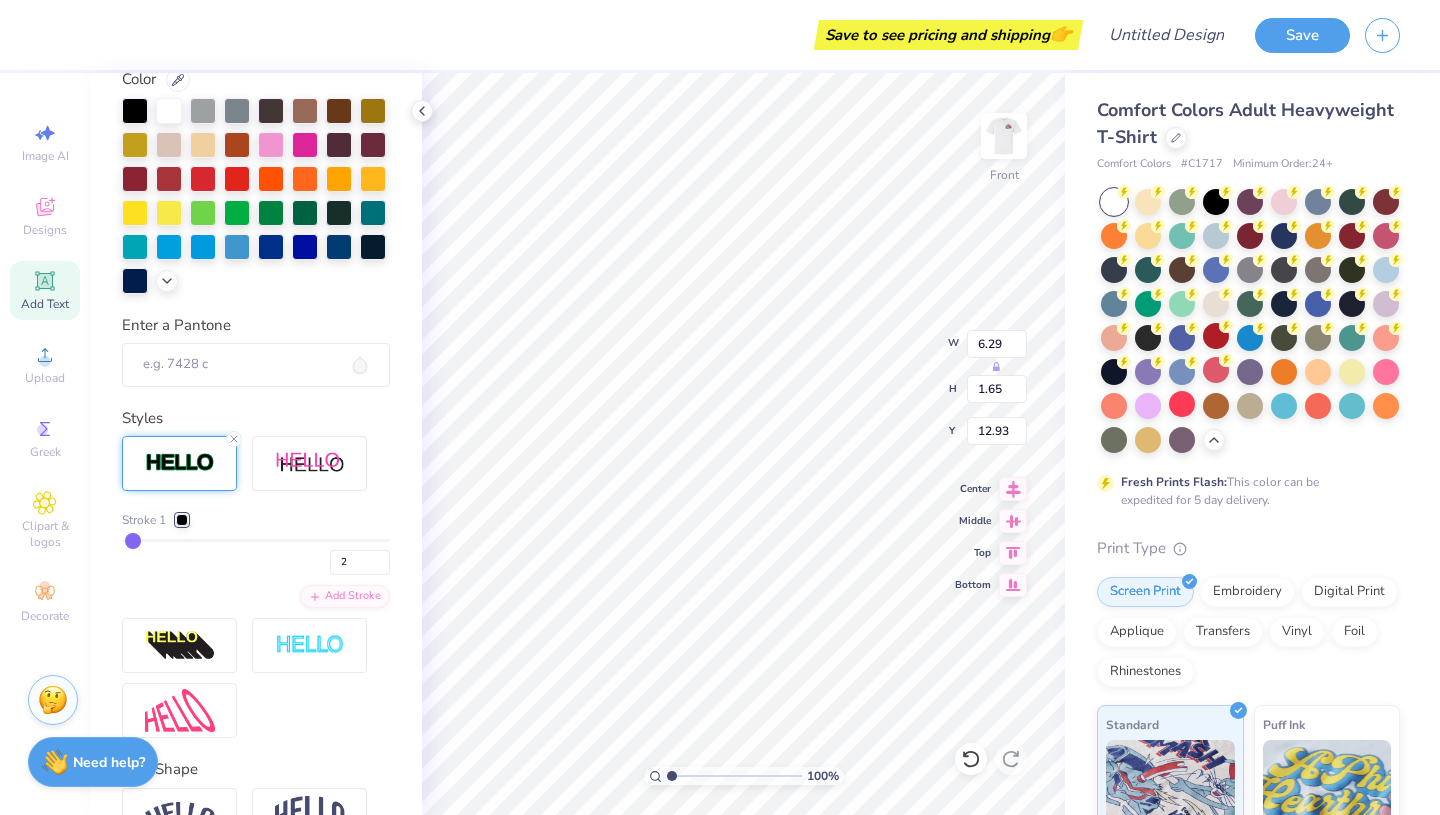 type on "1" 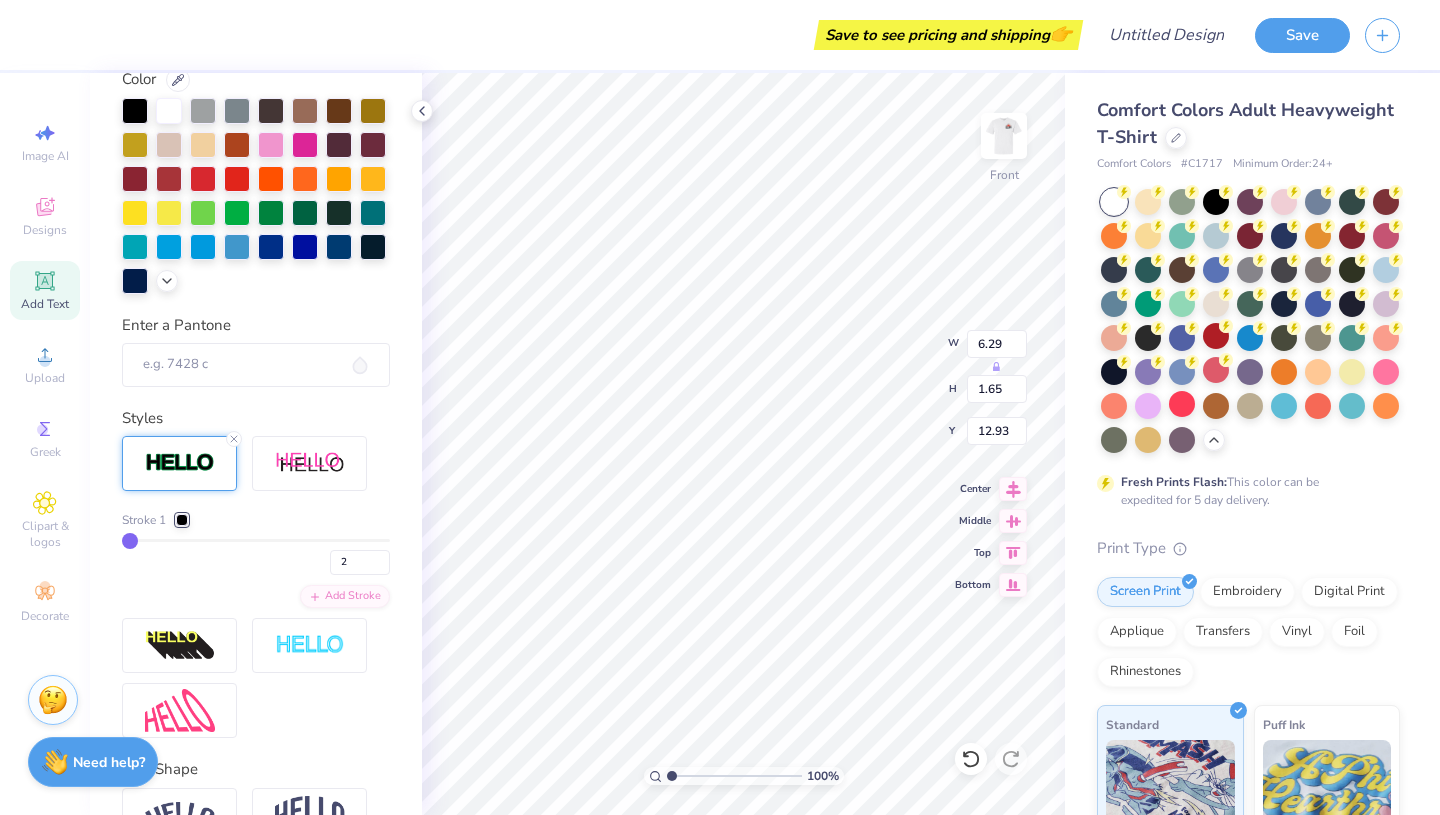 type on "1" 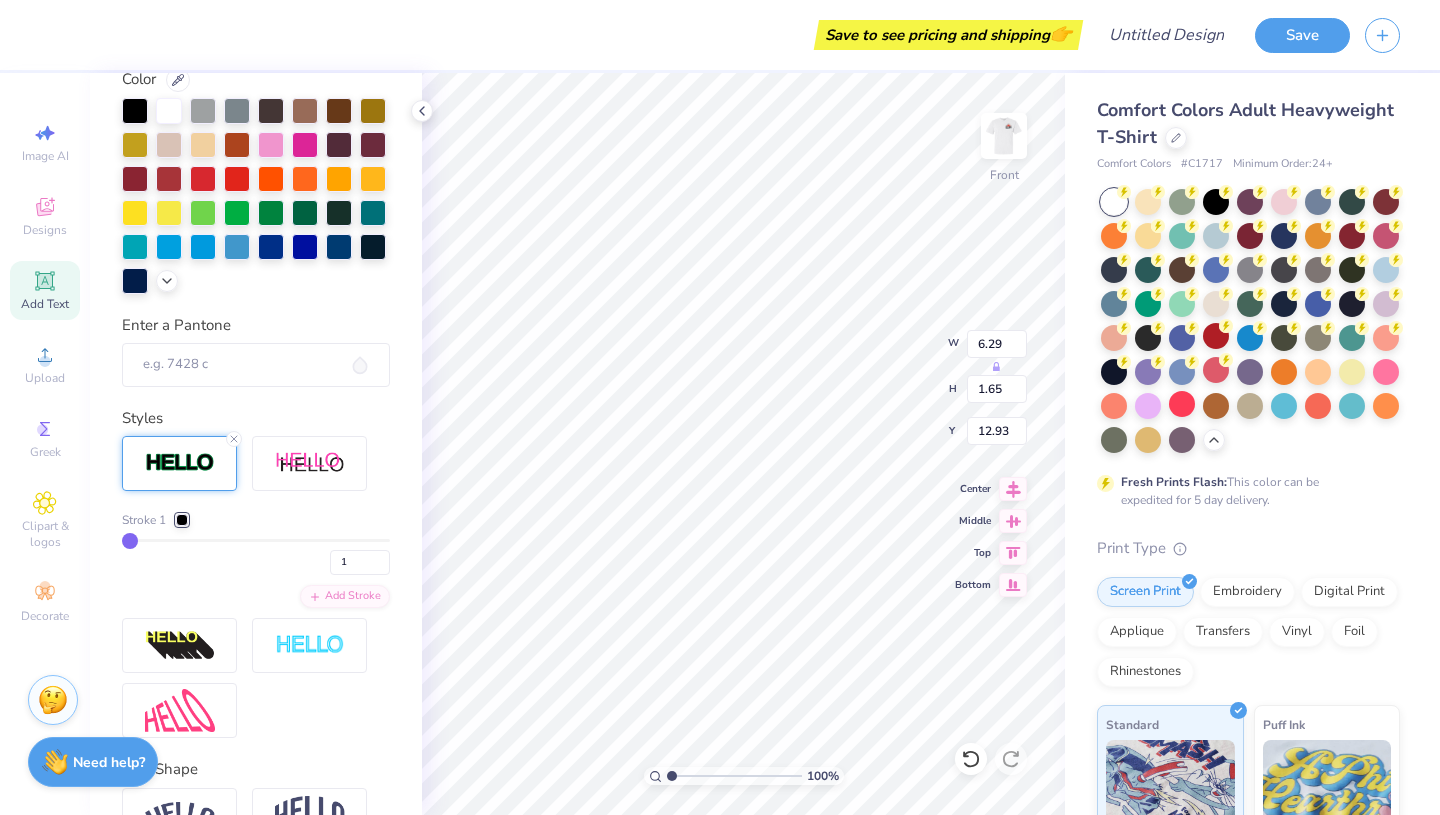 type on "10" 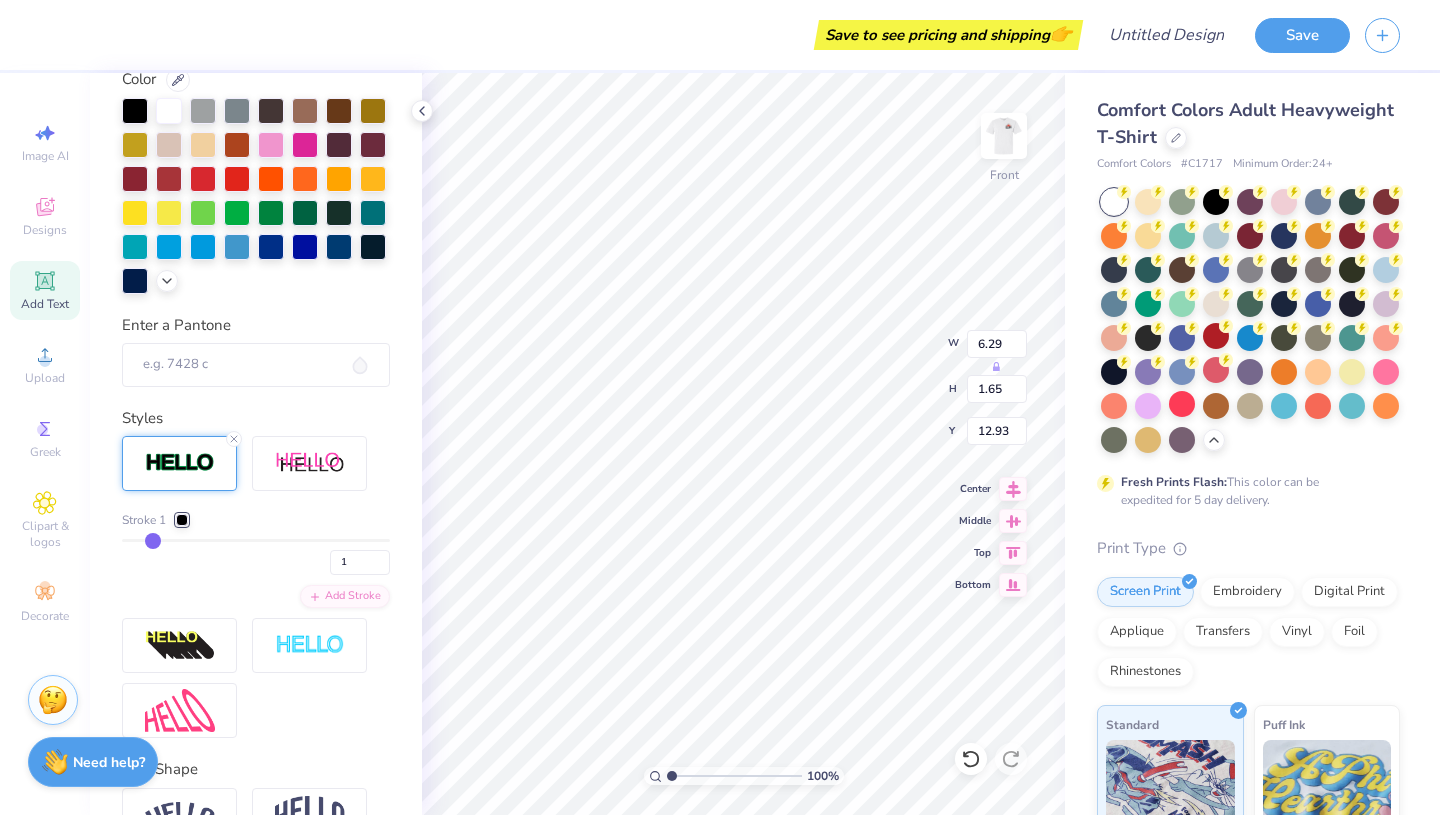 type on "10" 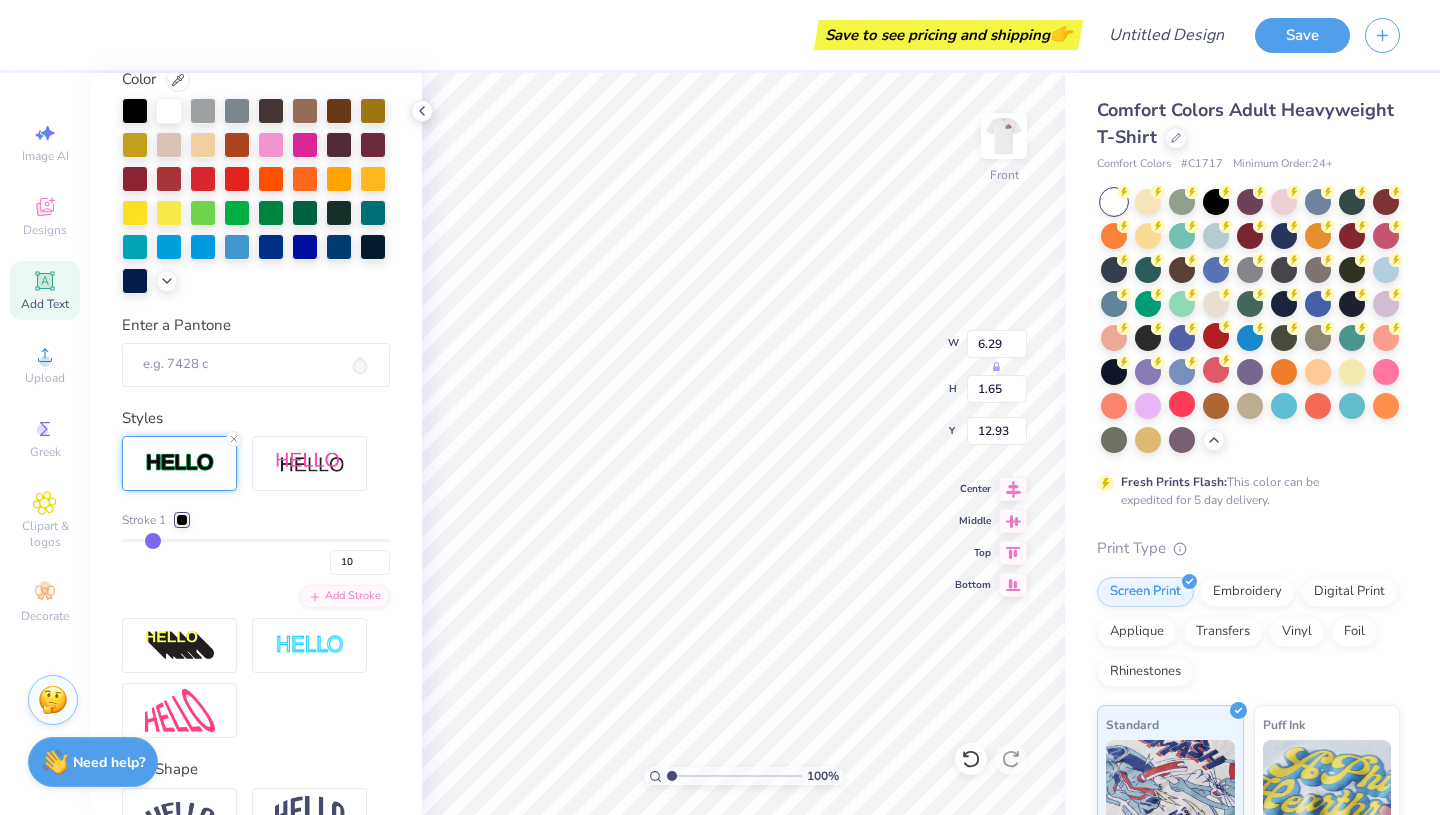 type on "38" 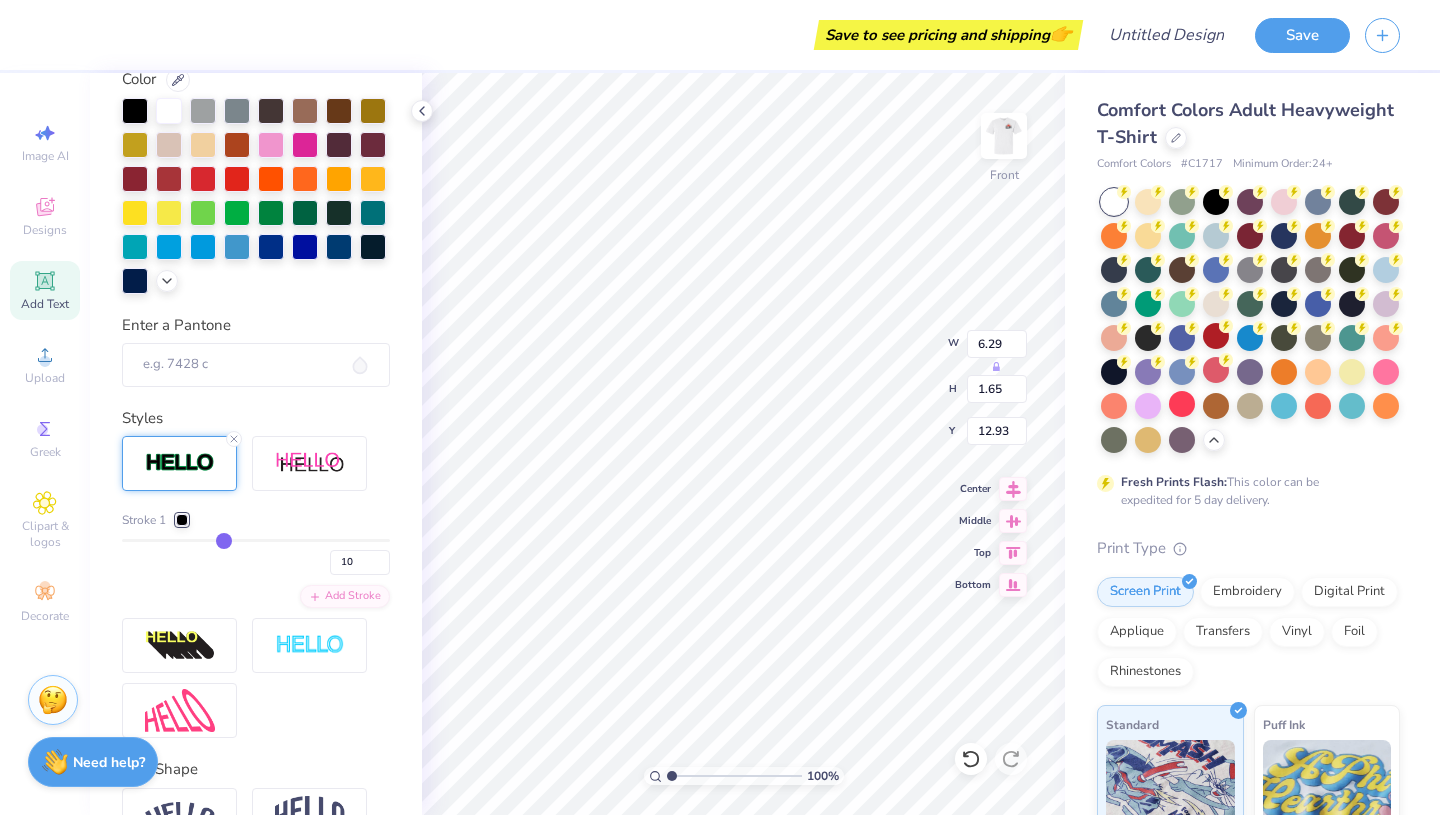 type on "38" 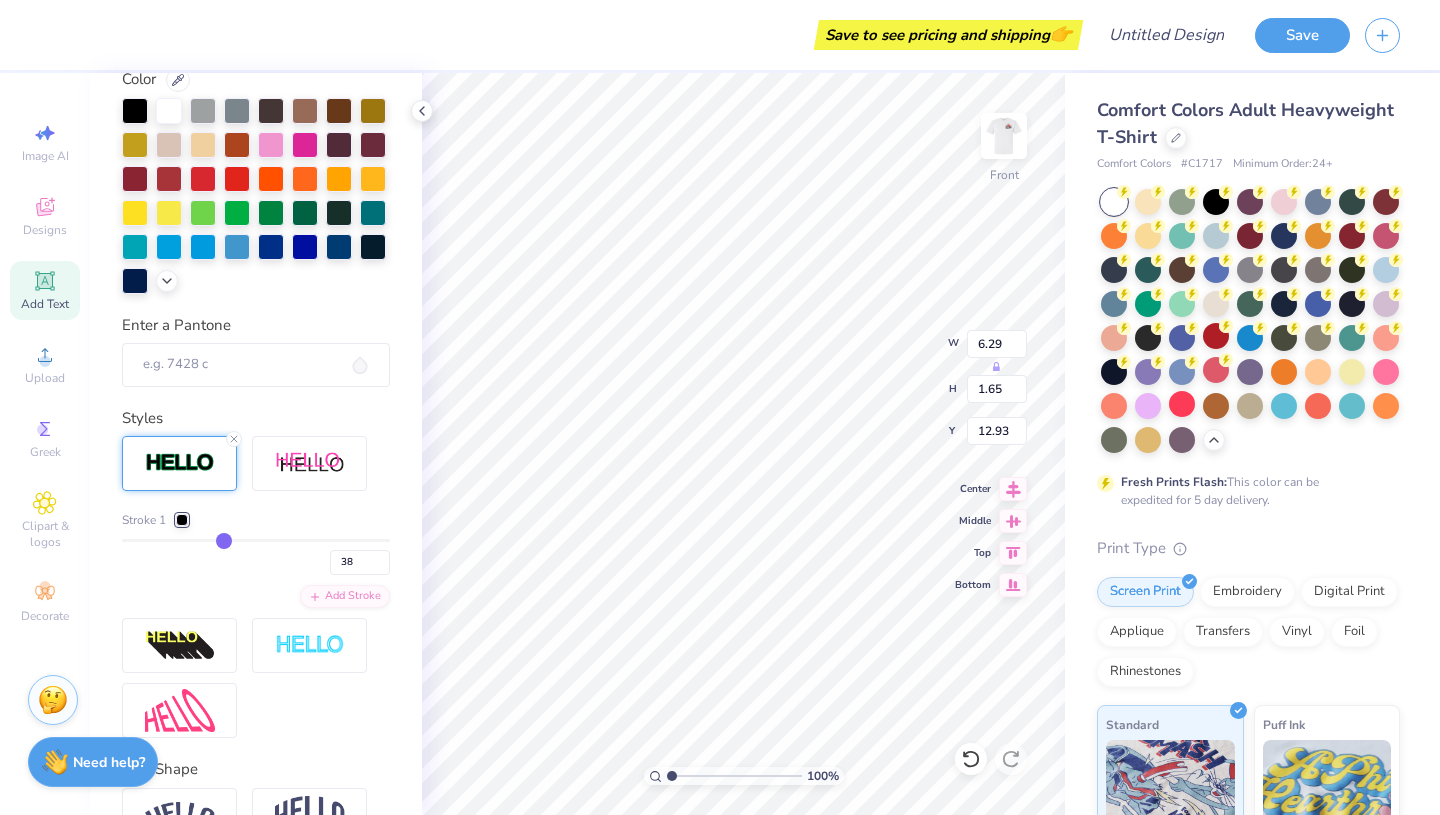 type on "65" 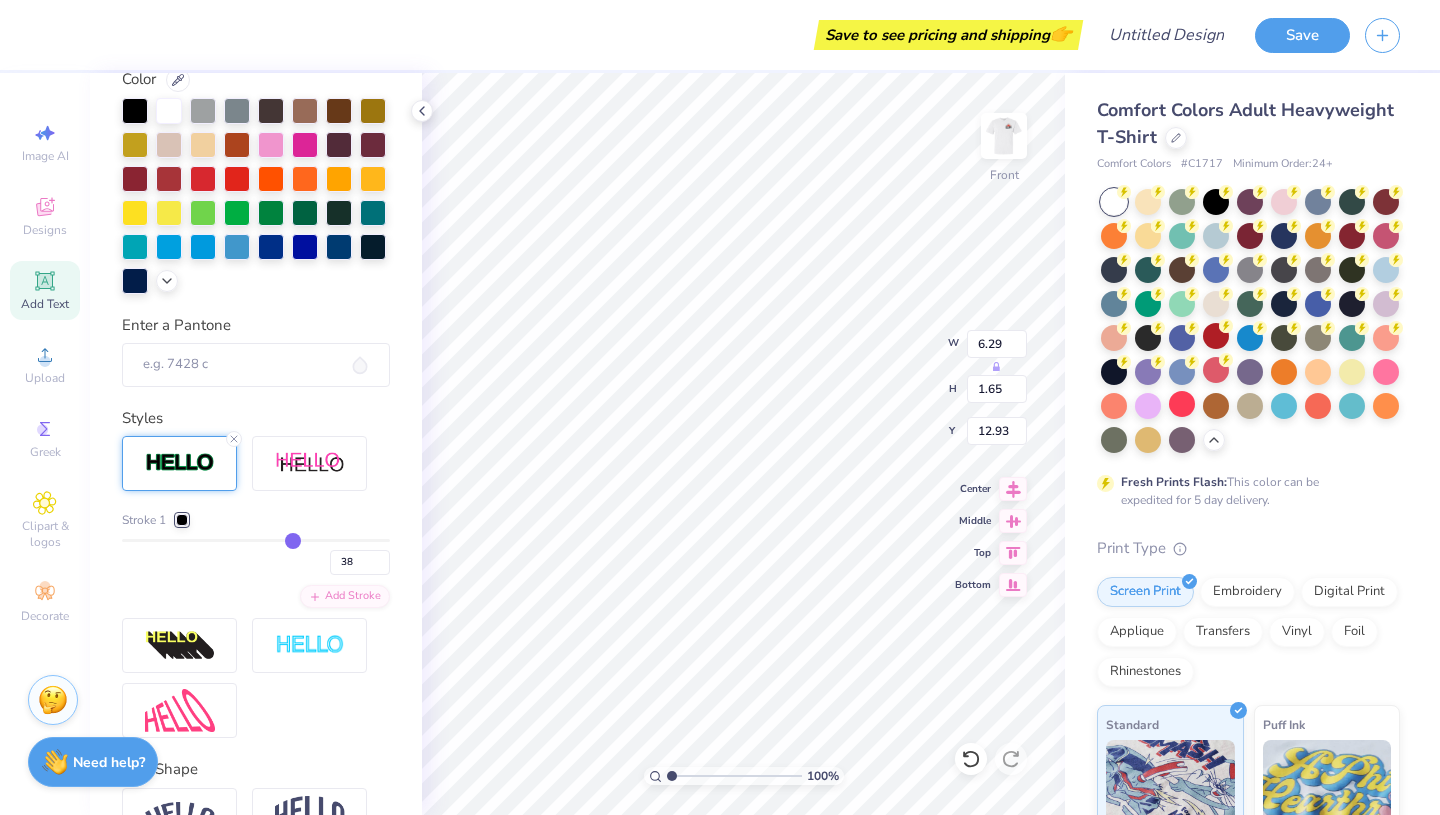 type on "65" 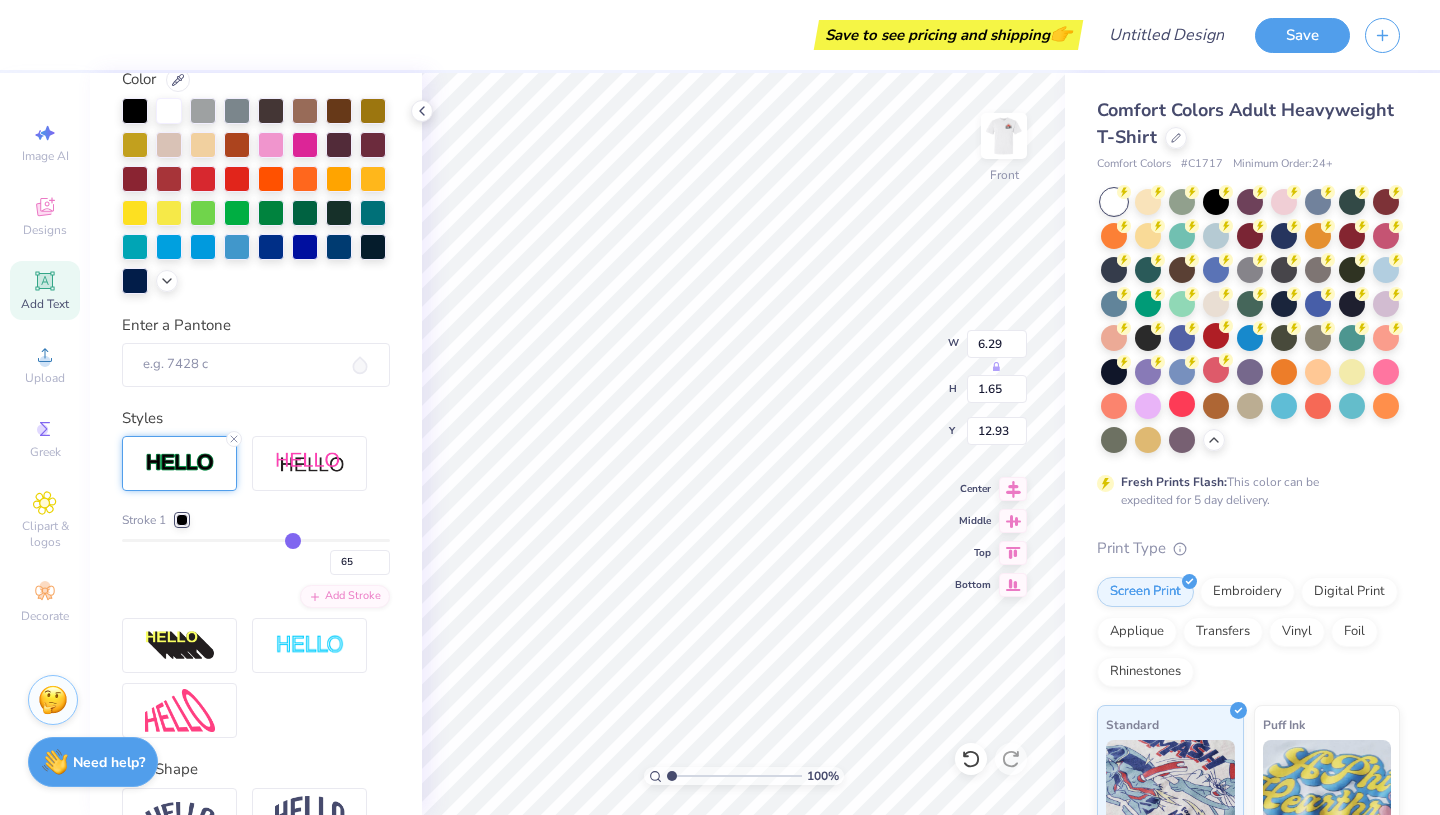 type on "100" 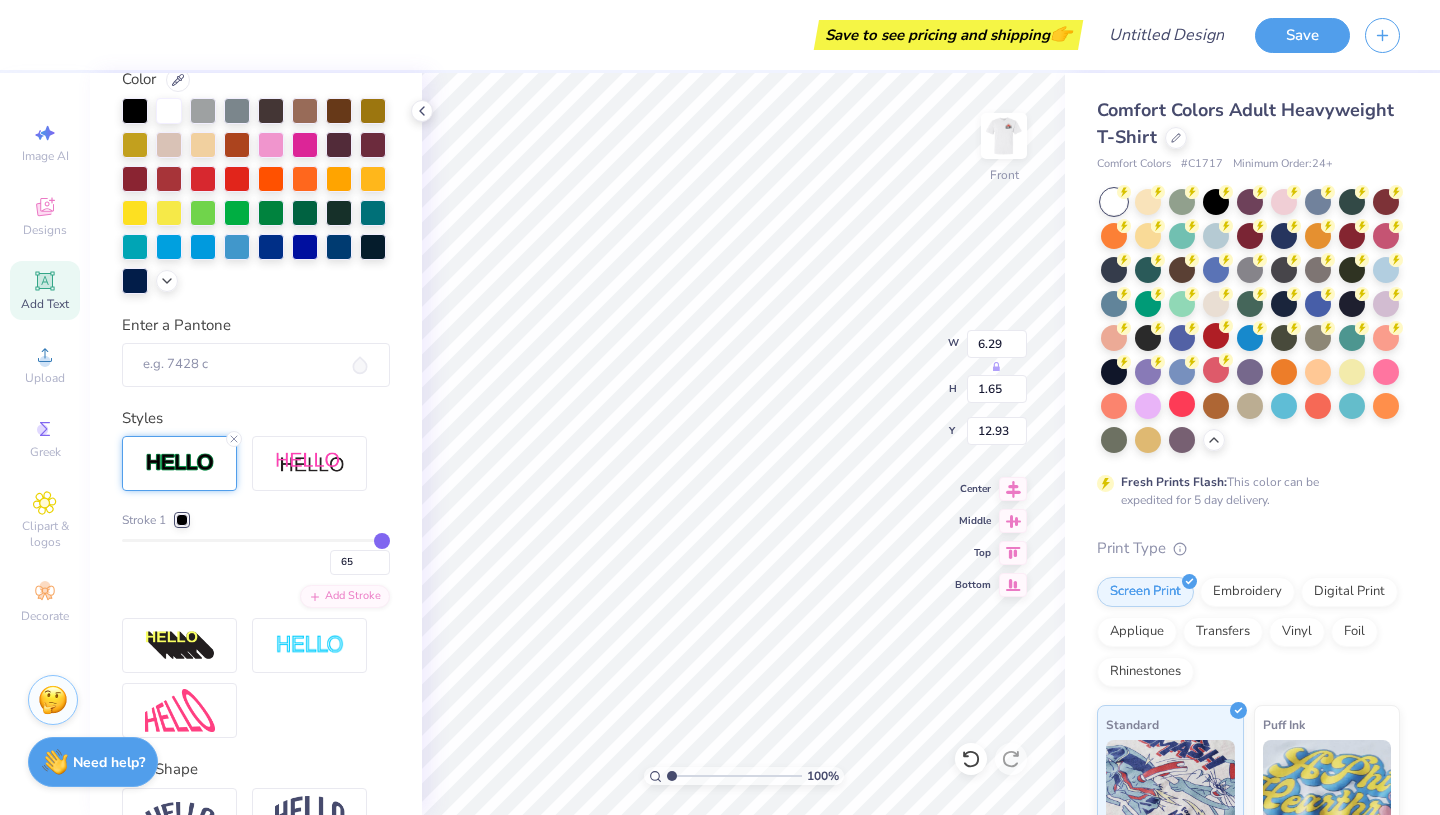 type on "100" 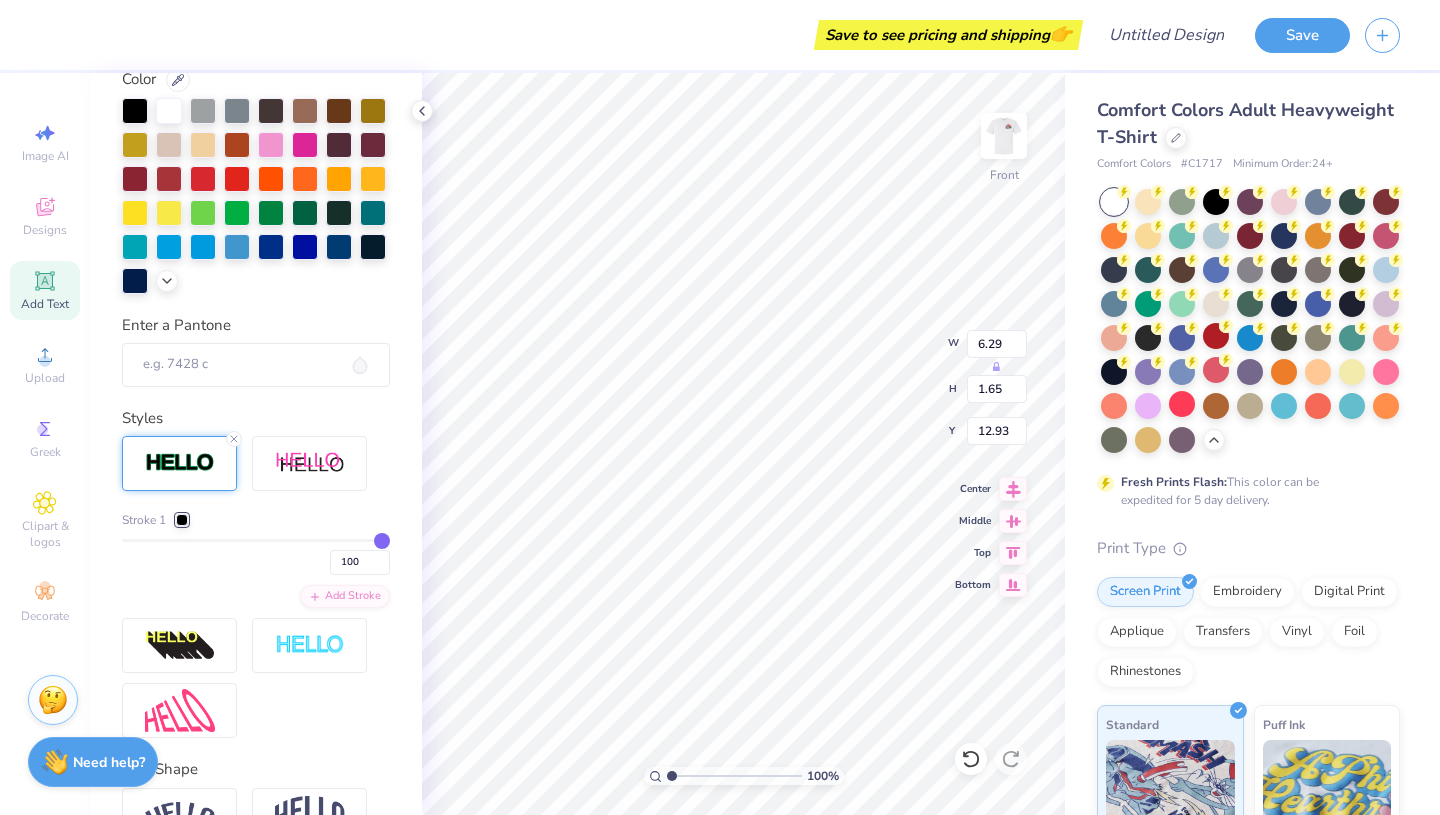 drag, startPoint x: 133, startPoint y: 544, endPoint x: 598, endPoint y: 546, distance: 465.0043 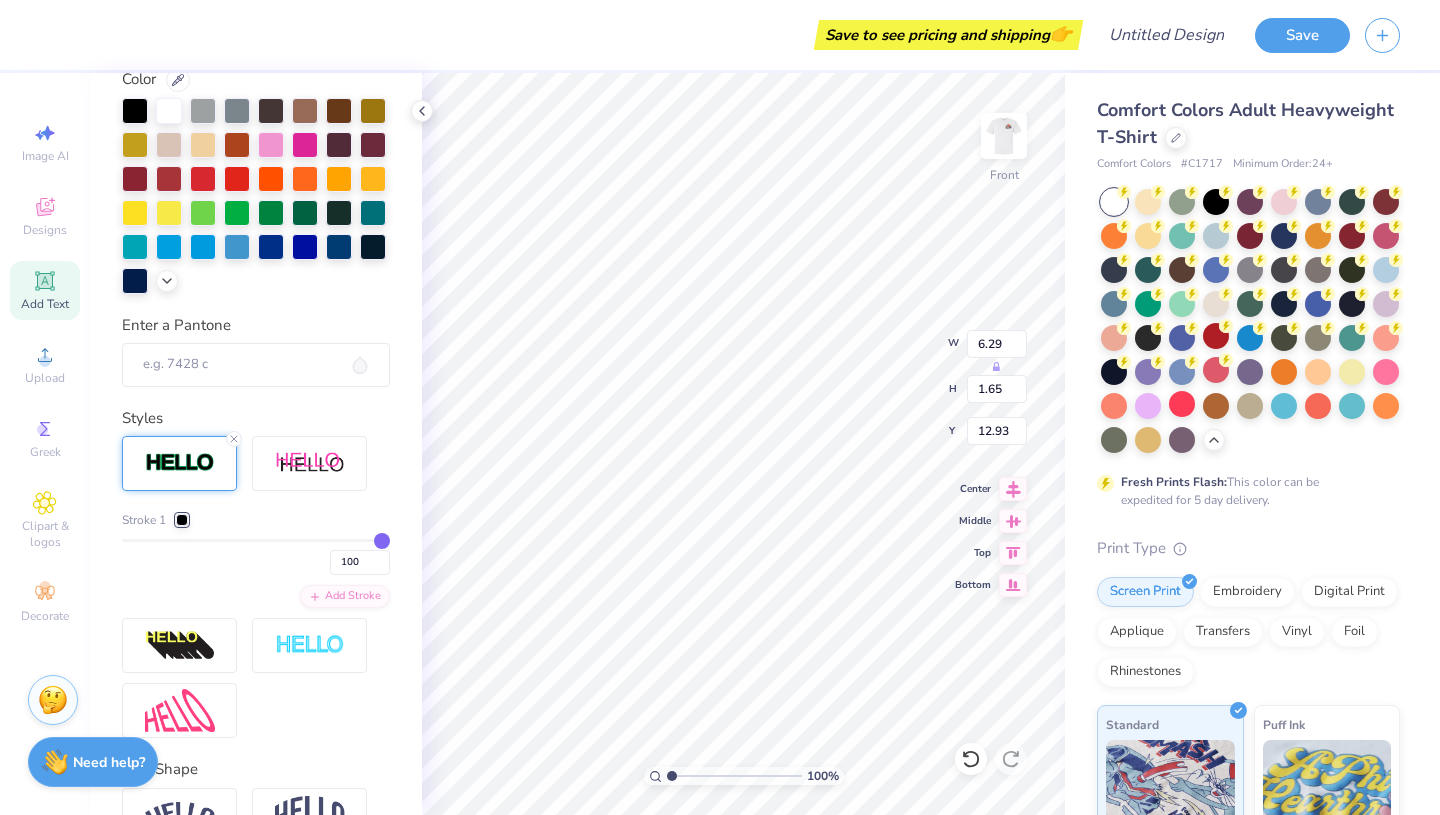type on "97" 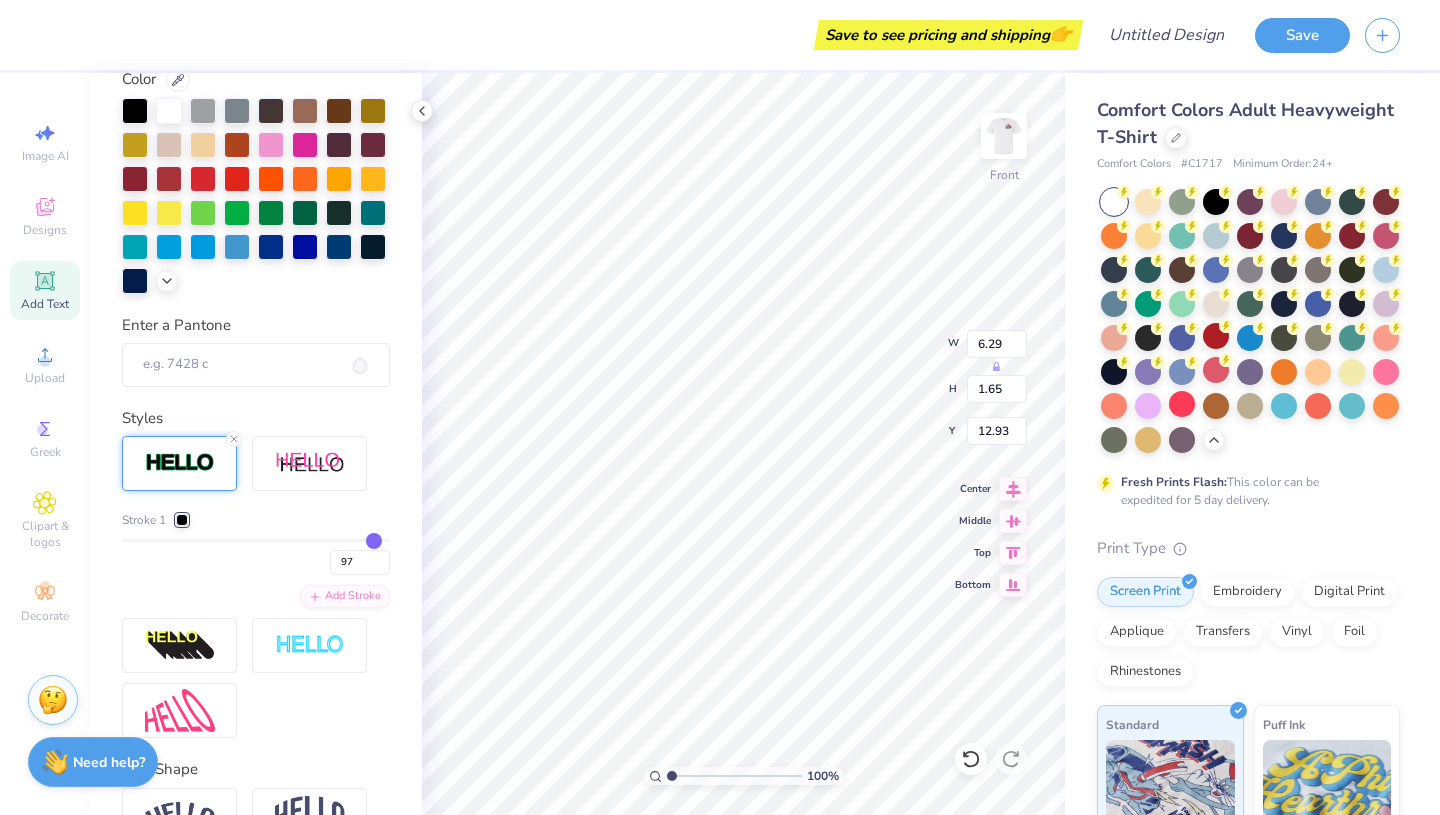 type on "87" 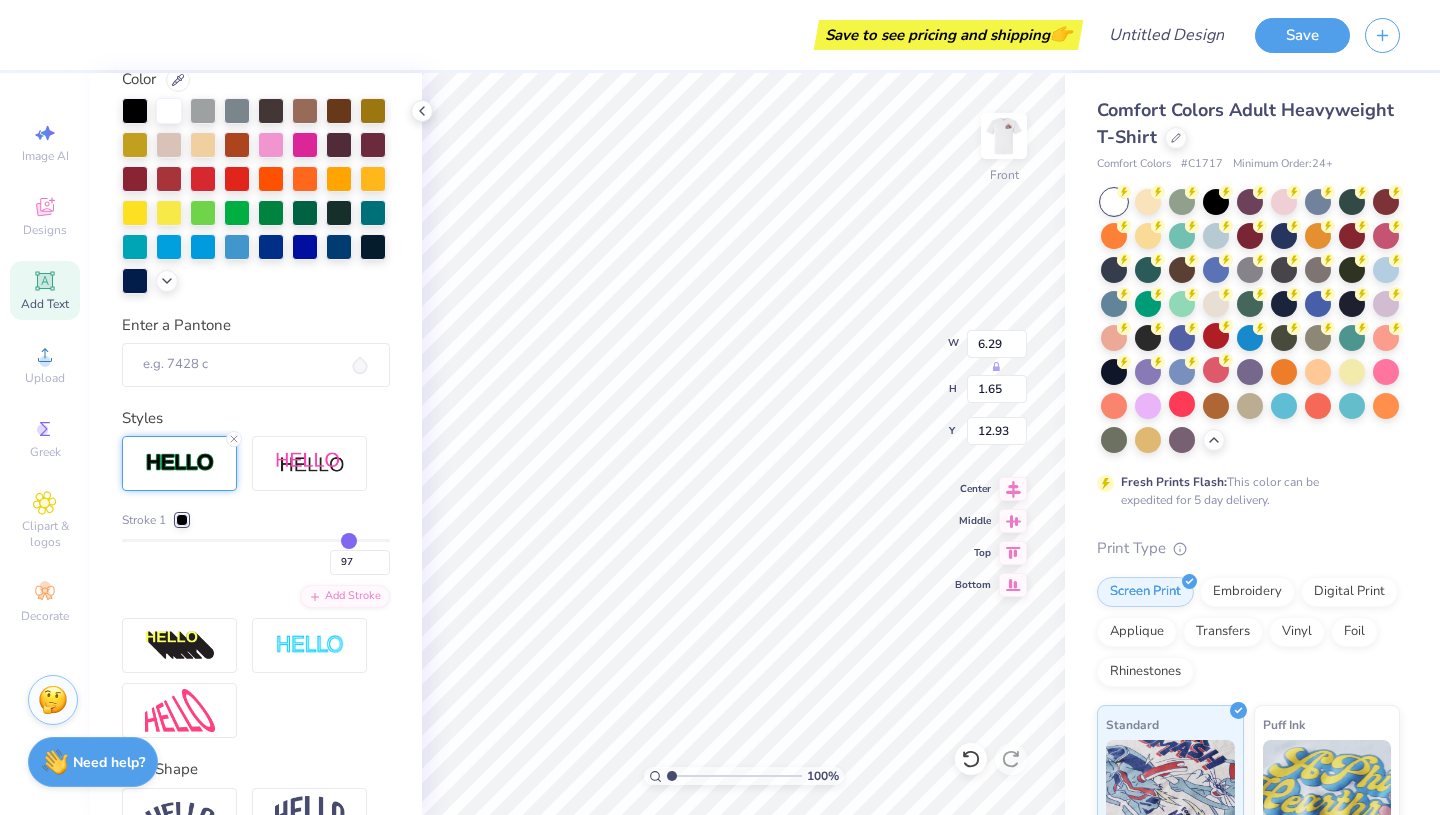type on "87" 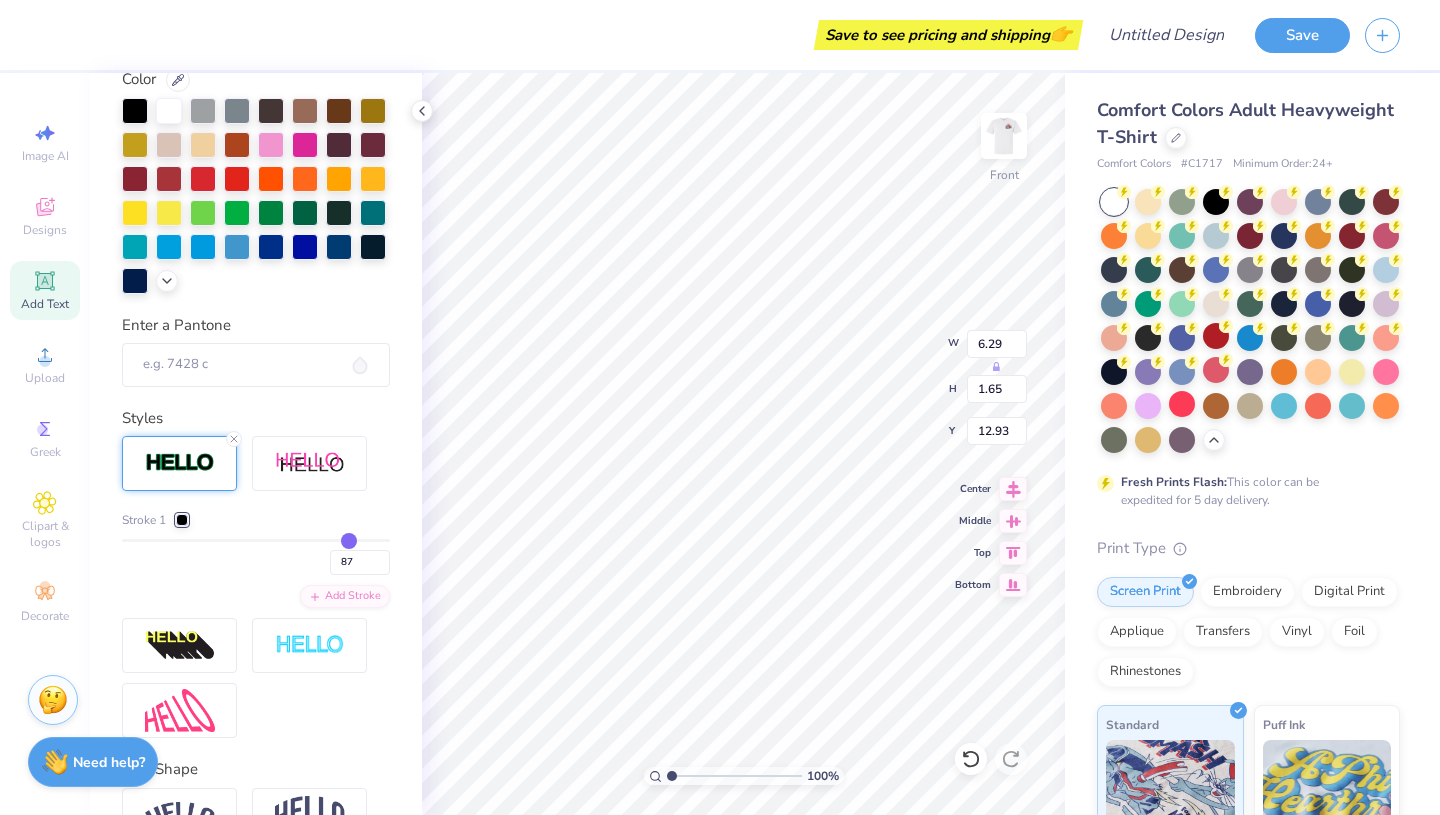 type on "59" 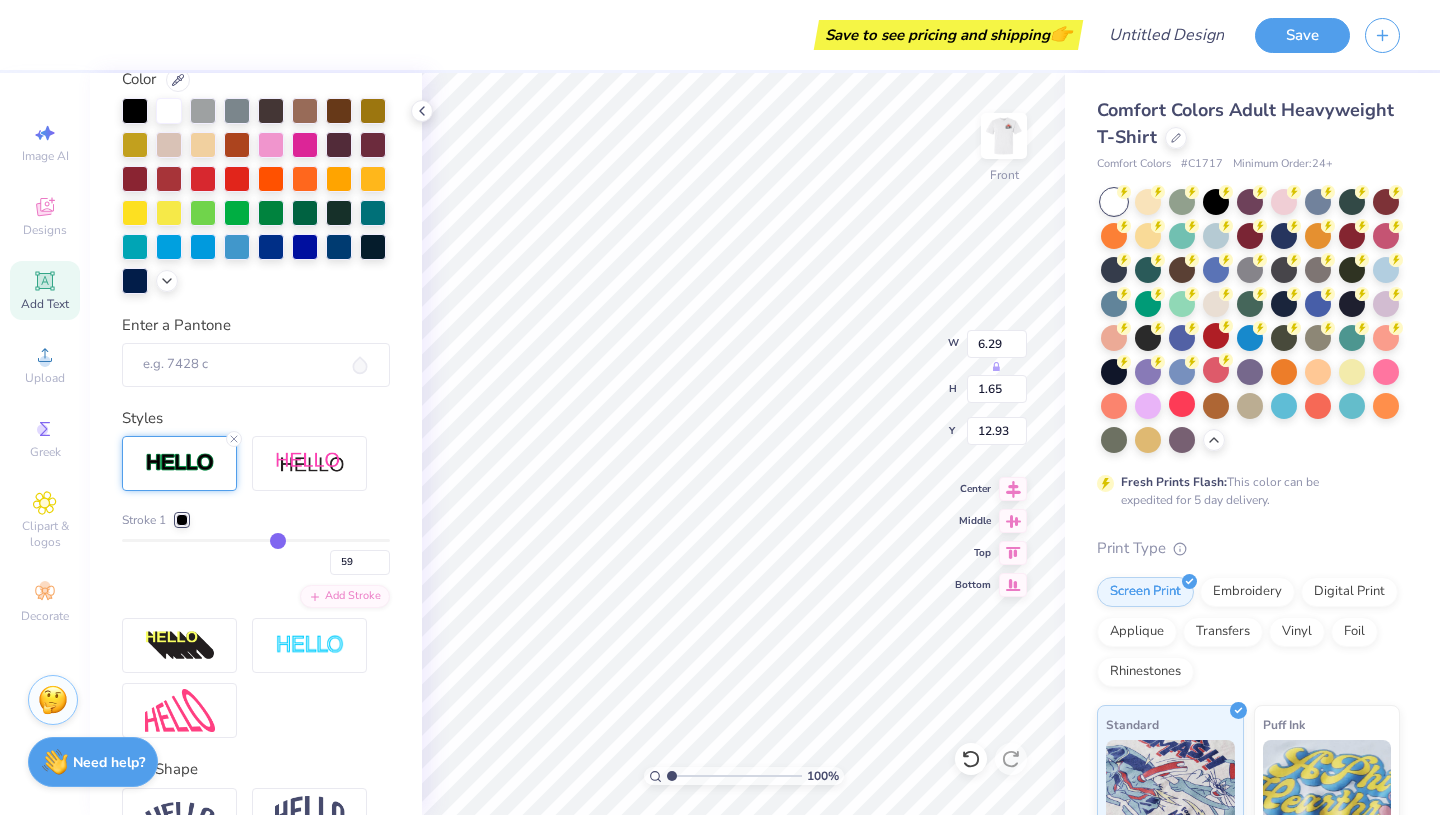 type on "49" 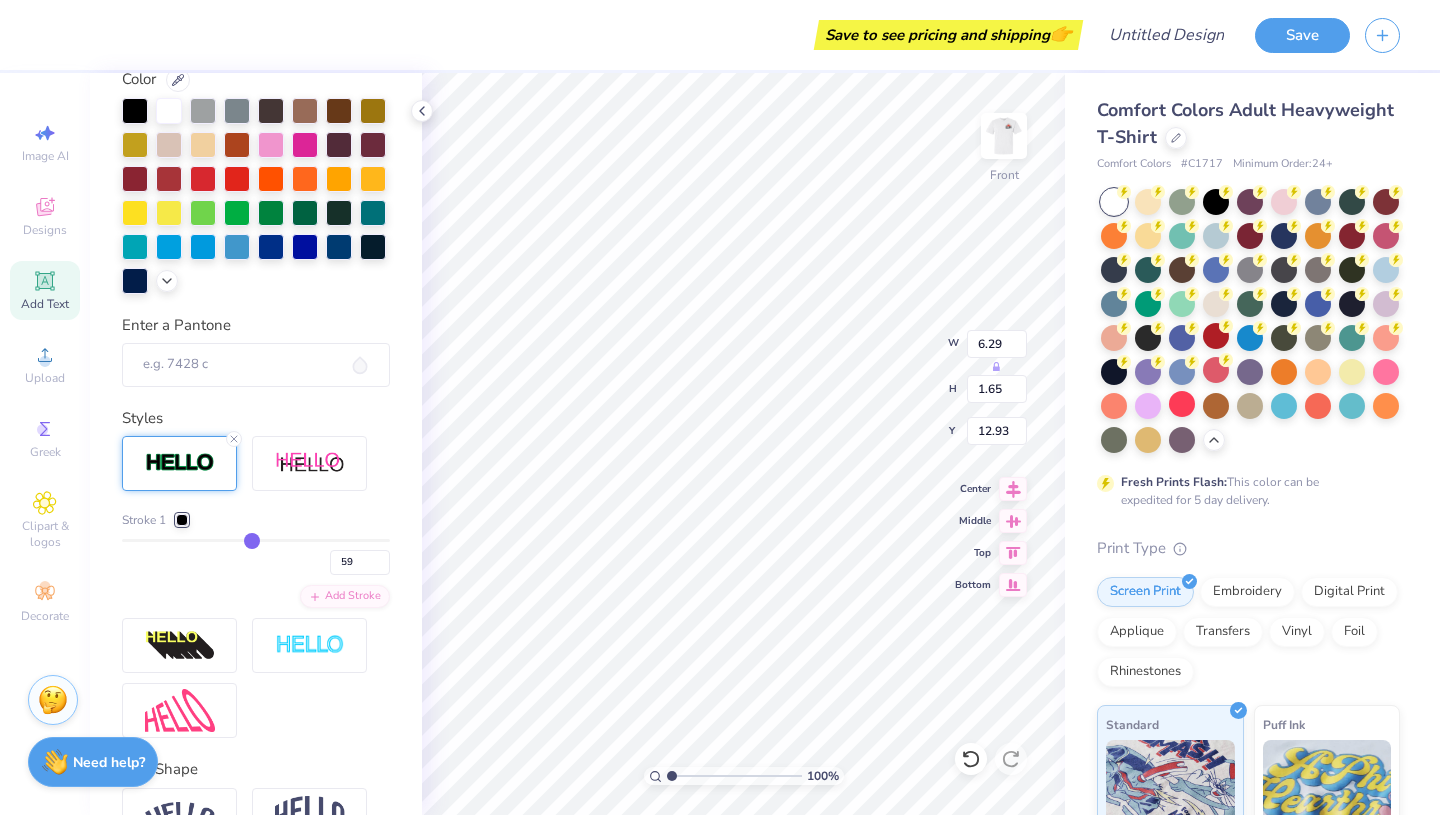 type on "49" 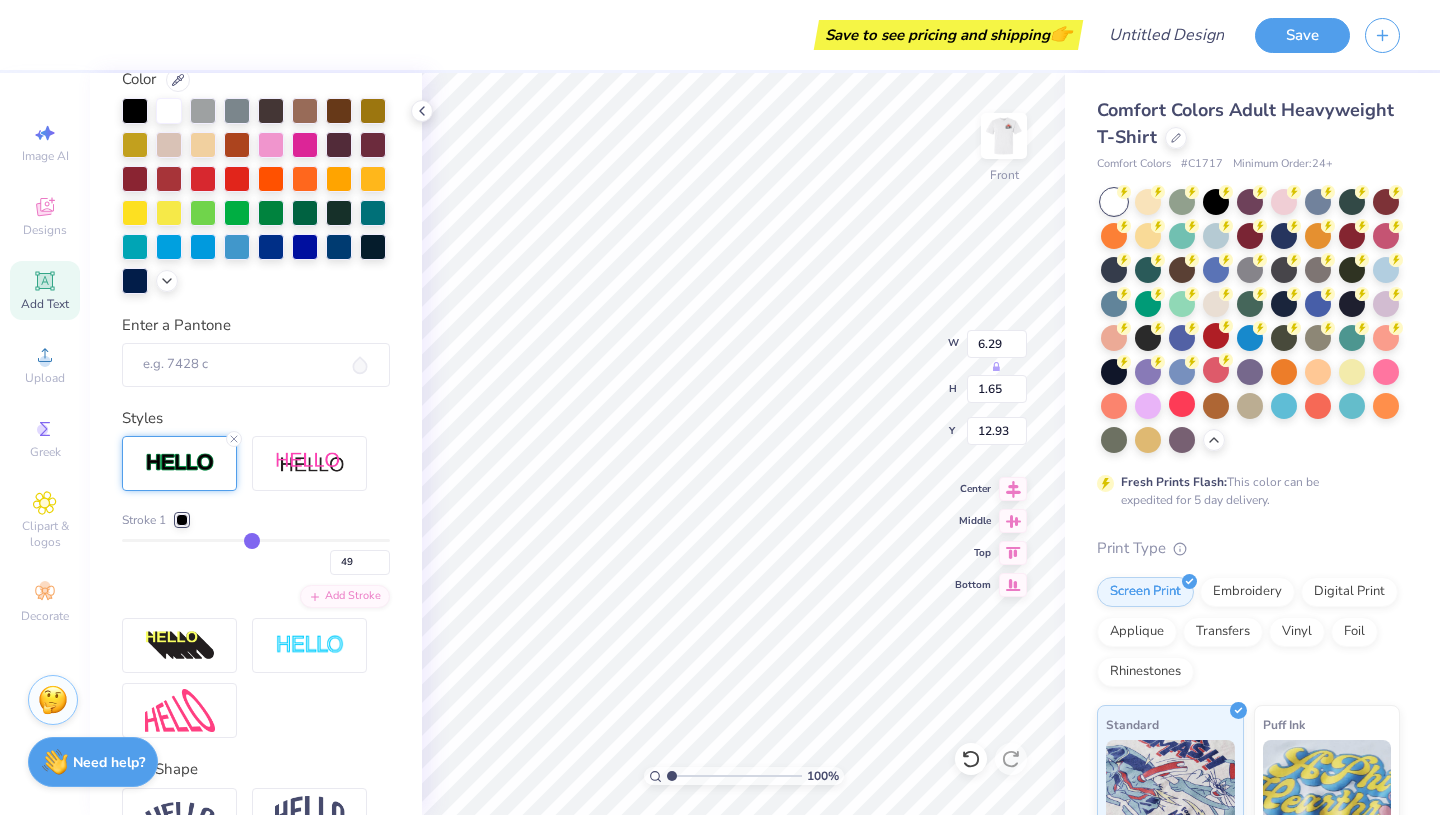 type on "37" 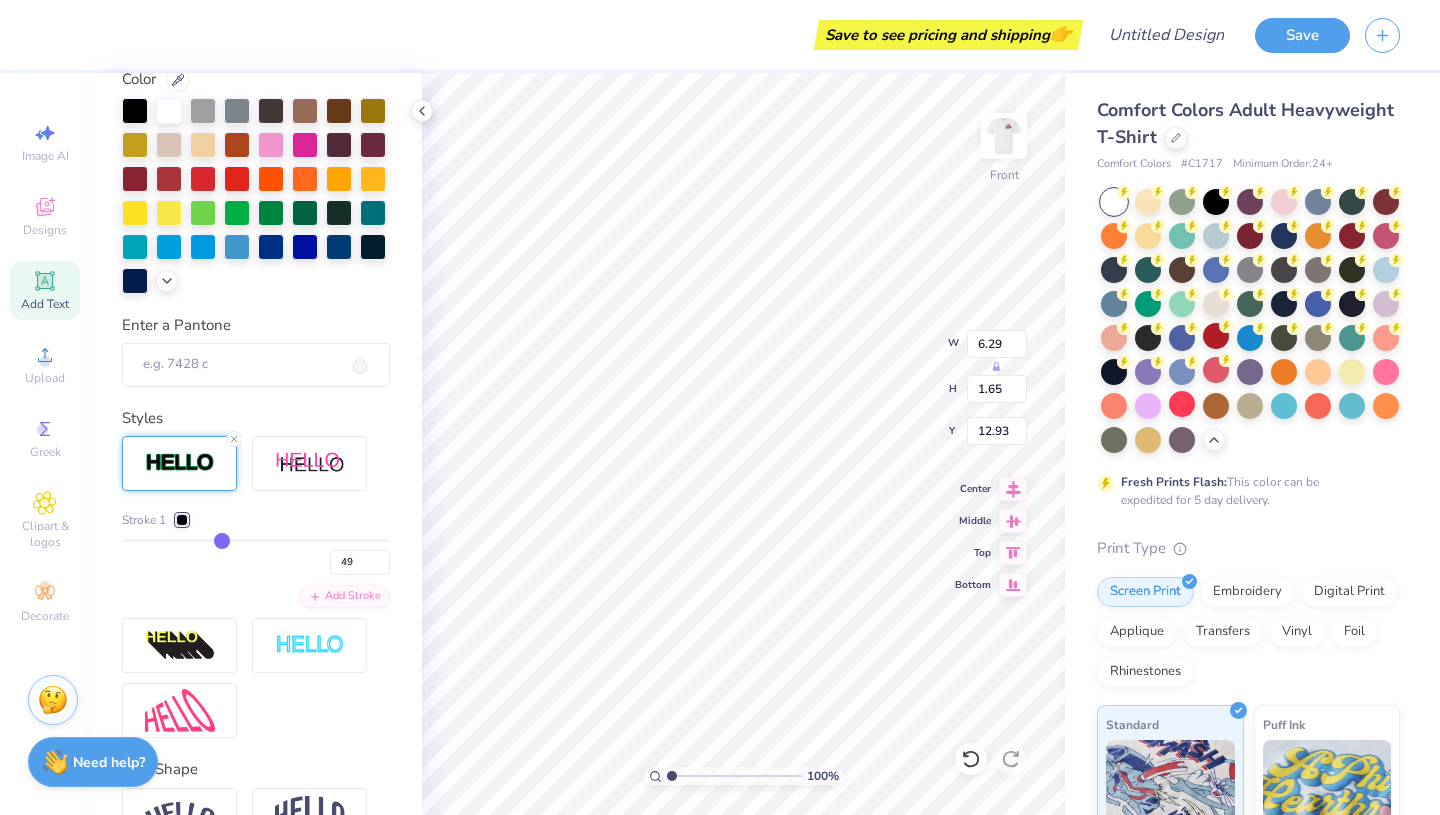 type on "37" 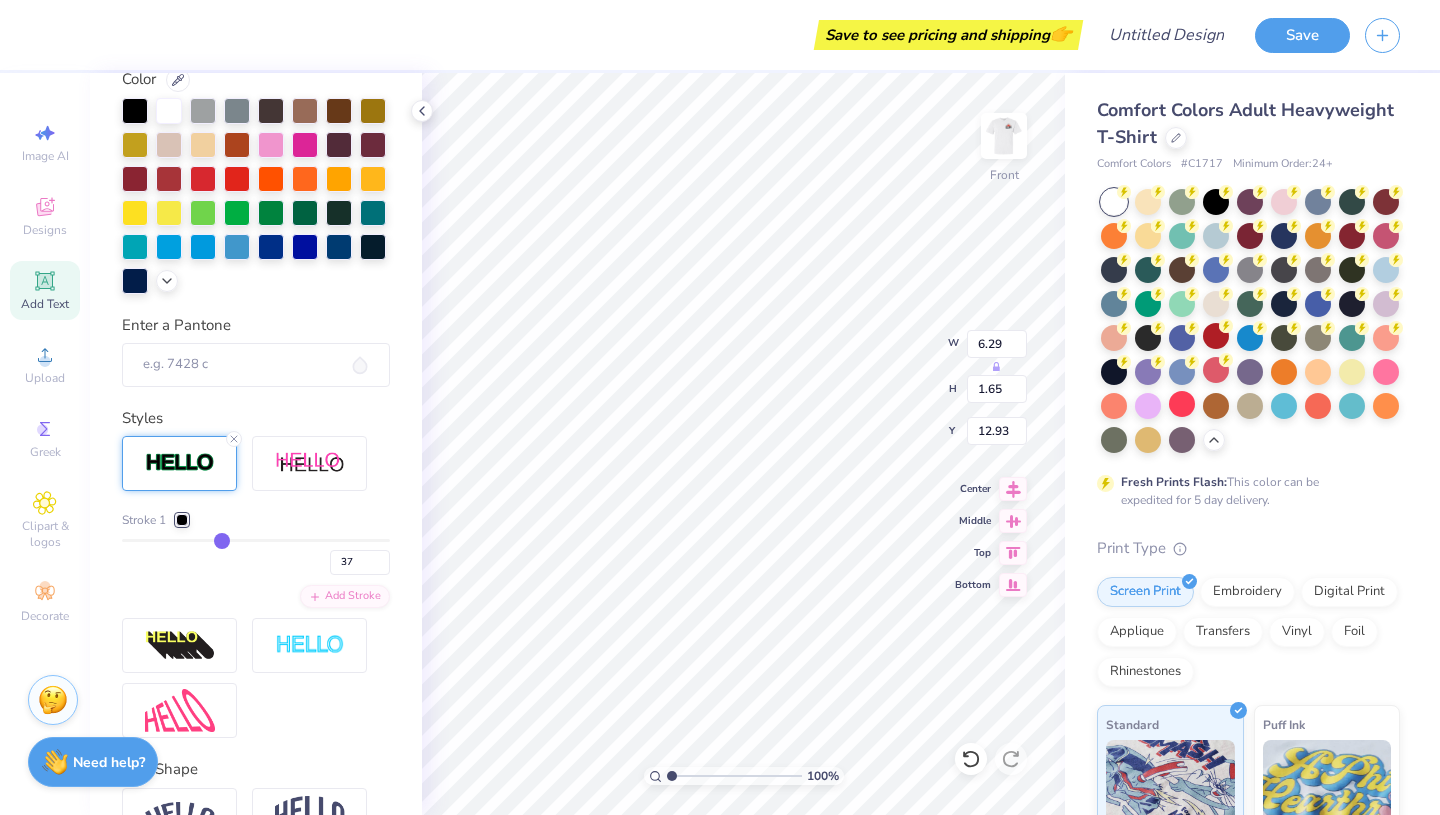 type on "24" 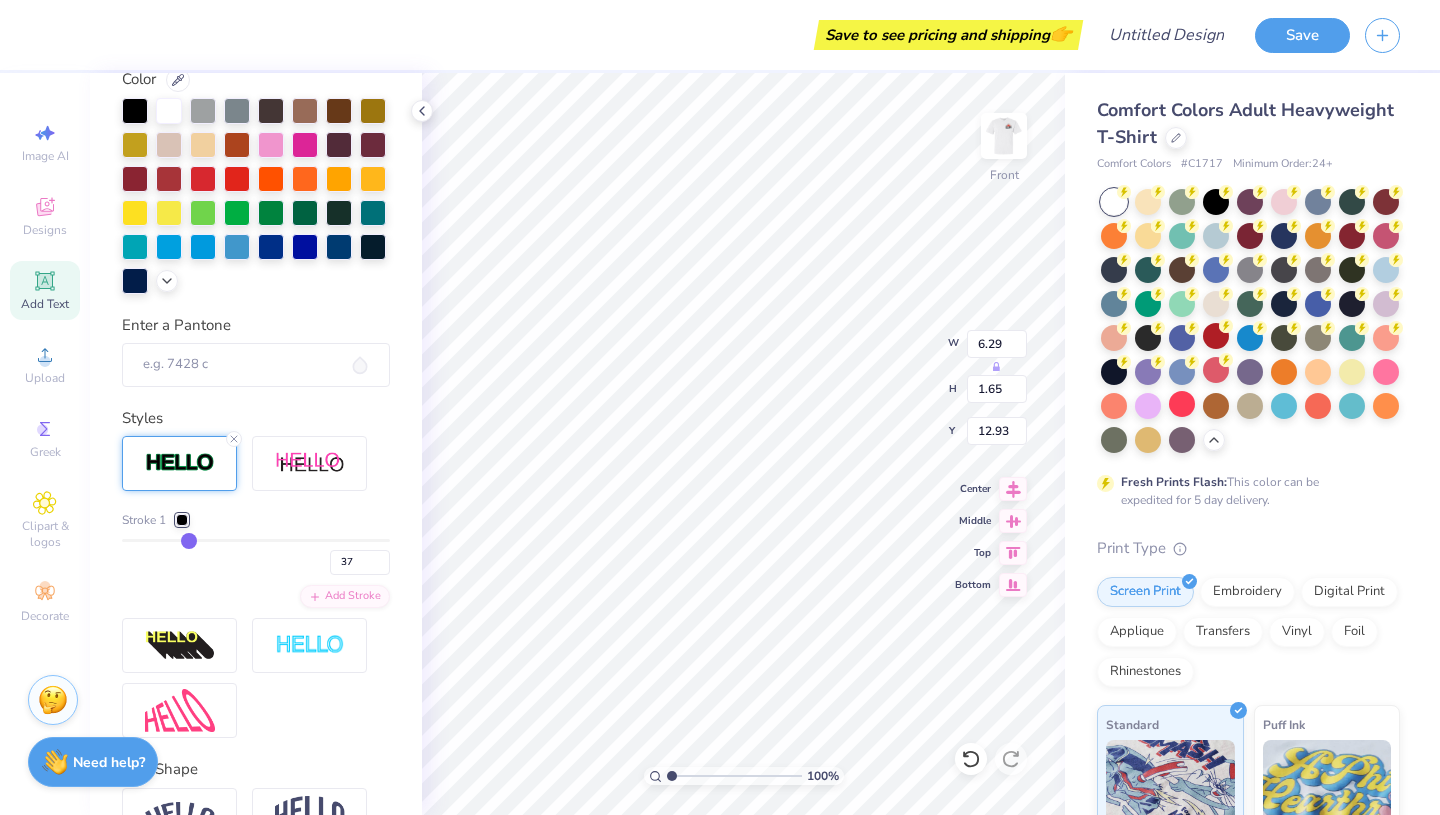 type on "24" 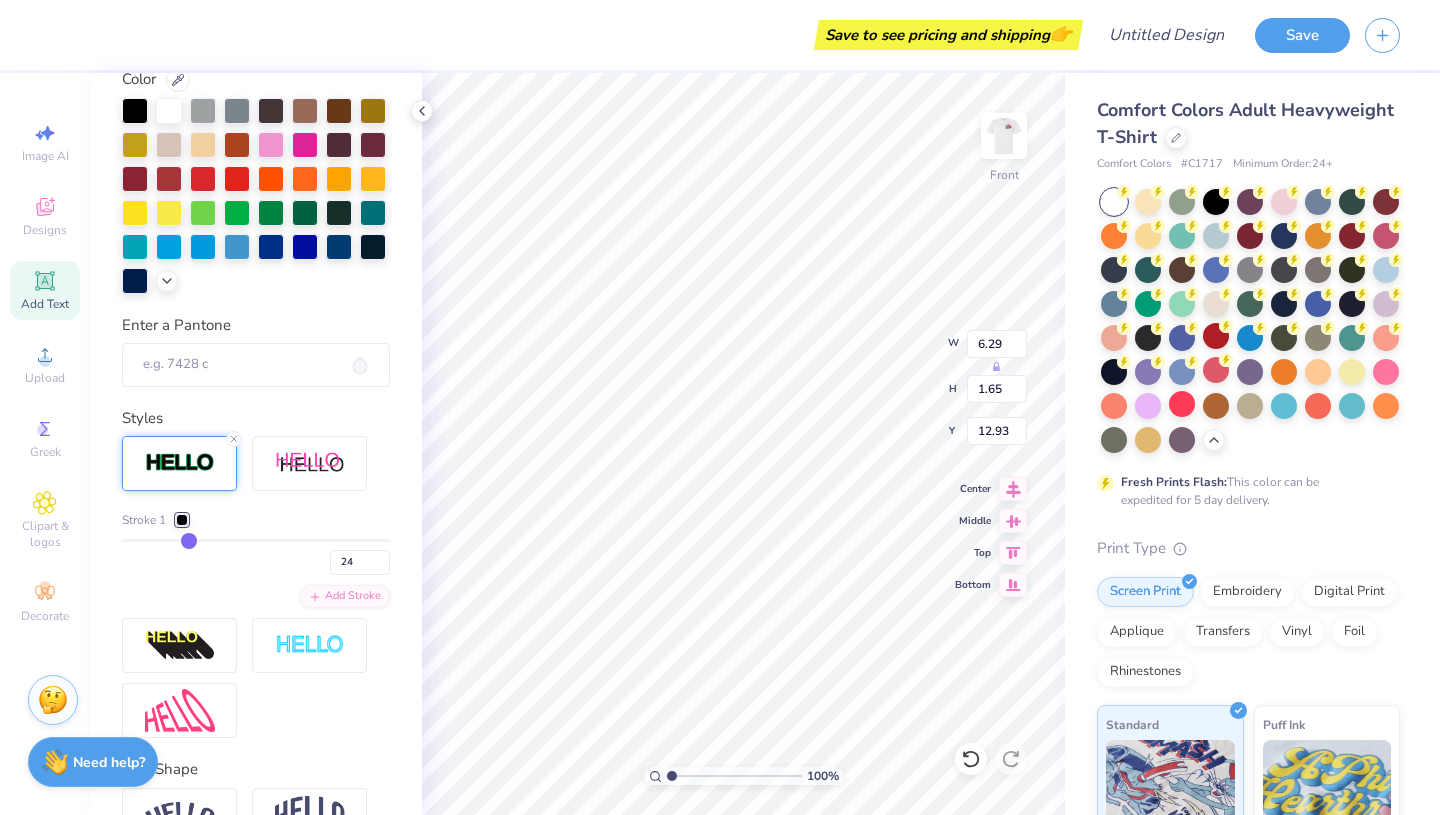 type on "16" 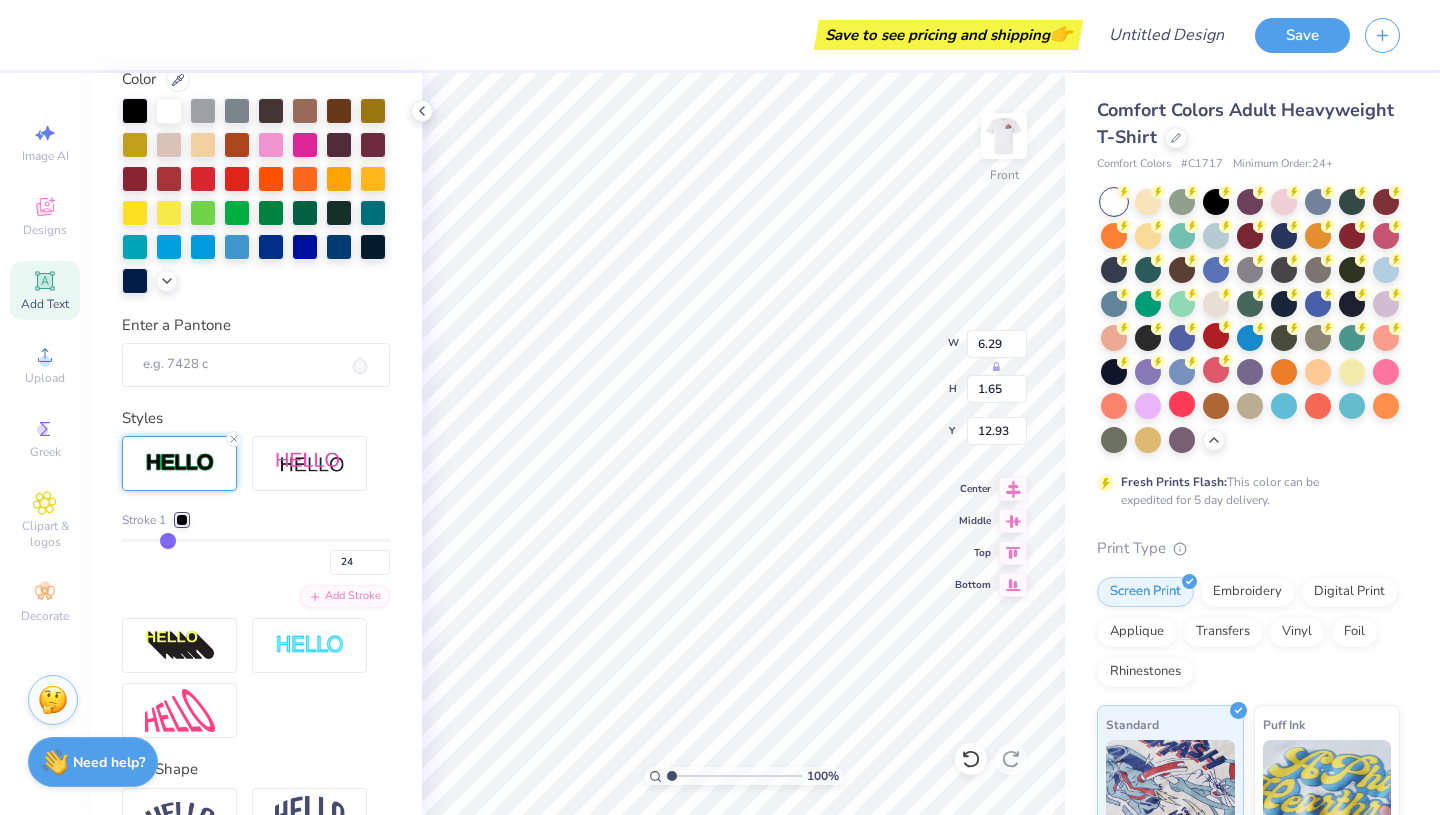 type on "16" 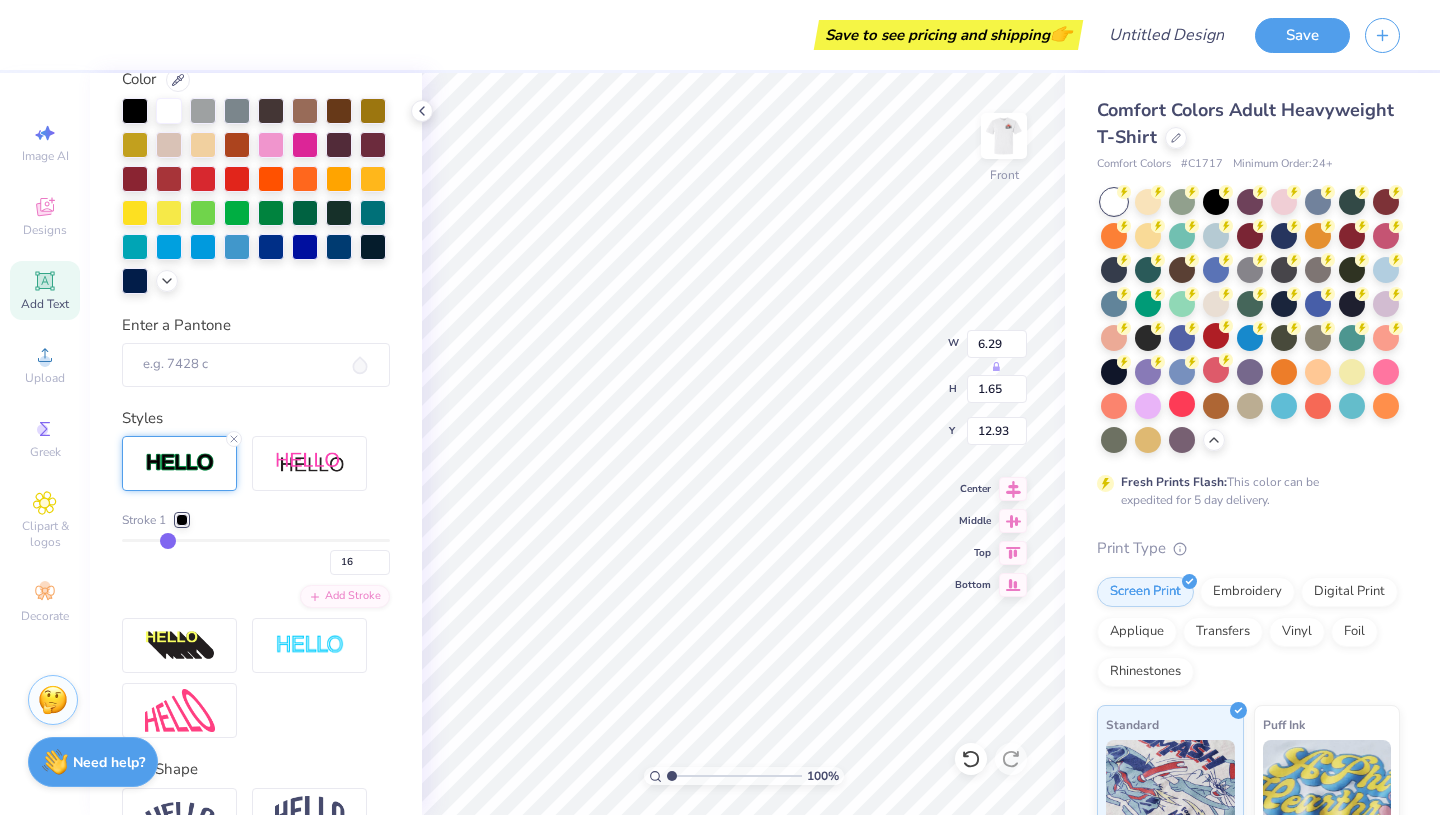 type on "14" 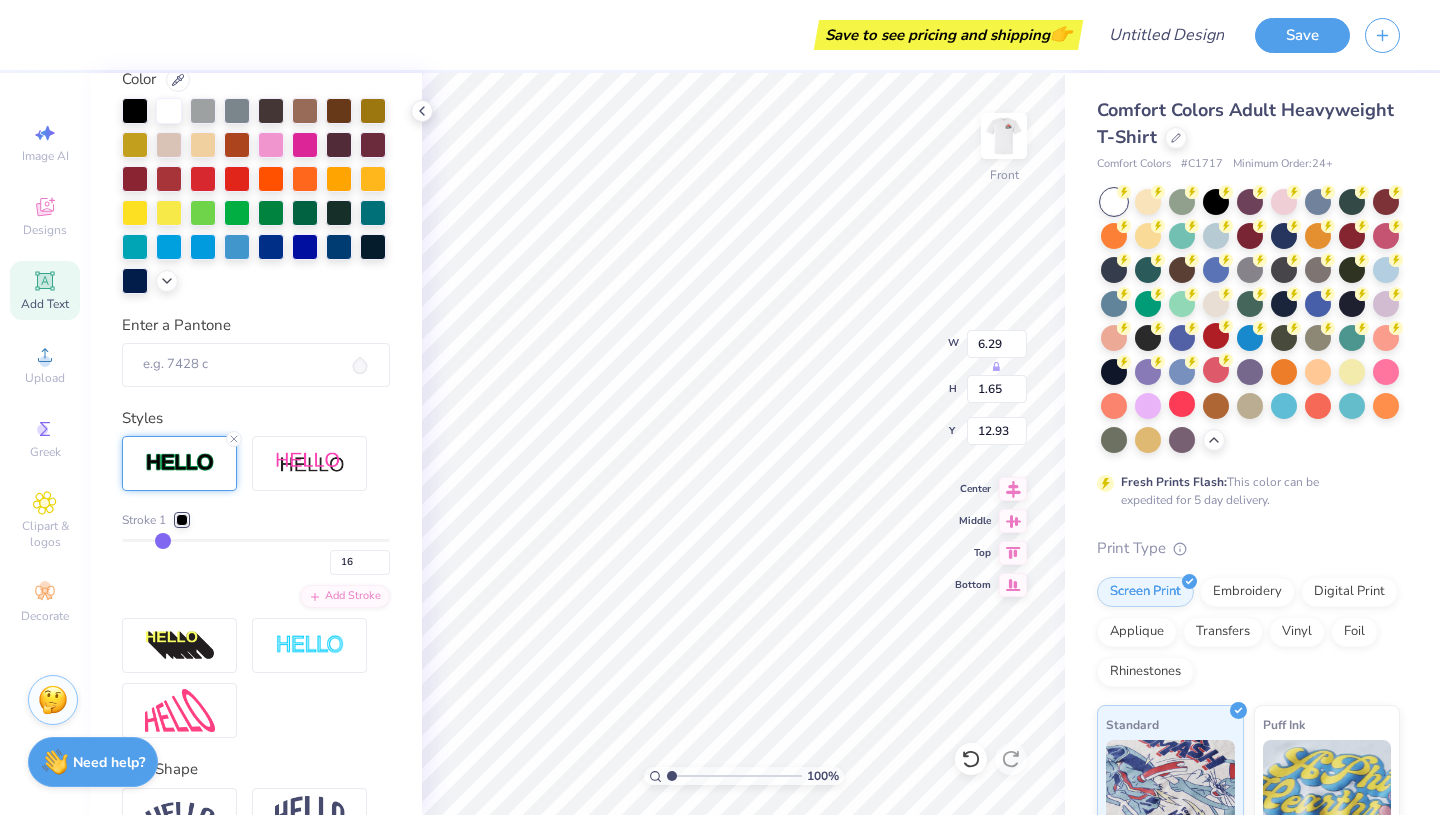 type on "14" 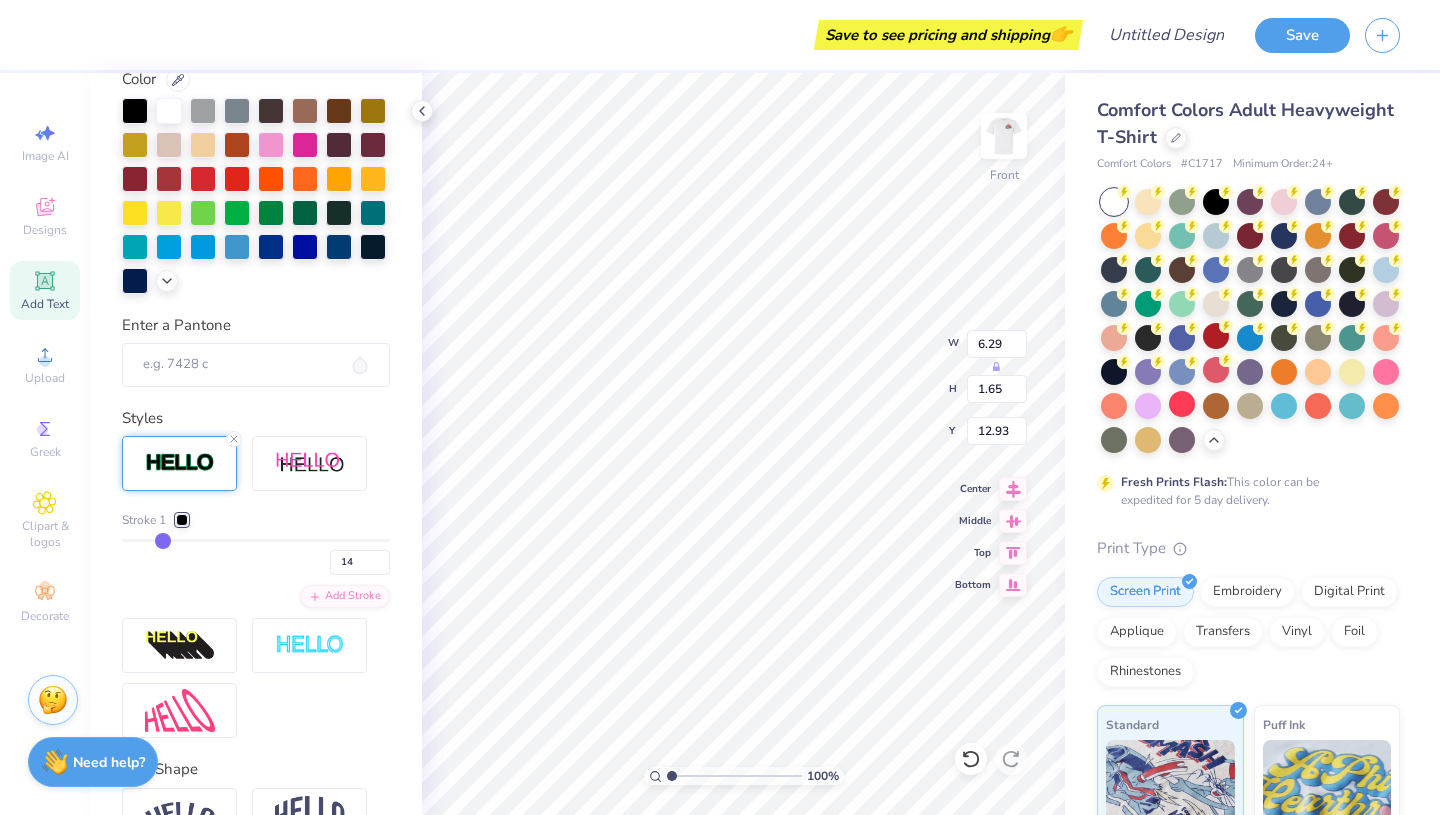 type on "11" 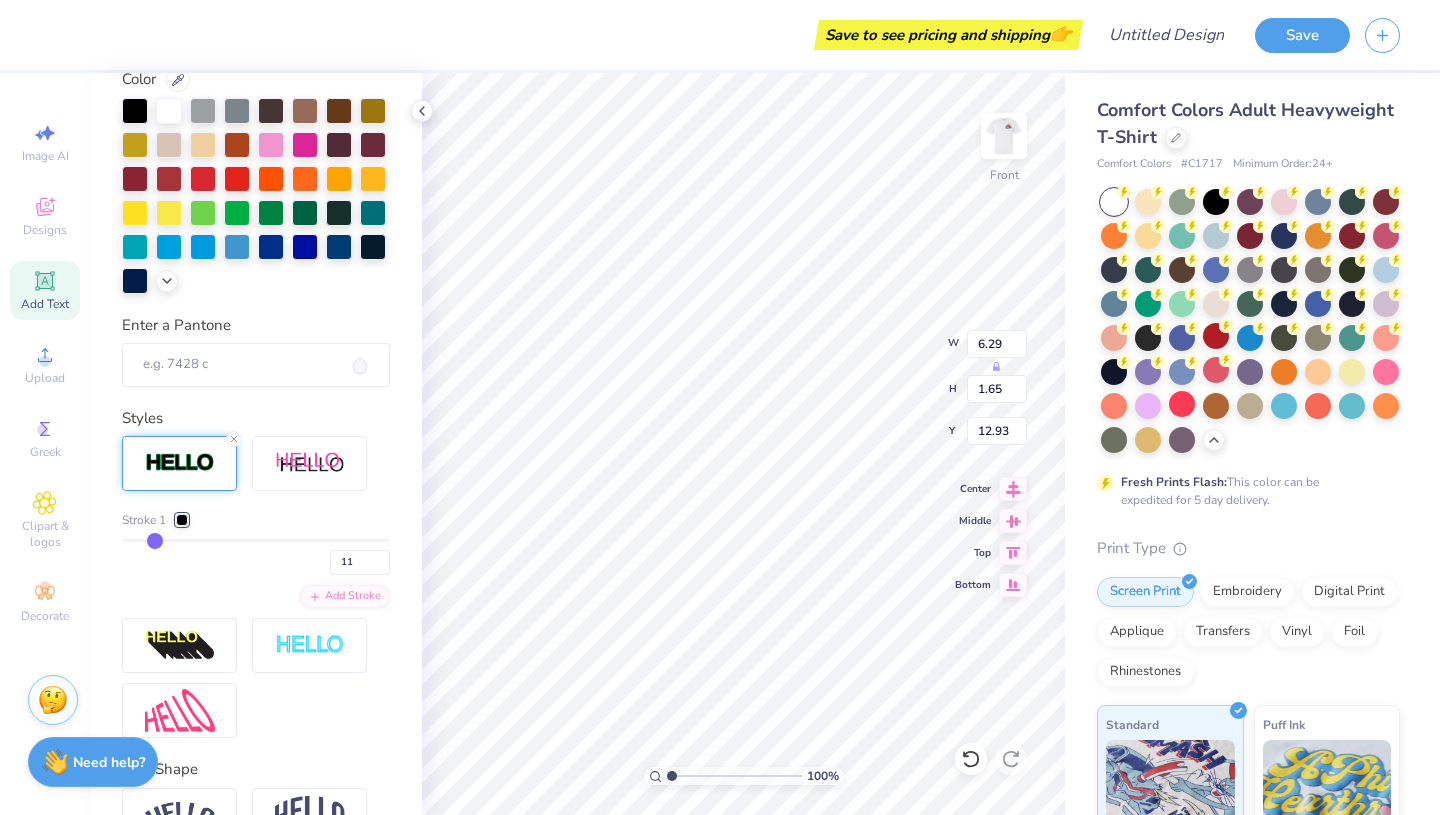 type on "10" 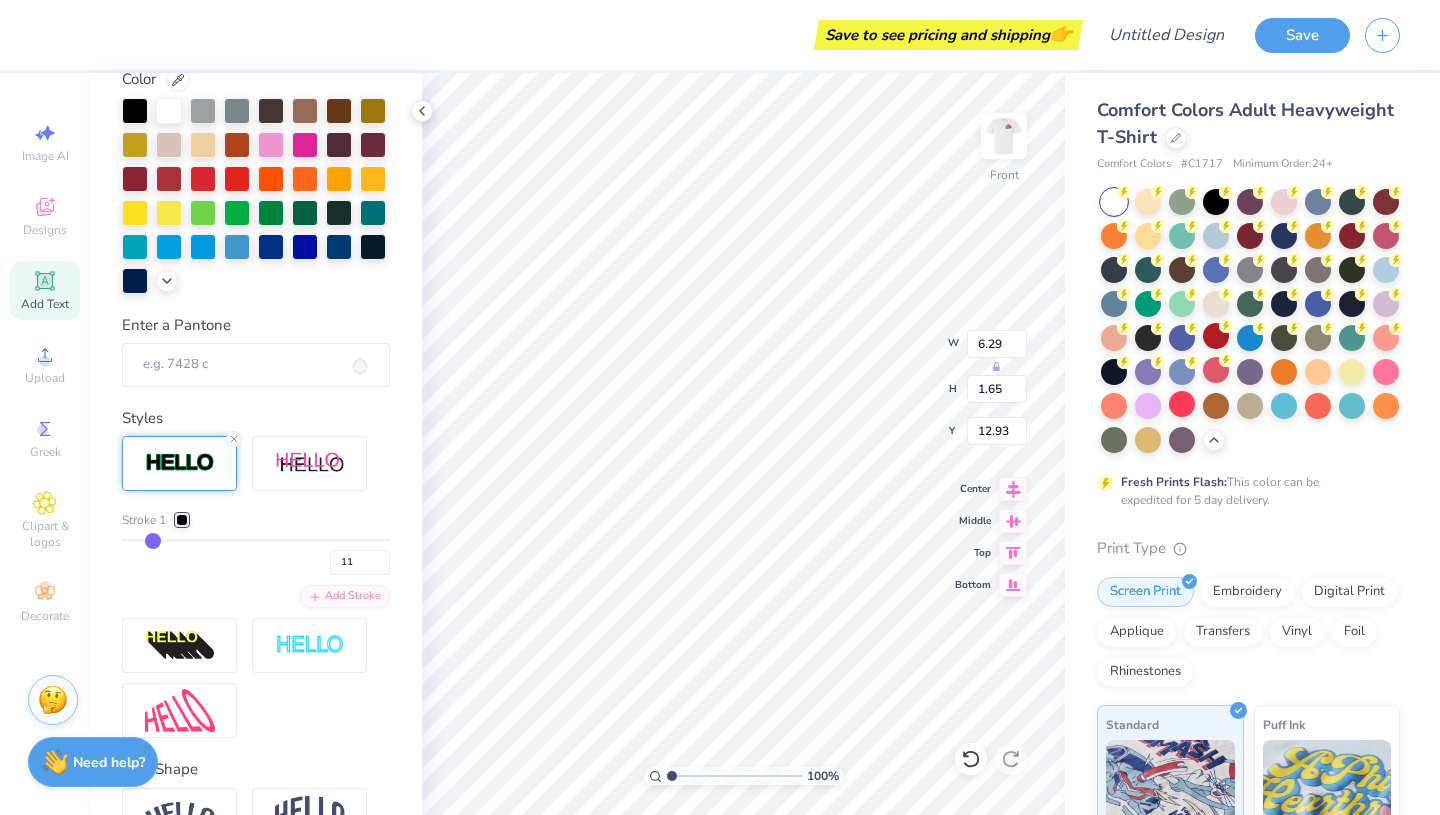 type on "10" 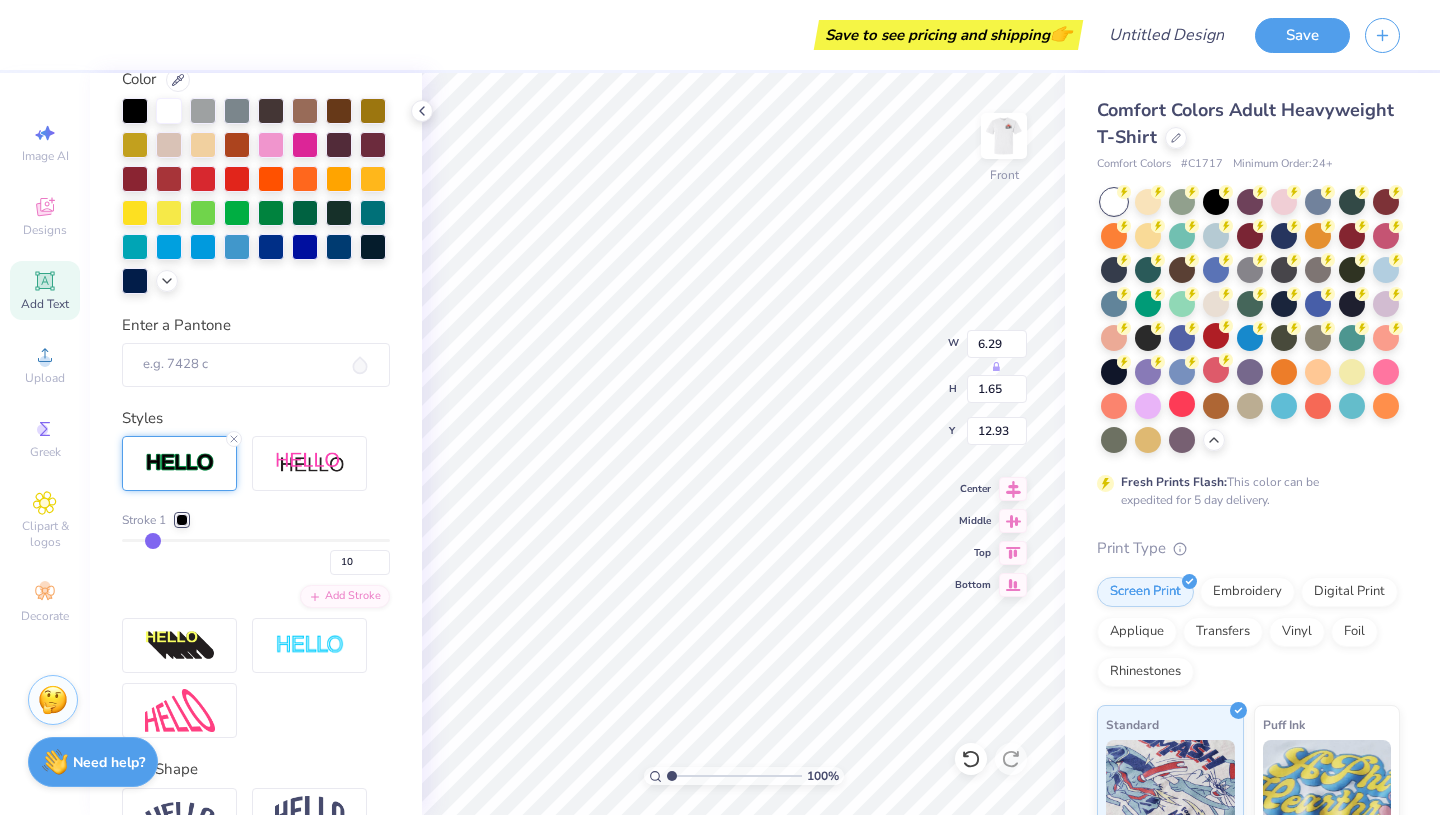 type on "9" 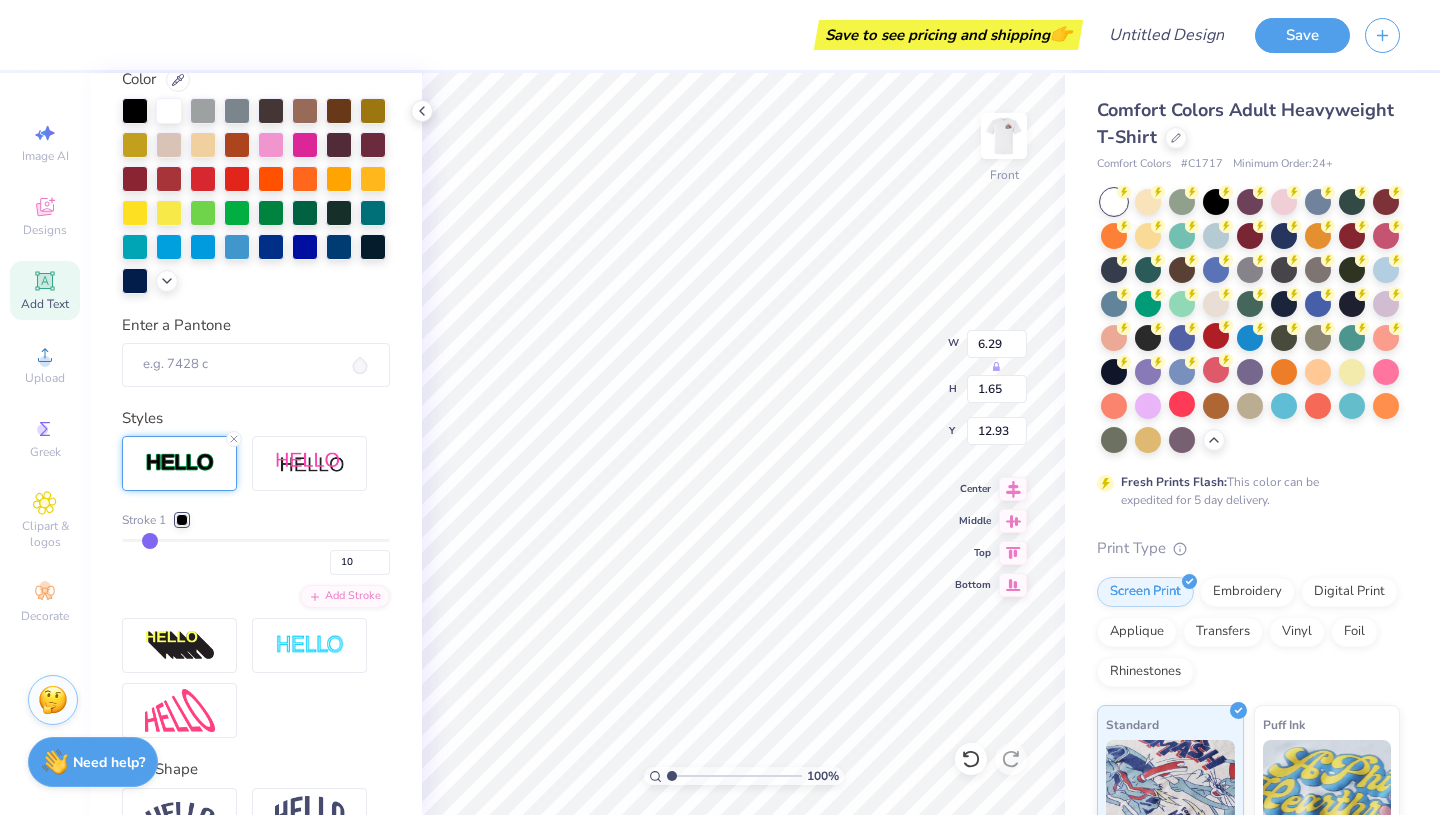 type on "9" 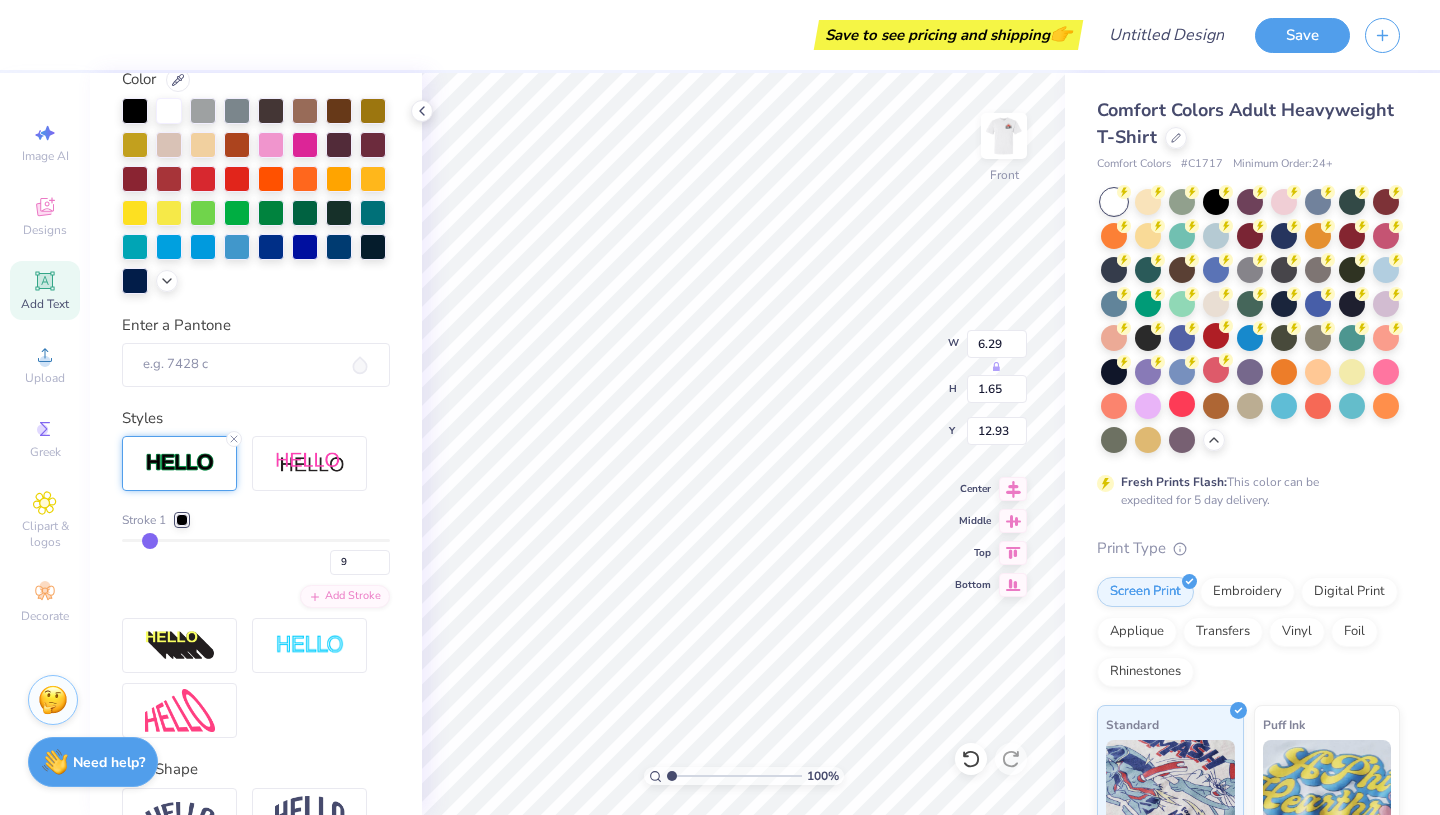 drag, startPoint x: 382, startPoint y: 537, endPoint x: 151, endPoint y: 535, distance: 231.00865 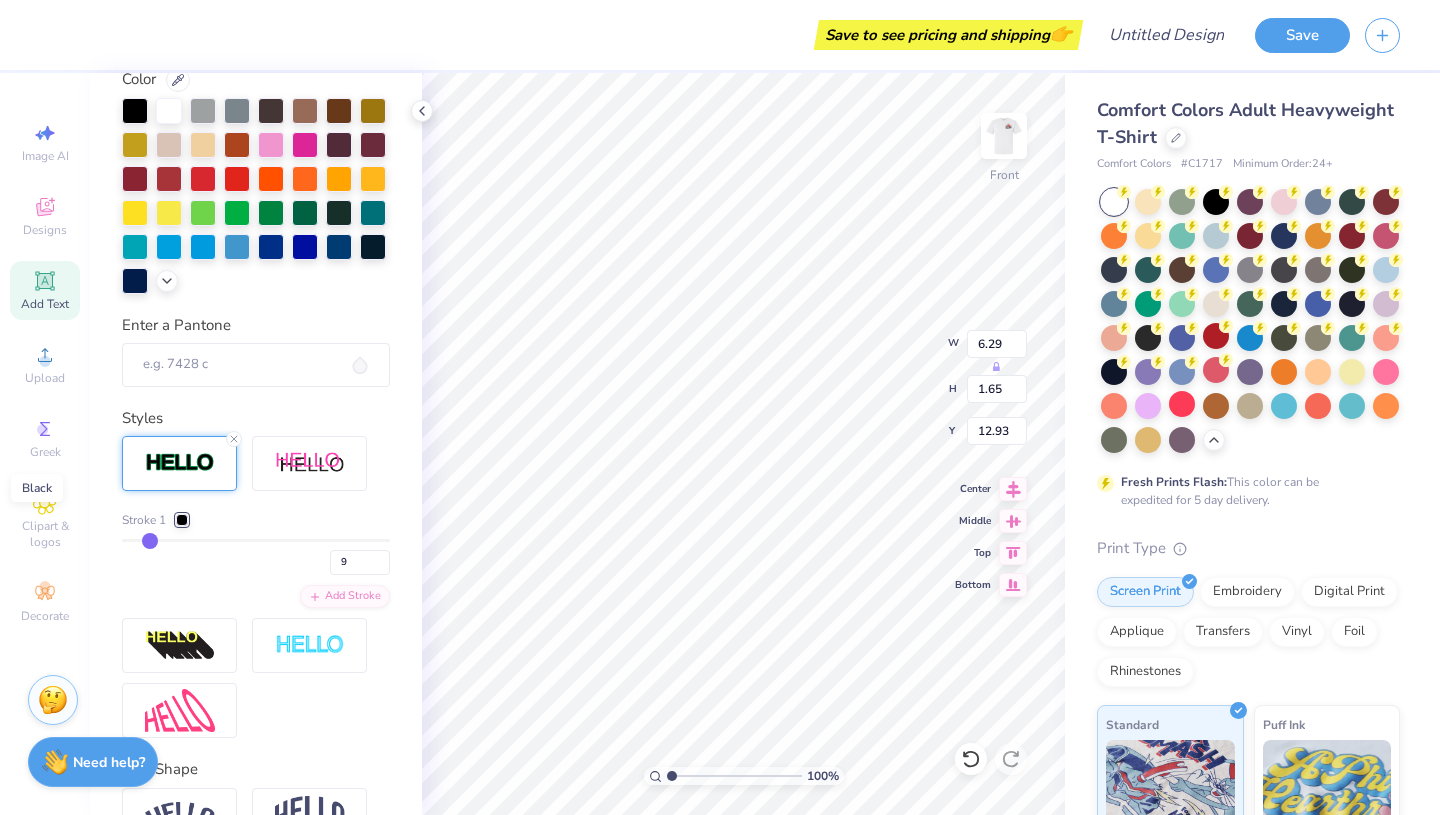 click at bounding box center [182, 520] 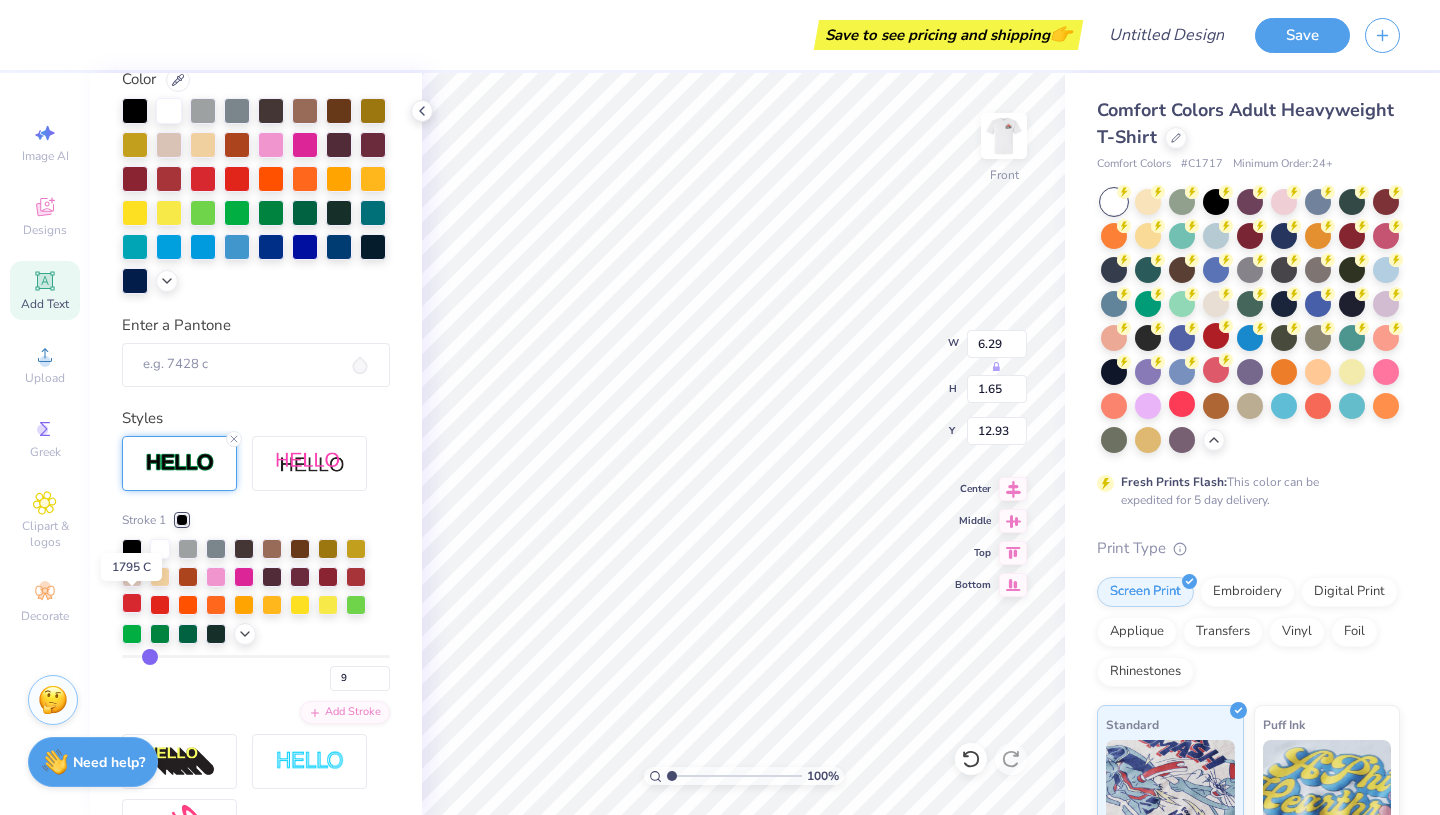 click at bounding box center [132, 603] 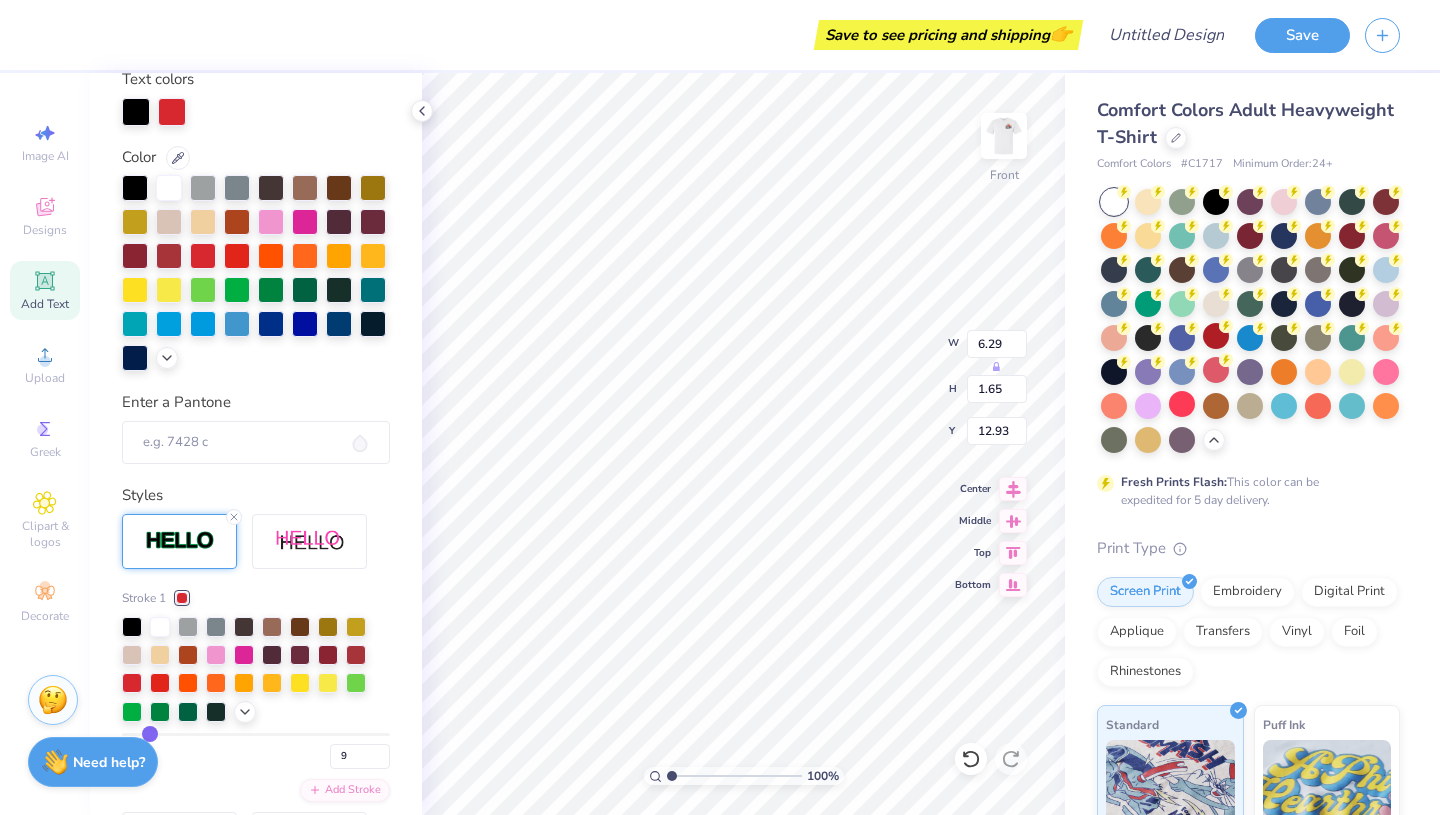 scroll, scrollTop: 427, scrollLeft: 0, axis: vertical 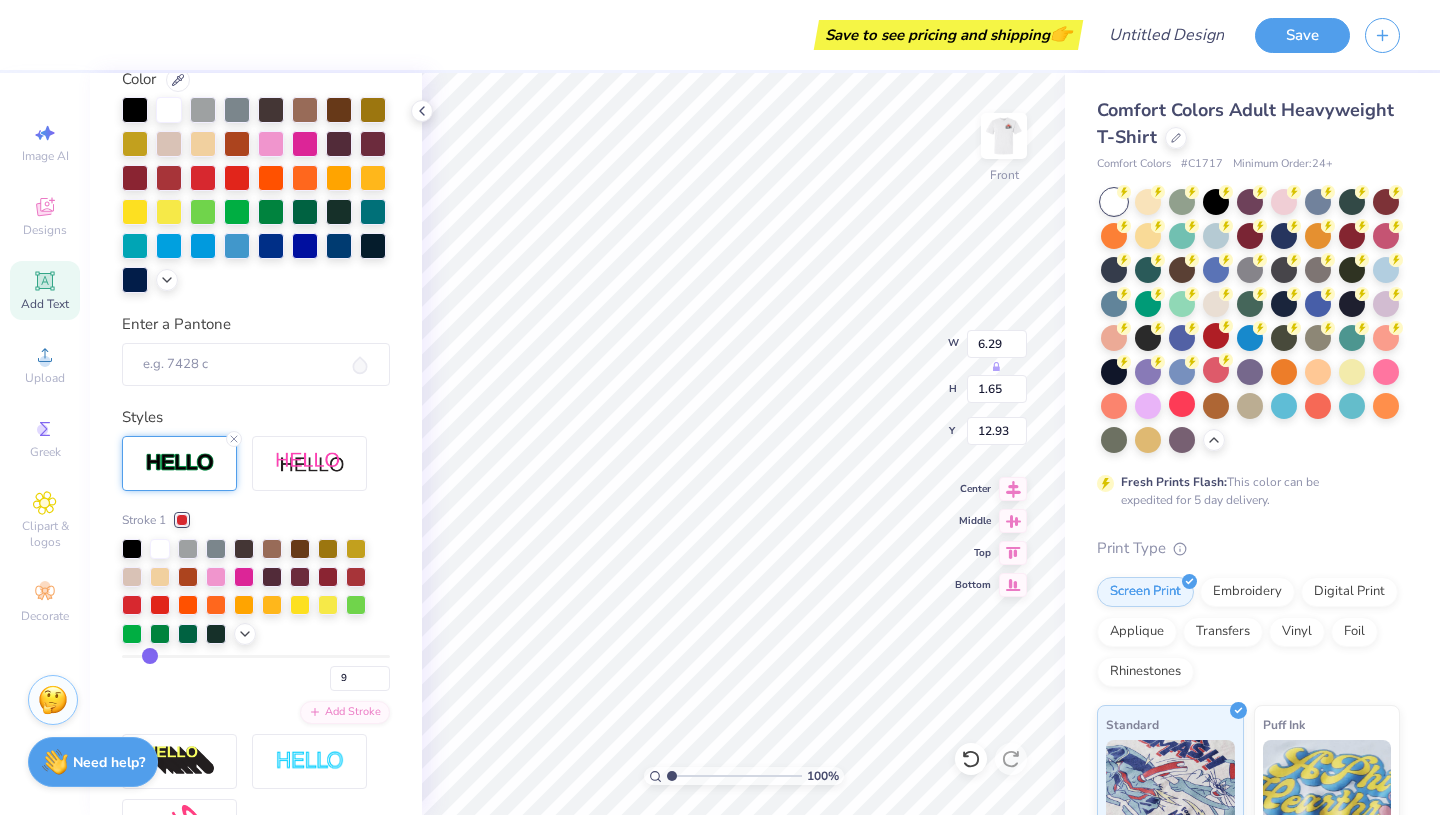 type on "7" 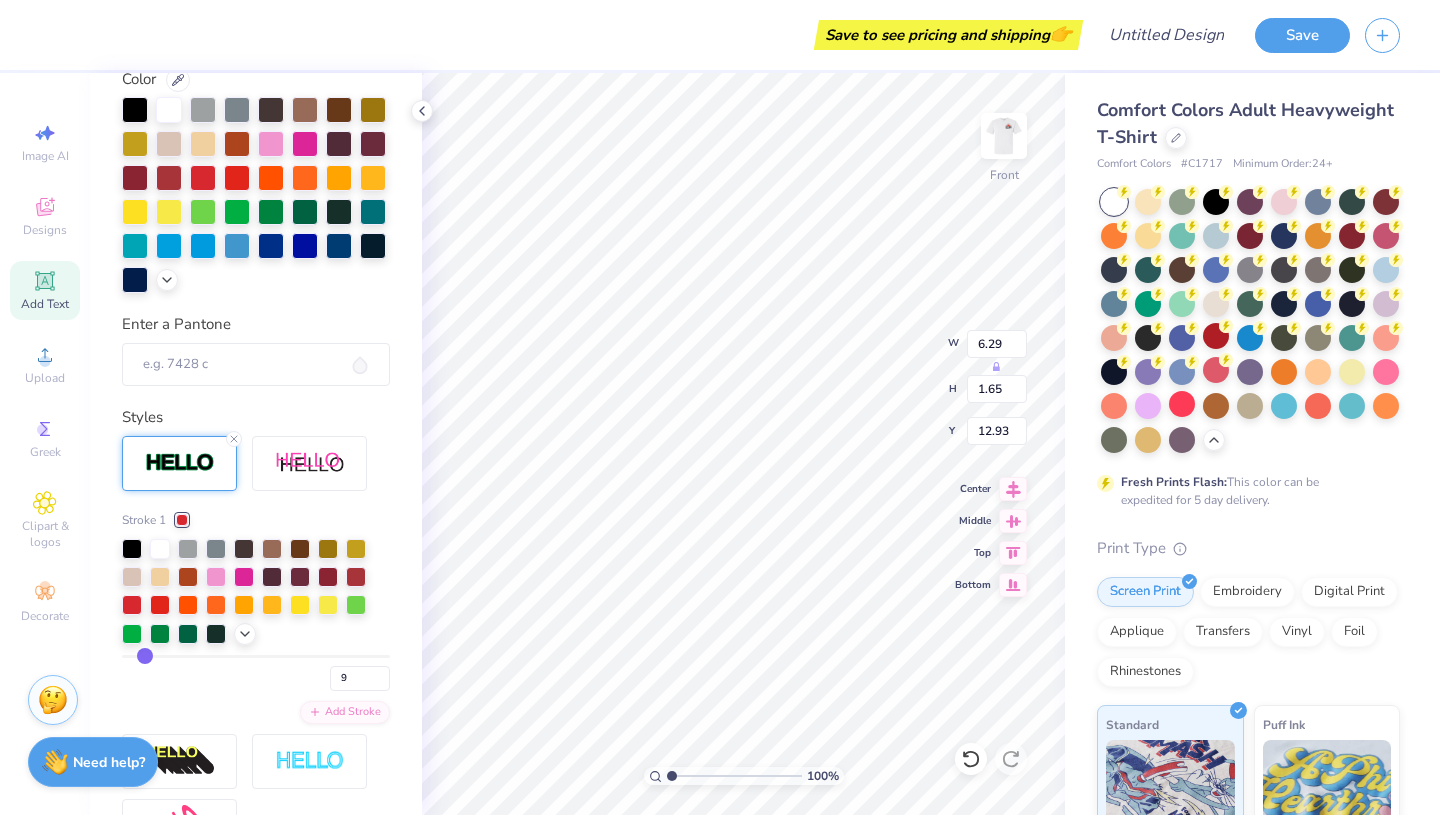 type on "7" 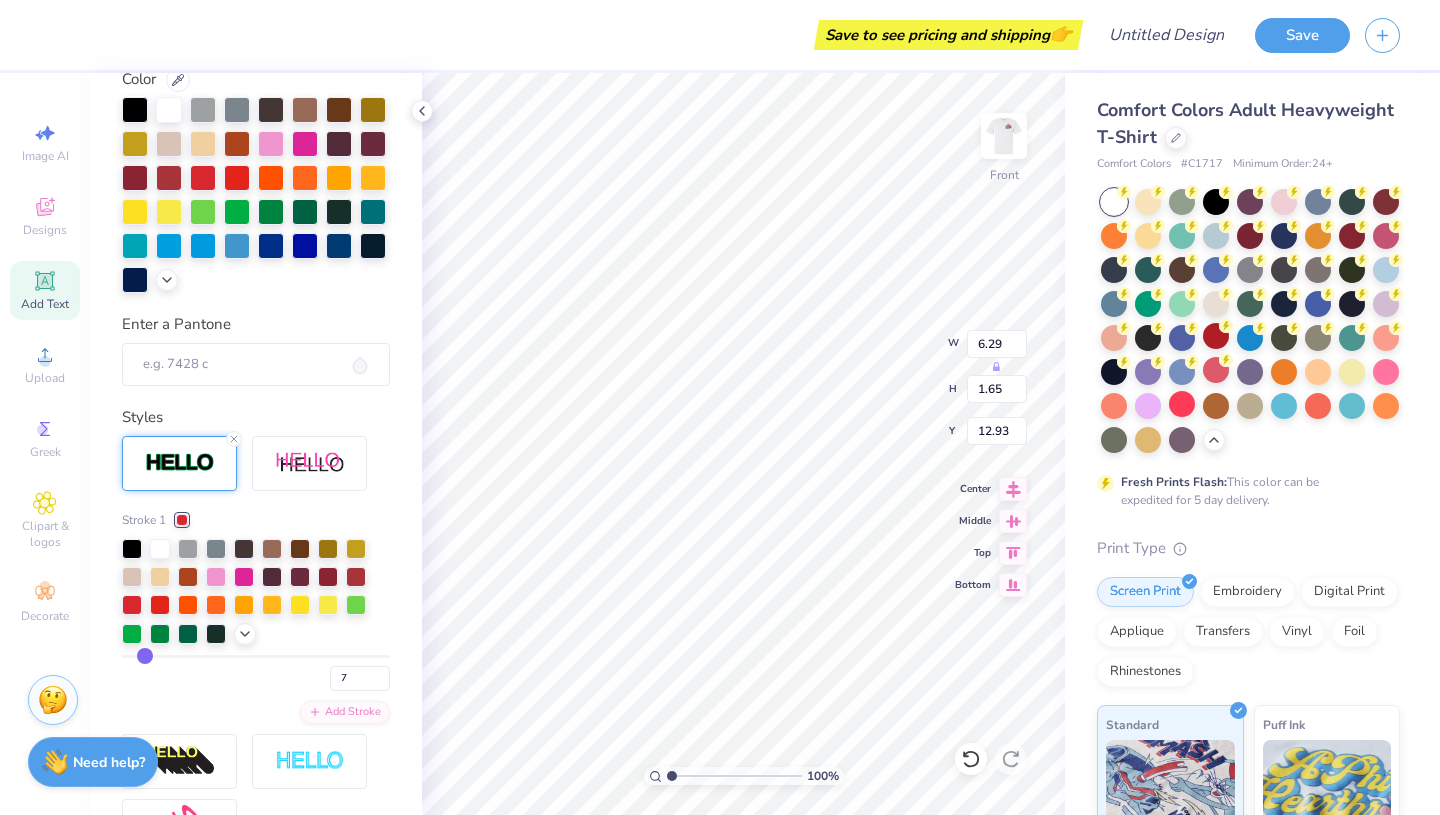 type on "6" 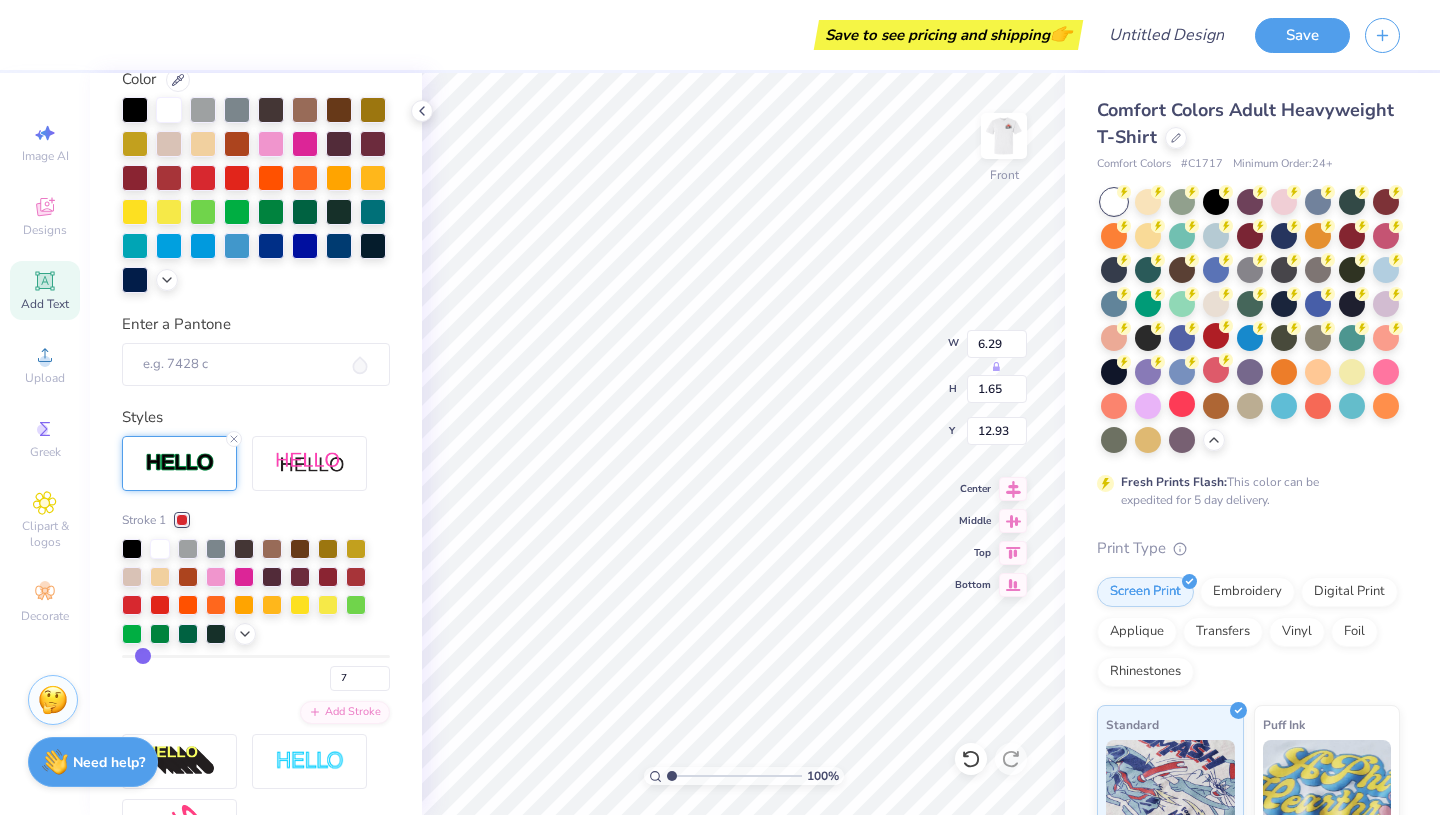 type on "6" 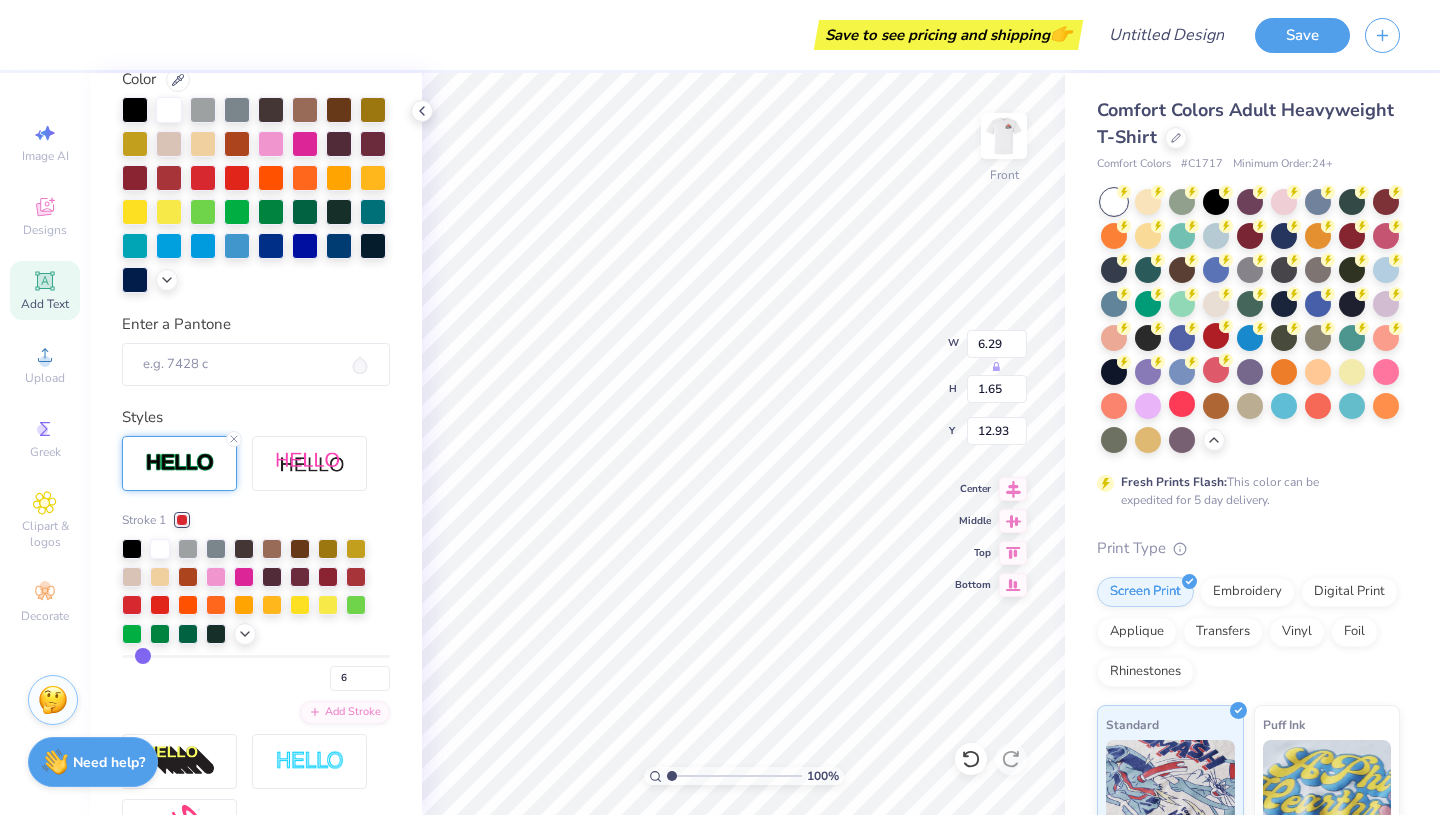 type on "5" 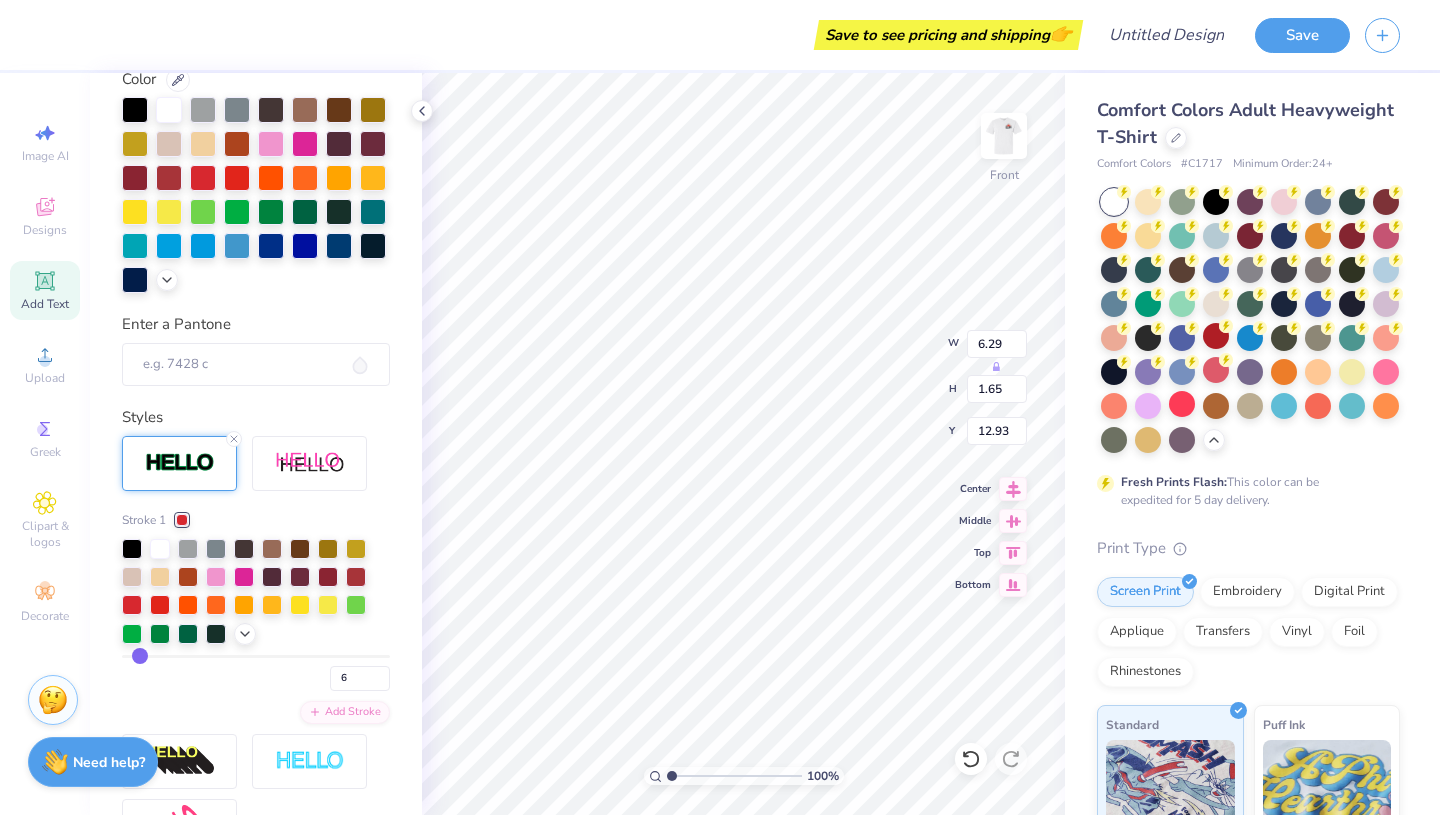 type on "5" 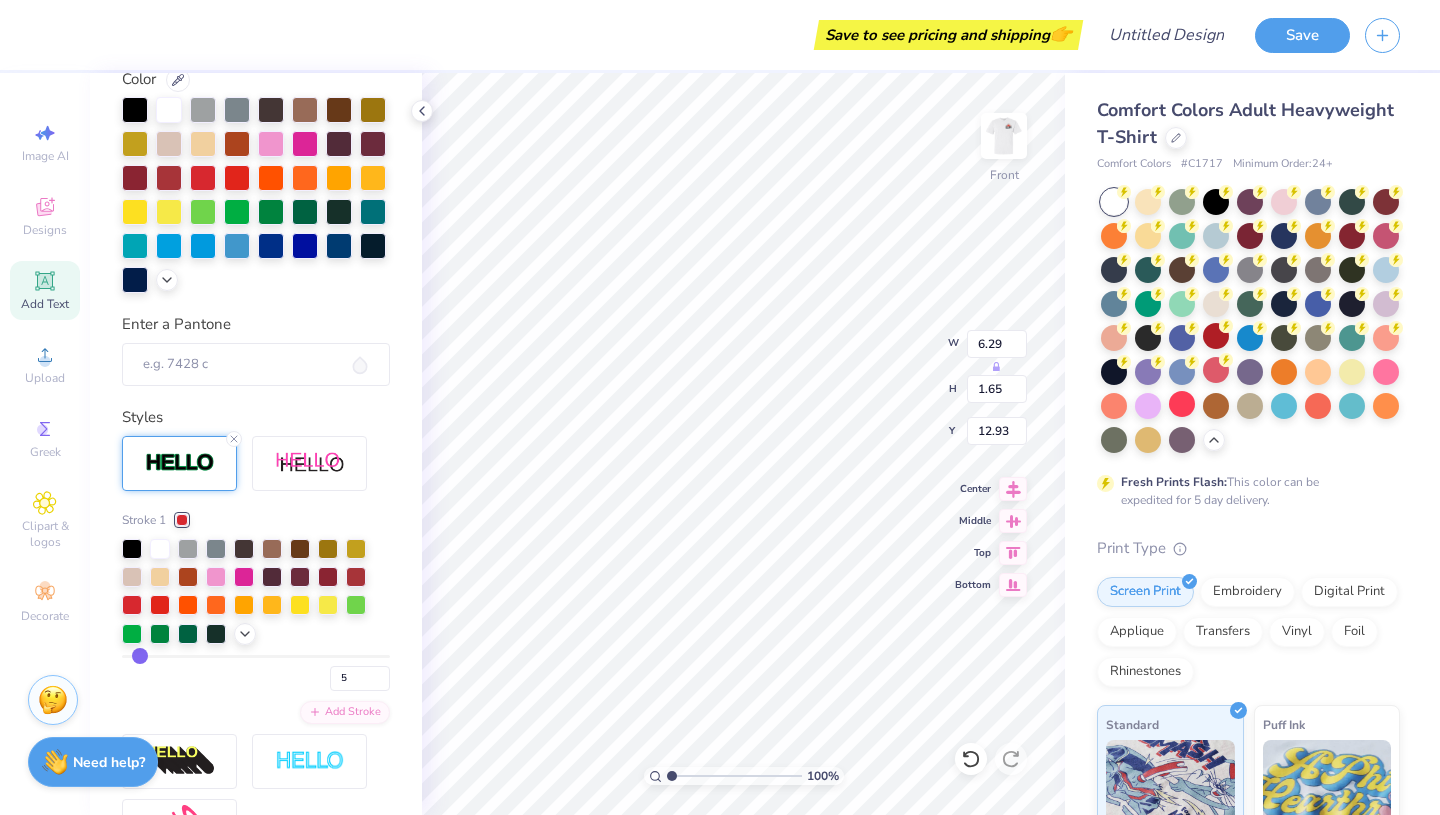 type on "4" 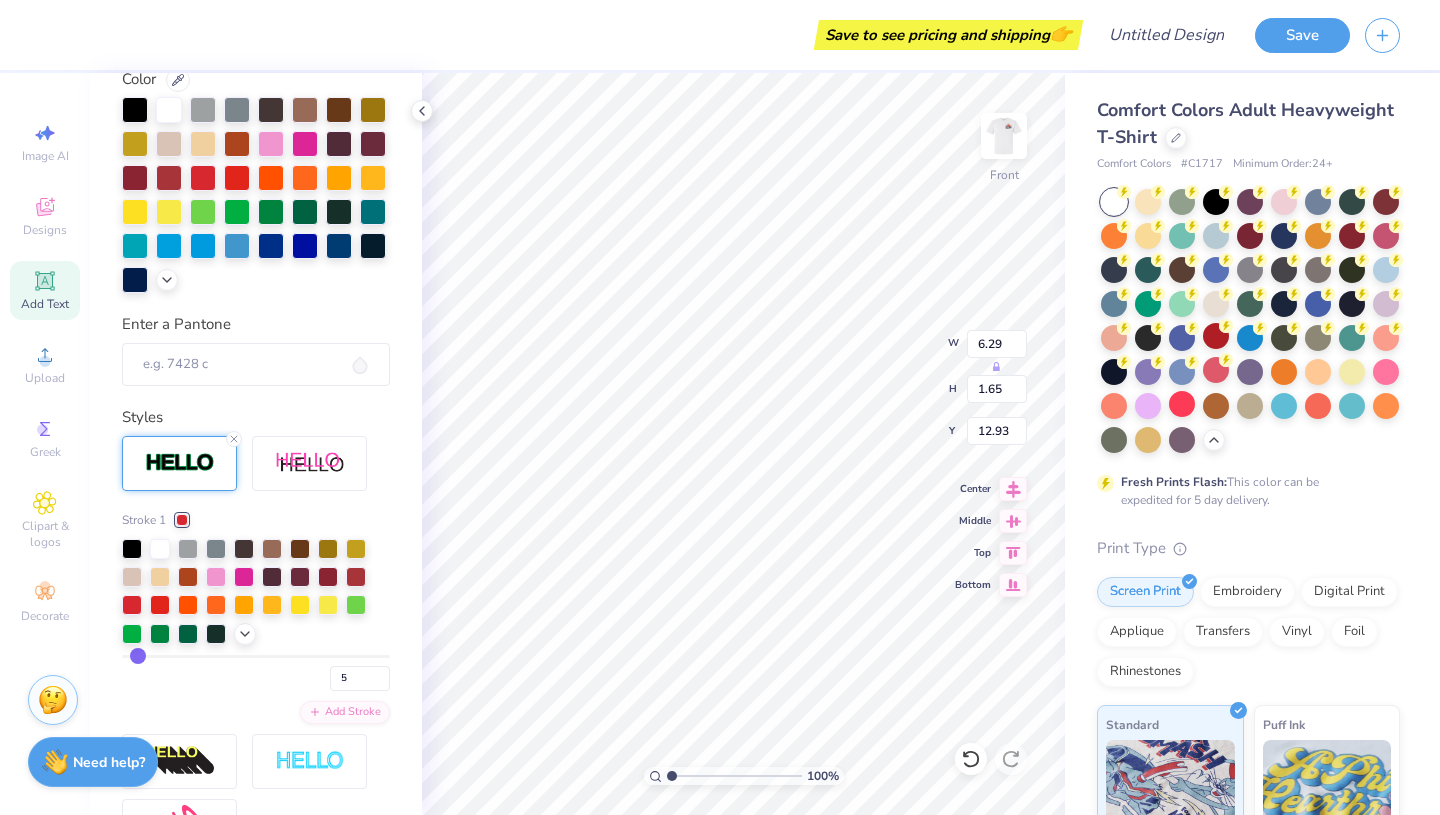 type on "4" 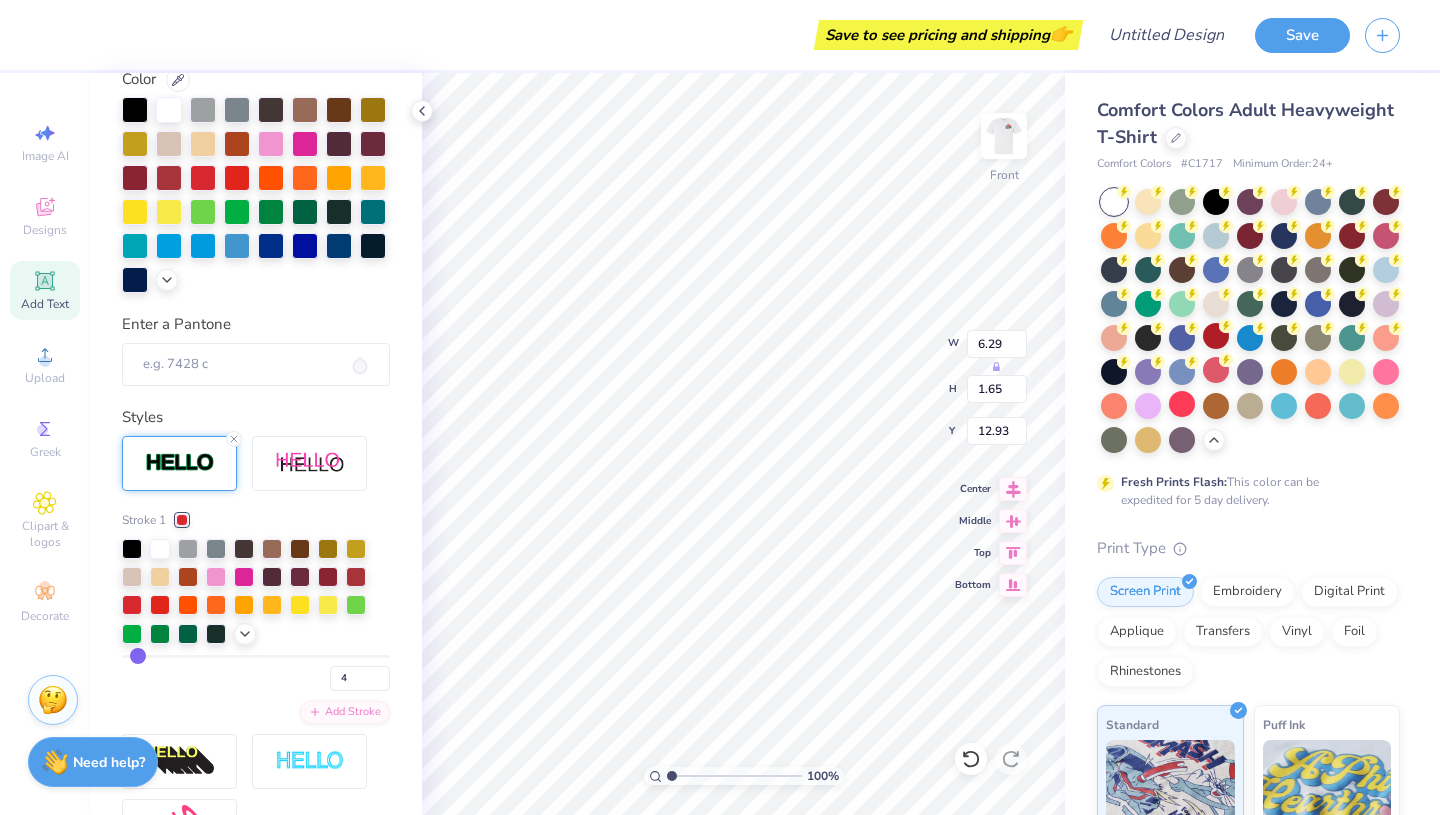 type on "3" 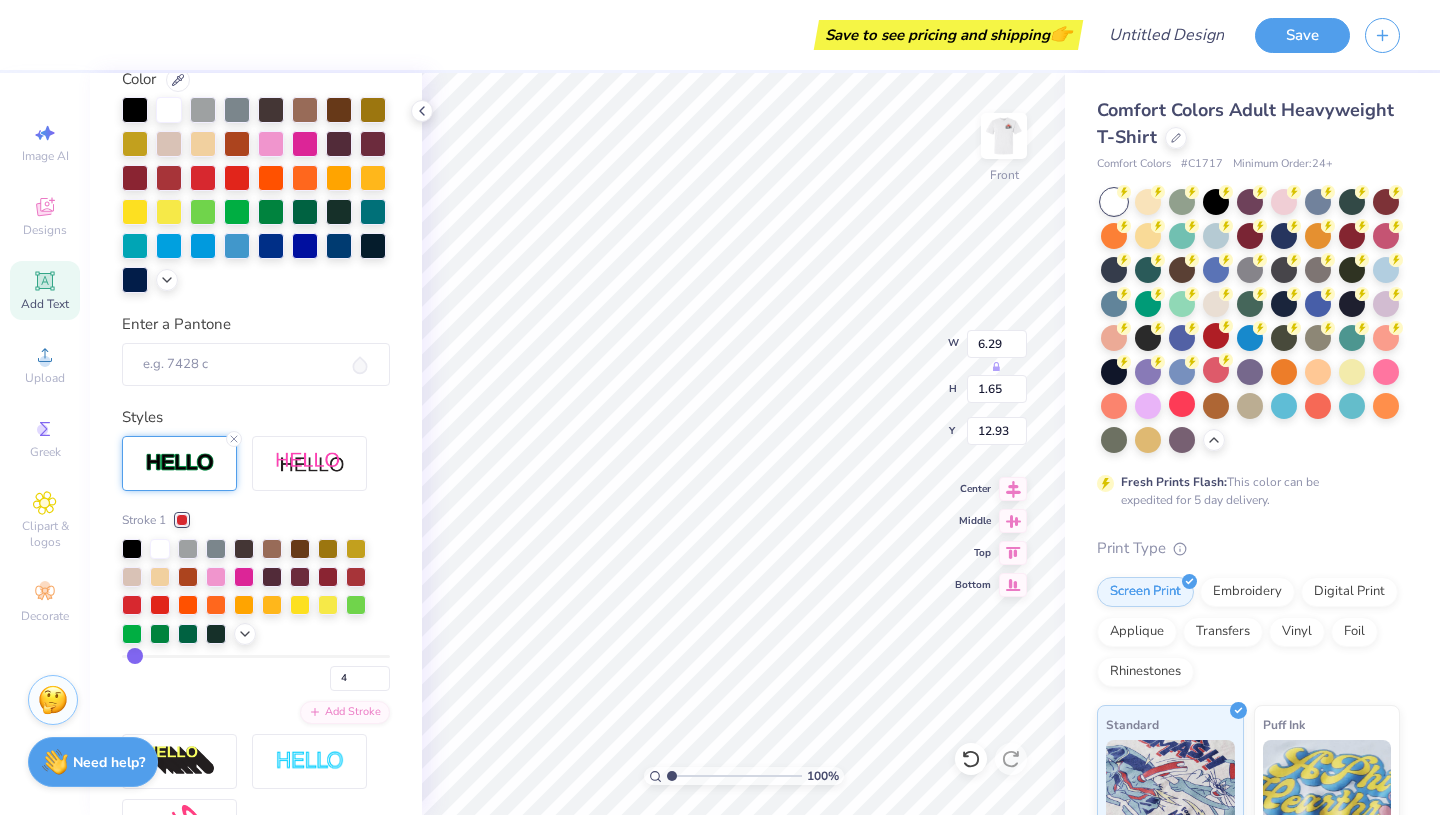type on "3" 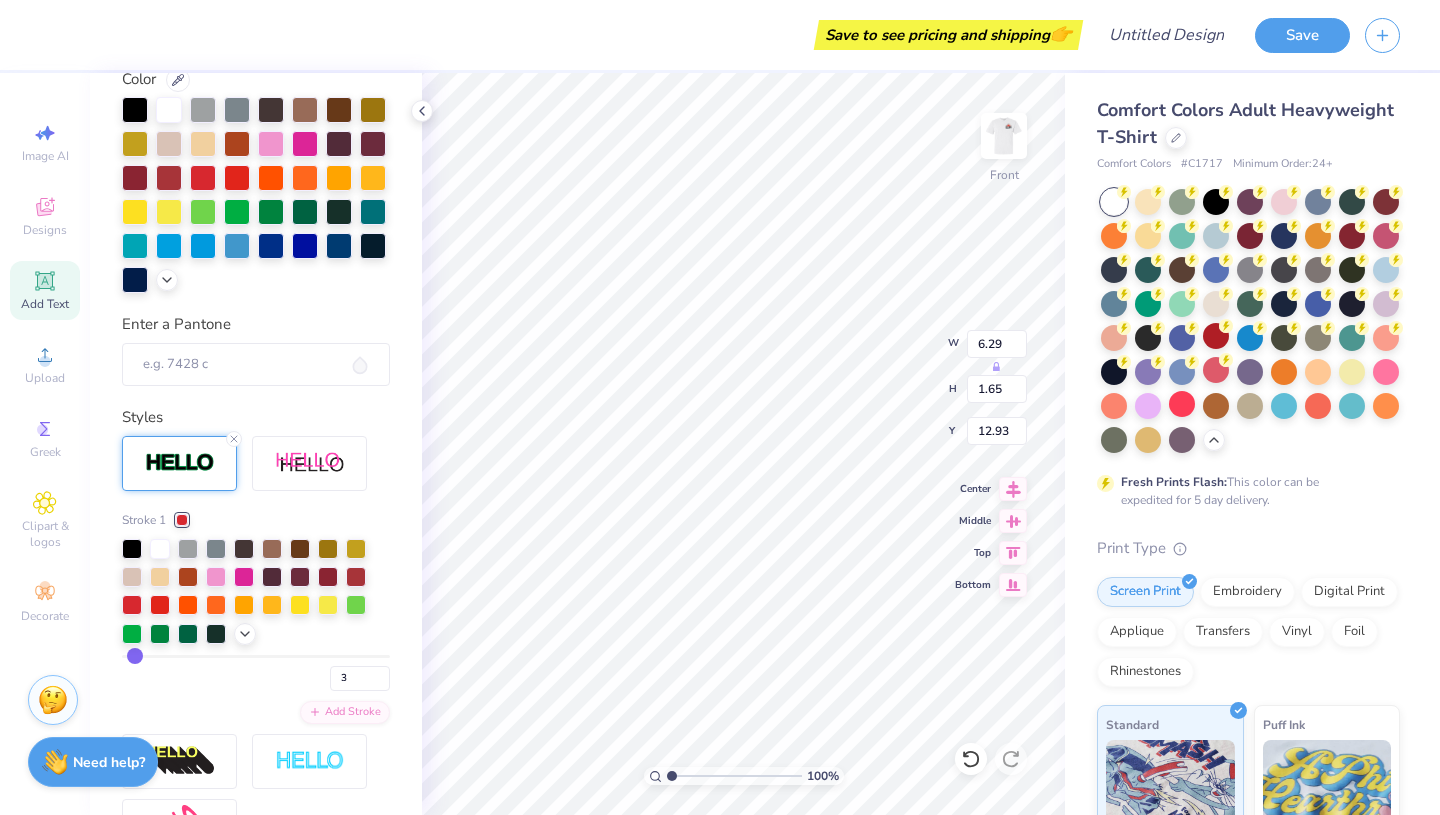 type on "2" 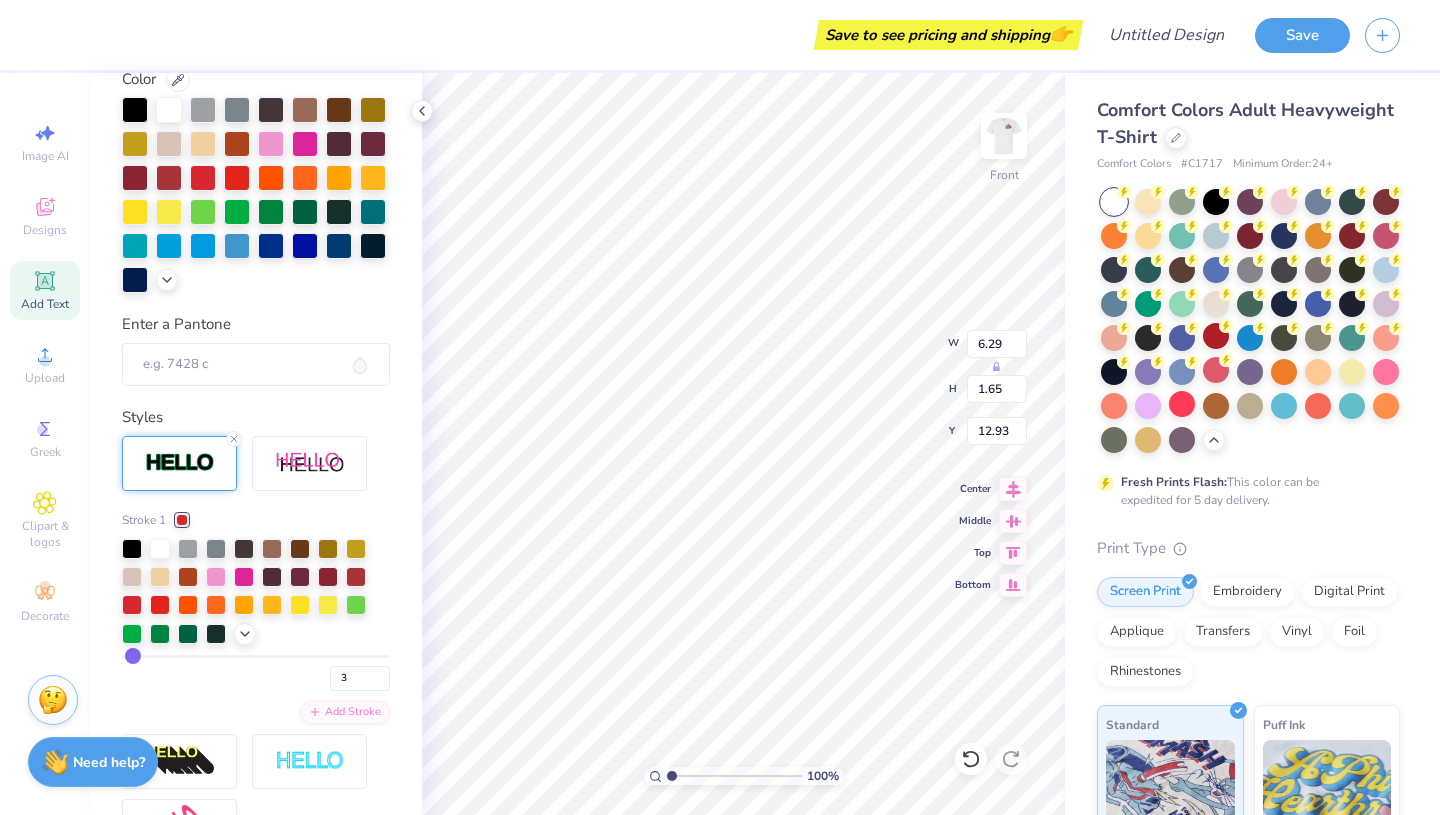 type on "2" 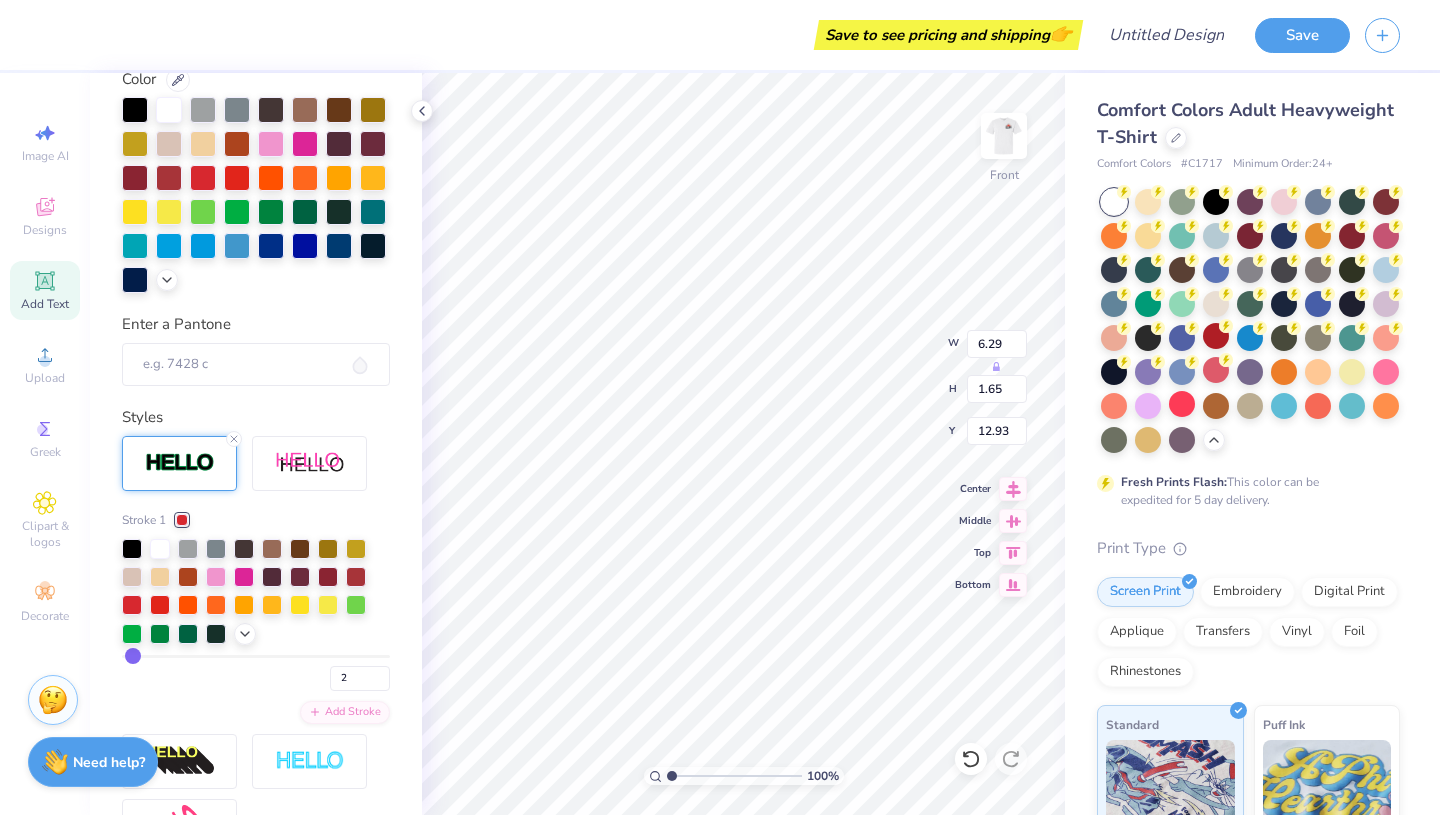 type on "1" 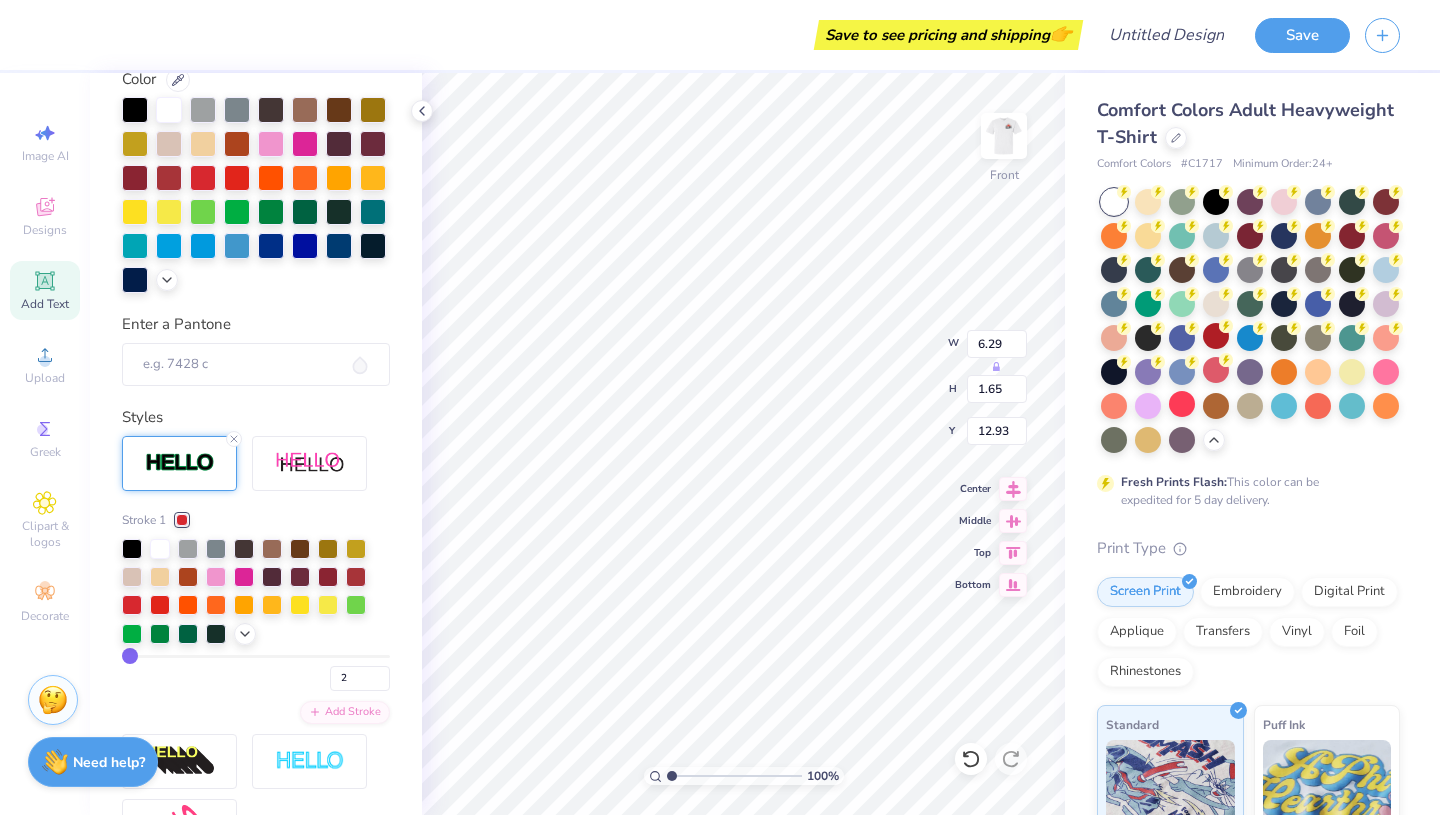 type on "1" 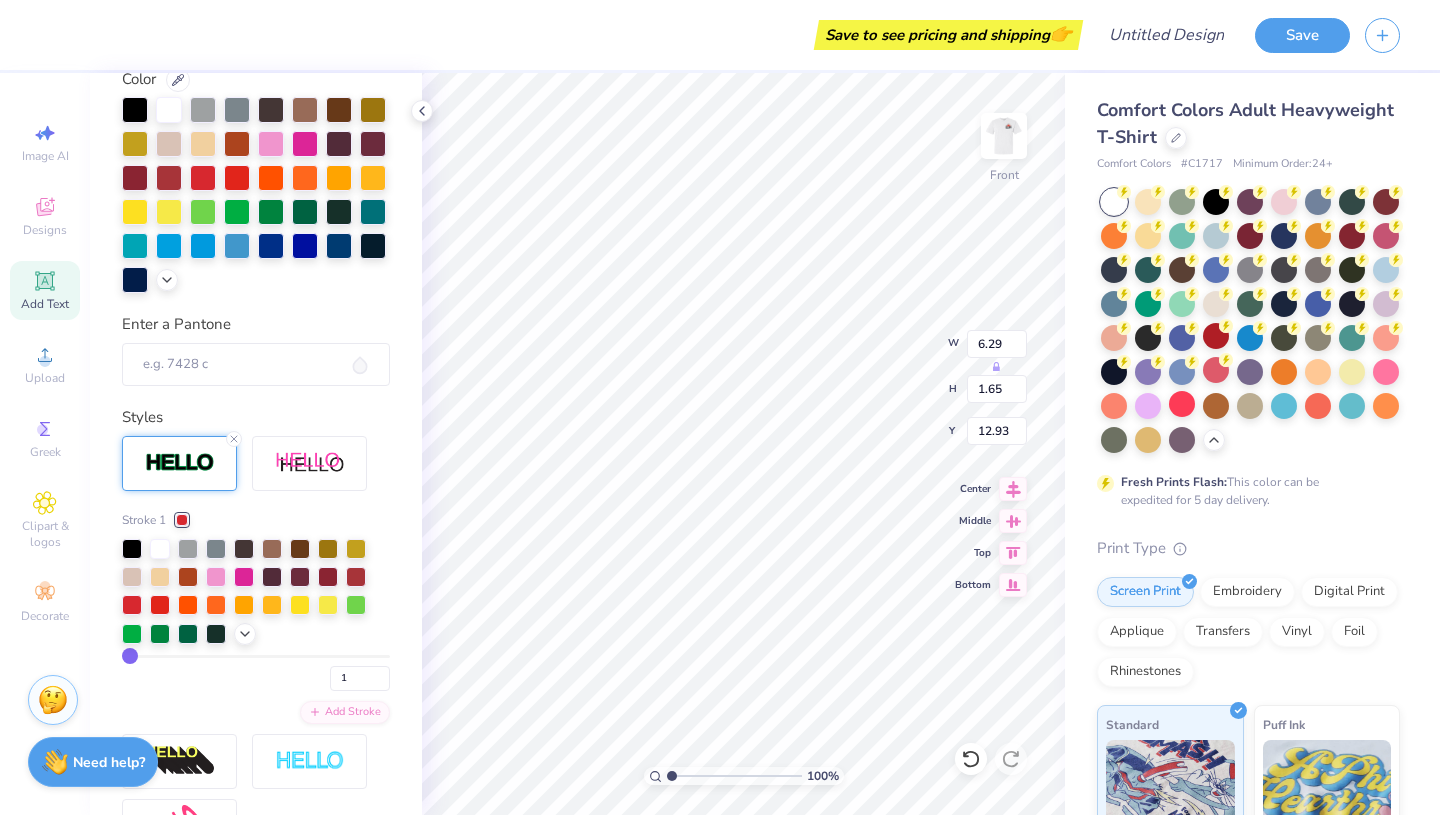 drag, startPoint x: 151, startPoint y: 659, endPoint x: 106, endPoint y: 660, distance: 45.01111 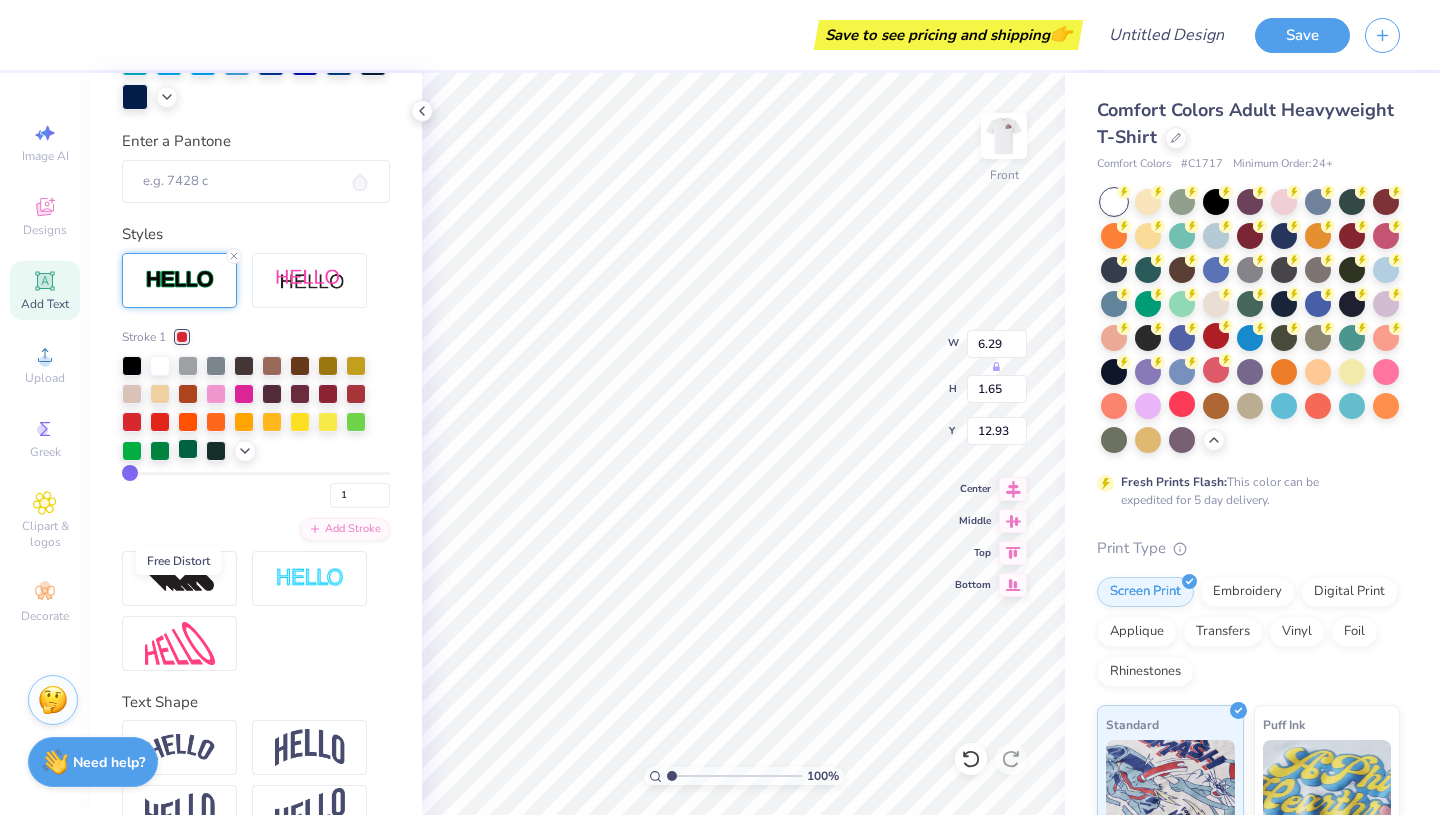 scroll, scrollTop: 659, scrollLeft: 0, axis: vertical 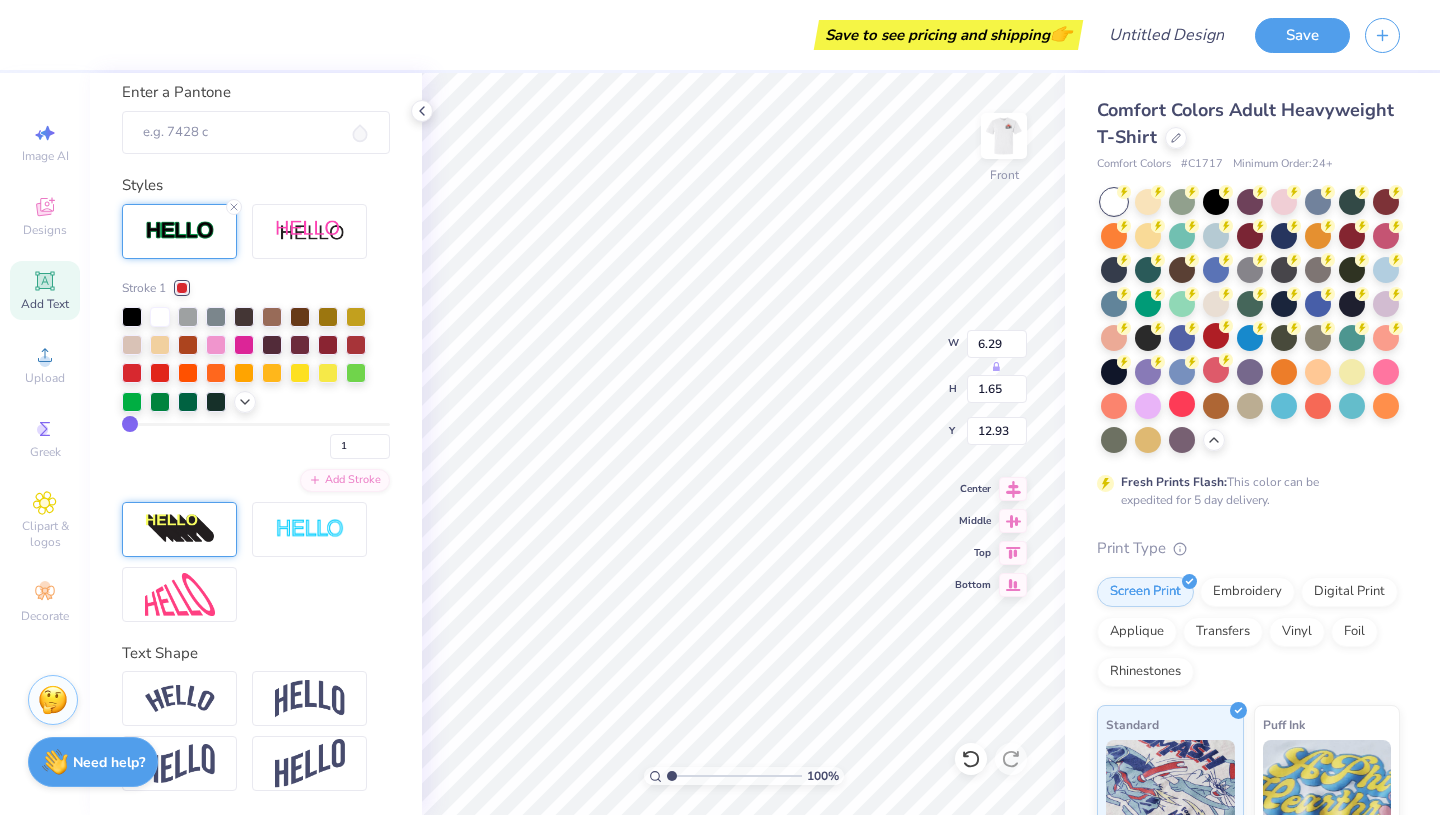 click at bounding box center [180, 529] 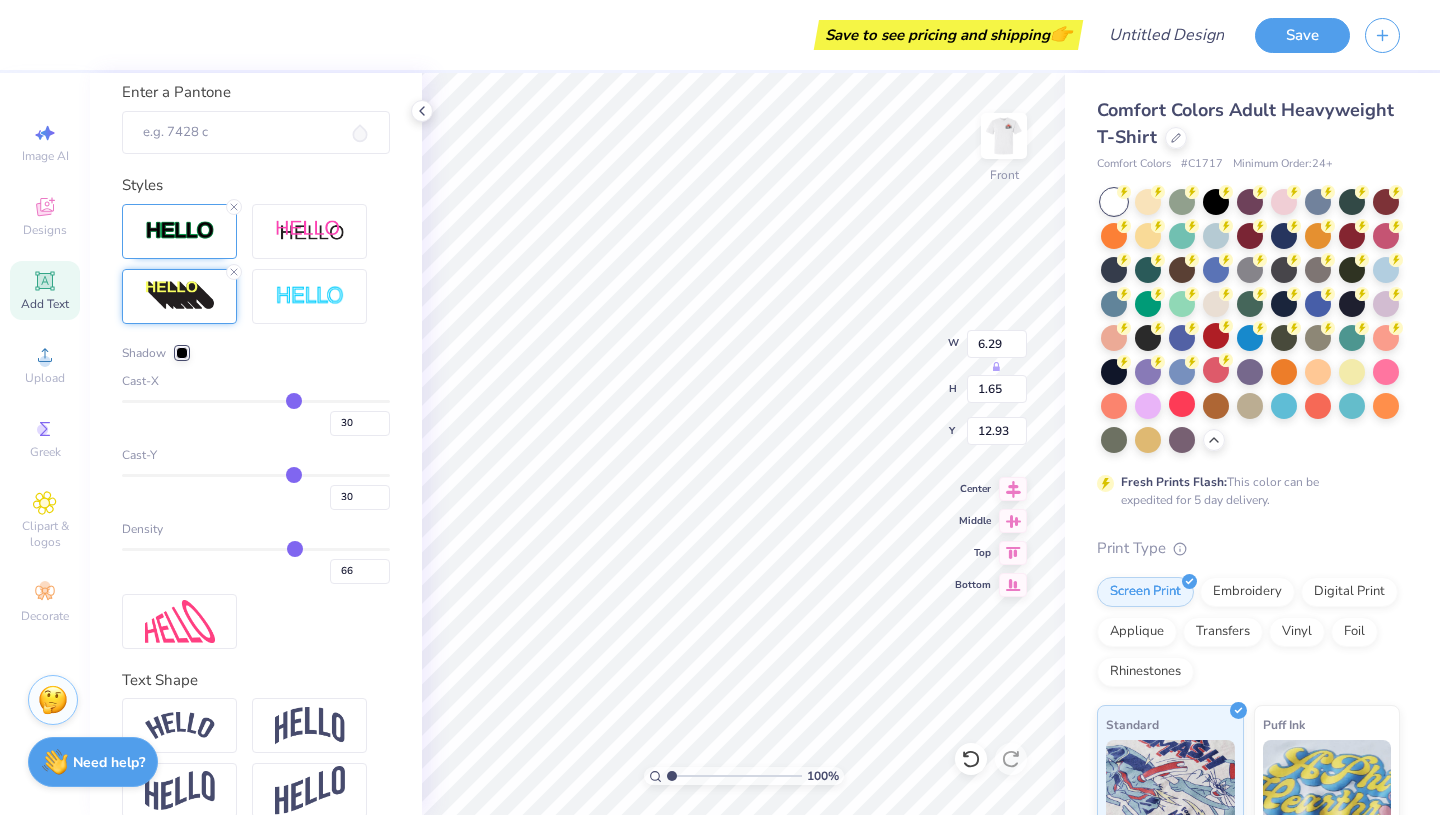 type on "32" 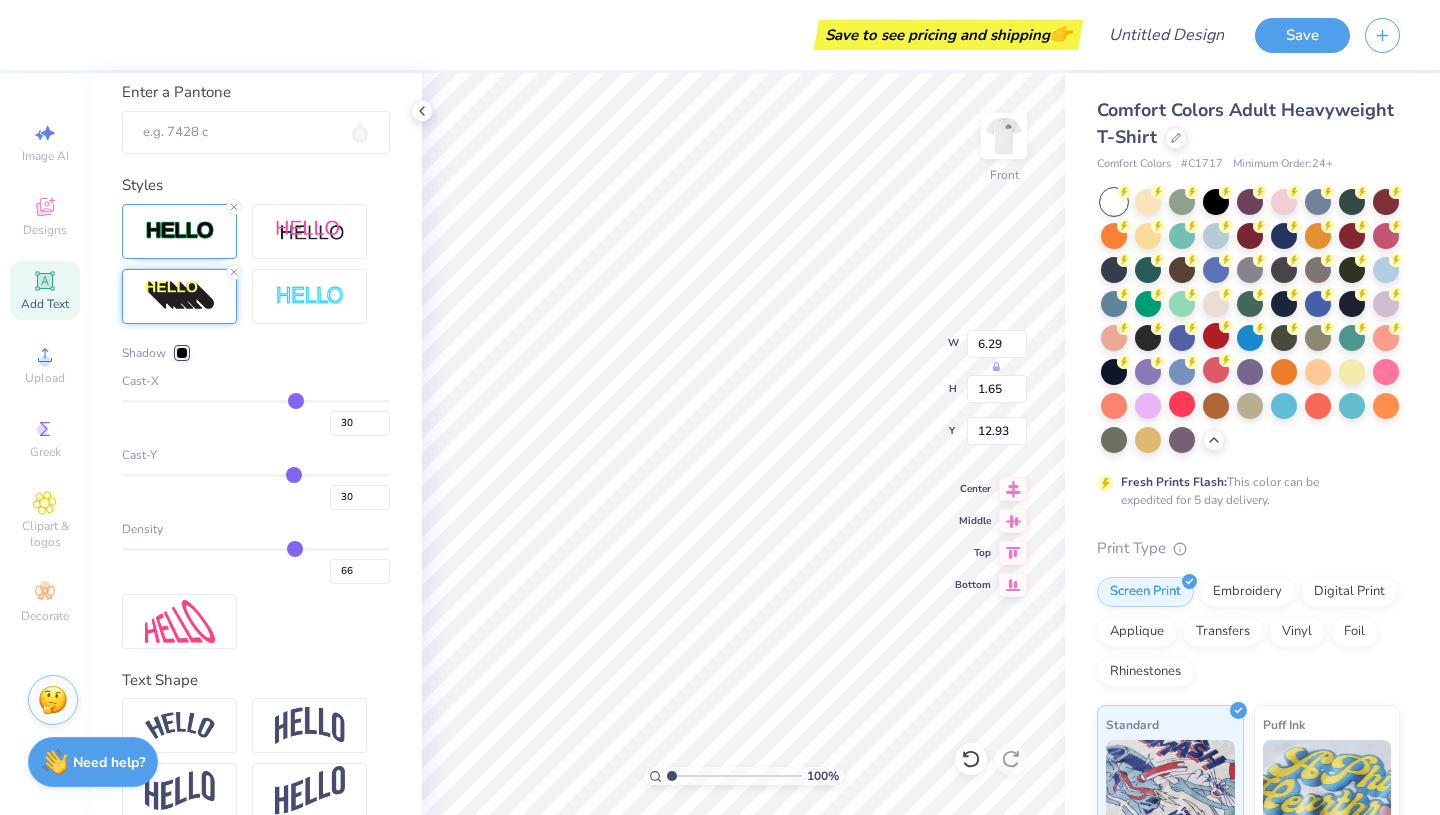 type on "32" 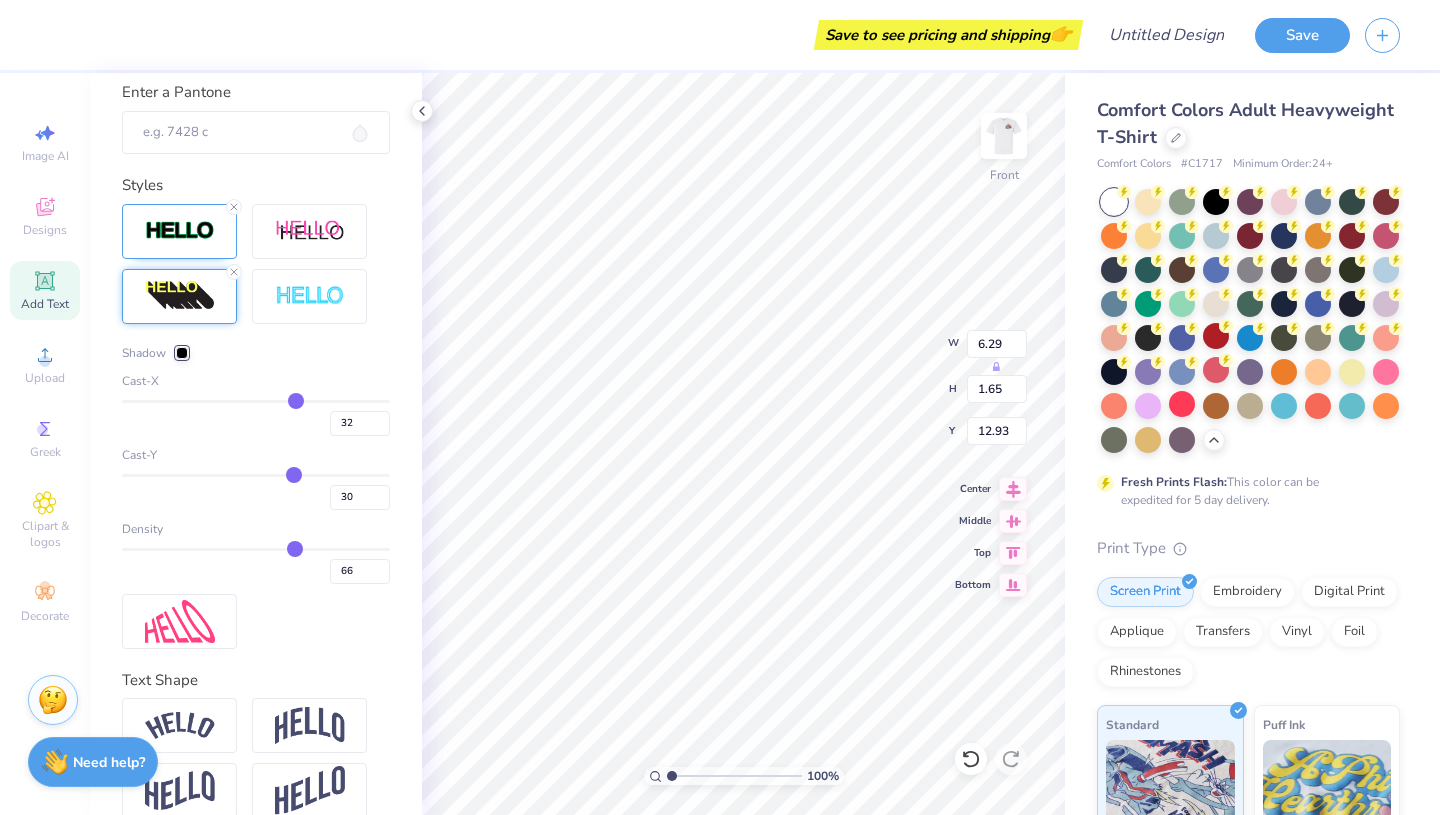 type on "29" 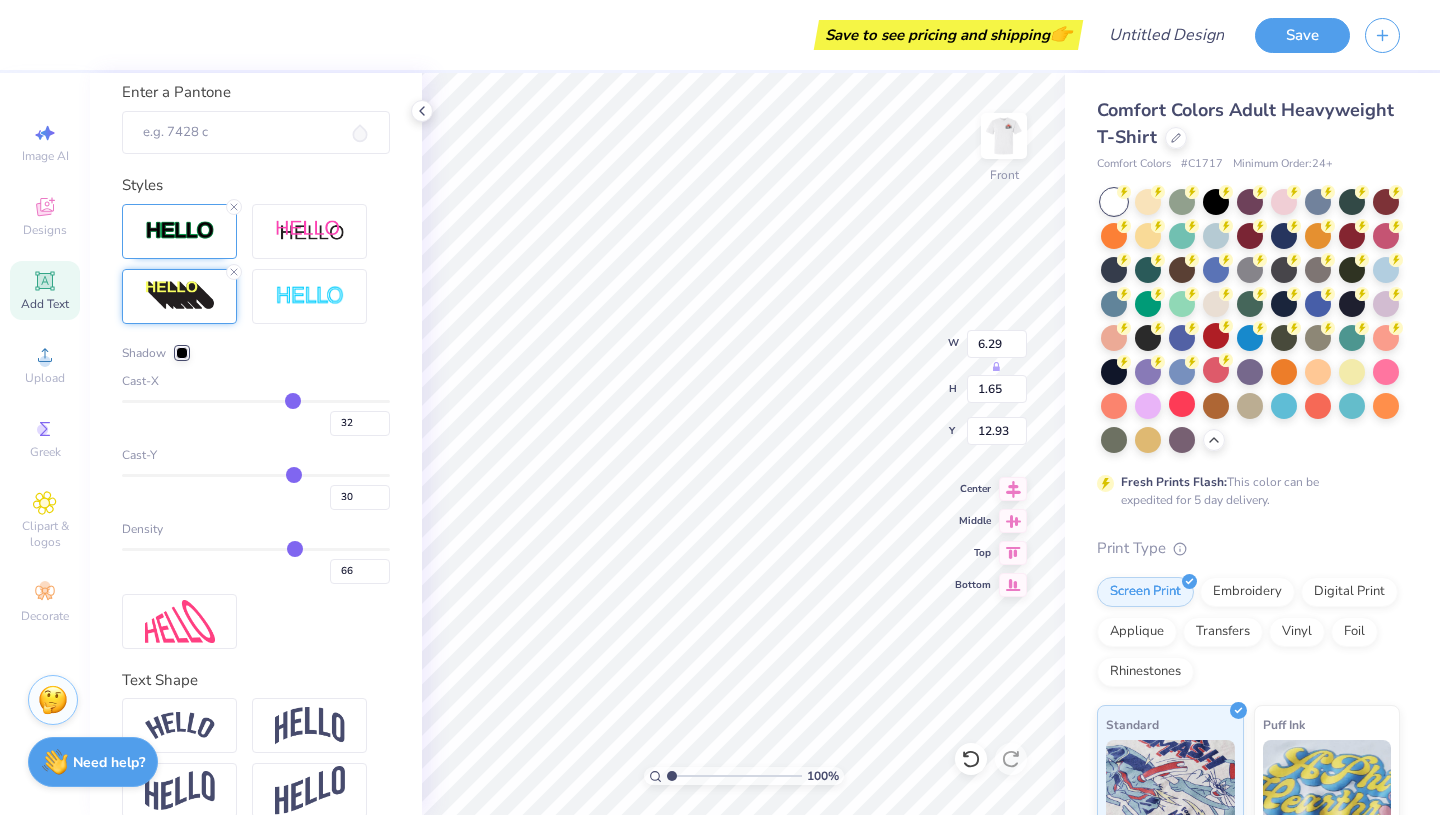 type on "29" 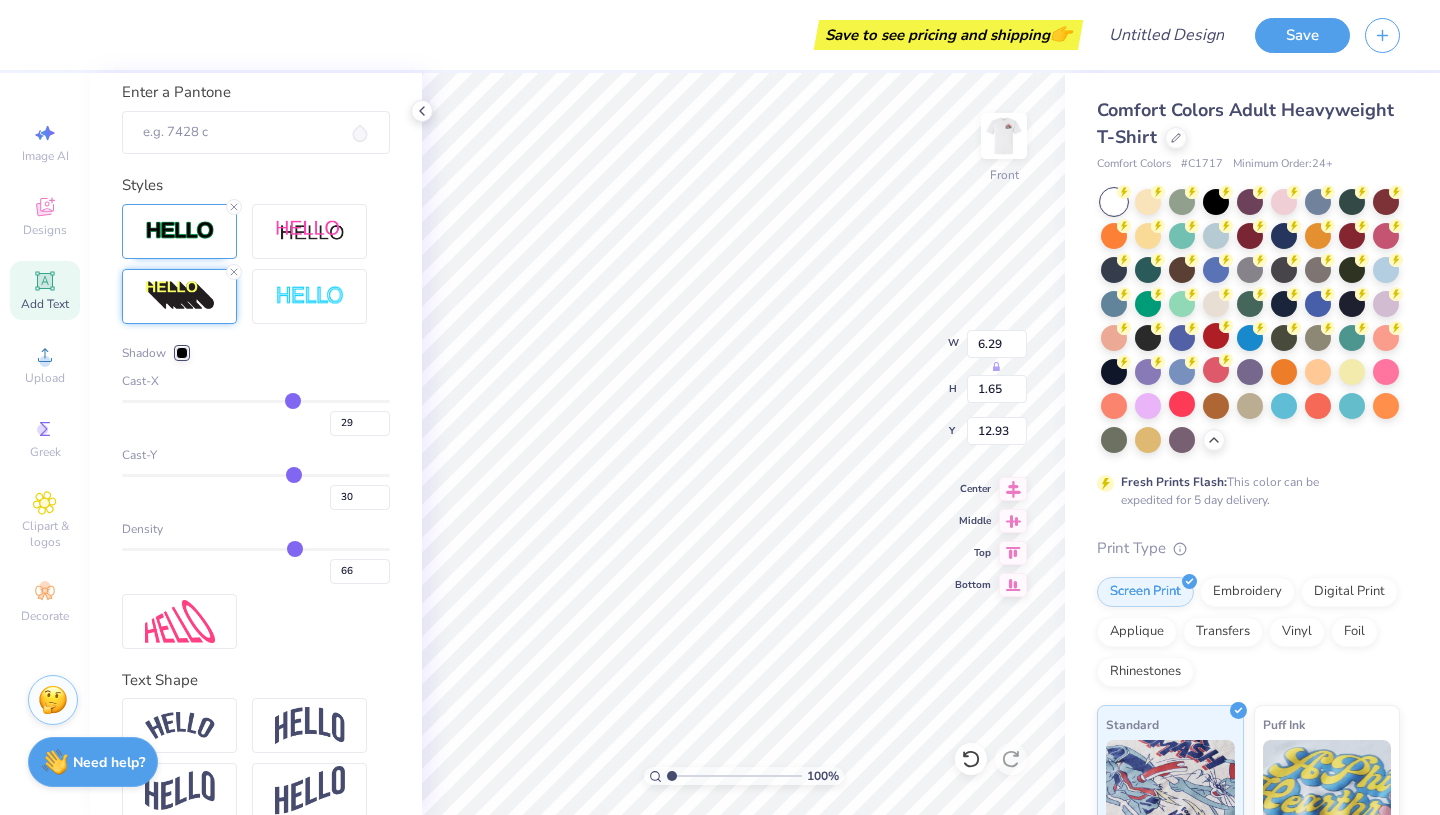type on "20" 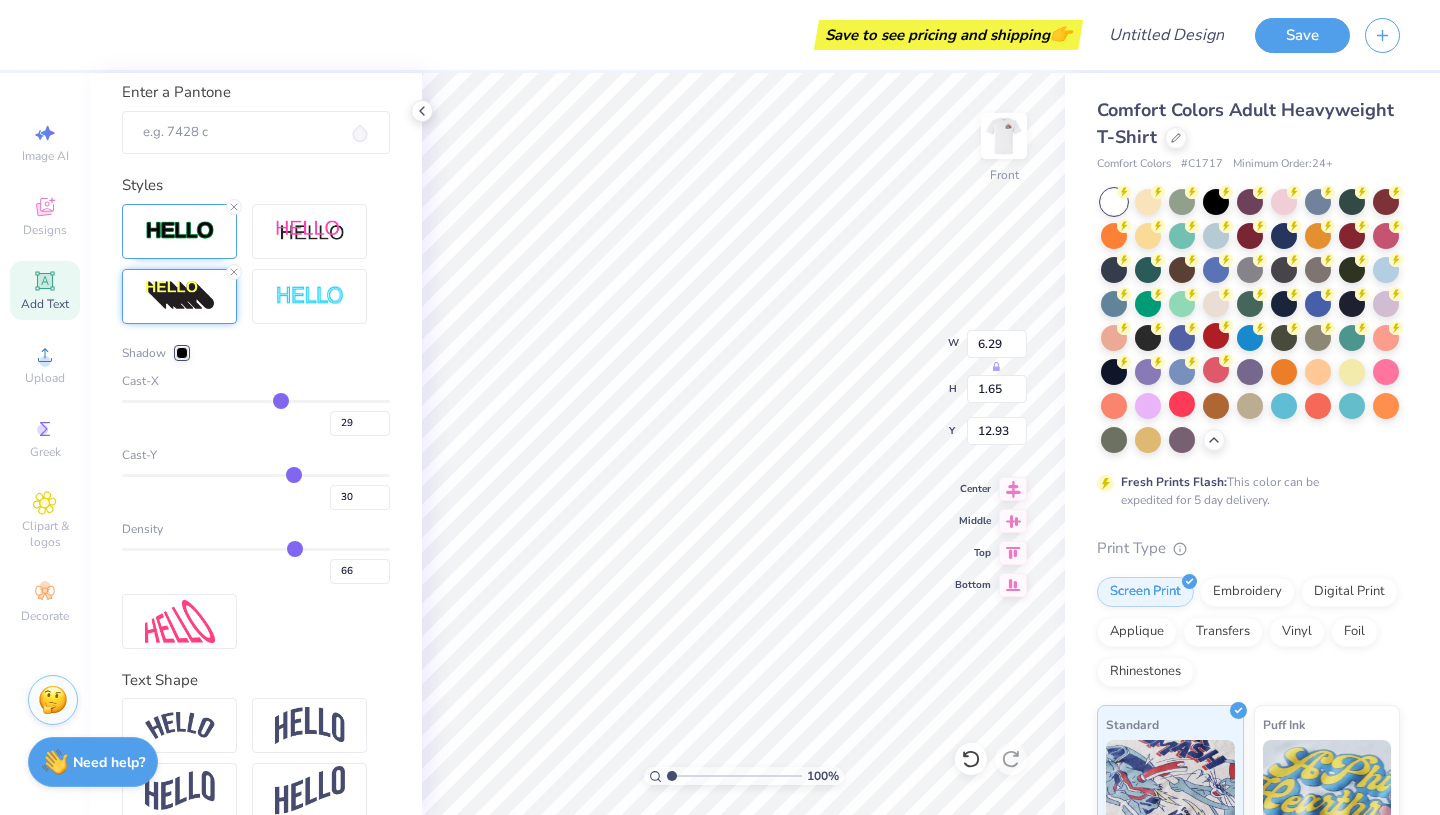 type on "20" 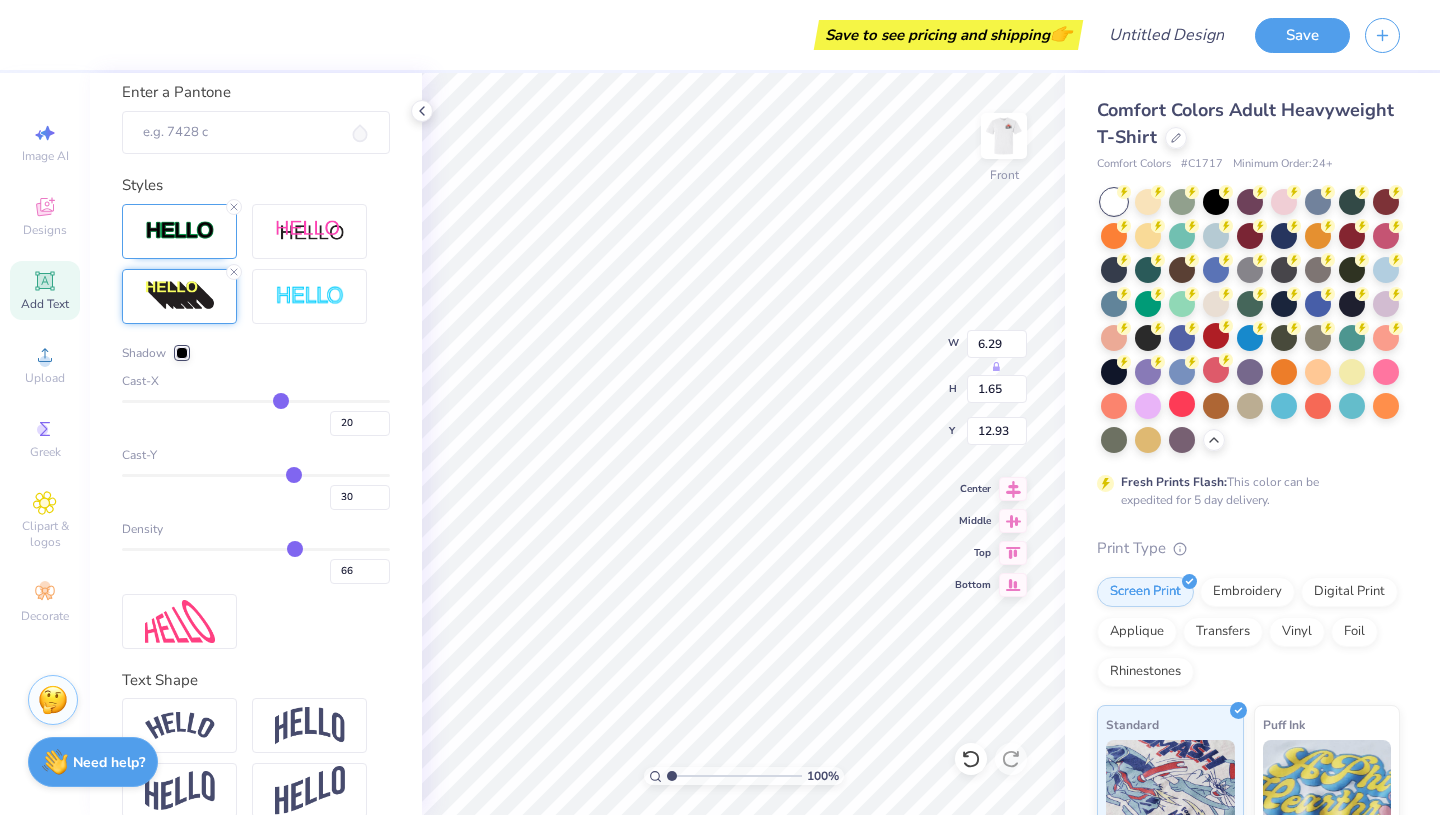 type on "13" 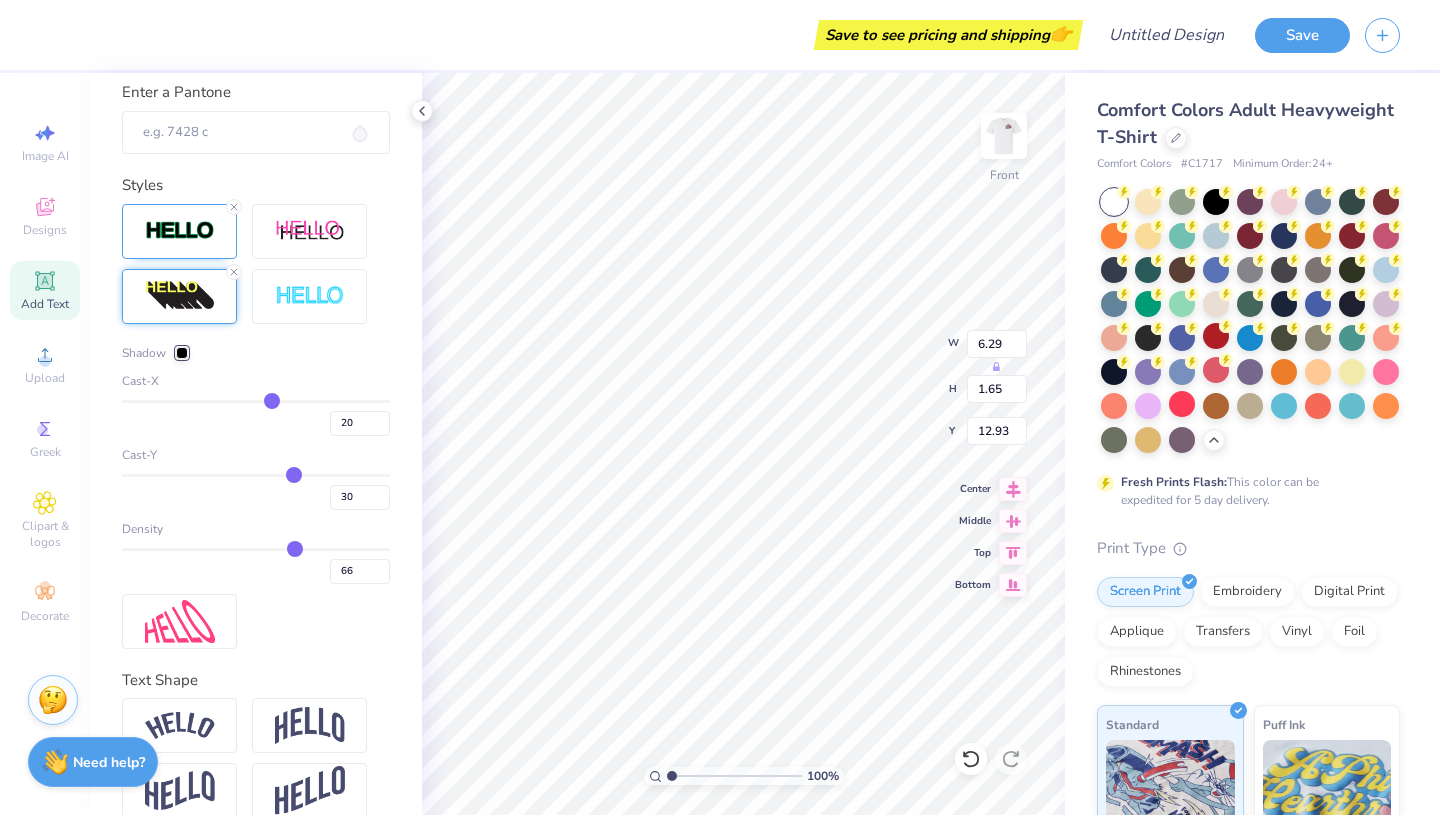 type on "13" 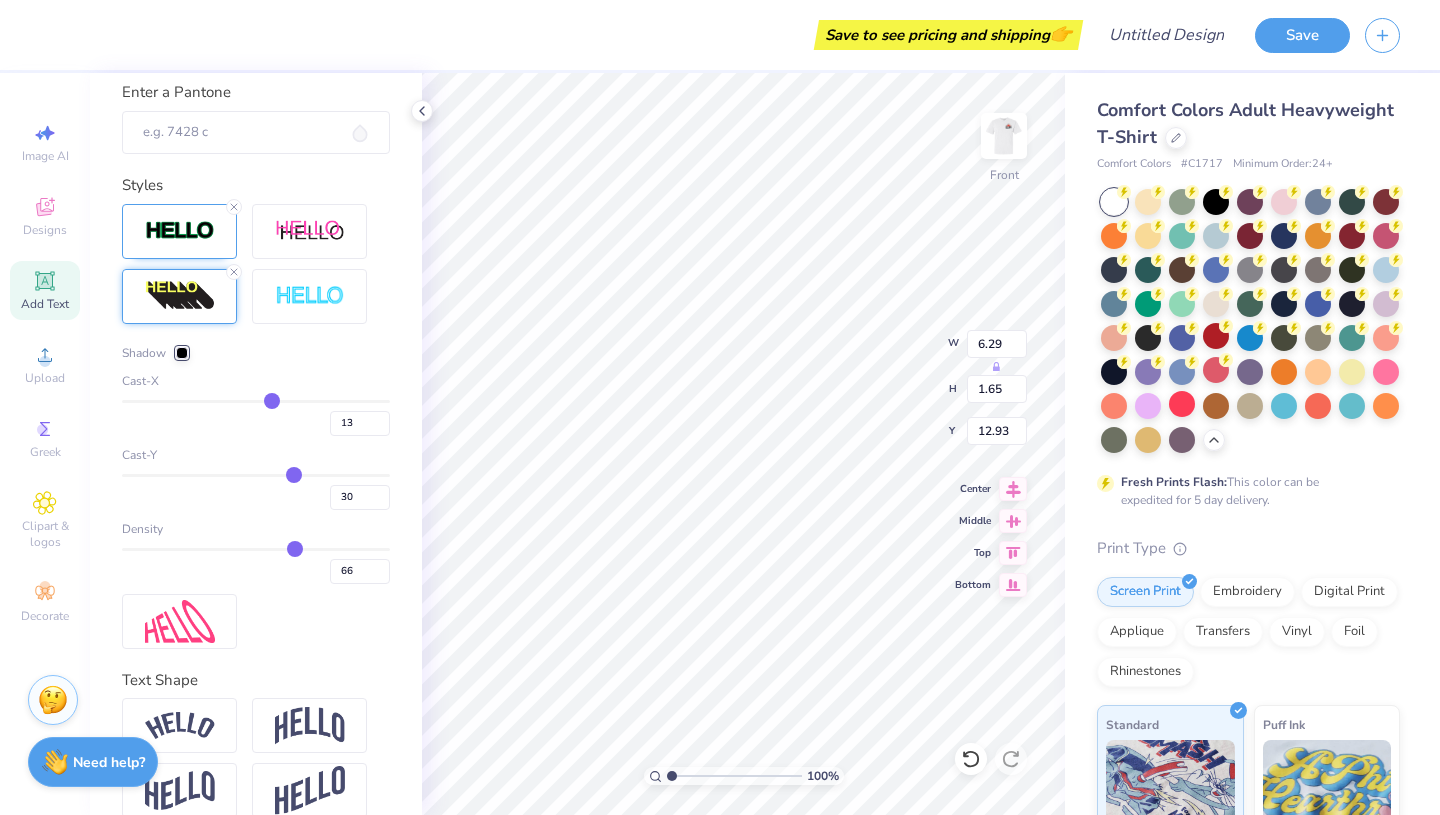 type on "6" 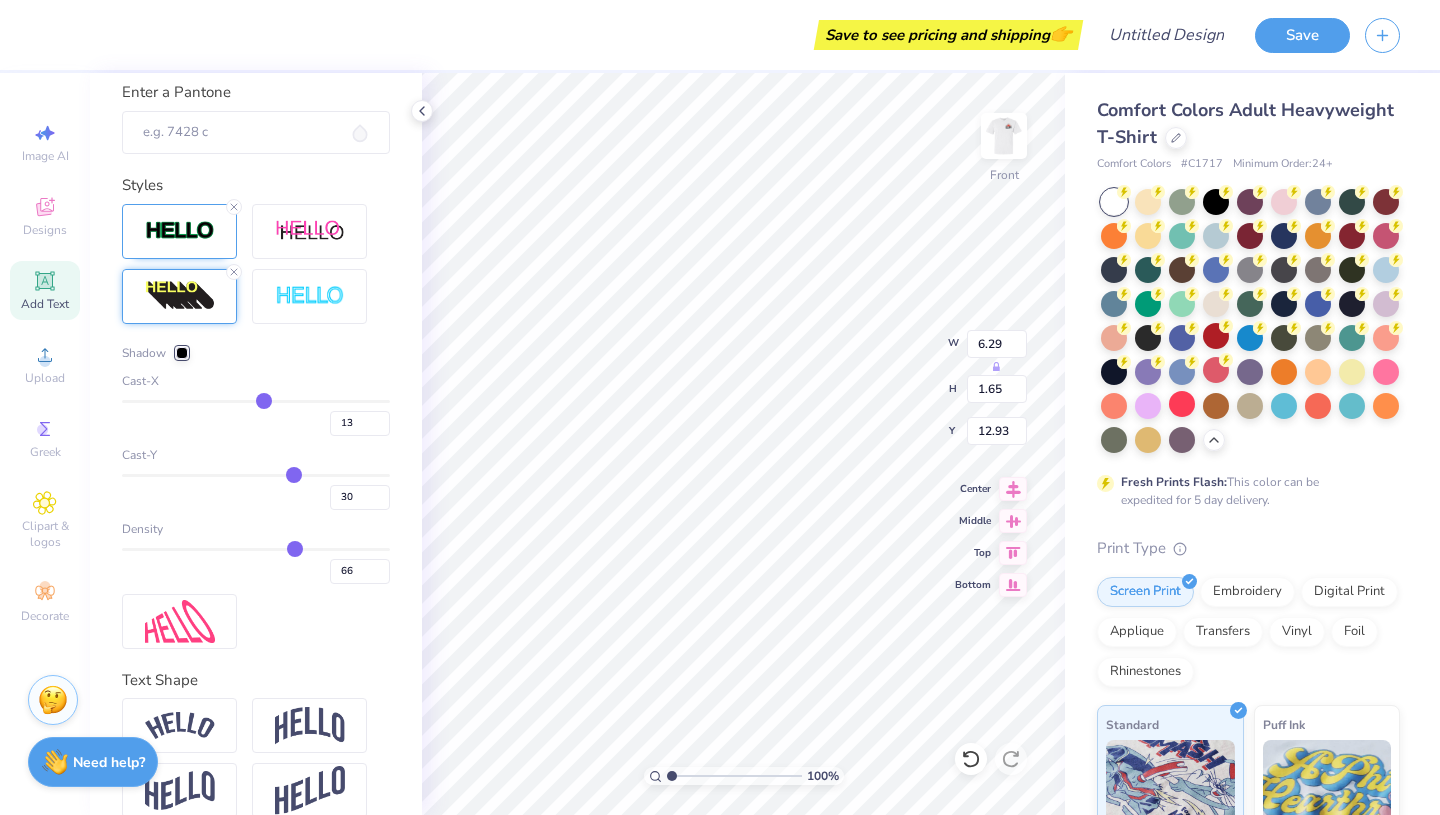 type on "6" 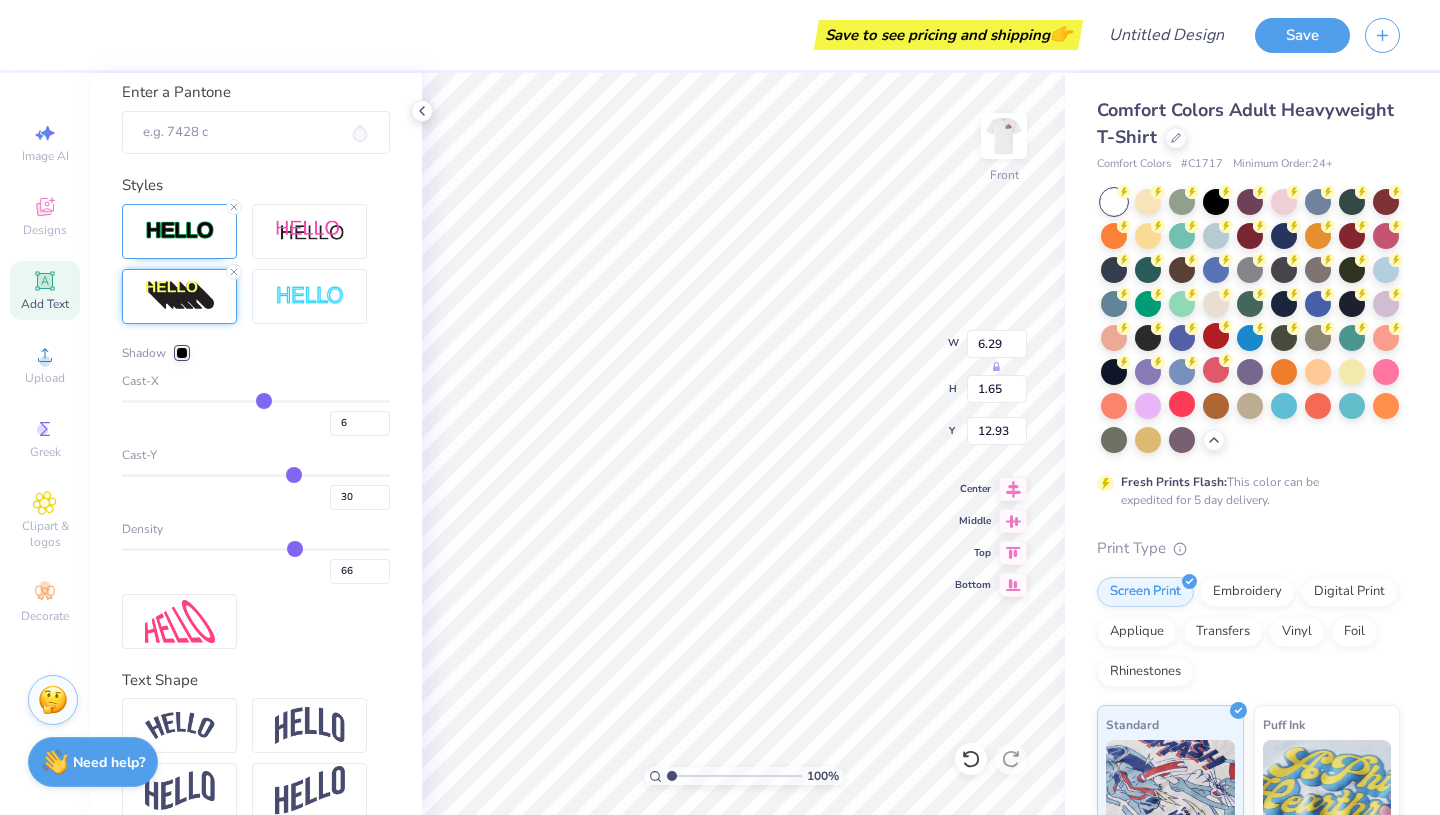 type on "-4" 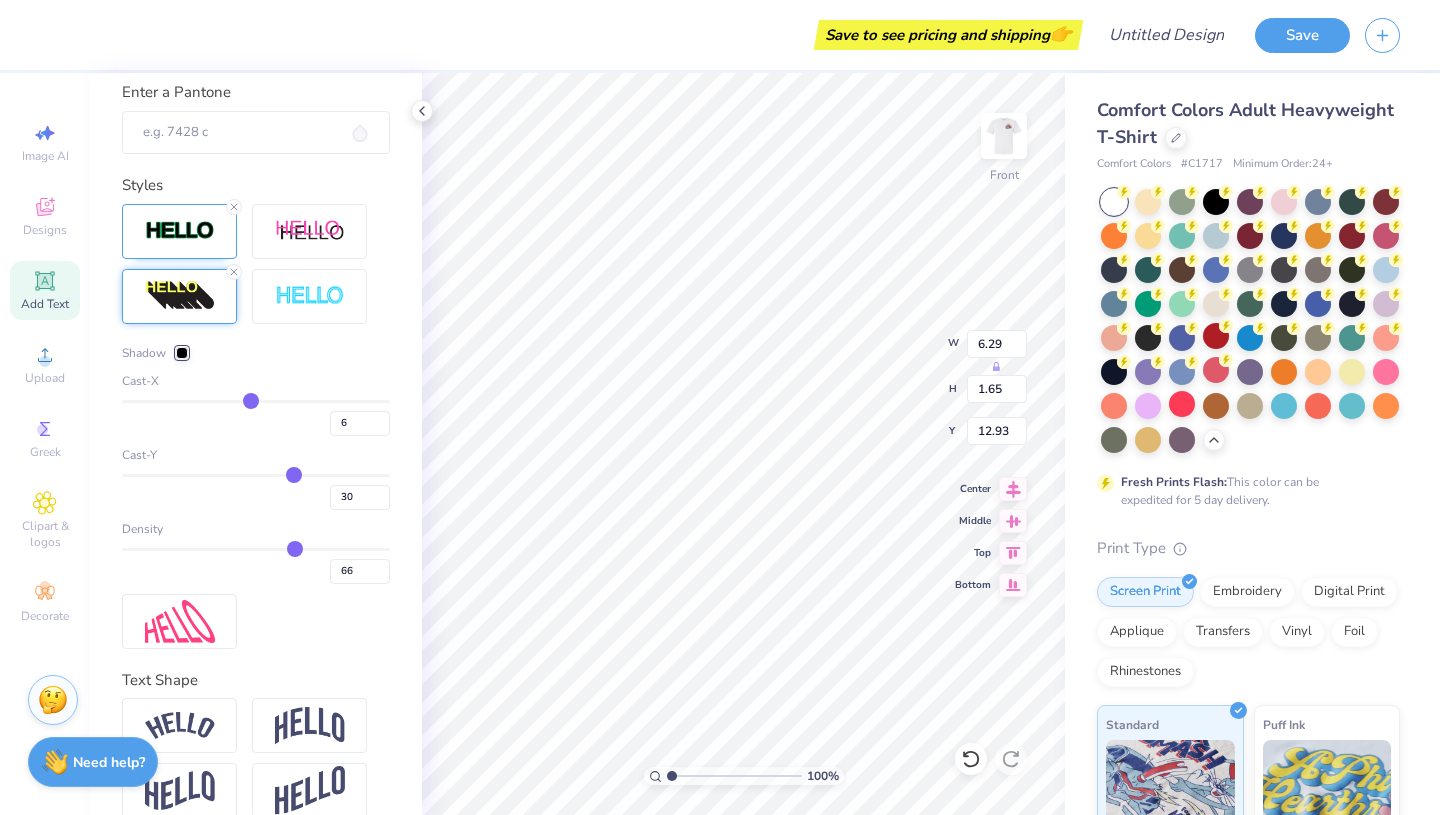 type on "-4" 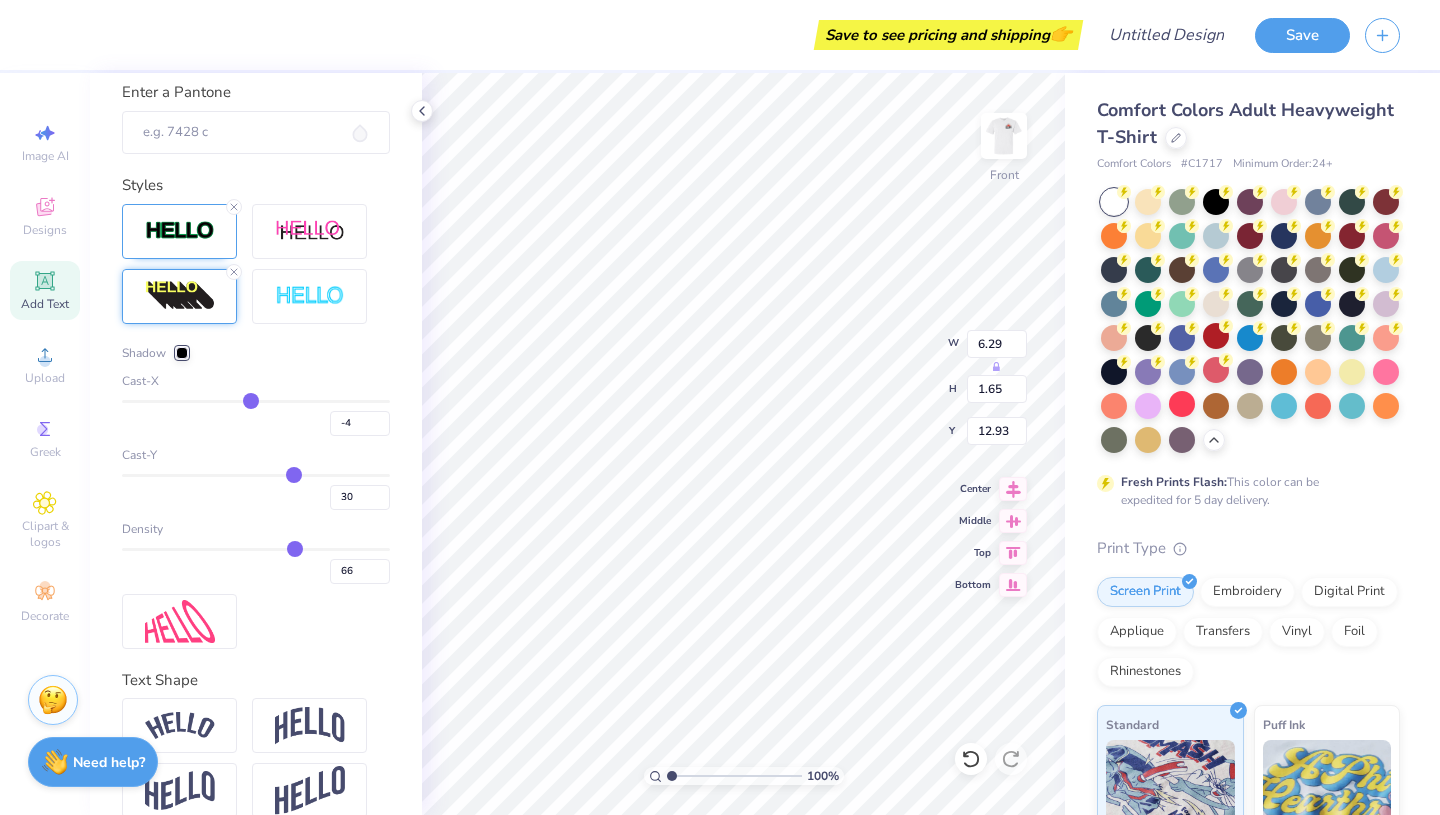 type on "-18" 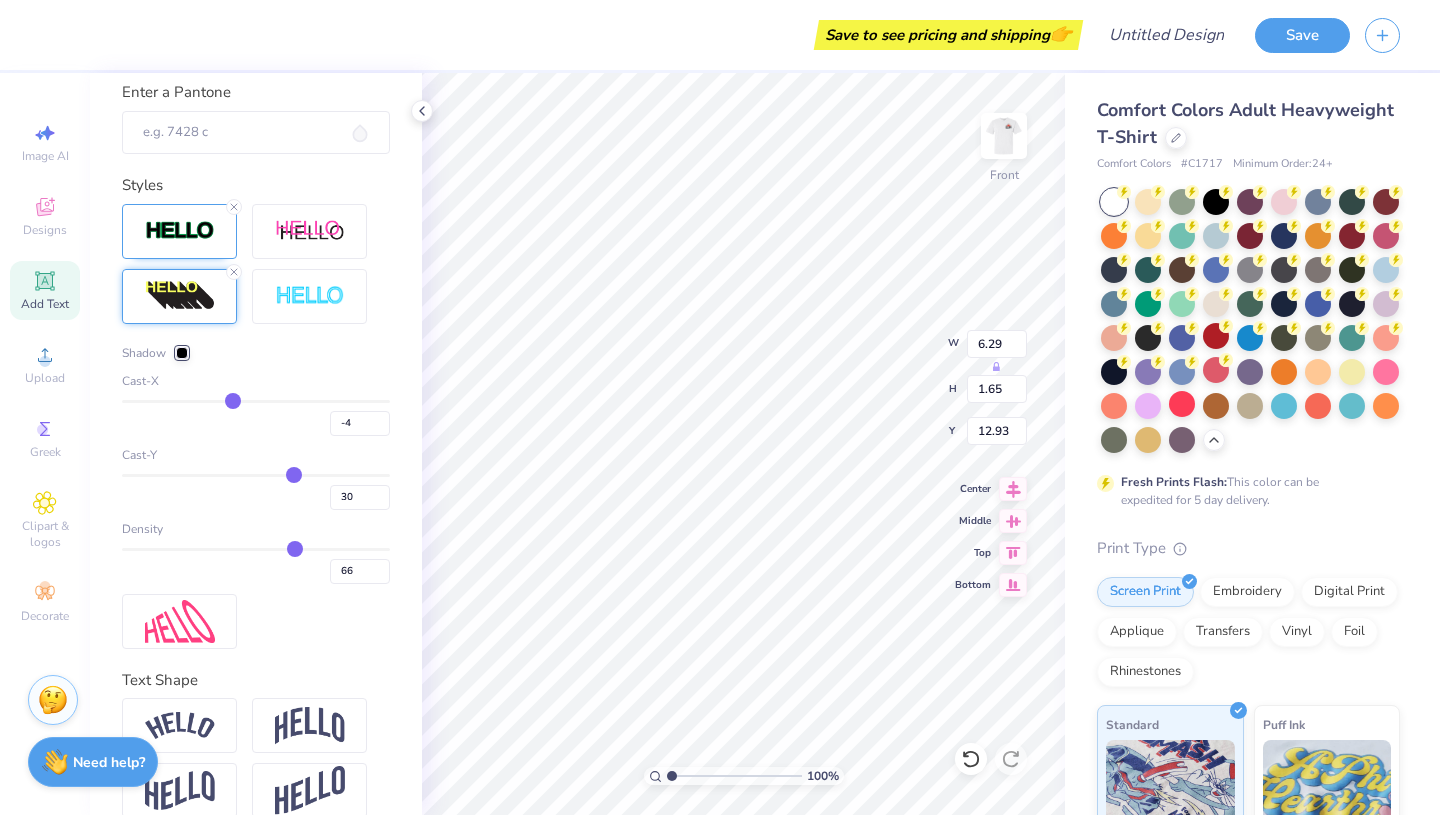 type on "-18" 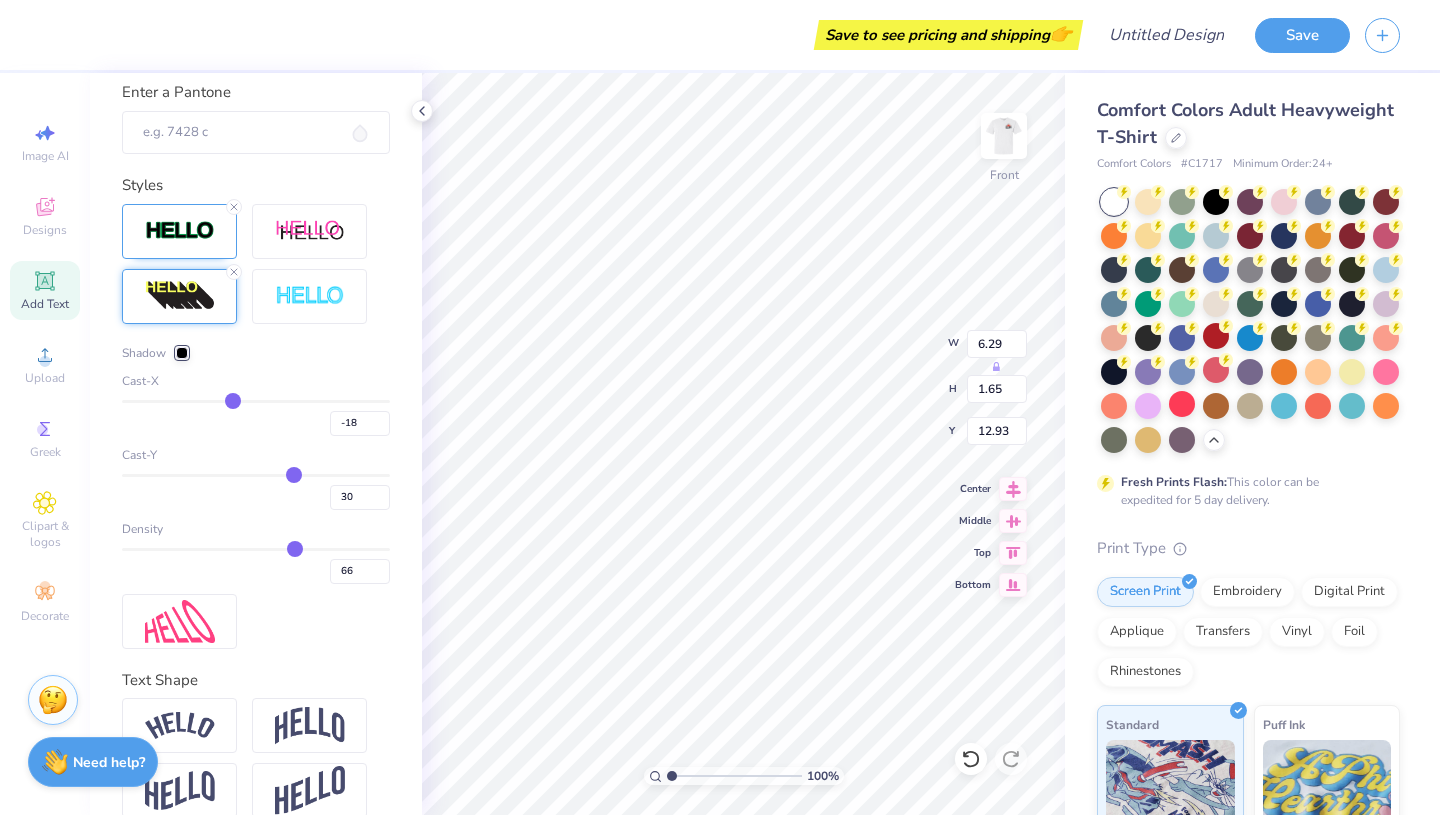 type on "-22" 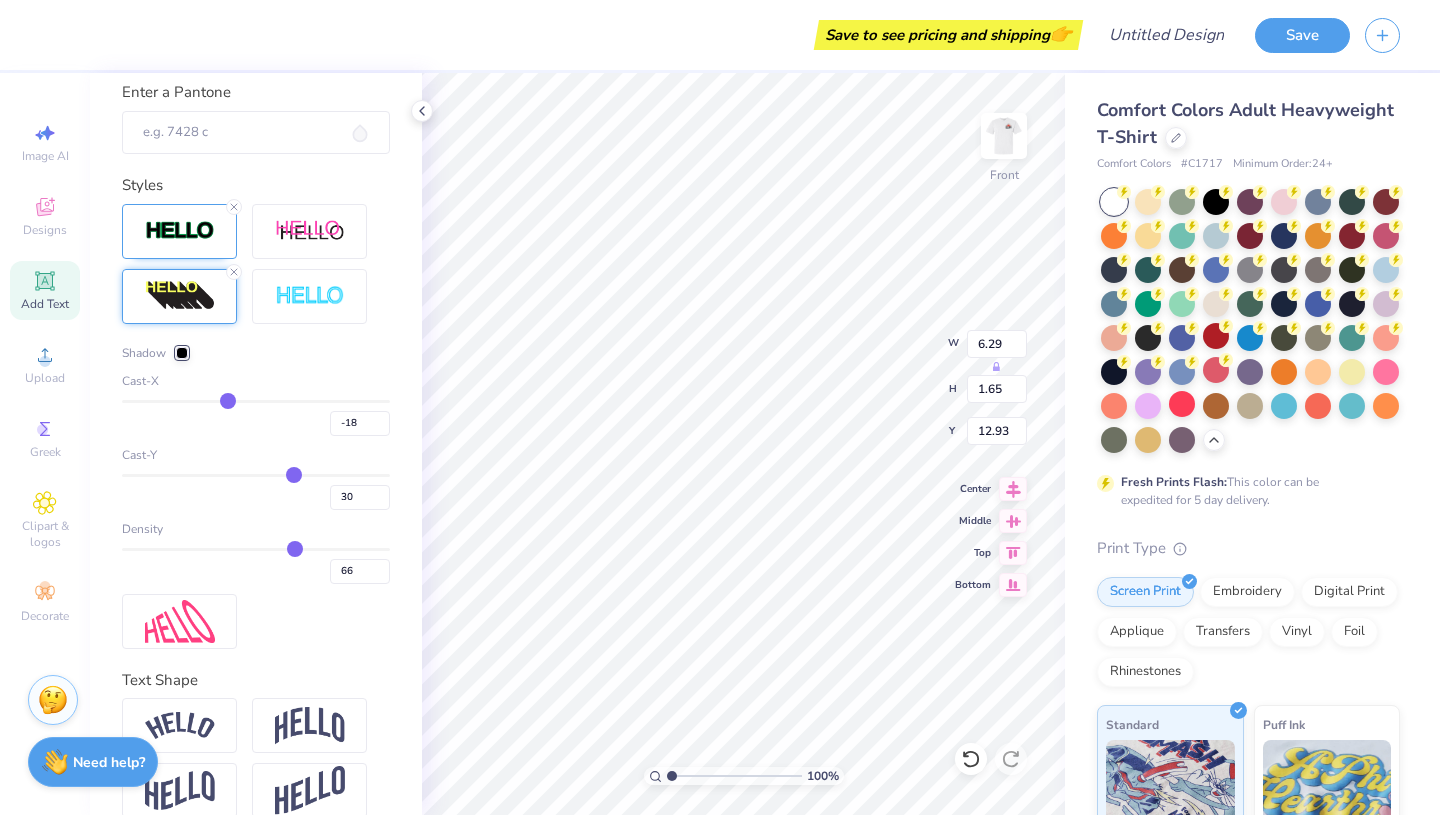 type on "-22" 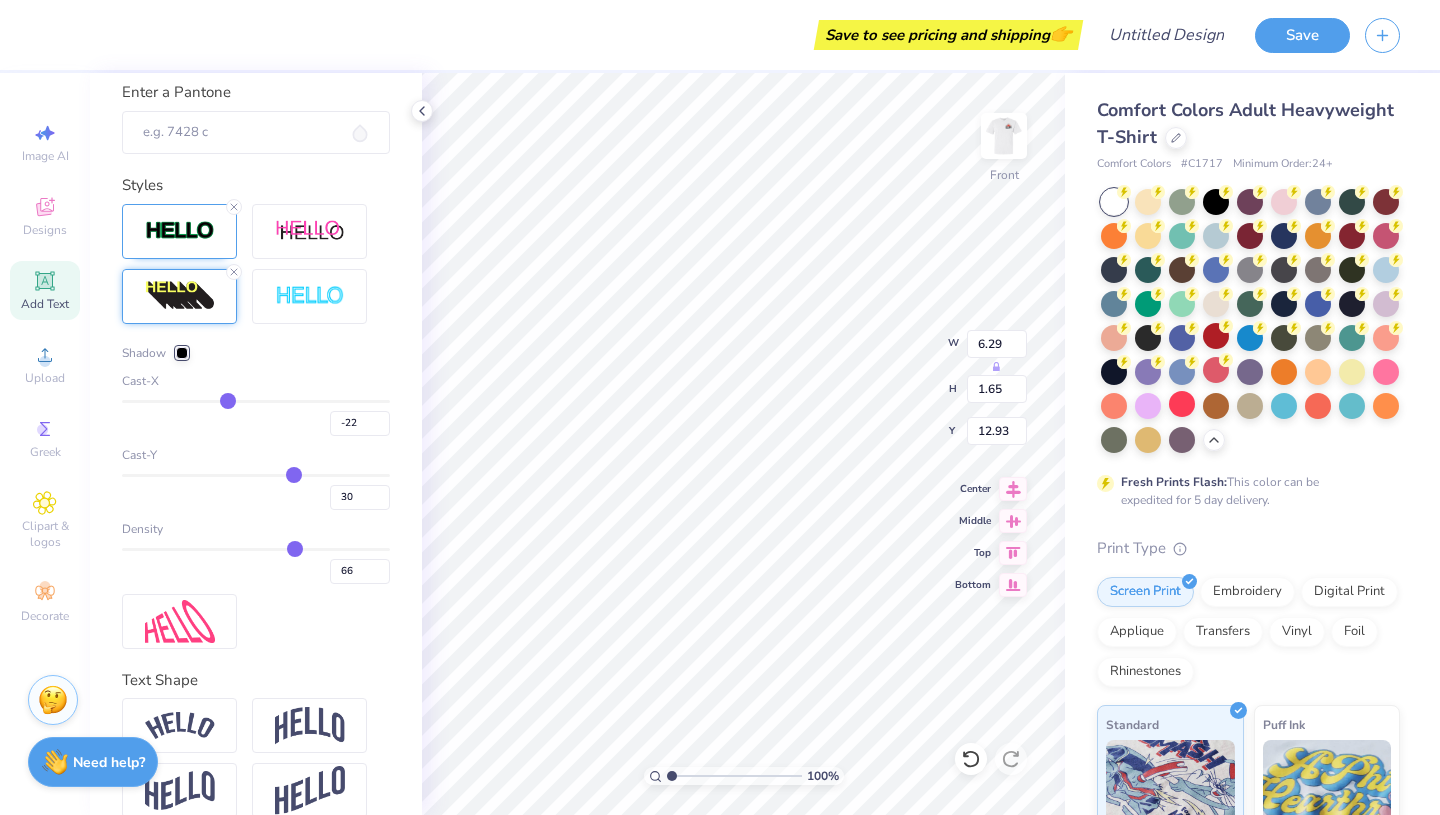 type on "-27" 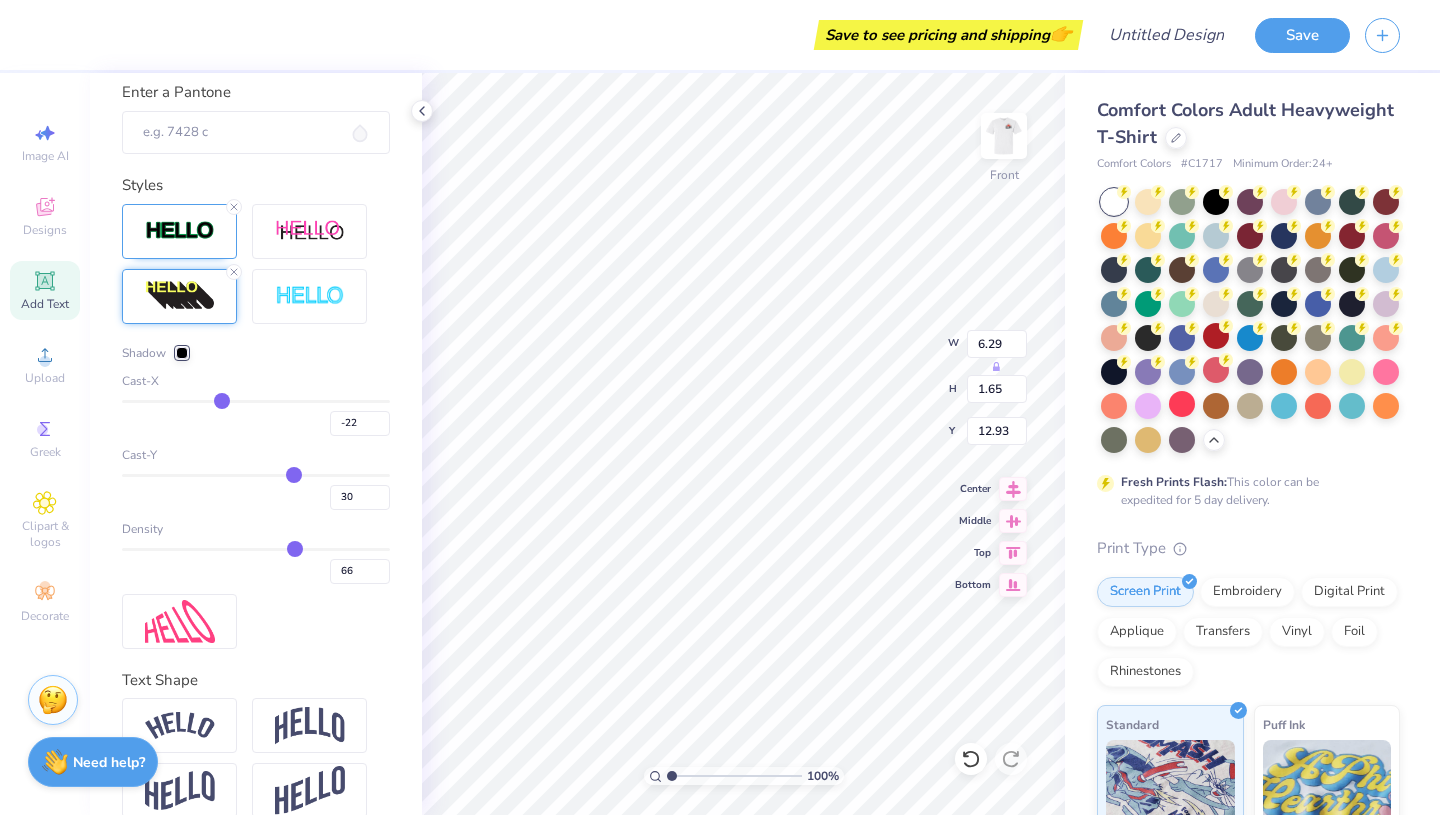 type on "-27" 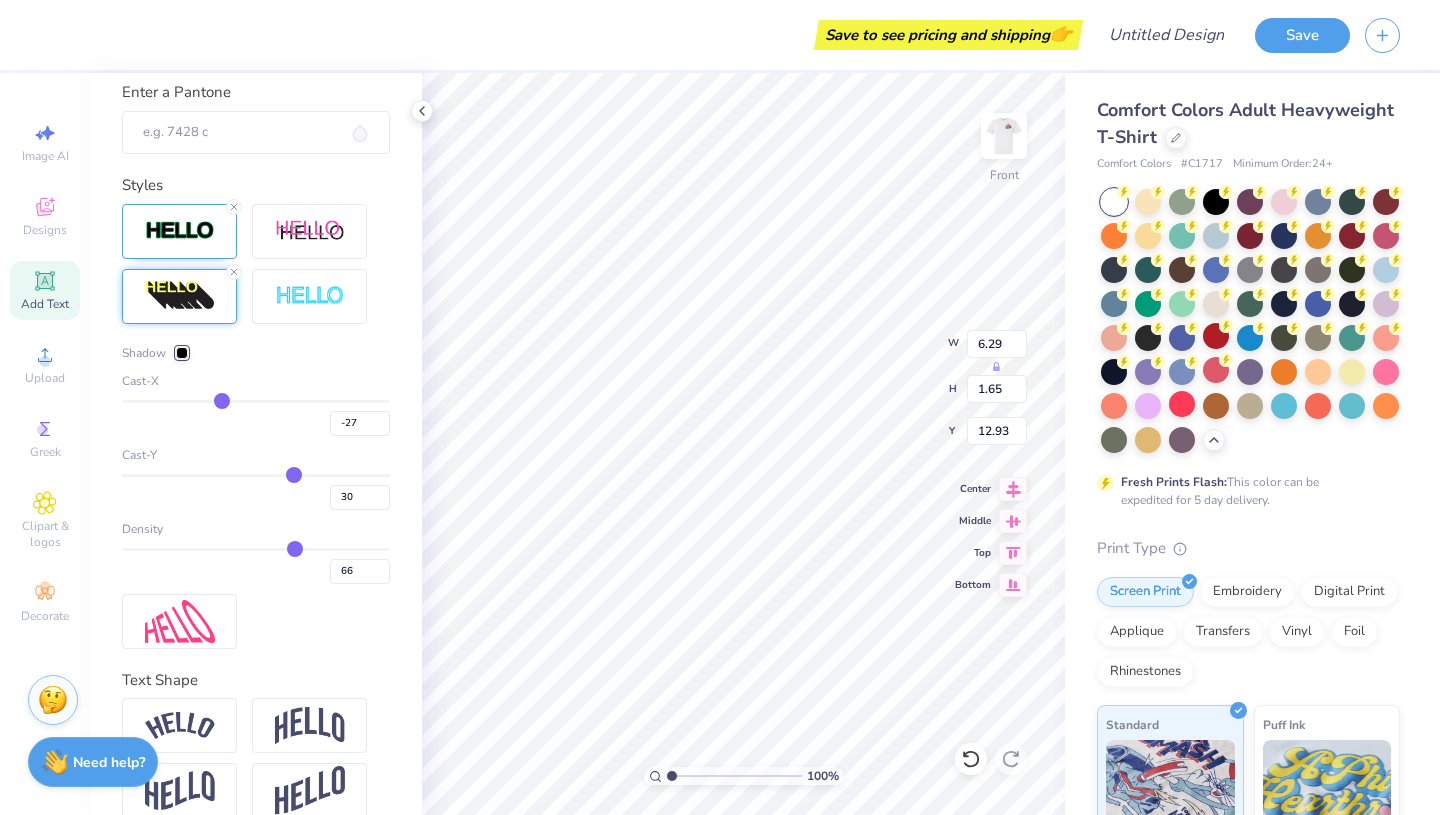 type on "-34" 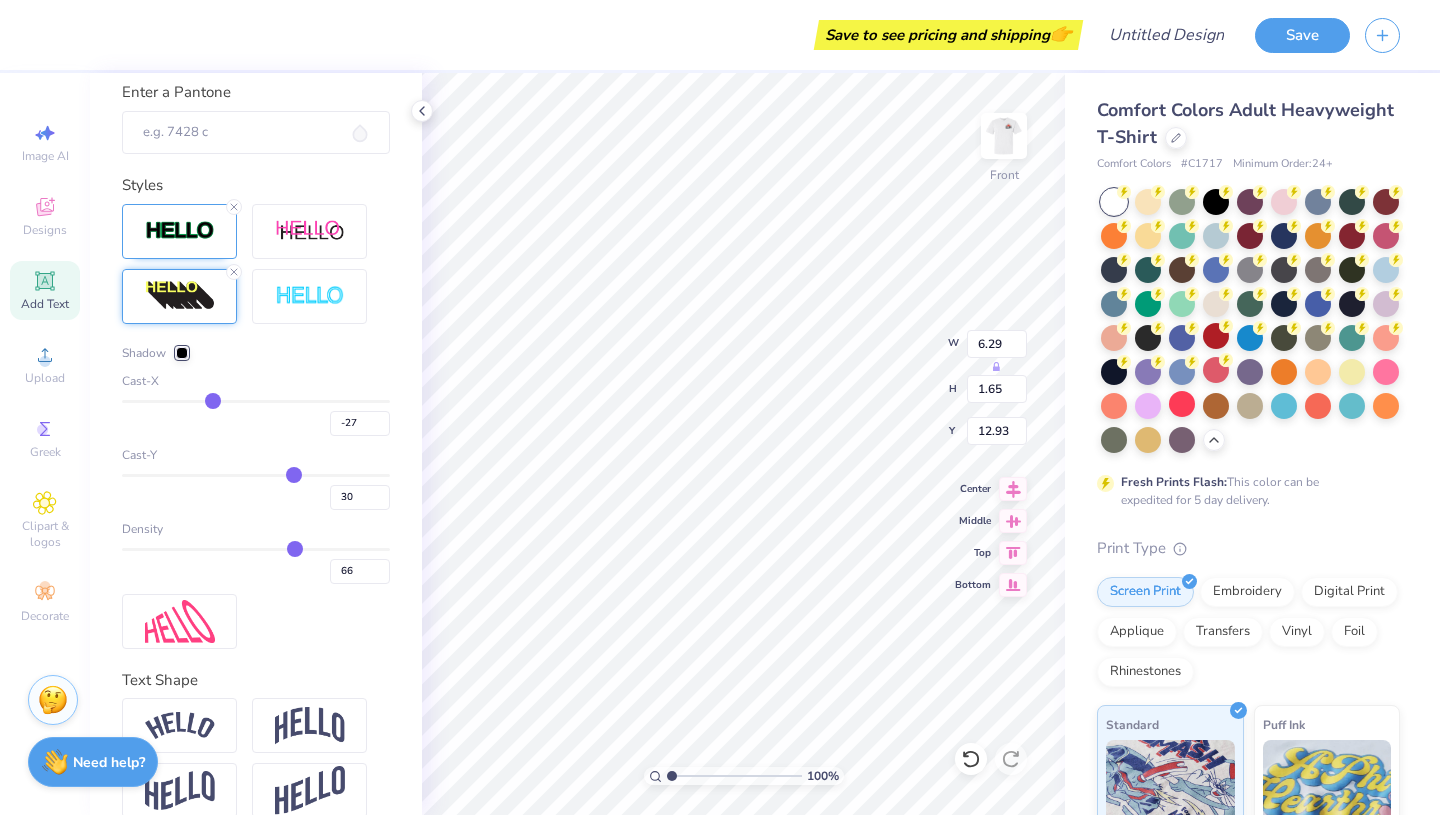 type on "-34" 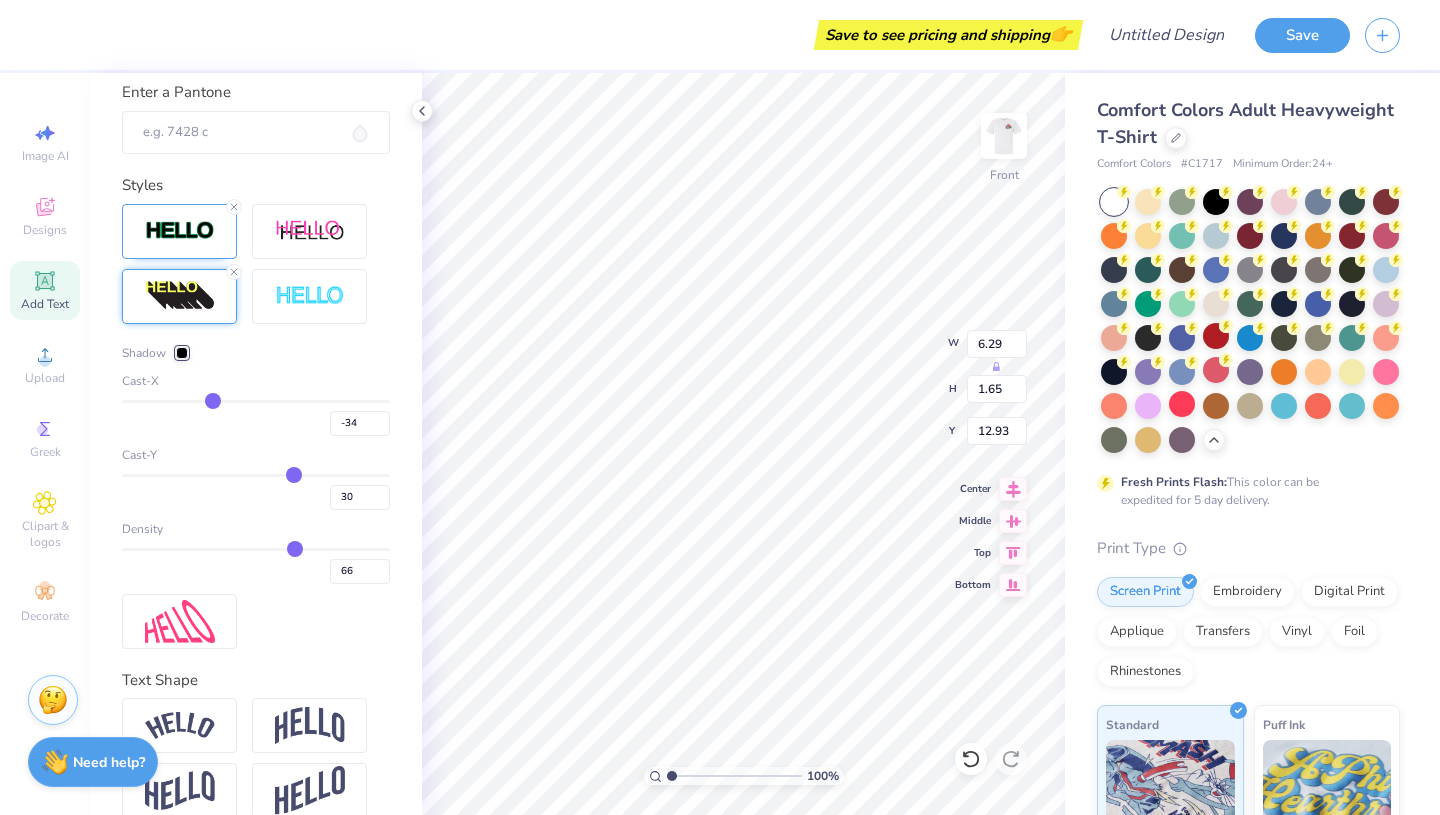 type on "-37" 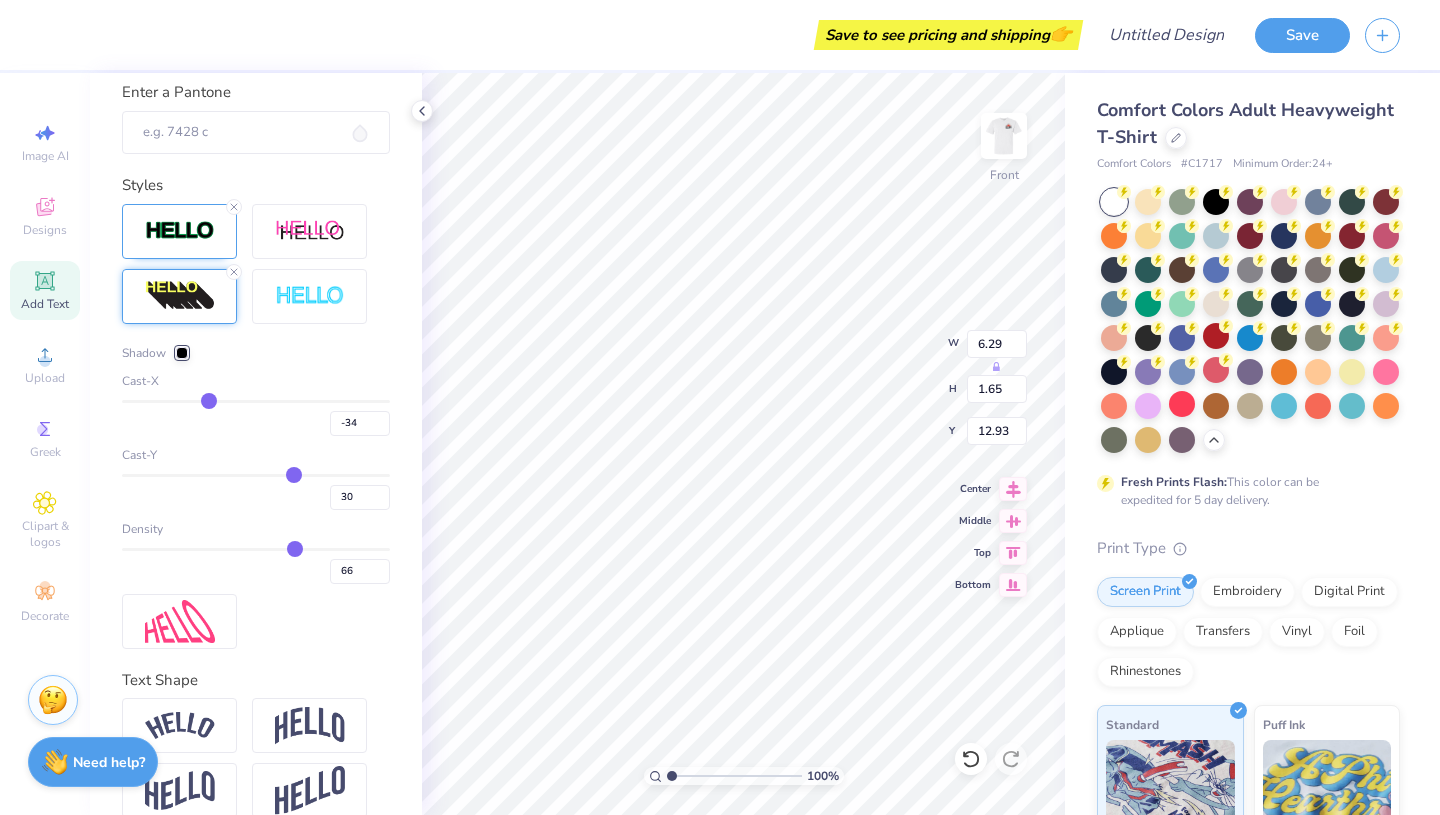 type on "-37" 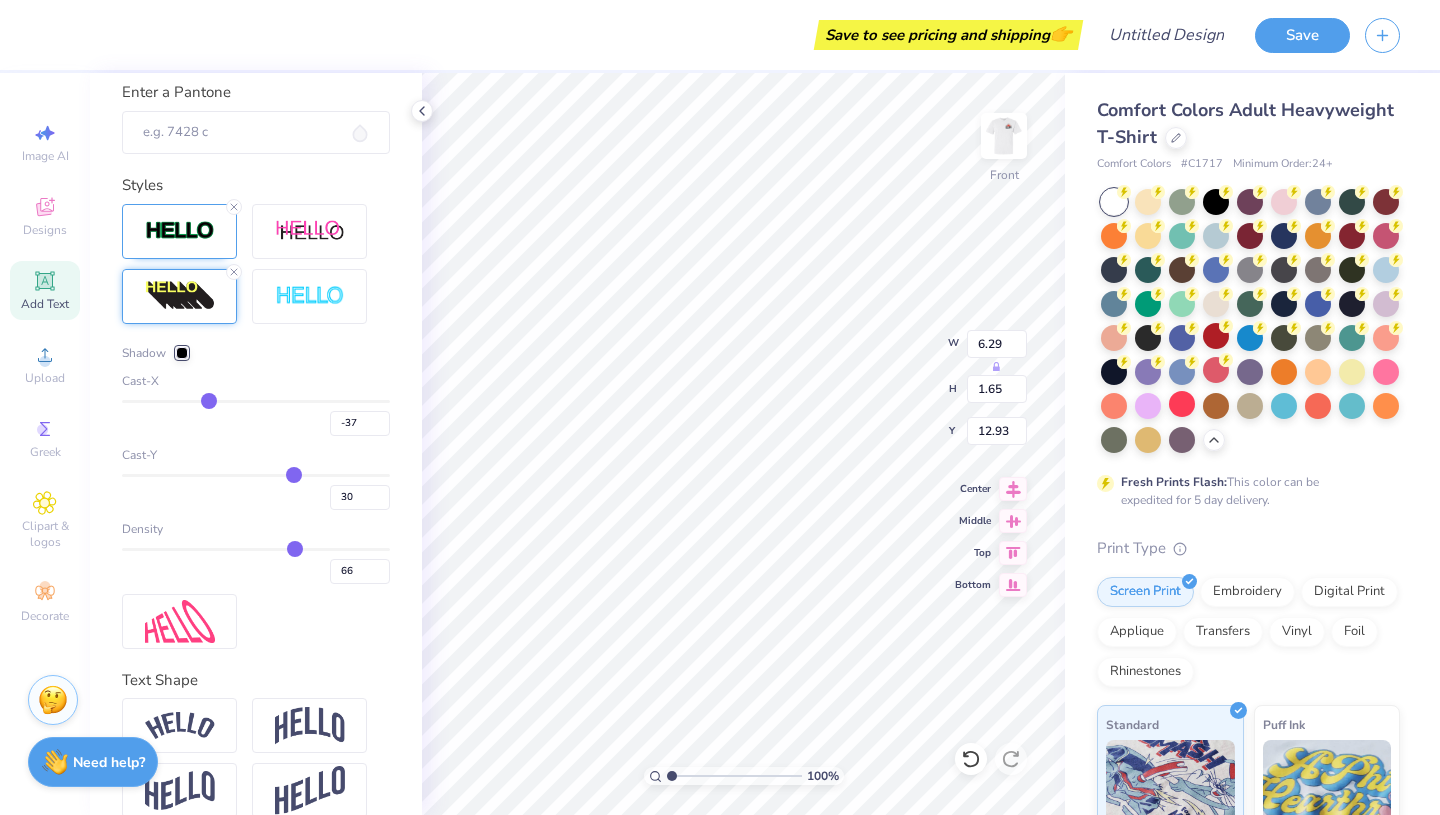 type on "-39" 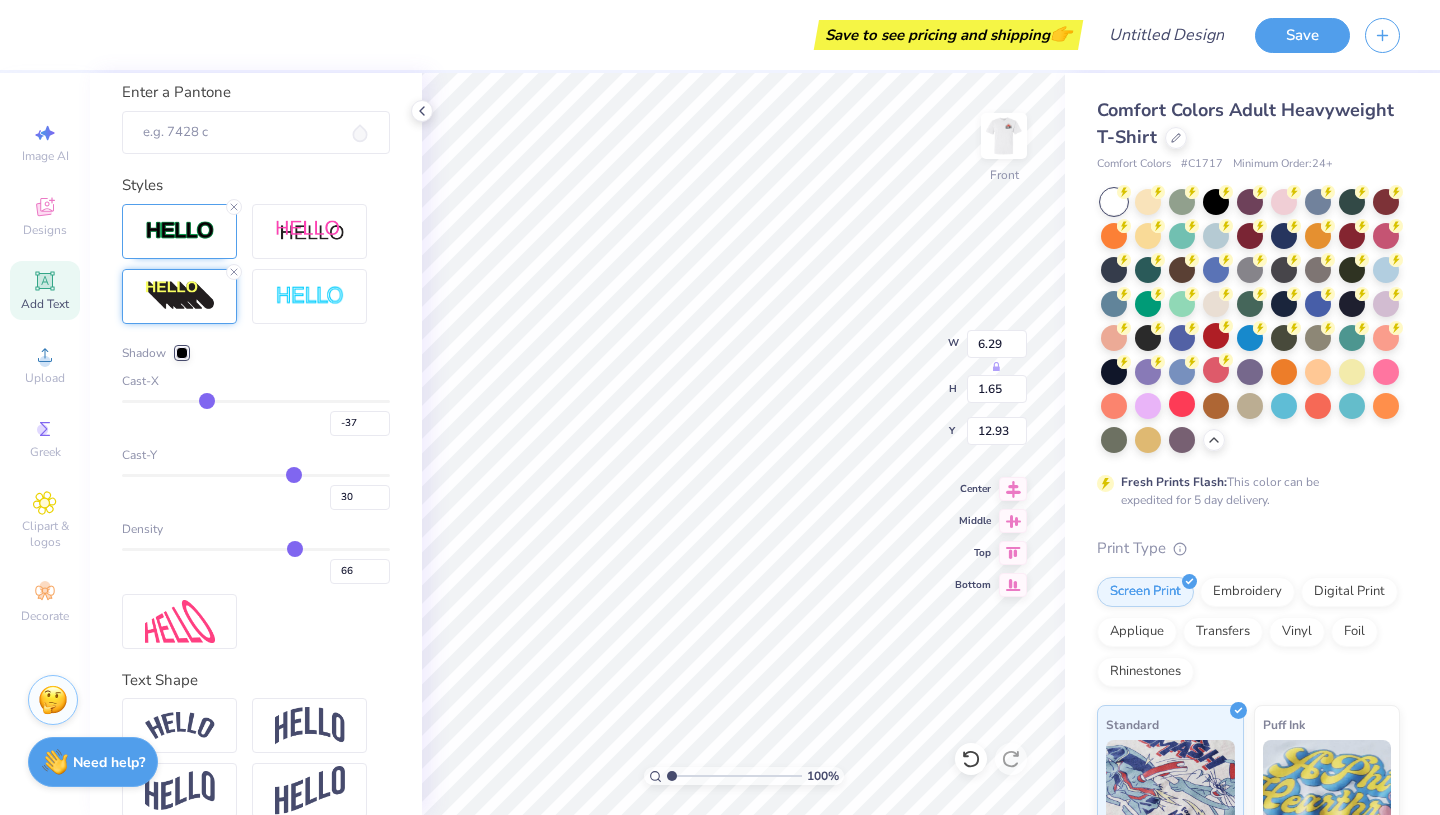 type on "-39" 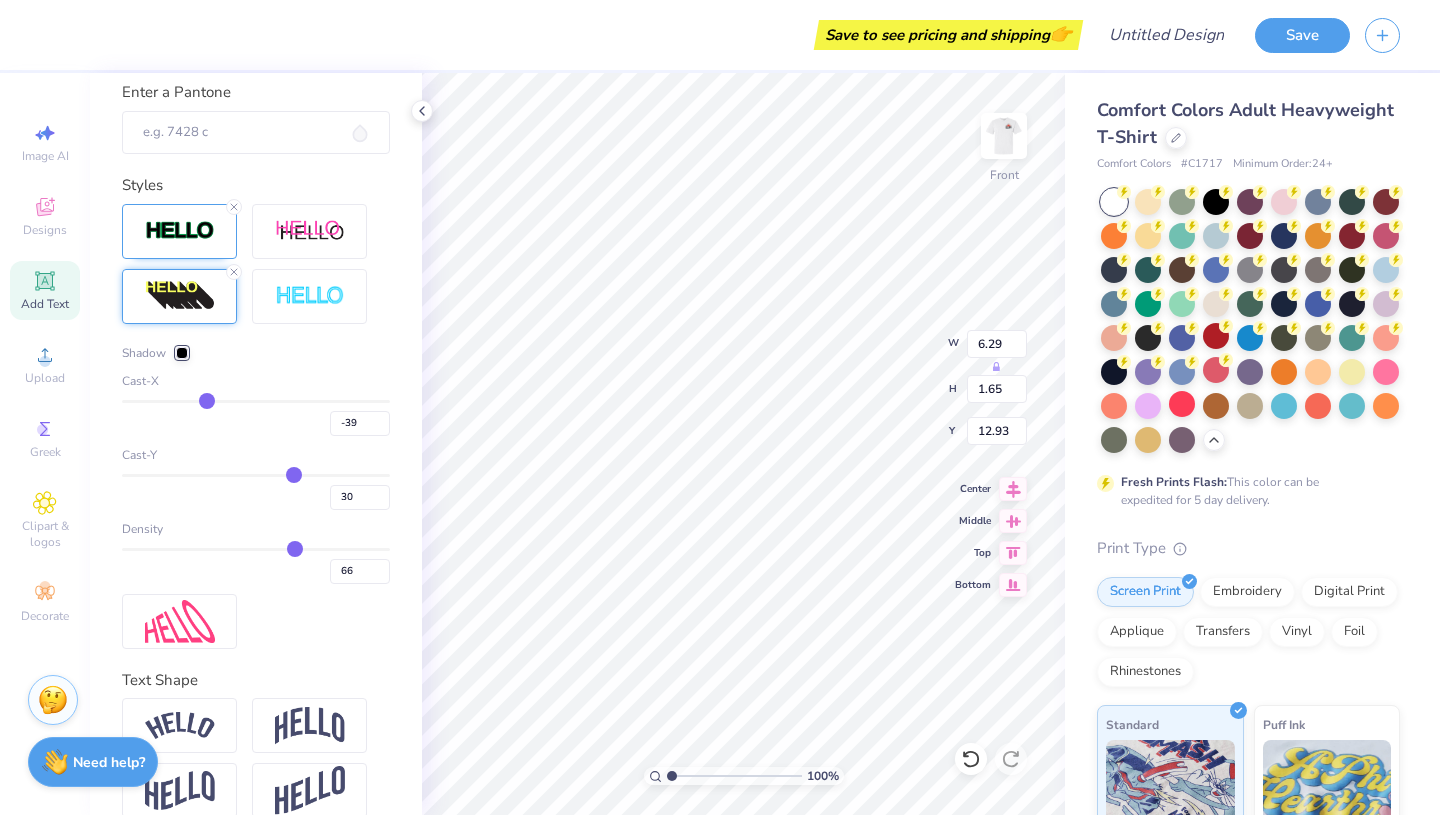 type on "-41" 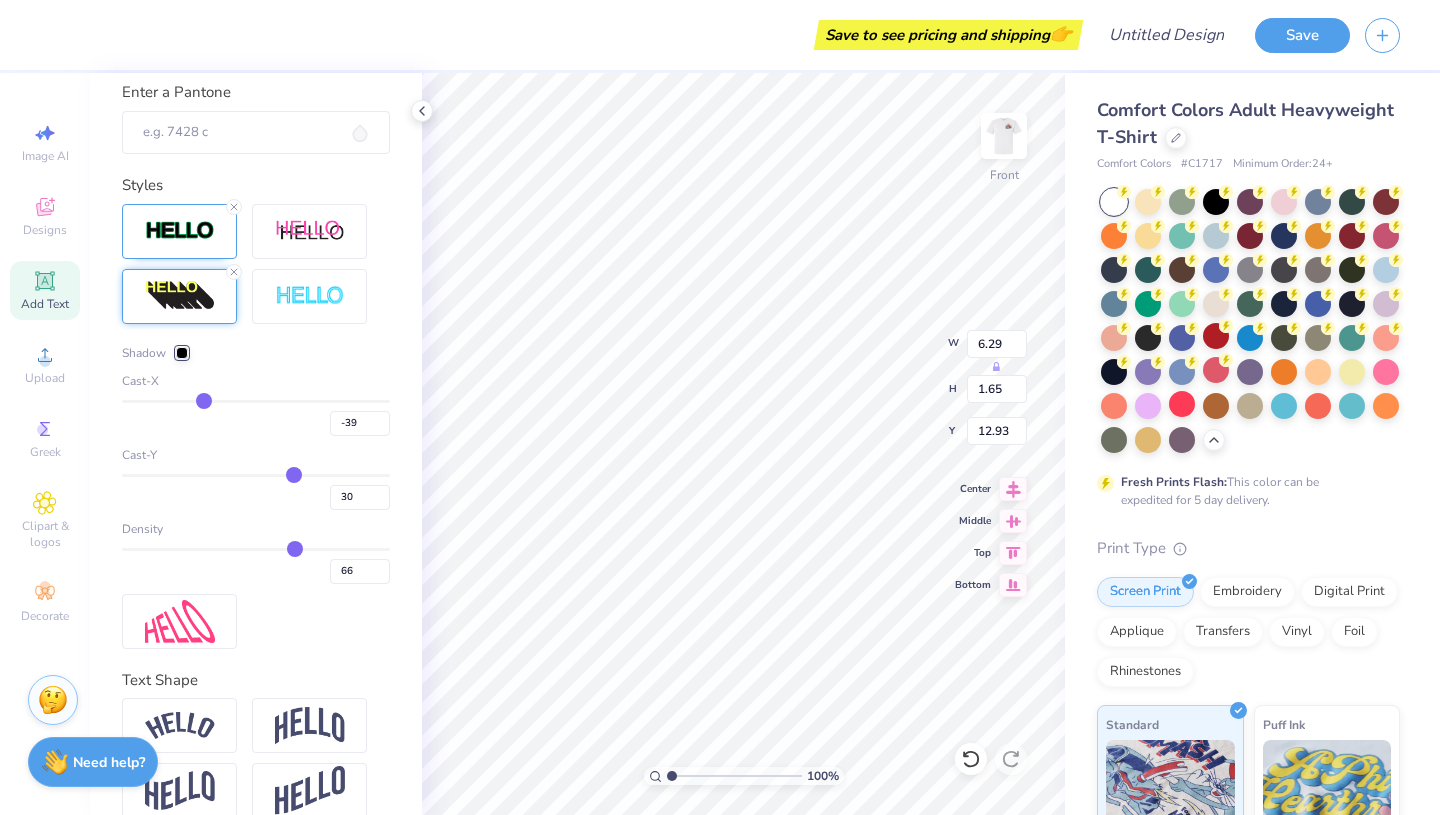 type on "-41" 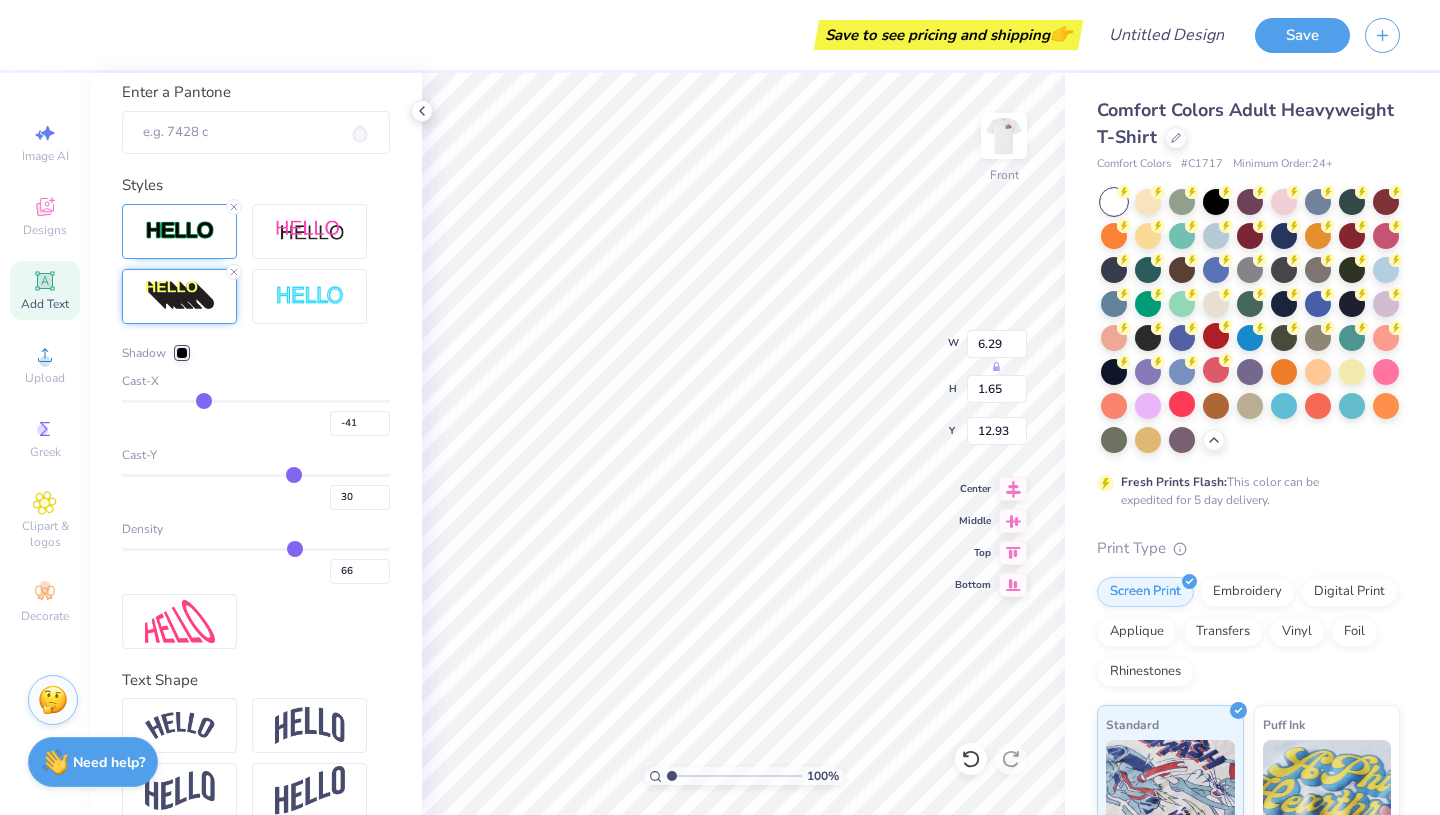 type on "-43" 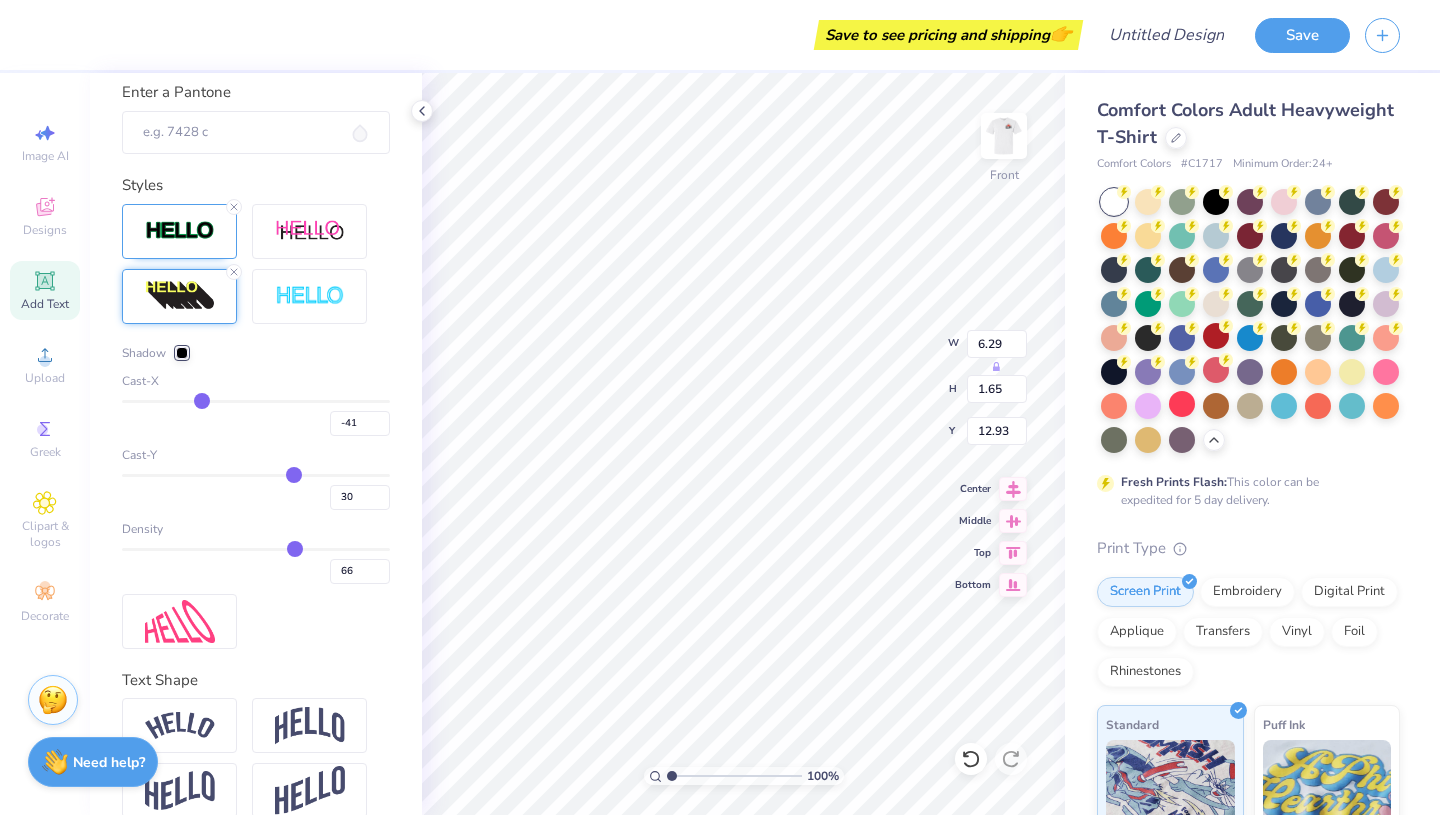 type on "-43" 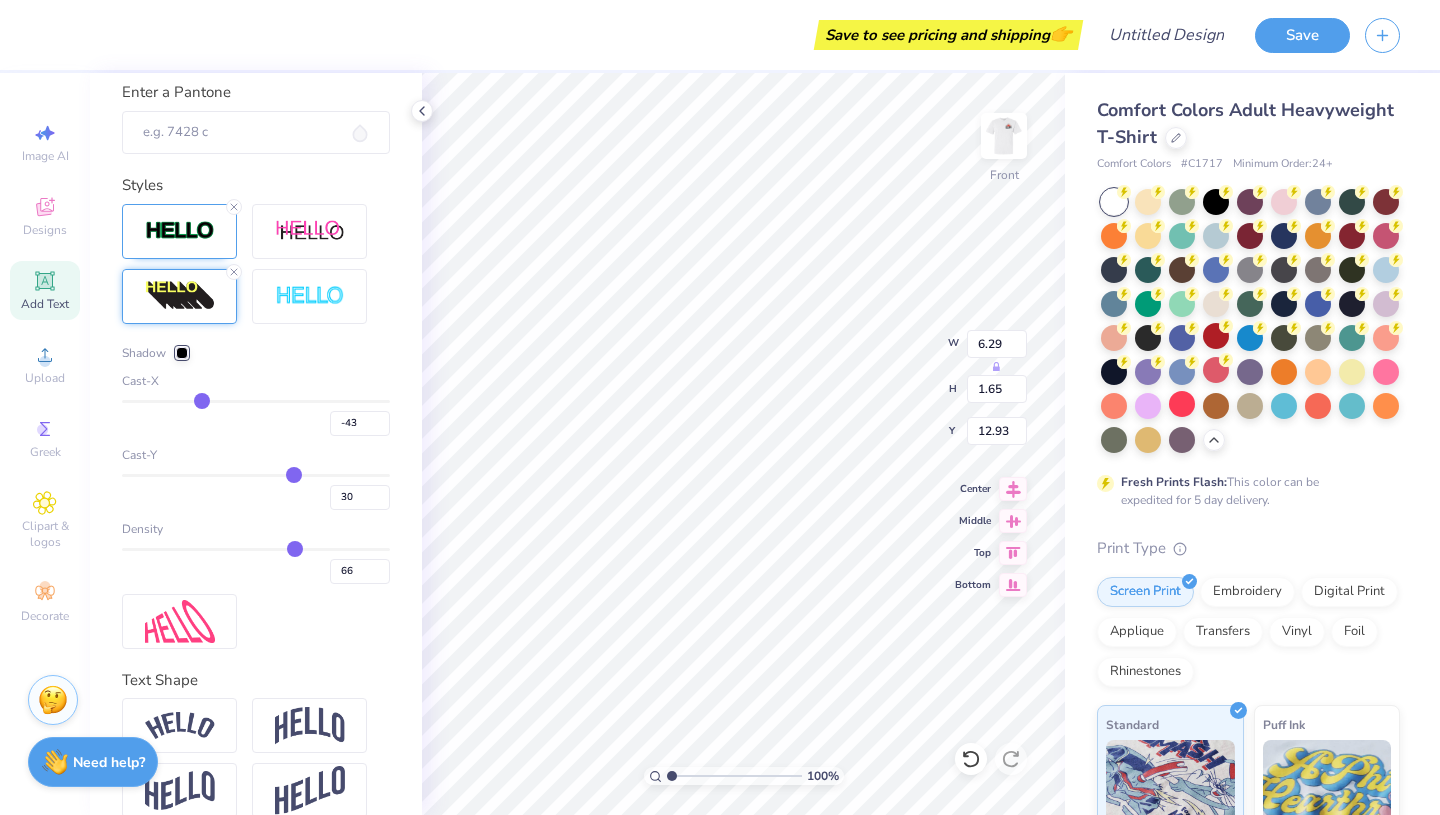 type on "-45" 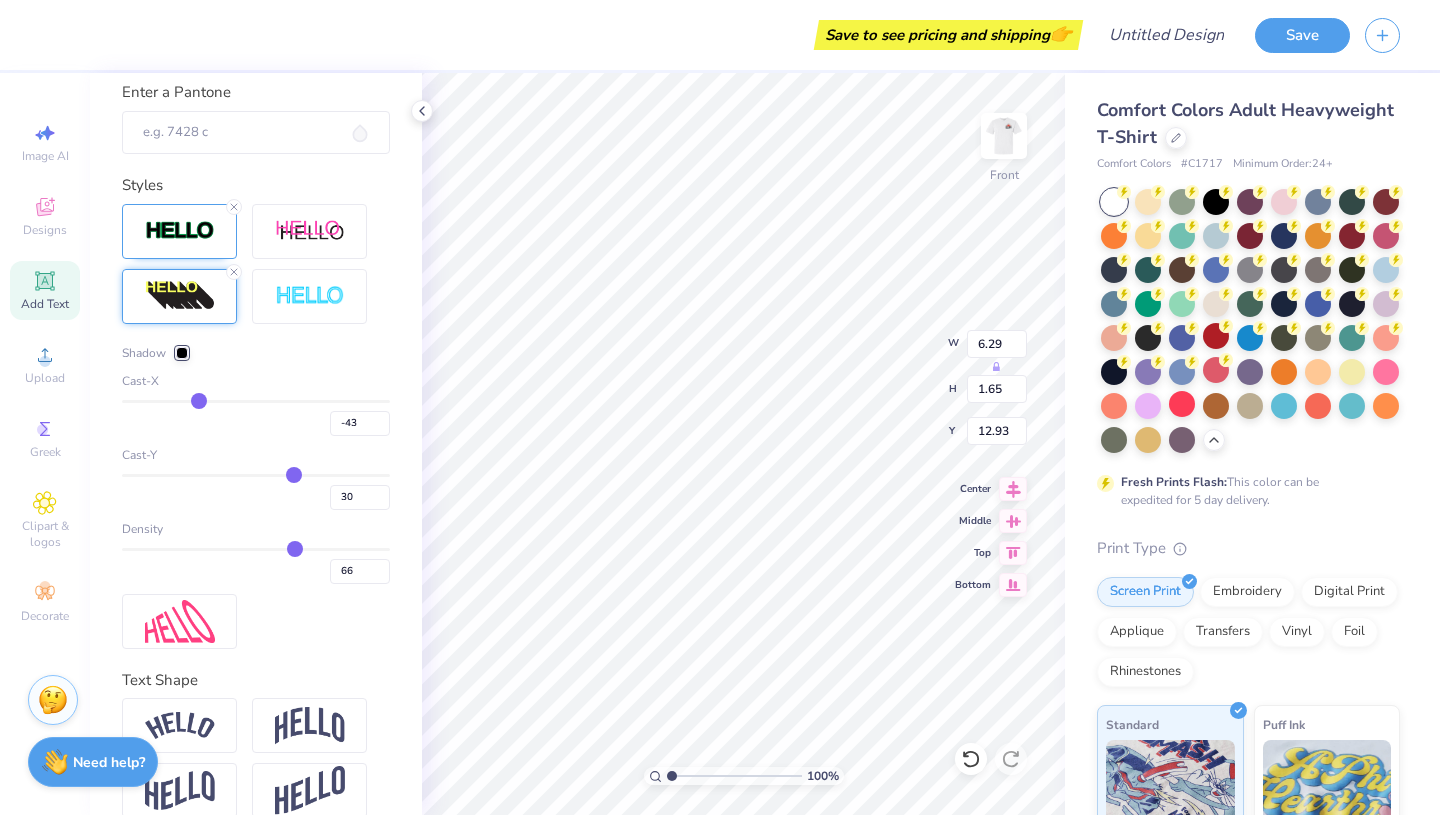 type on "-45" 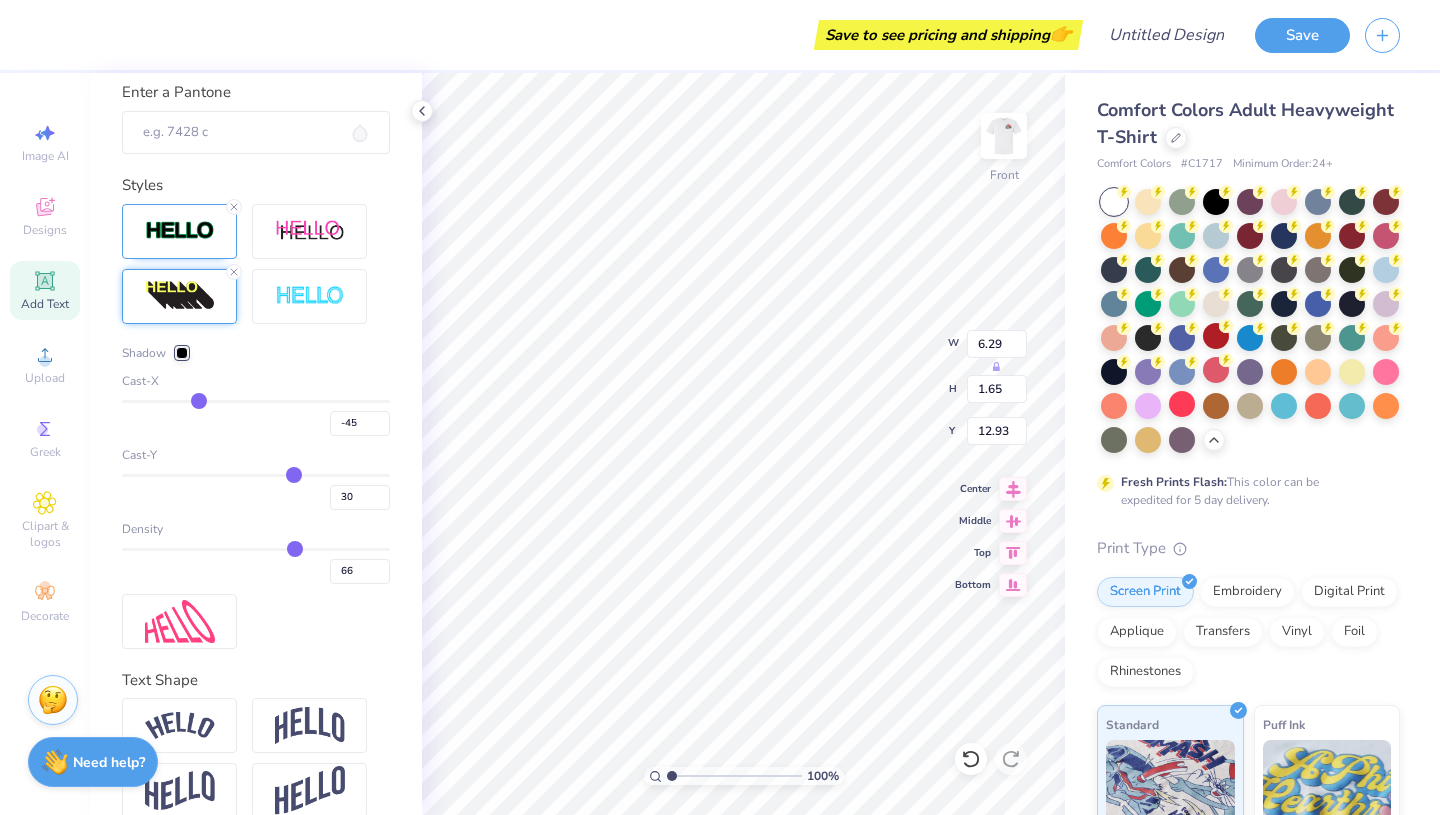 type on "-47" 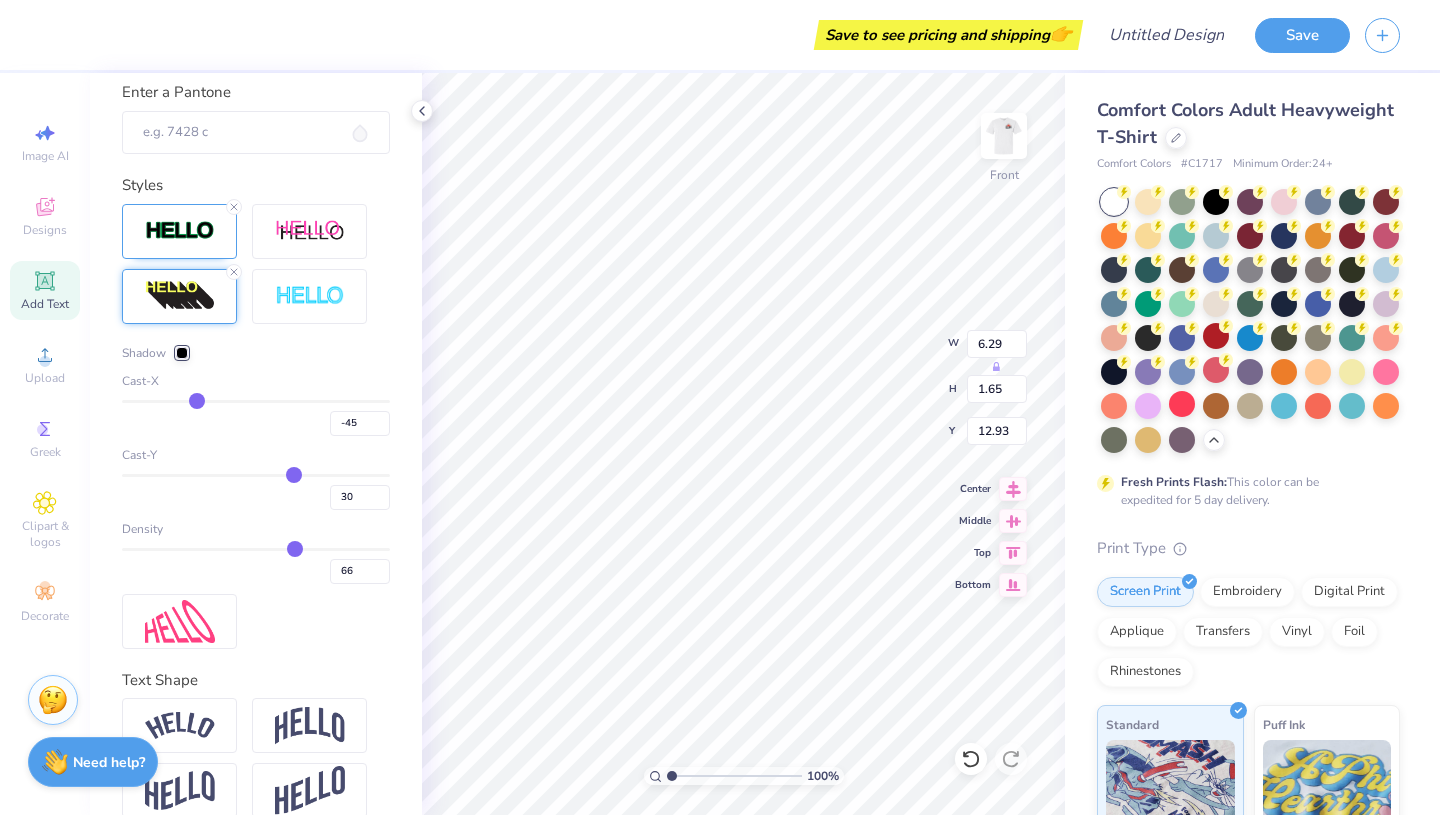 type on "-47" 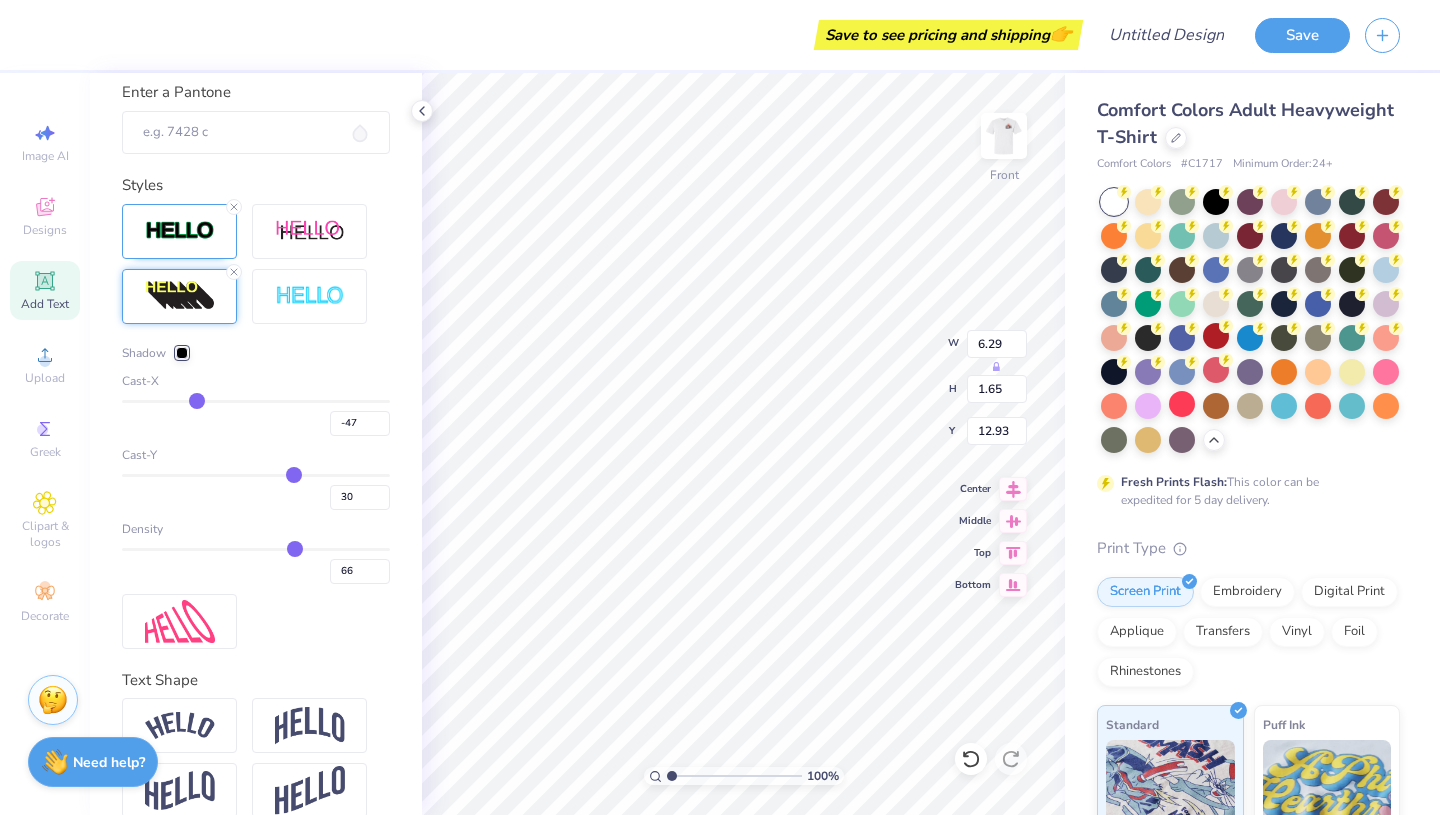 type on "-49" 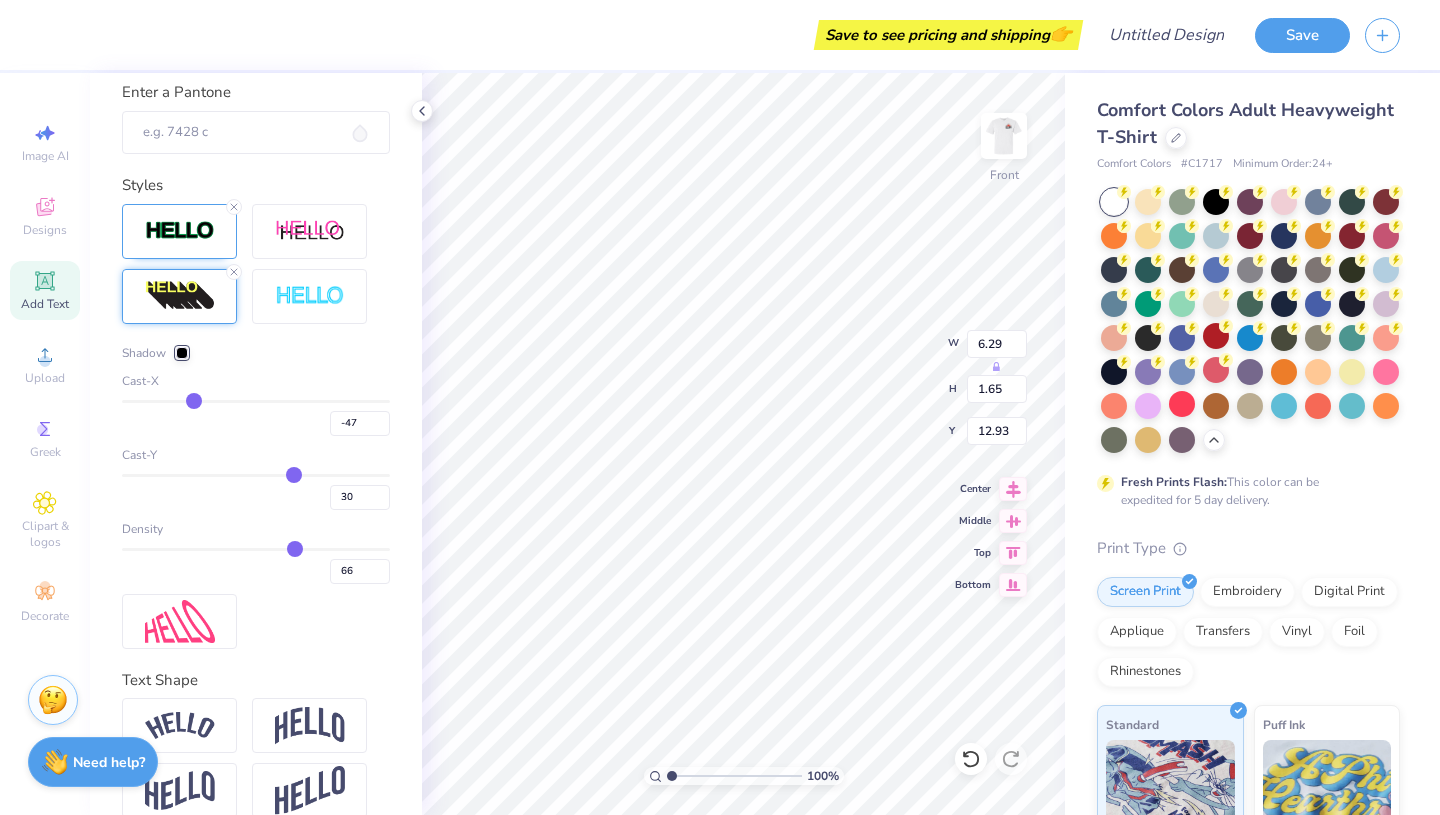 type on "-49" 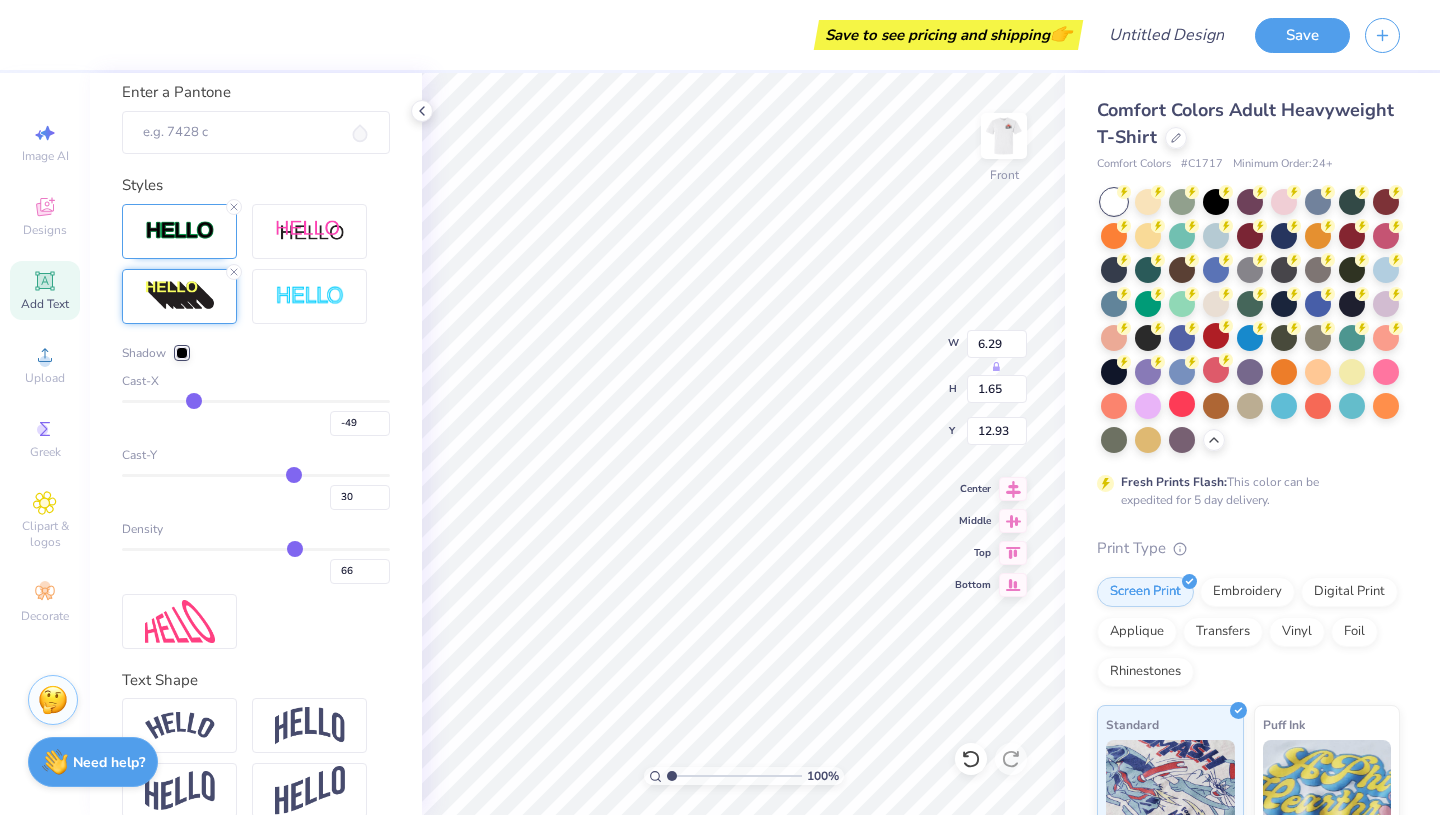 type on "-52" 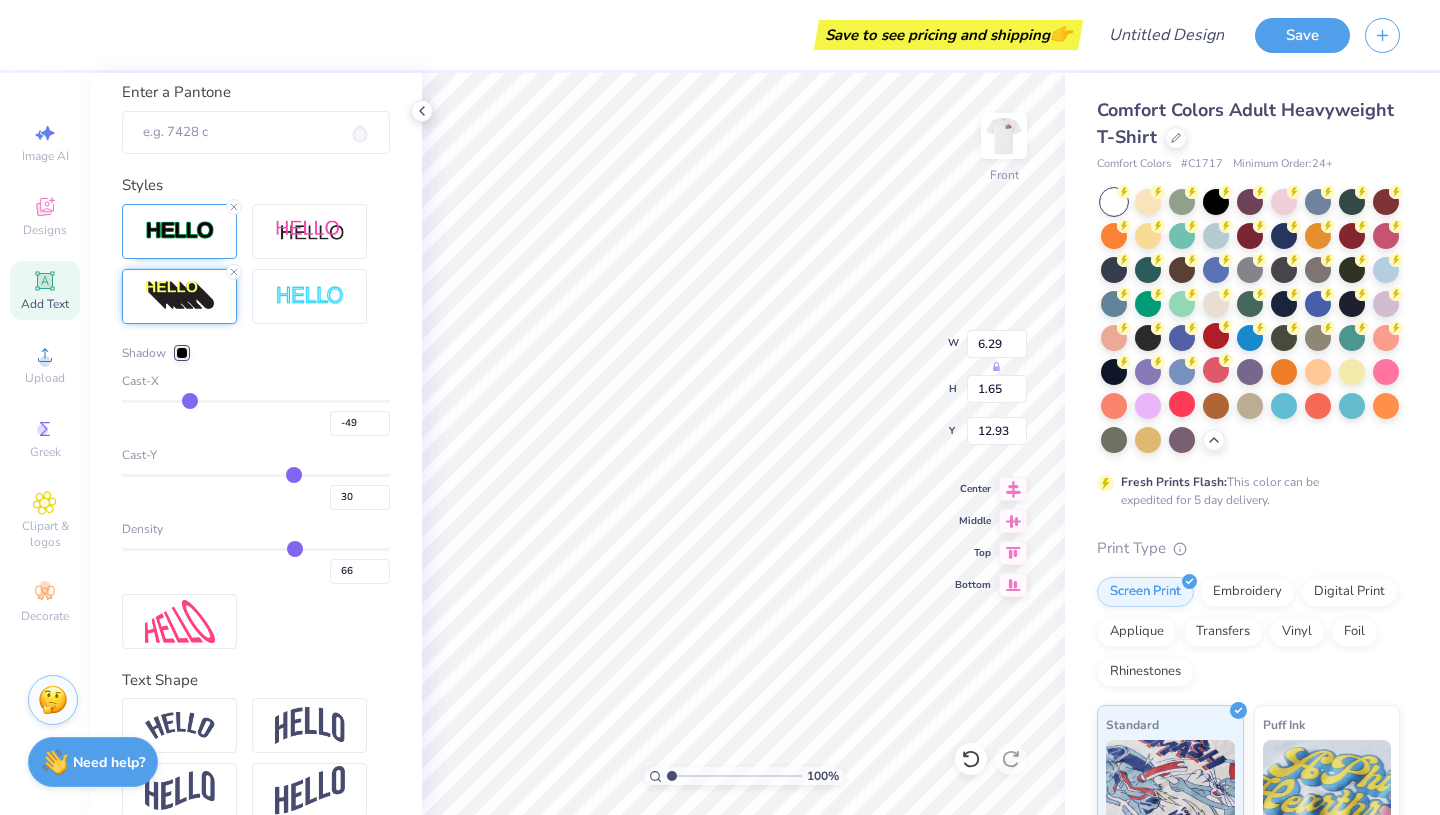 type on "-52" 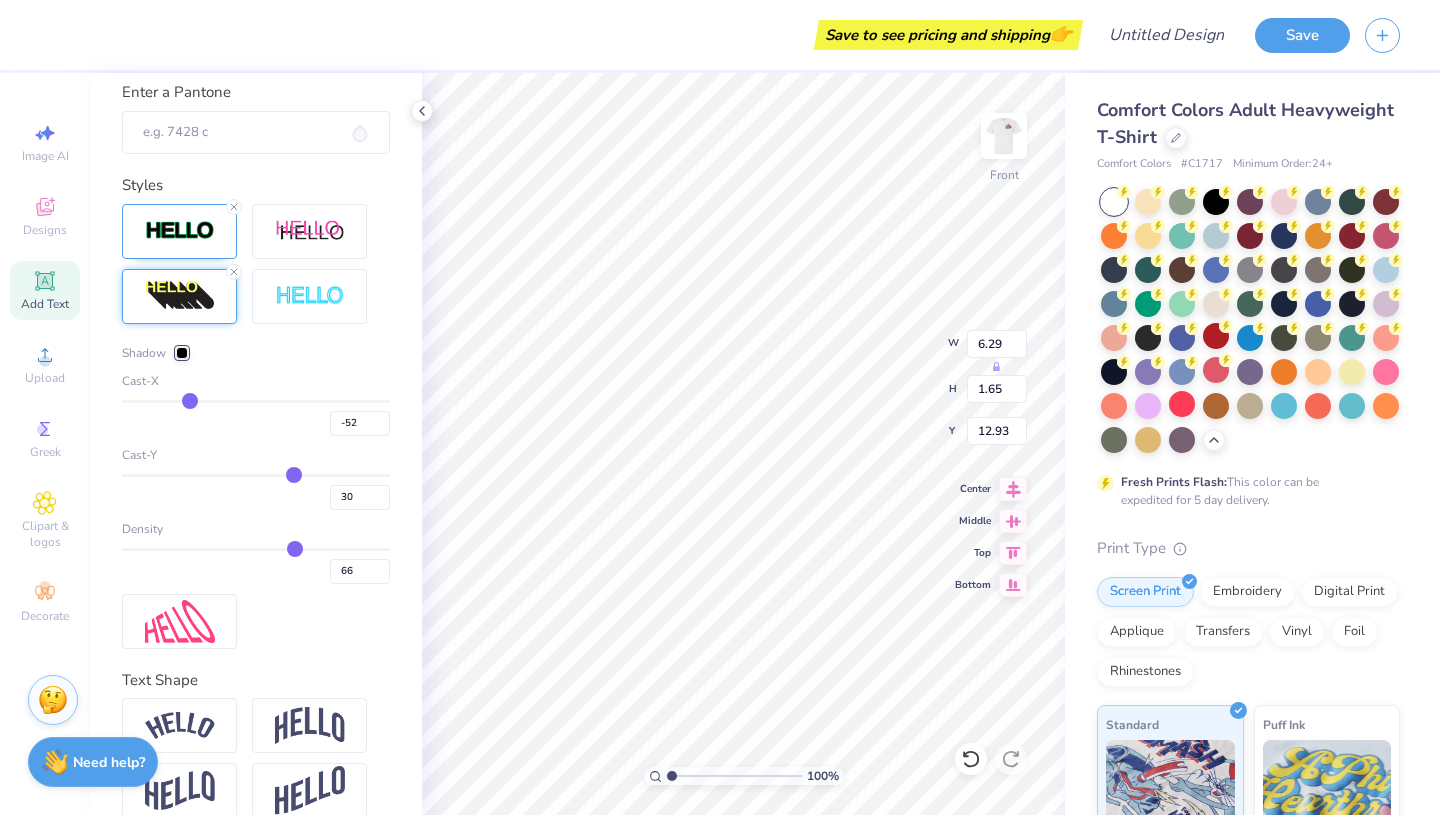 type on "-53" 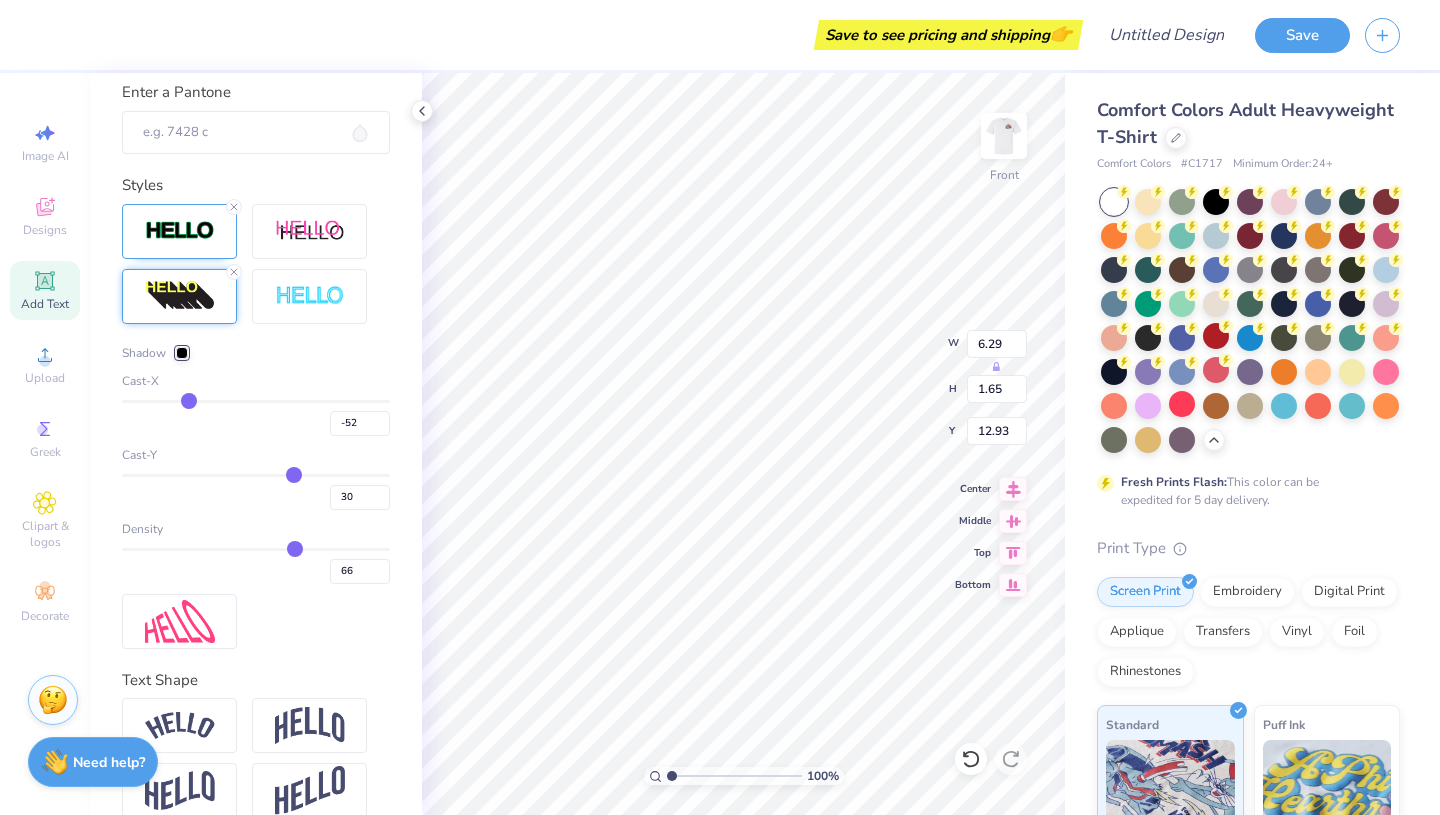 type on "-53" 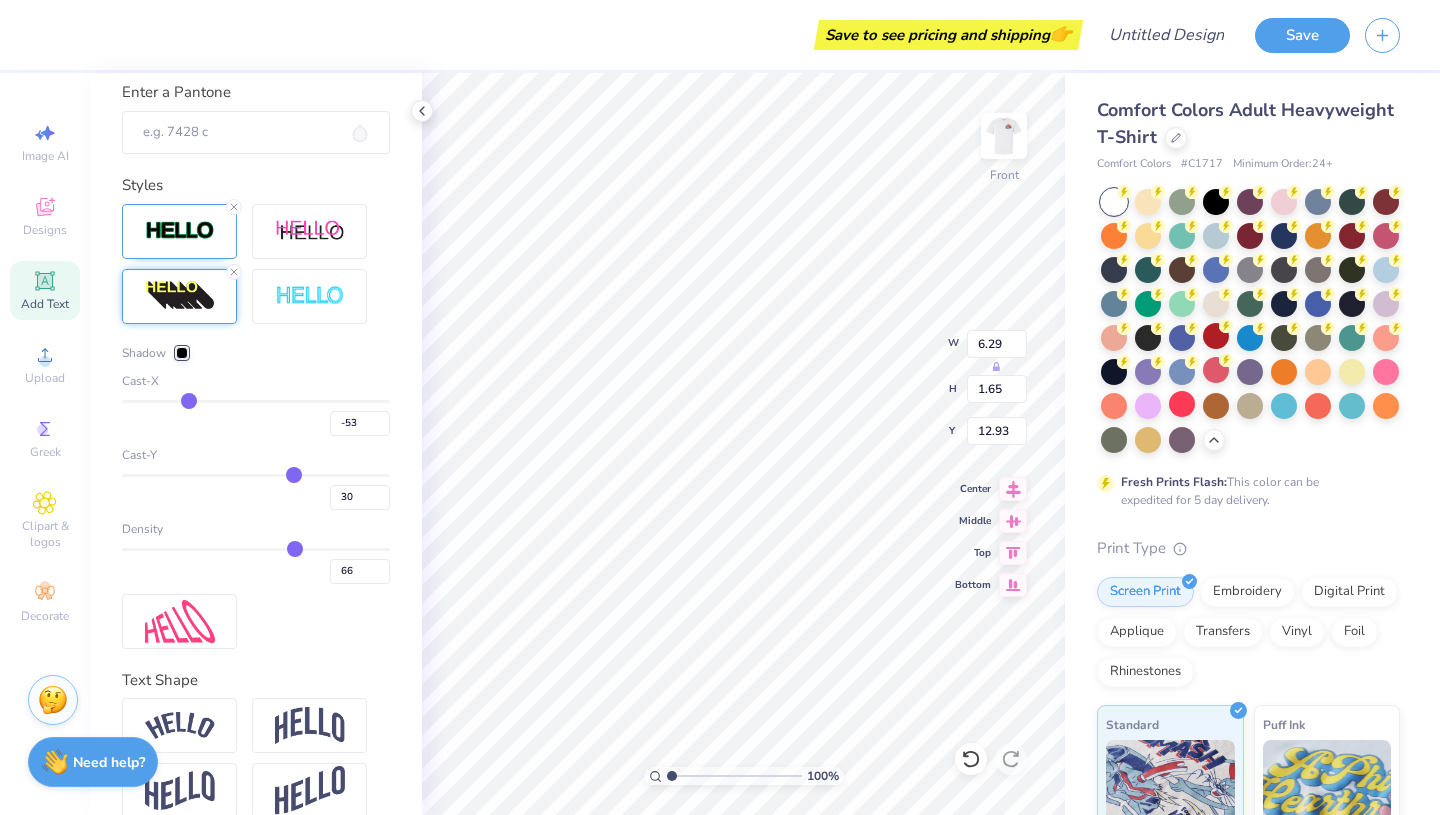 type 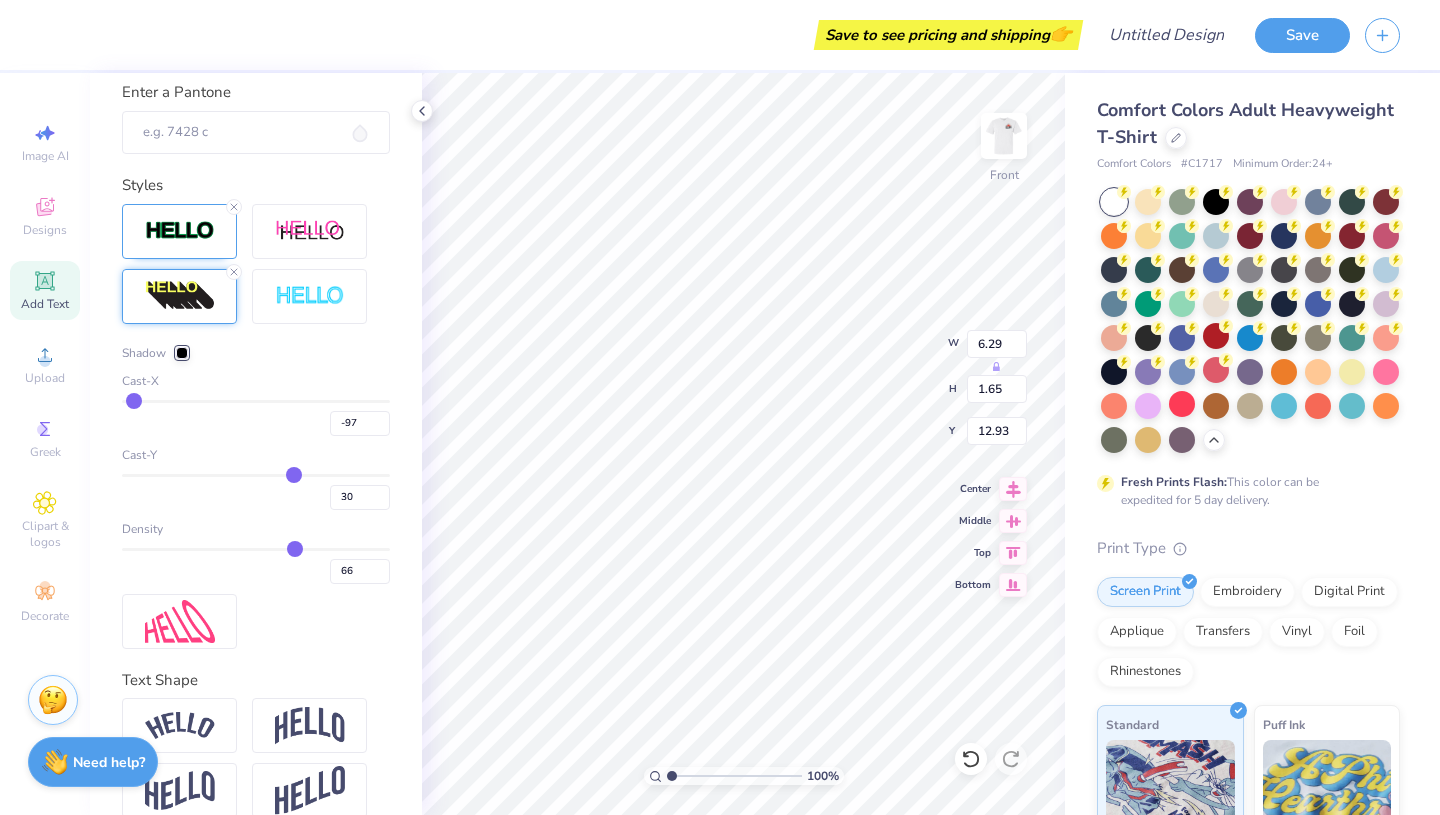 drag, startPoint x: 297, startPoint y: 400, endPoint x: 133, endPoint y: 402, distance: 164.01219 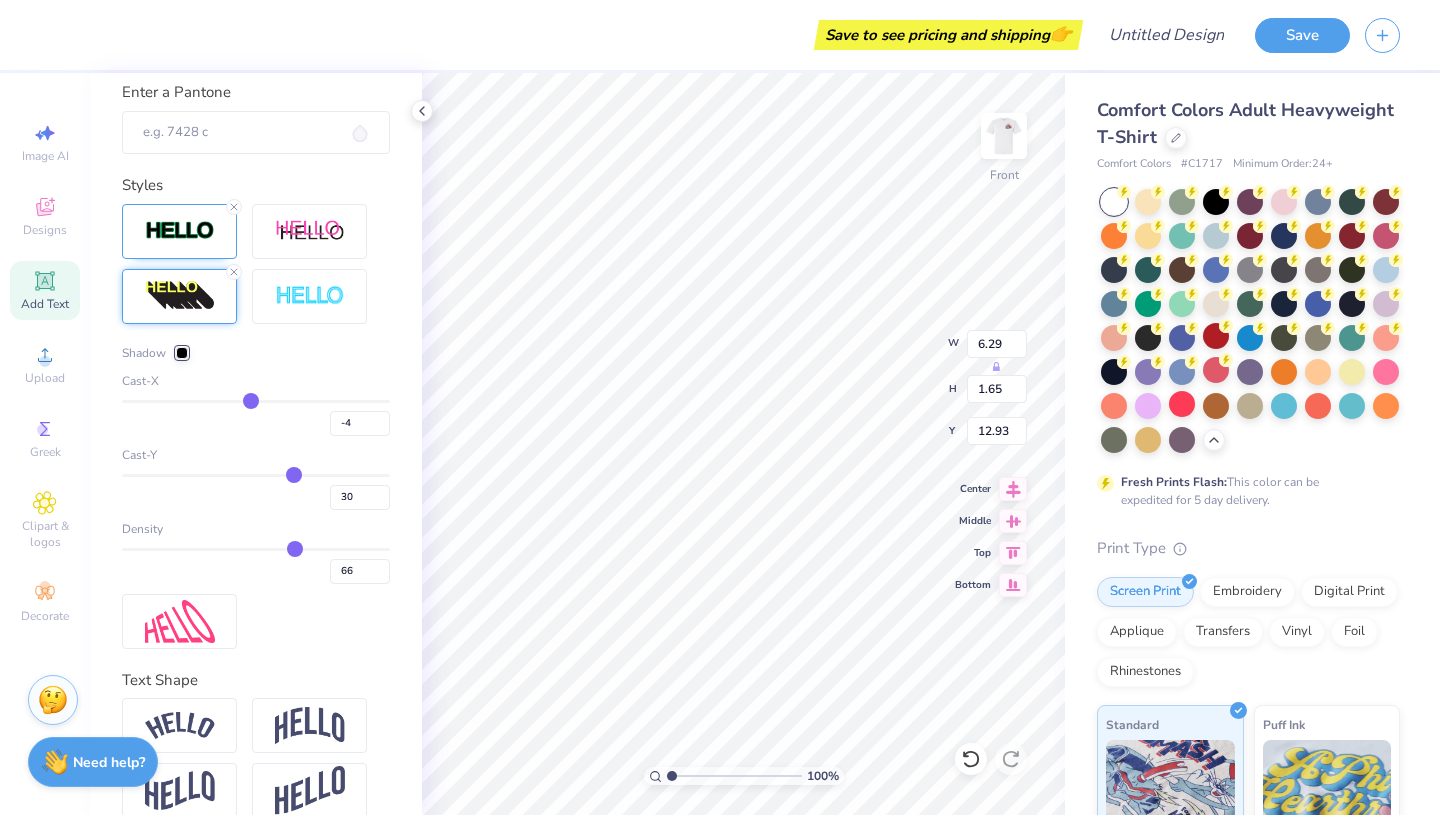 drag, startPoint x: 133, startPoint y: 402, endPoint x: 250, endPoint y: 408, distance: 117.15375 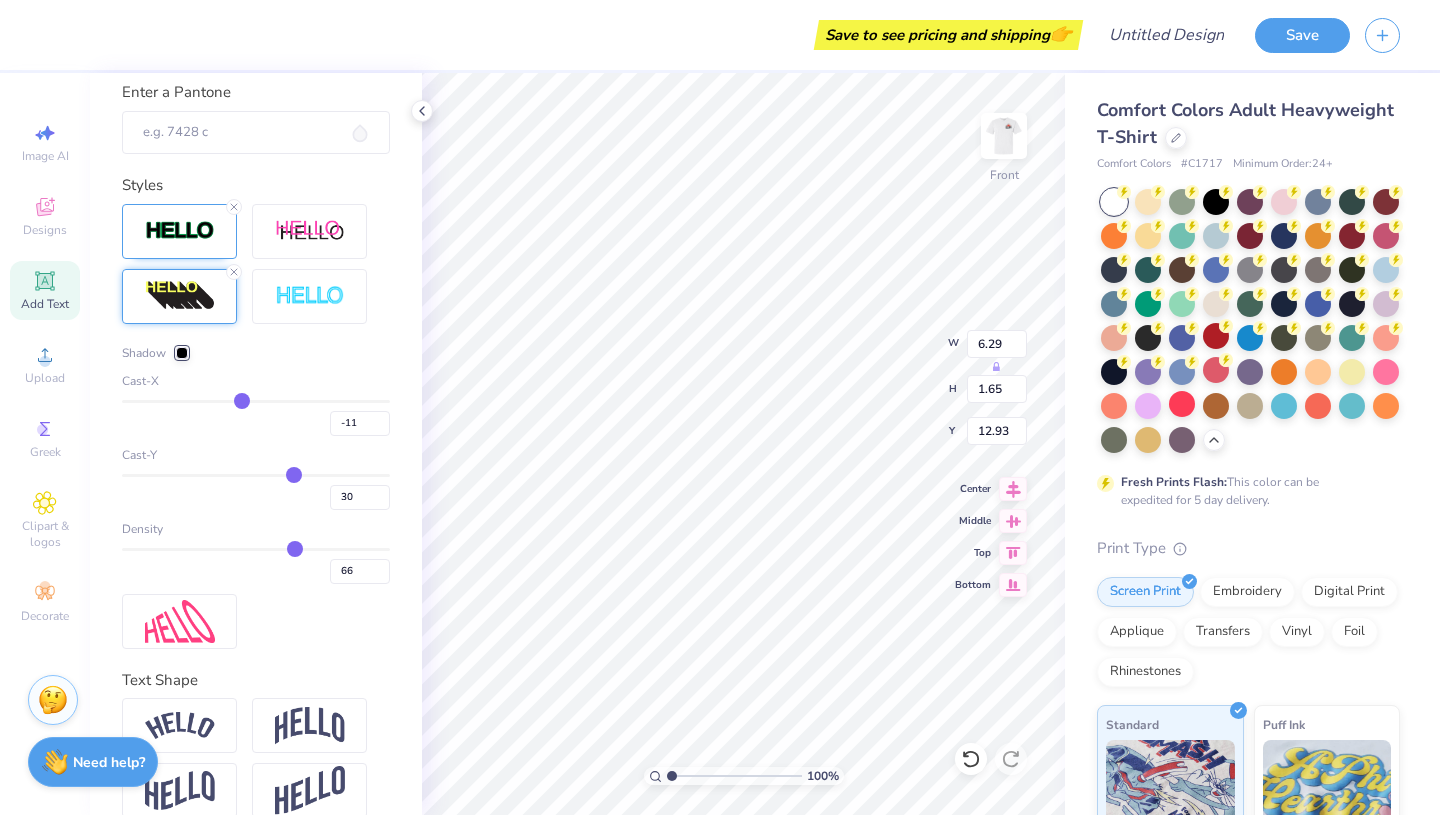 click at bounding box center (256, 401) 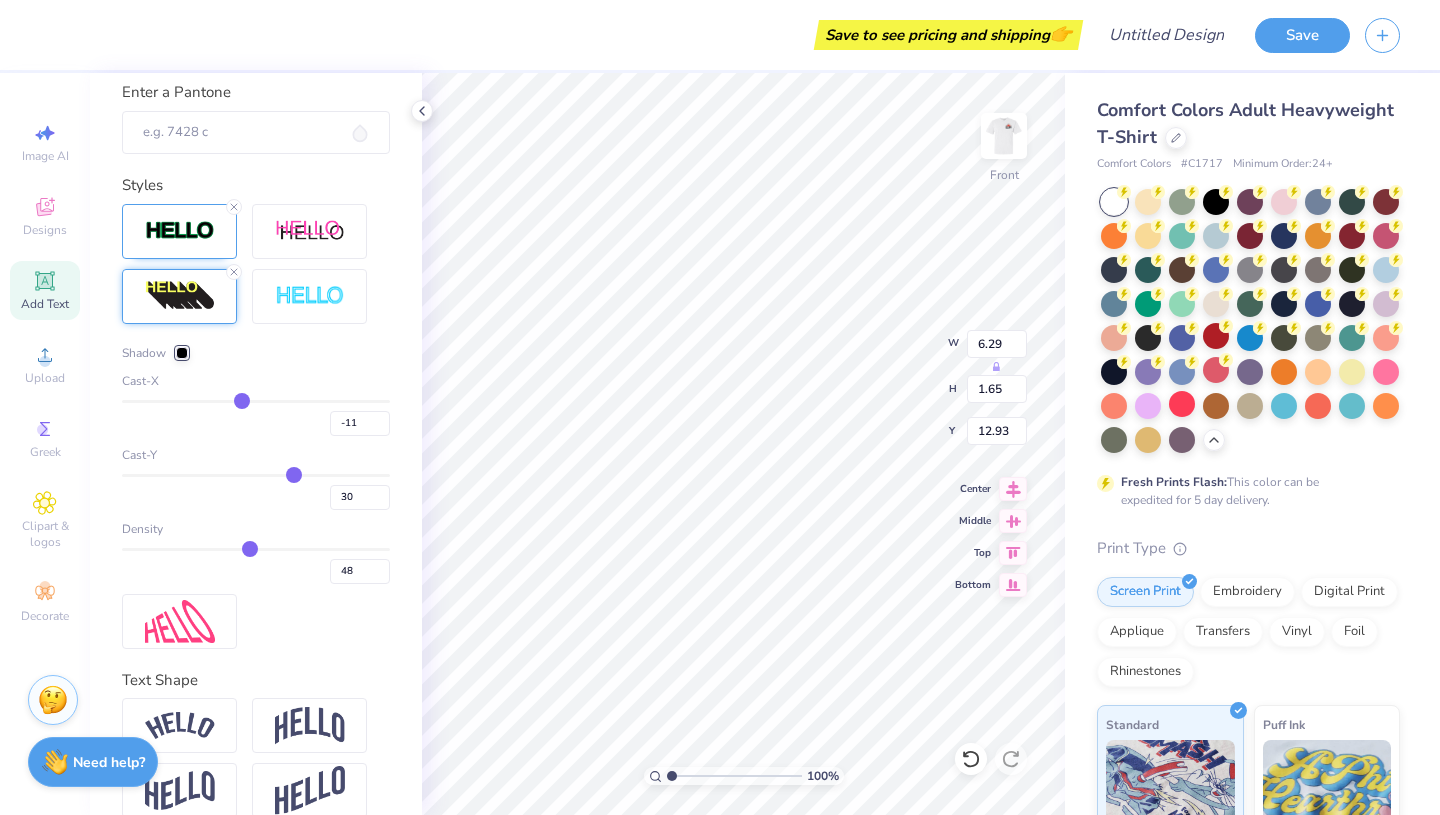 drag, startPoint x: 297, startPoint y: 556, endPoint x: 249, endPoint y: 556, distance: 48 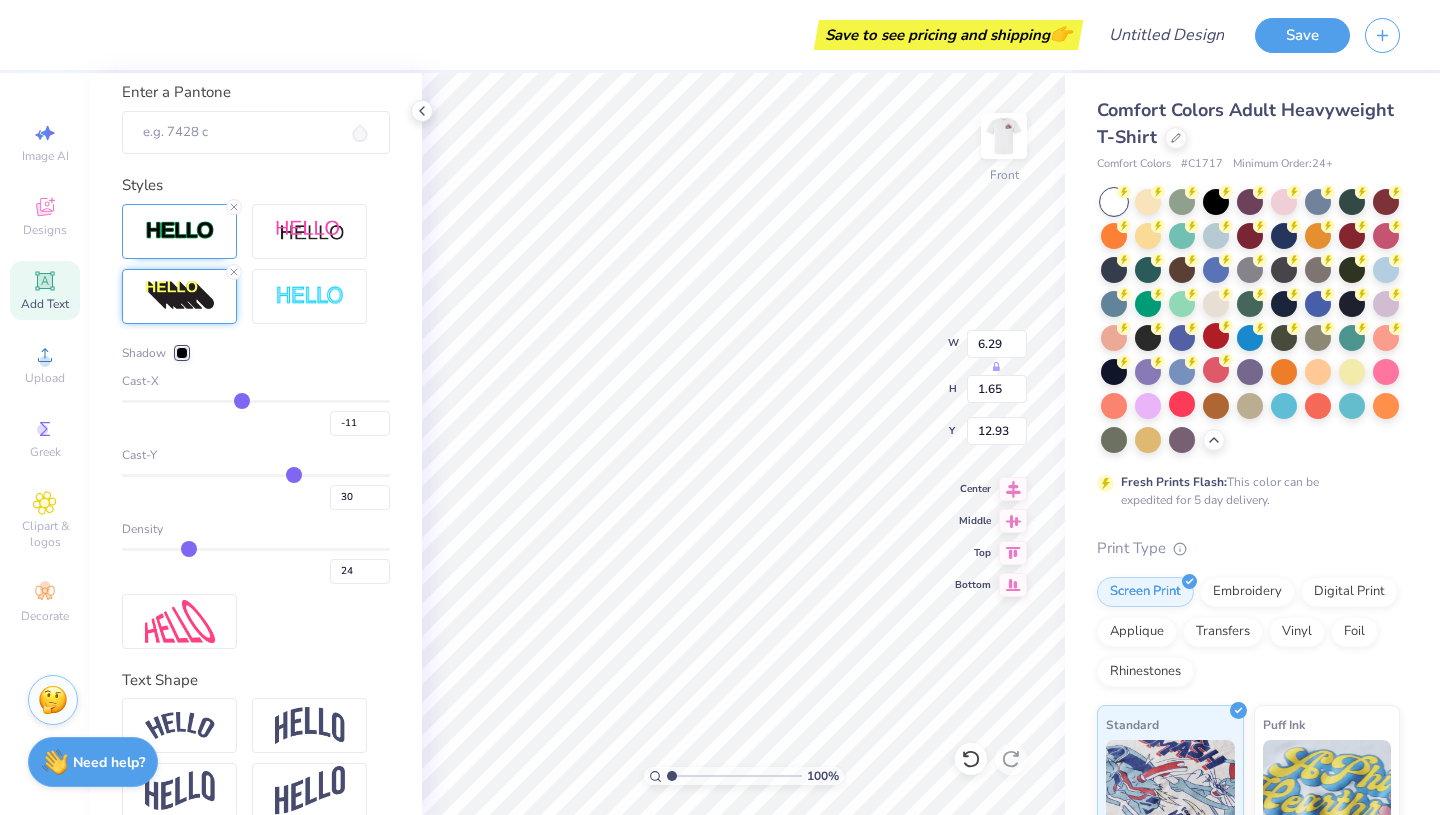 drag, startPoint x: 249, startPoint y: 556, endPoint x: 188, endPoint y: 556, distance: 61 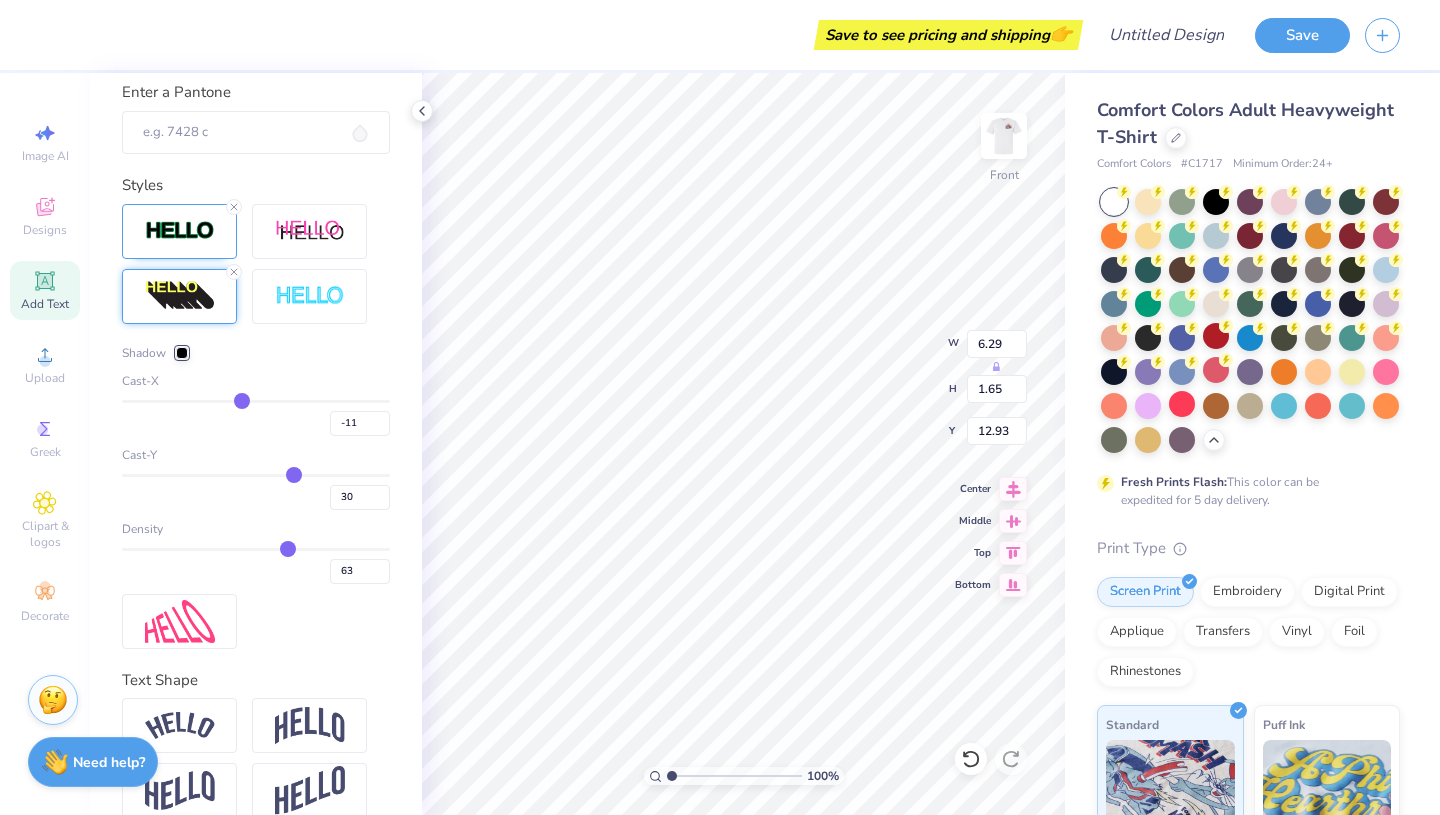 drag, startPoint x: 191, startPoint y: 550, endPoint x: 287, endPoint y: 550, distance: 96 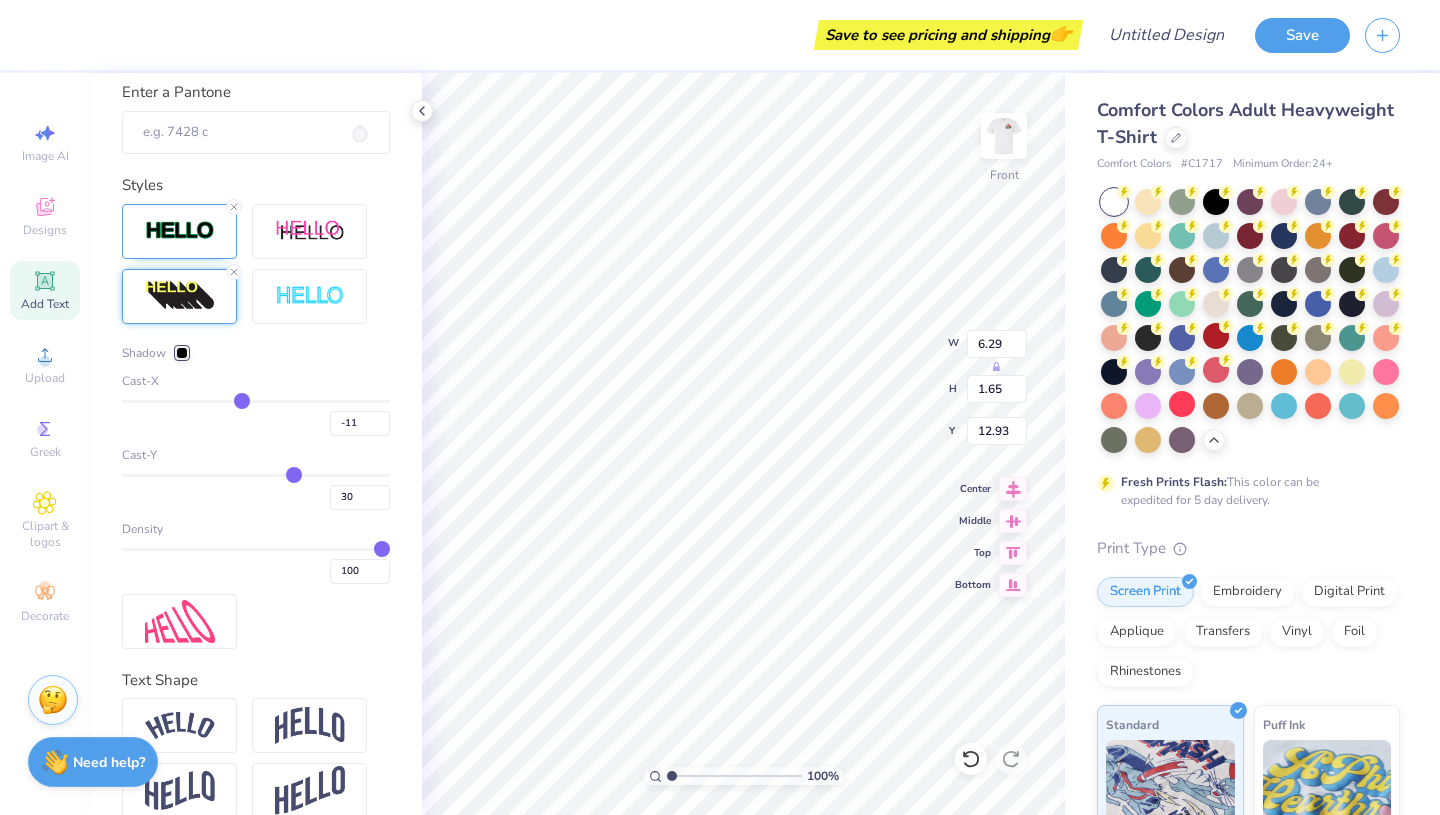 drag, startPoint x: 287, startPoint y: 550, endPoint x: 433, endPoint y: 553, distance: 146.03082 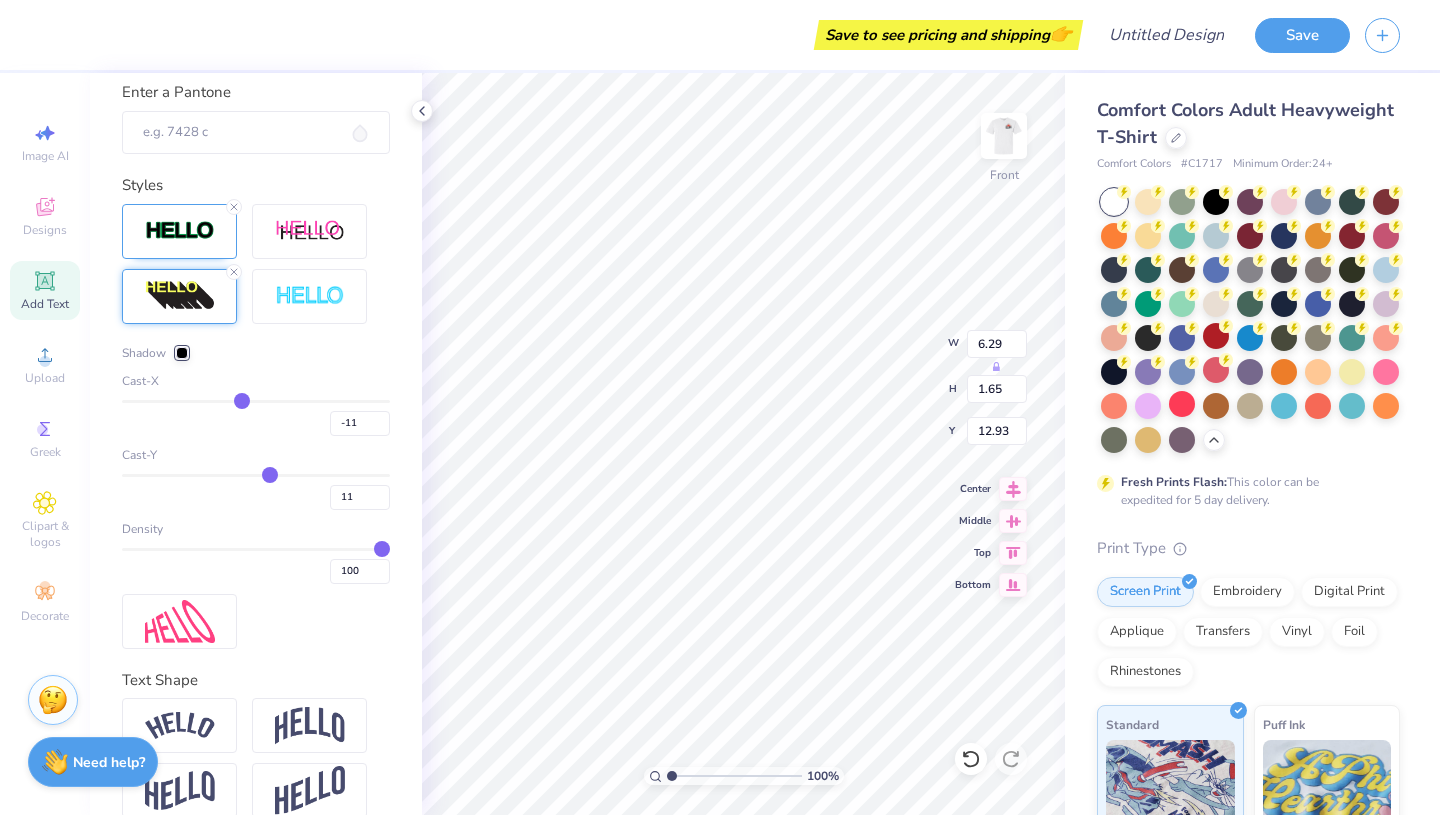 drag, startPoint x: 296, startPoint y: 479, endPoint x: 268, endPoint y: 483, distance: 28.284271 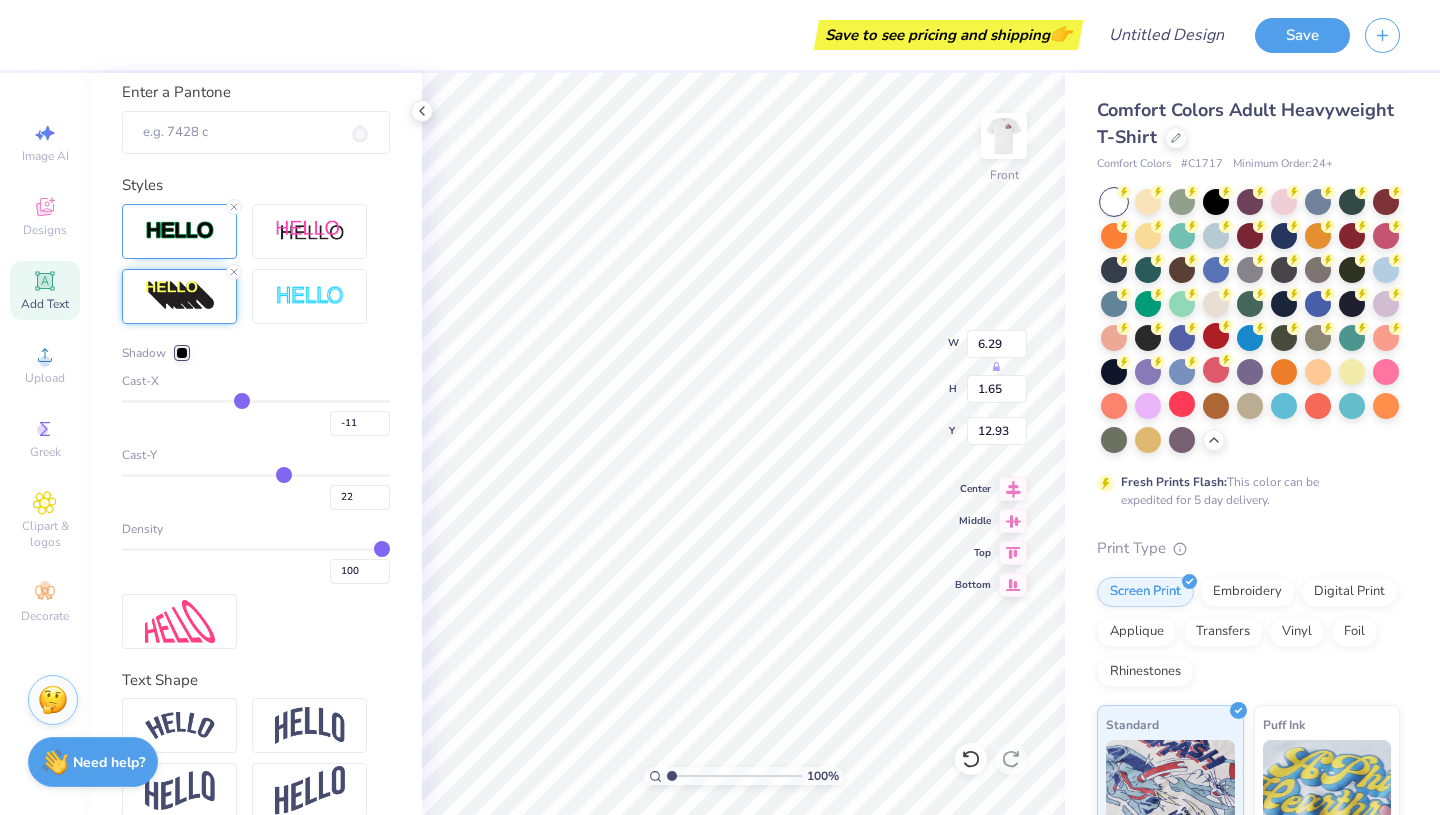 click at bounding box center [256, 475] 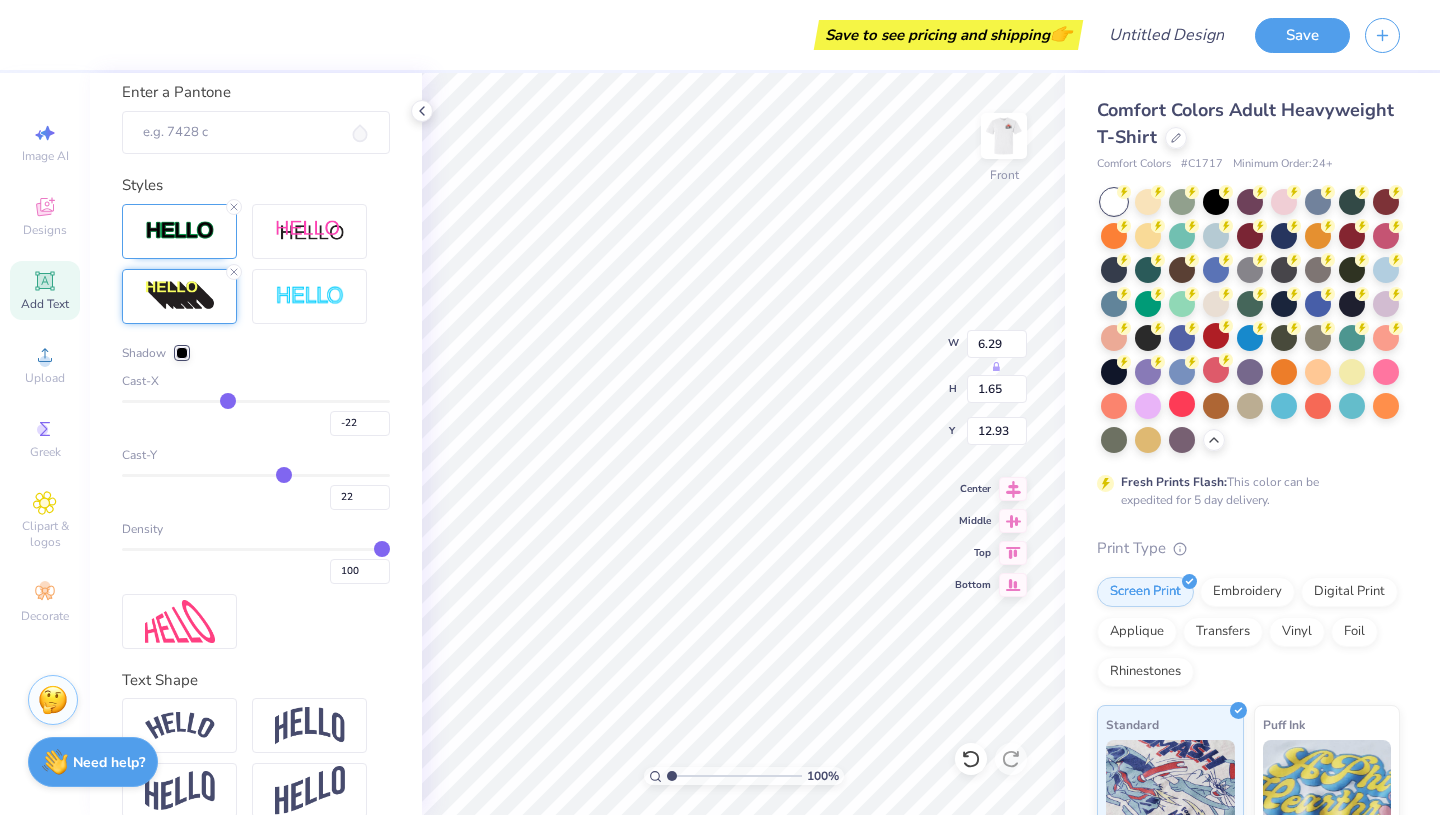 drag, startPoint x: 239, startPoint y: 405, endPoint x: 227, endPoint y: 406, distance: 12.0415945 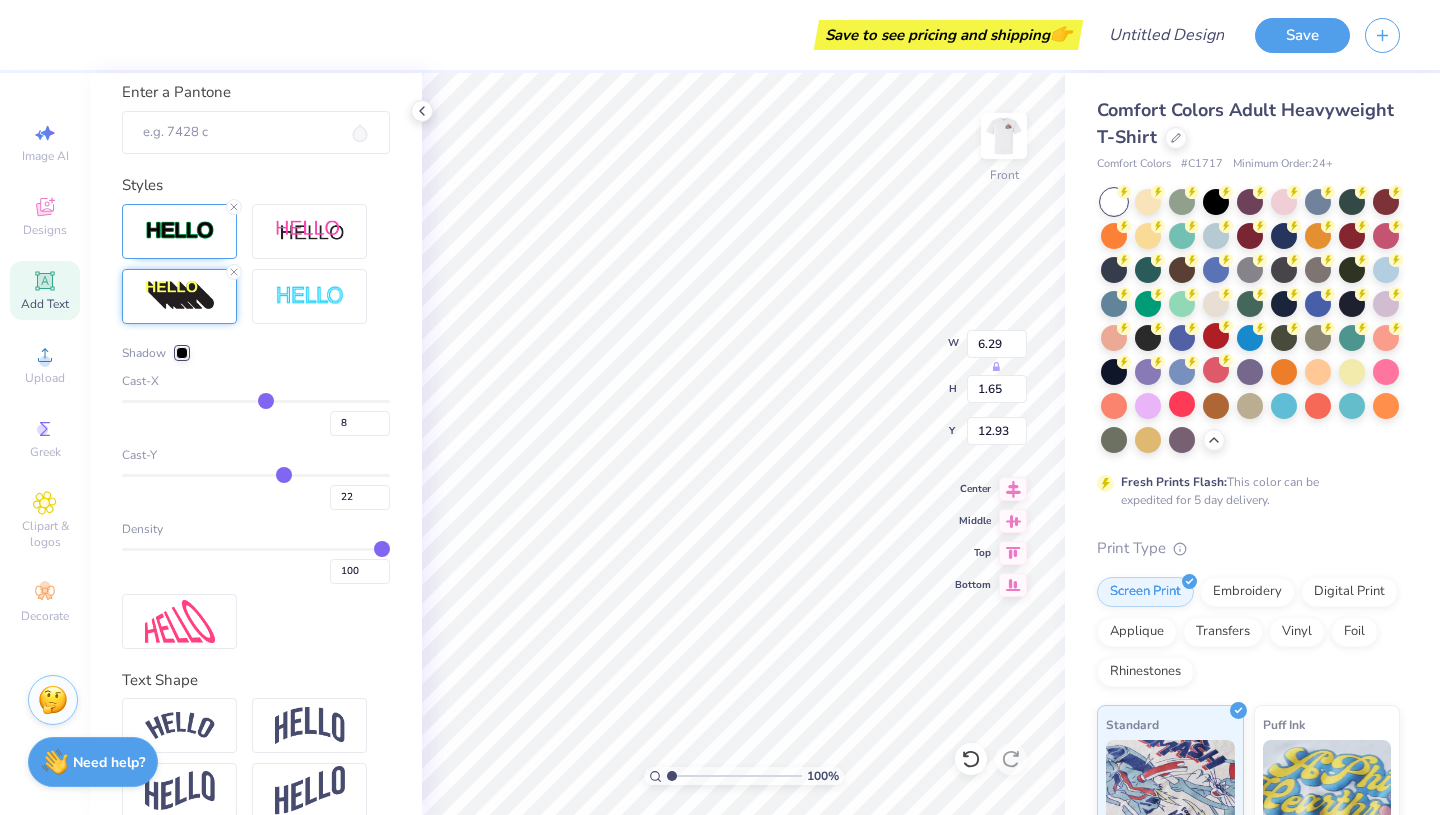 drag, startPoint x: 227, startPoint y: 406, endPoint x: 265, endPoint y: 410, distance: 38.209946 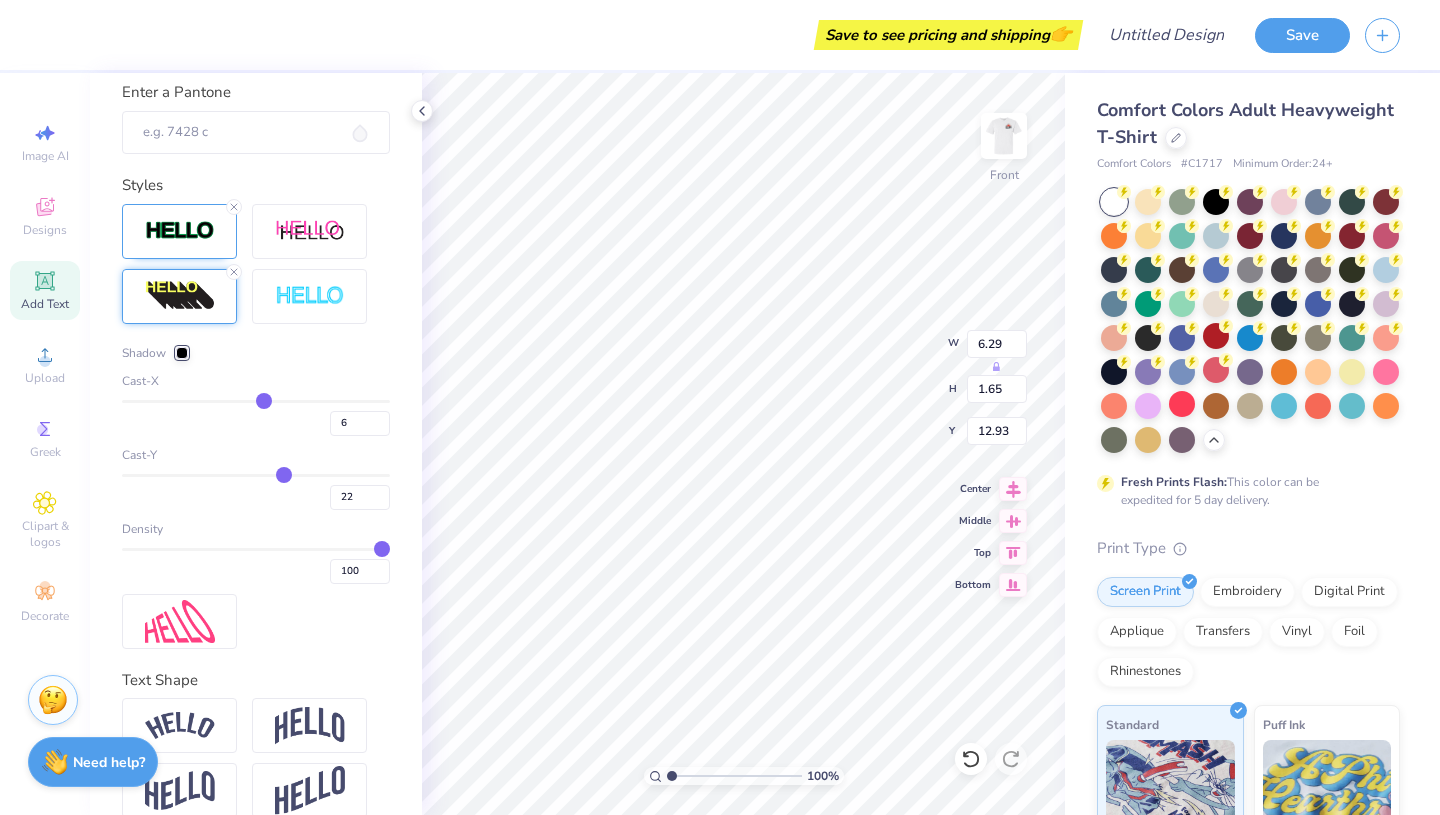 click at bounding box center [256, 401] 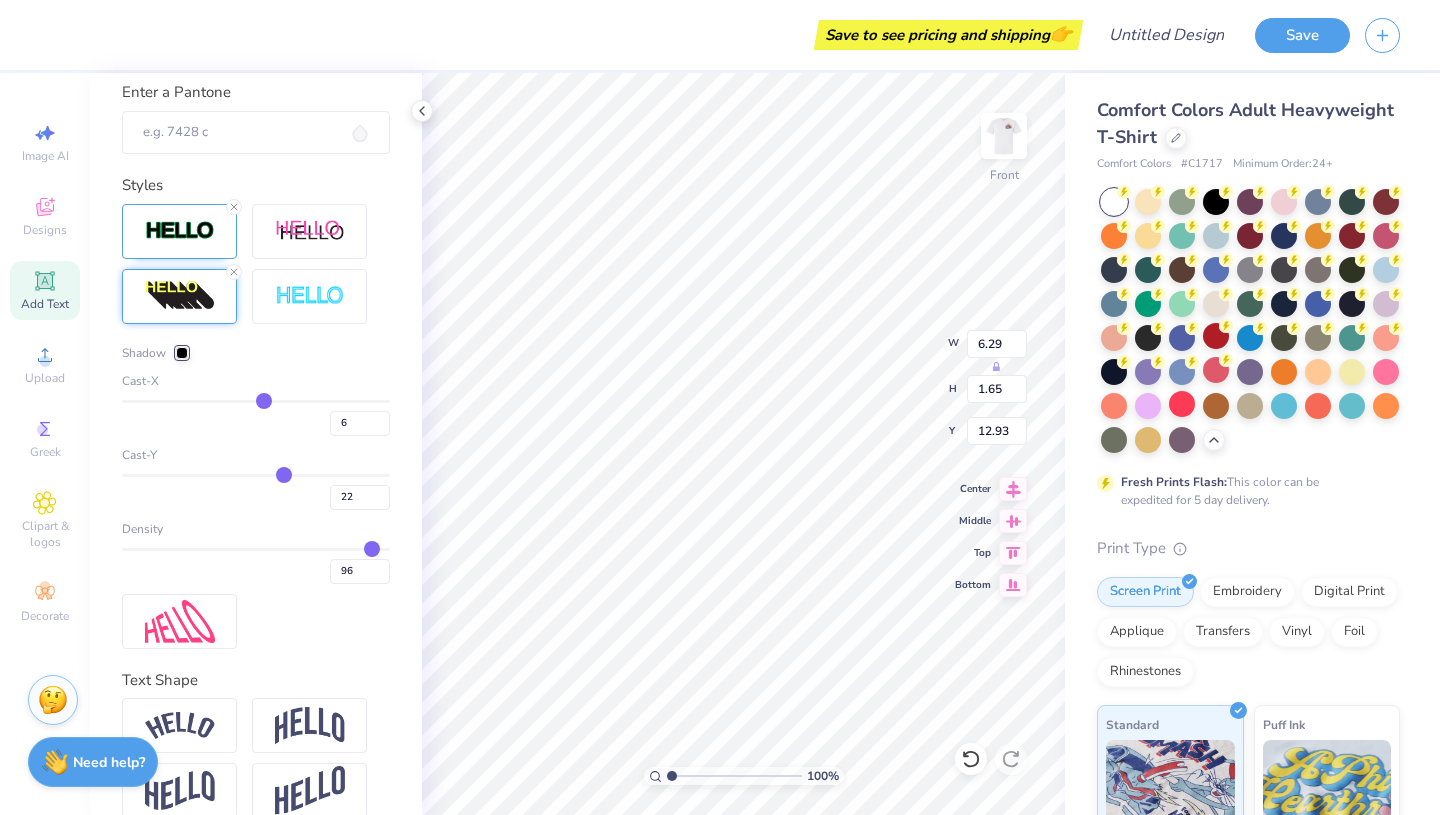 drag, startPoint x: 385, startPoint y: 547, endPoint x: 371, endPoint y: 546, distance: 14.035668 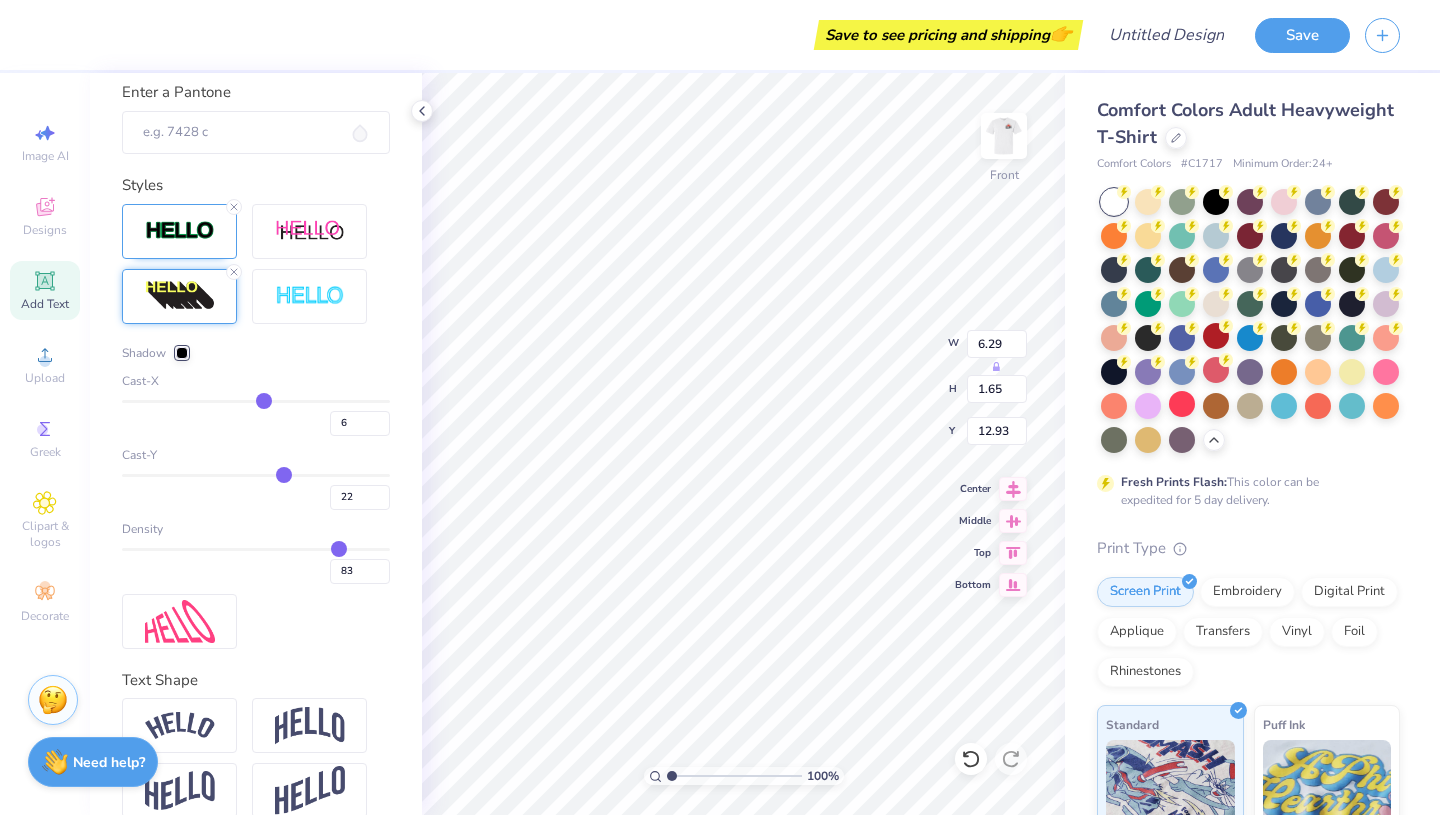 drag, startPoint x: 371, startPoint y: 546, endPoint x: 338, endPoint y: 546, distance: 33 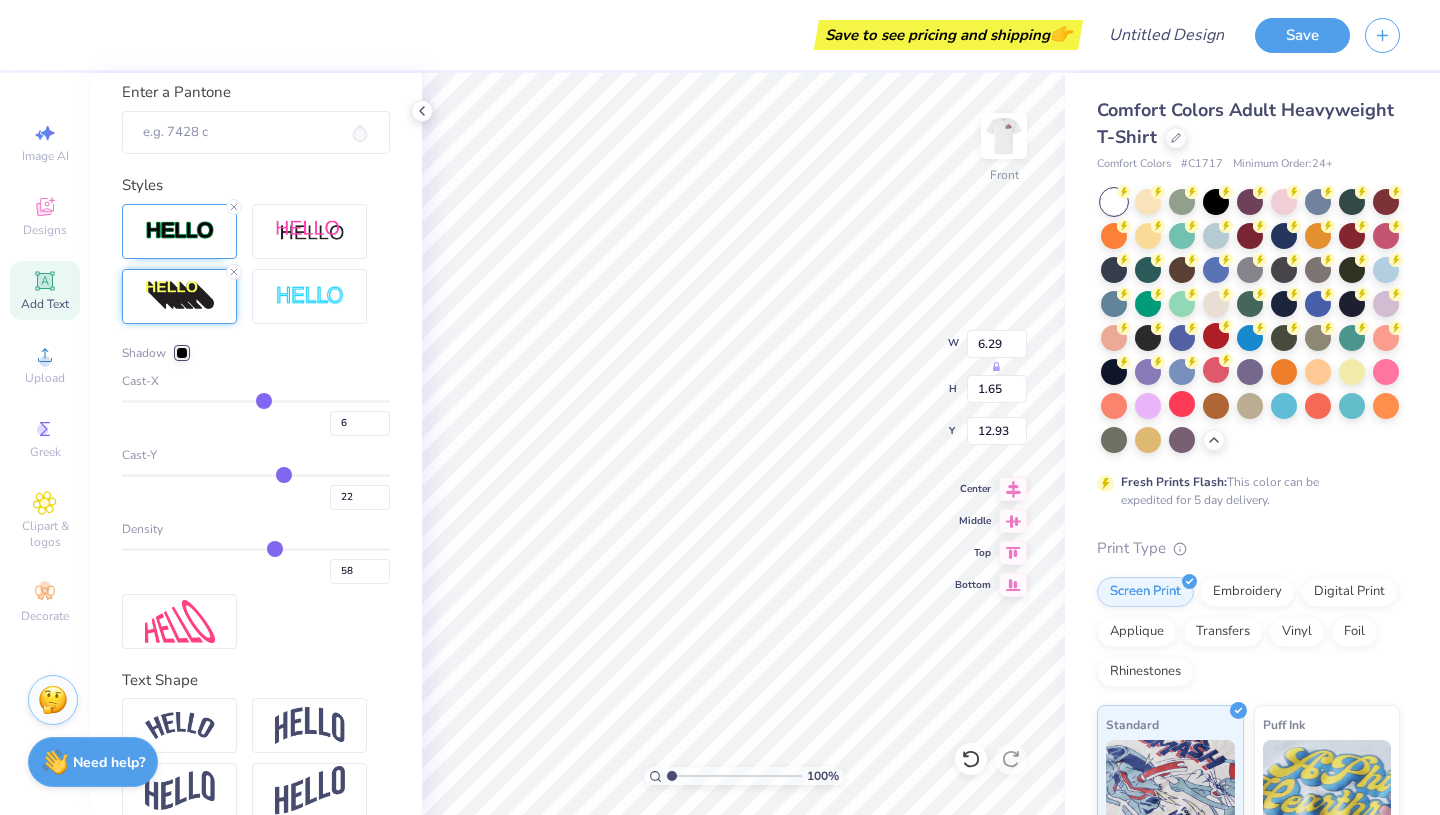 drag, startPoint x: 338, startPoint y: 546, endPoint x: 274, endPoint y: 545, distance: 64.00781 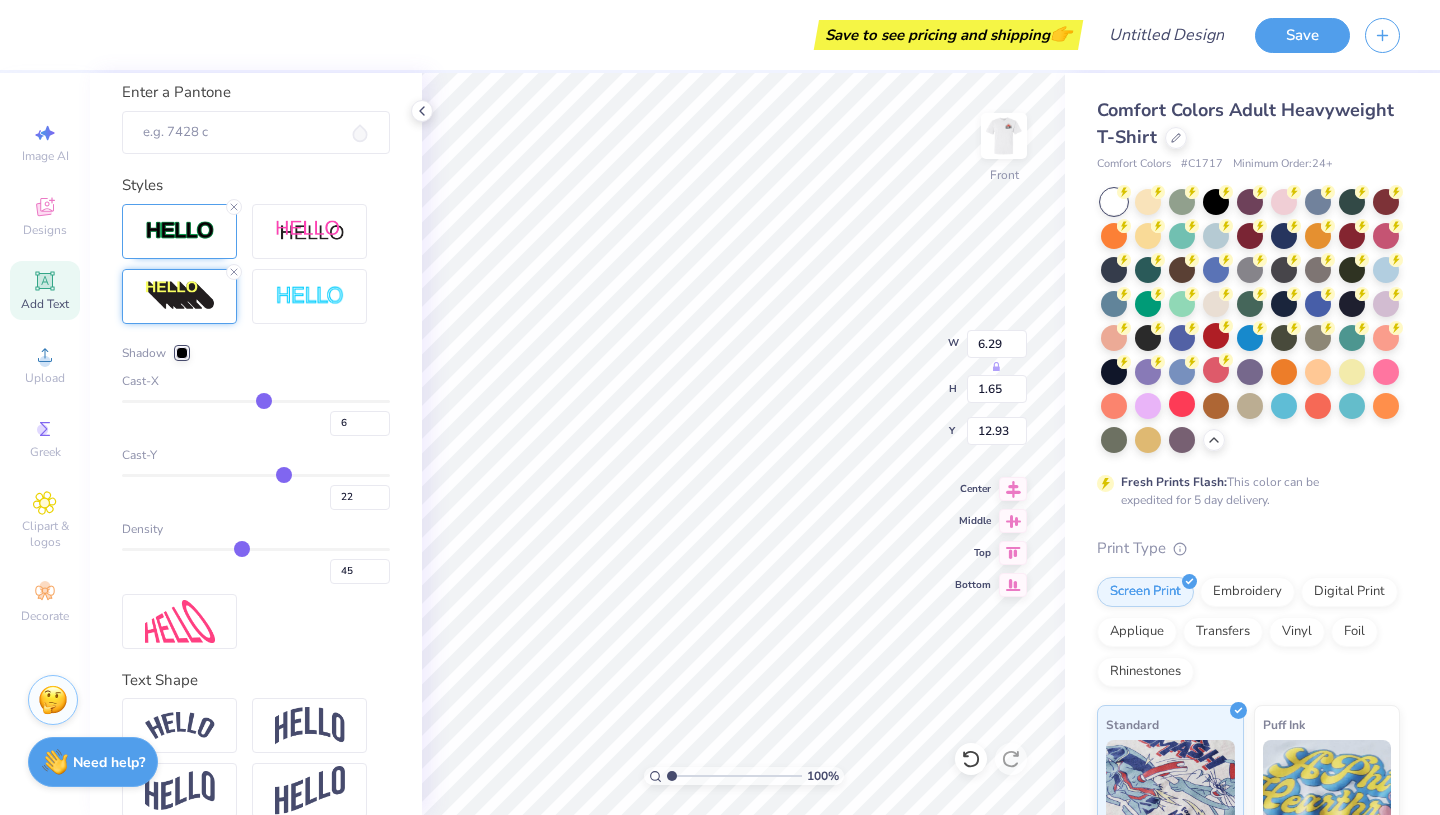 drag, startPoint x: 274, startPoint y: 545, endPoint x: 242, endPoint y: 545, distance: 32 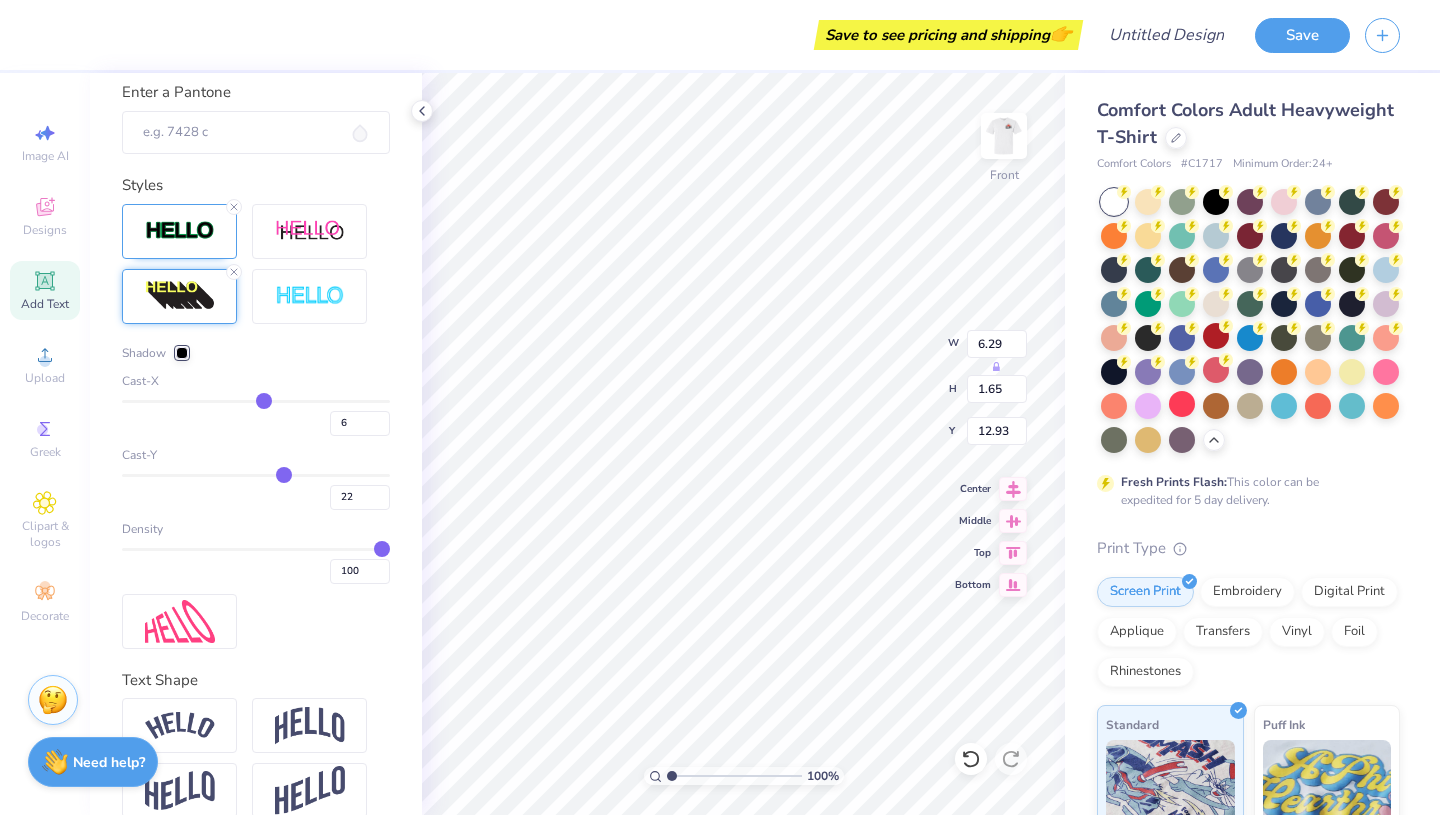 drag, startPoint x: 242, startPoint y: 545, endPoint x: 386, endPoint y: 565, distance: 145.38225 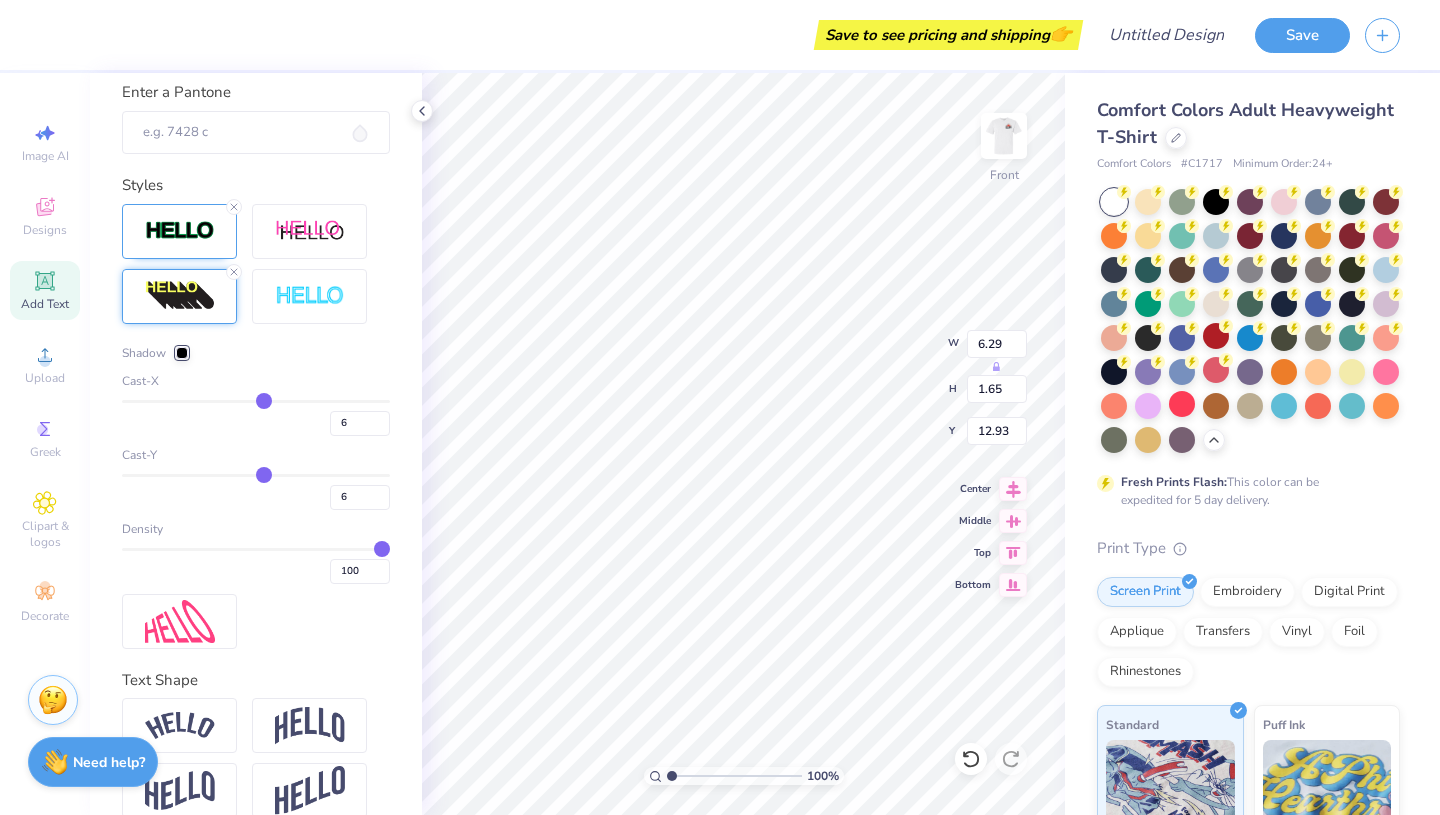 drag, startPoint x: 290, startPoint y: 474, endPoint x: 264, endPoint y: 478, distance: 26.305893 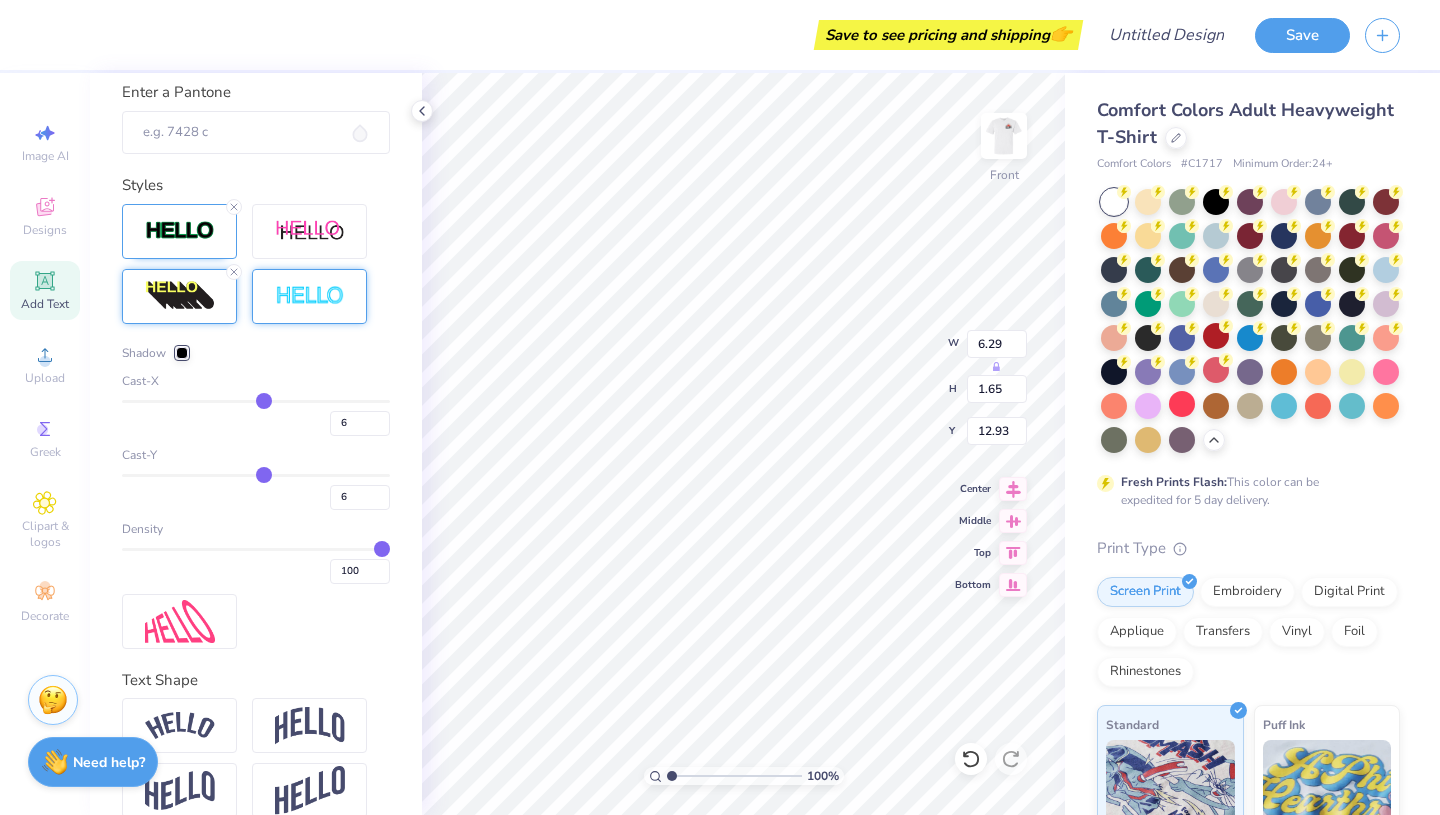 click at bounding box center (310, 296) 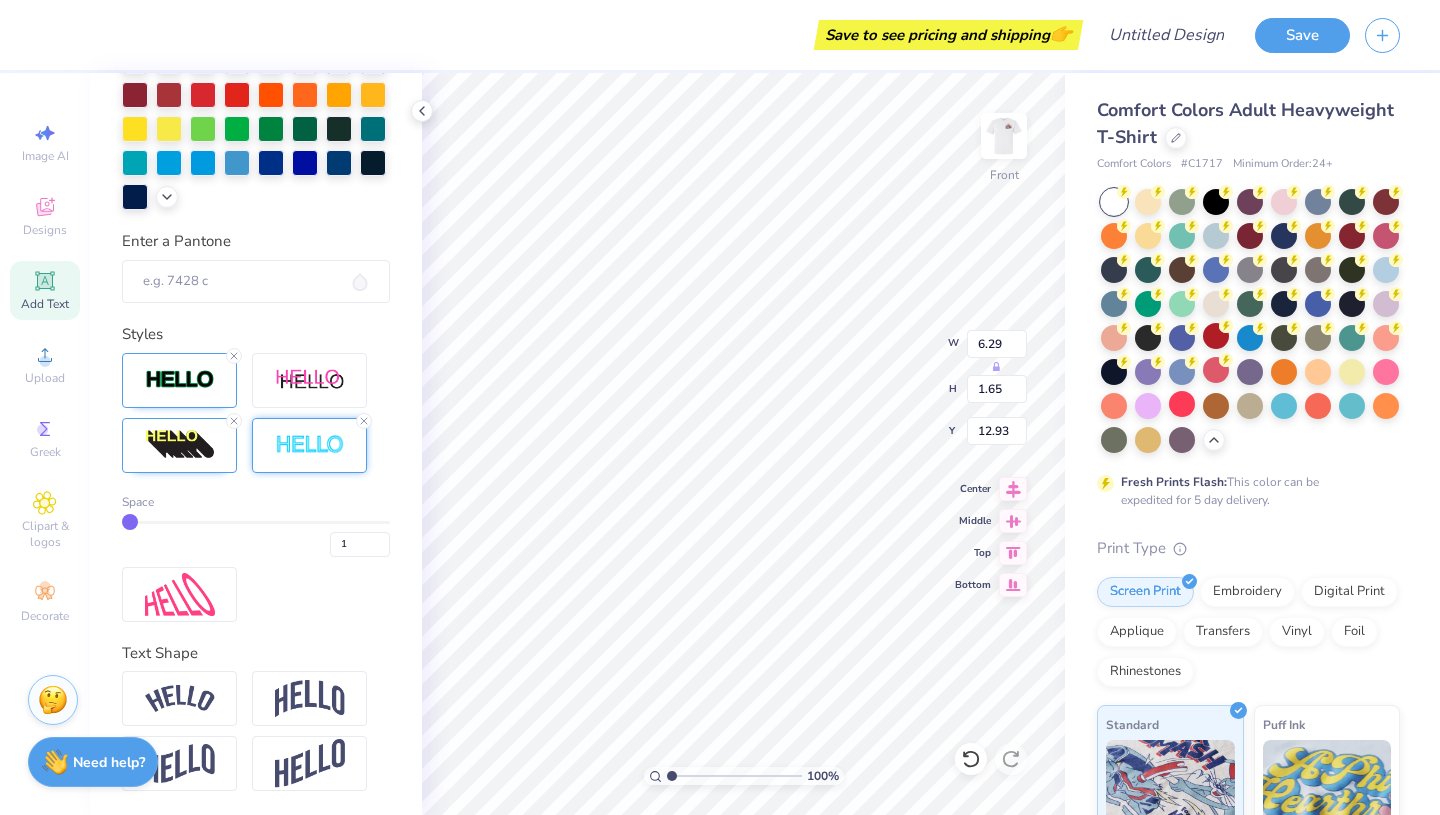 scroll, scrollTop: 510, scrollLeft: 0, axis: vertical 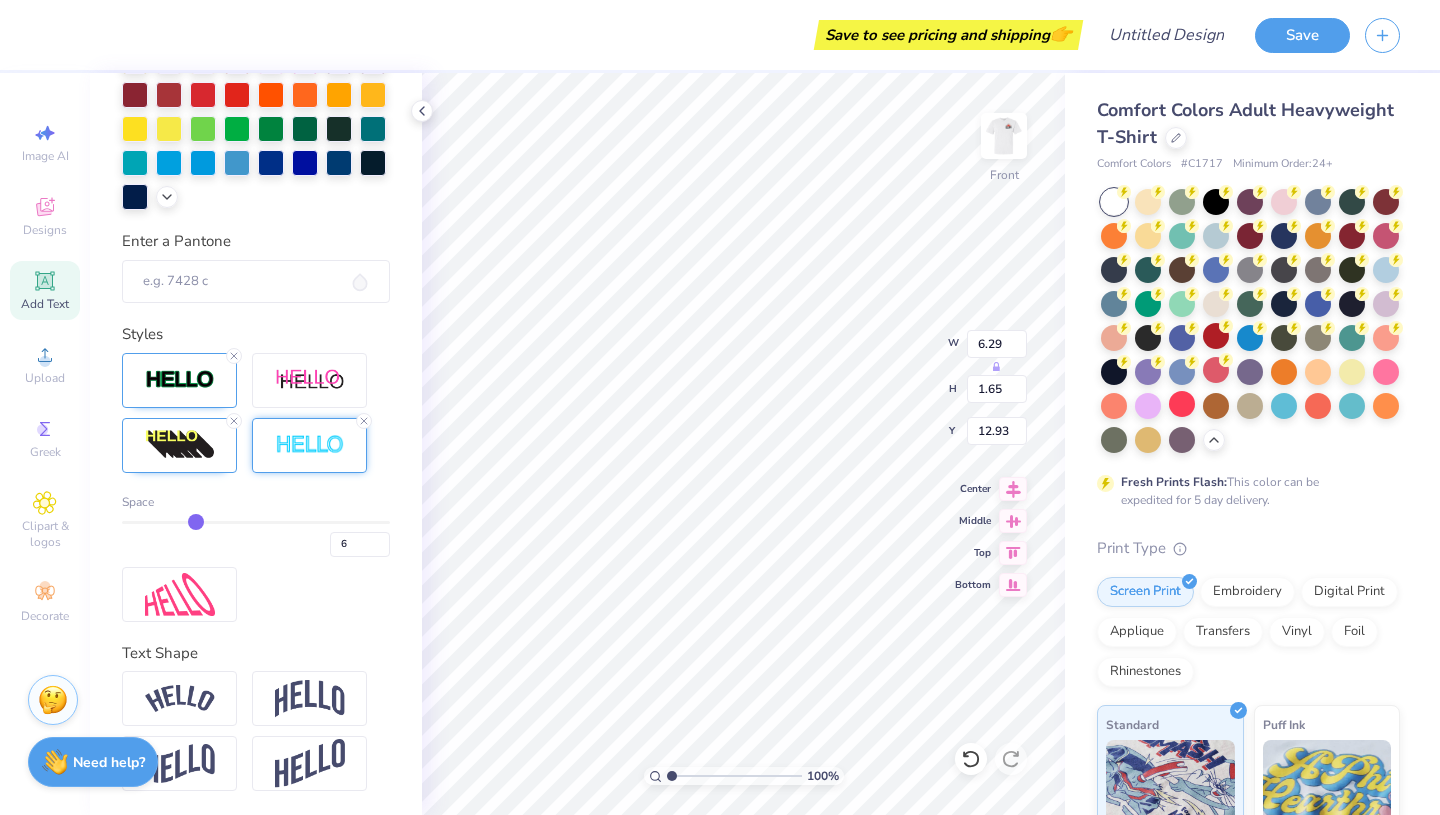 drag, startPoint x: 132, startPoint y: 520, endPoint x: 202, endPoint y: 521, distance: 70.00714 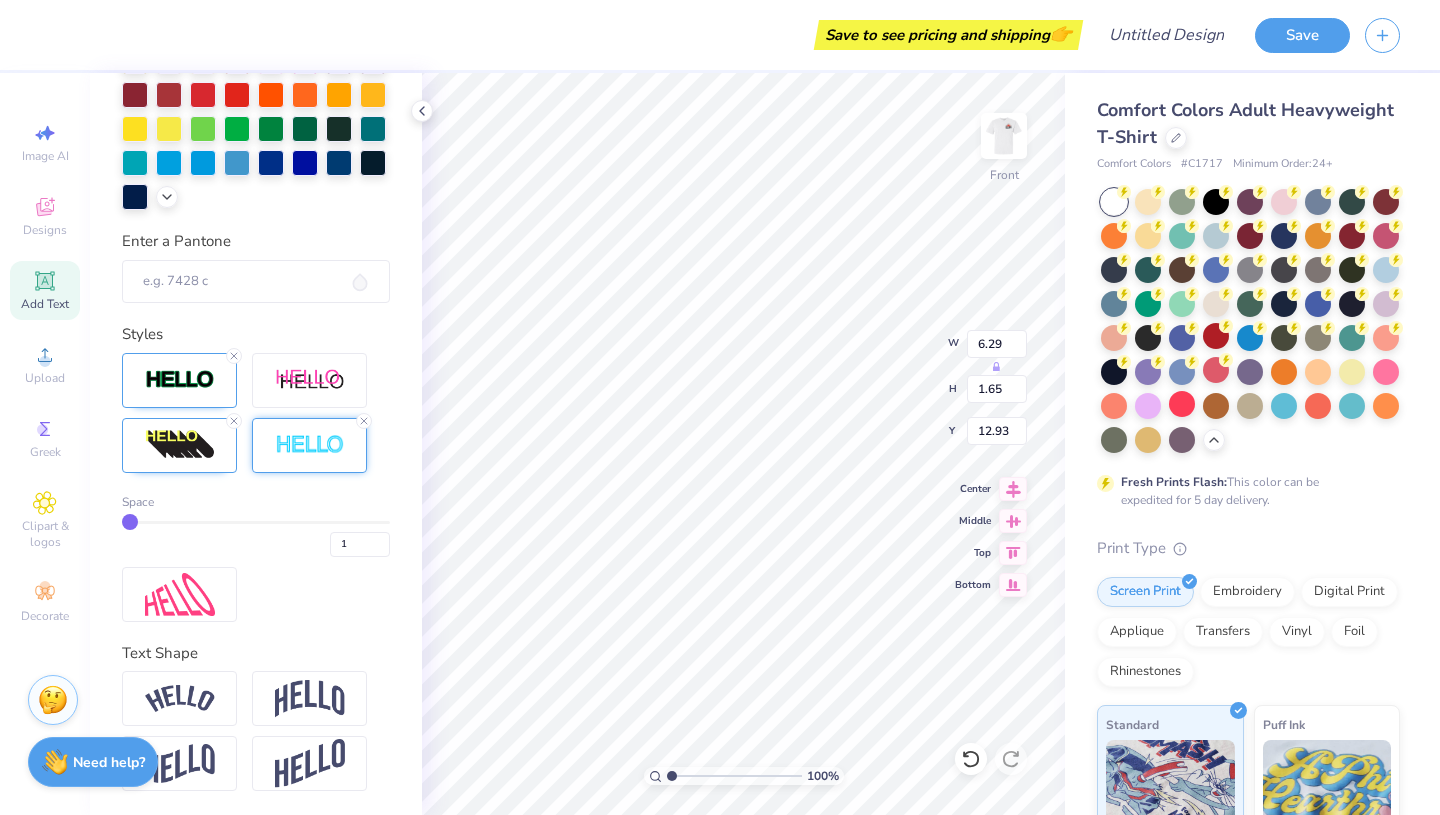 drag, startPoint x: 198, startPoint y: 521, endPoint x: 40, endPoint y: 519, distance: 158.01266 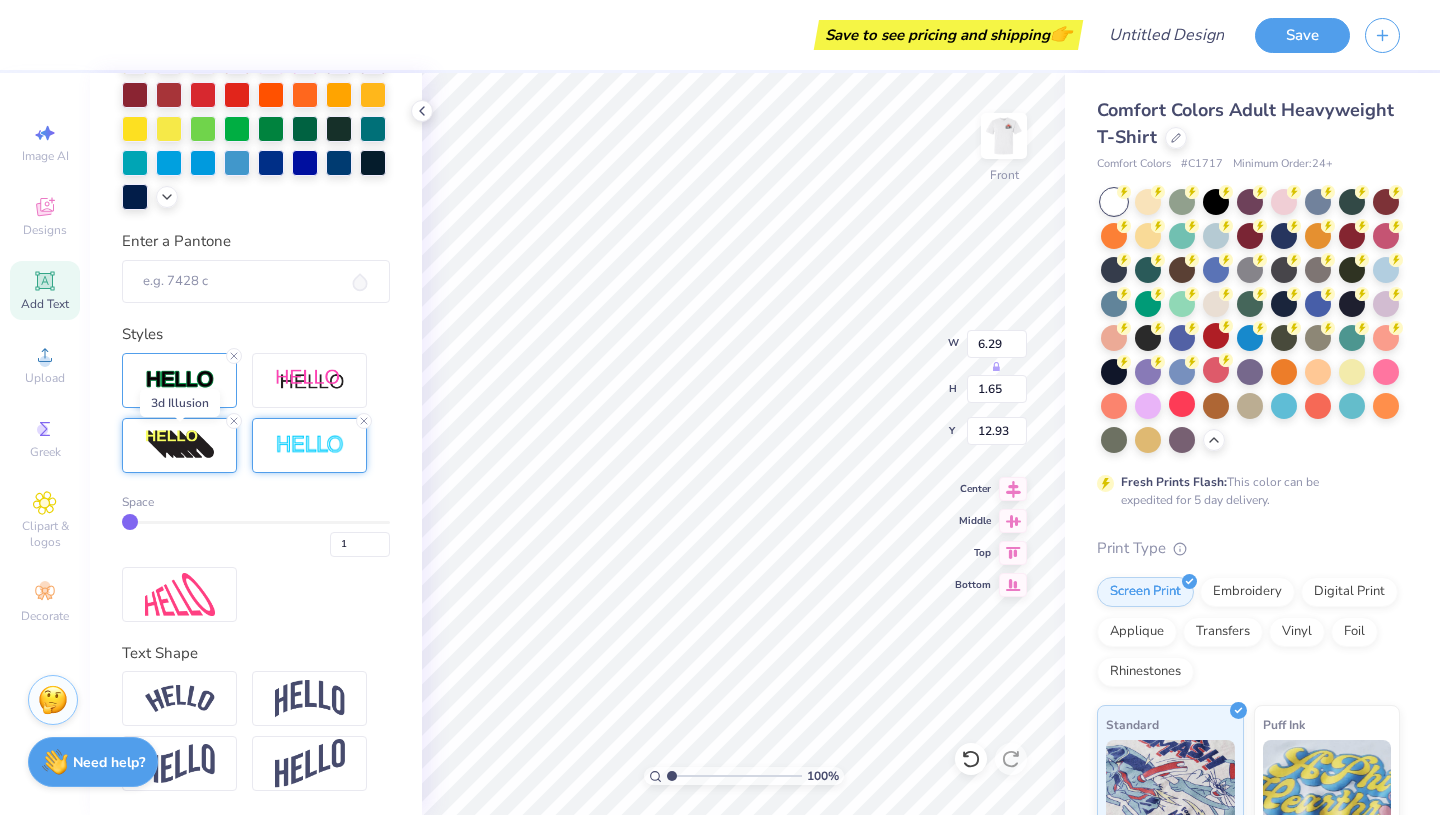 click at bounding box center (180, 445) 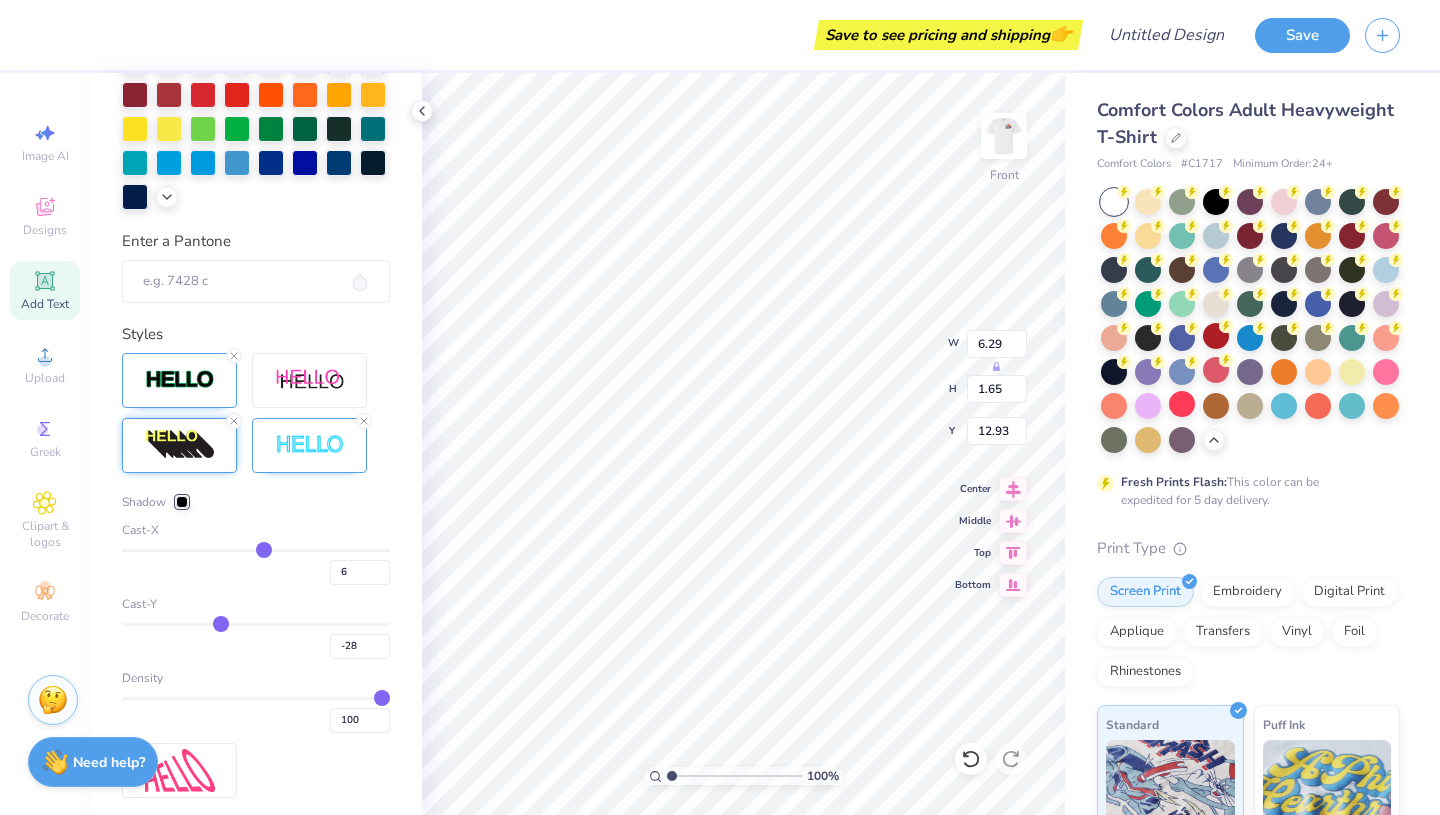 drag, startPoint x: 259, startPoint y: 626, endPoint x: 220, endPoint y: 626, distance: 39 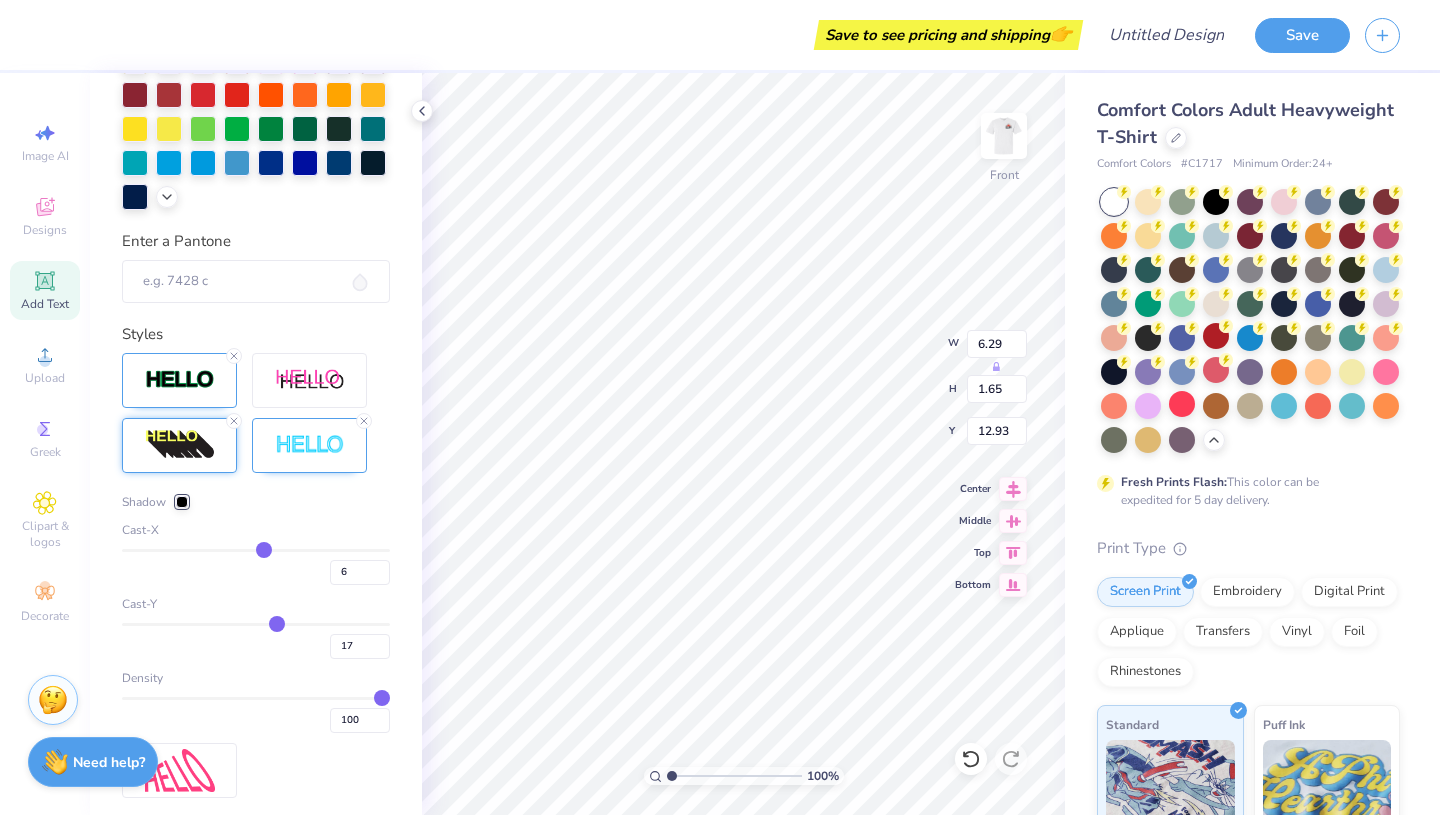 drag, startPoint x: 220, startPoint y: 626, endPoint x: 277, endPoint y: 627, distance: 57.00877 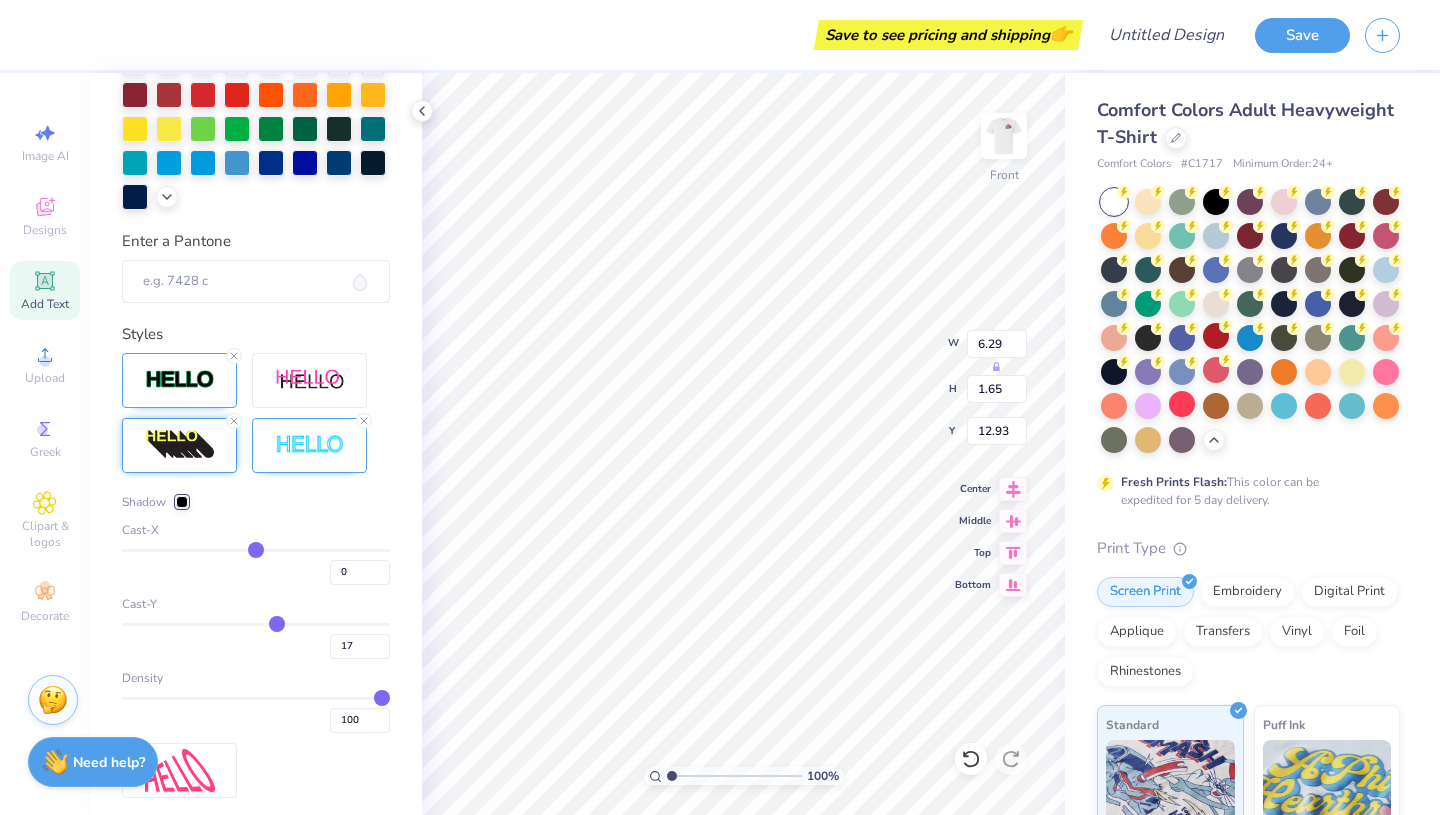 drag, startPoint x: 265, startPoint y: 548, endPoint x: 255, endPoint y: 552, distance: 10.770329 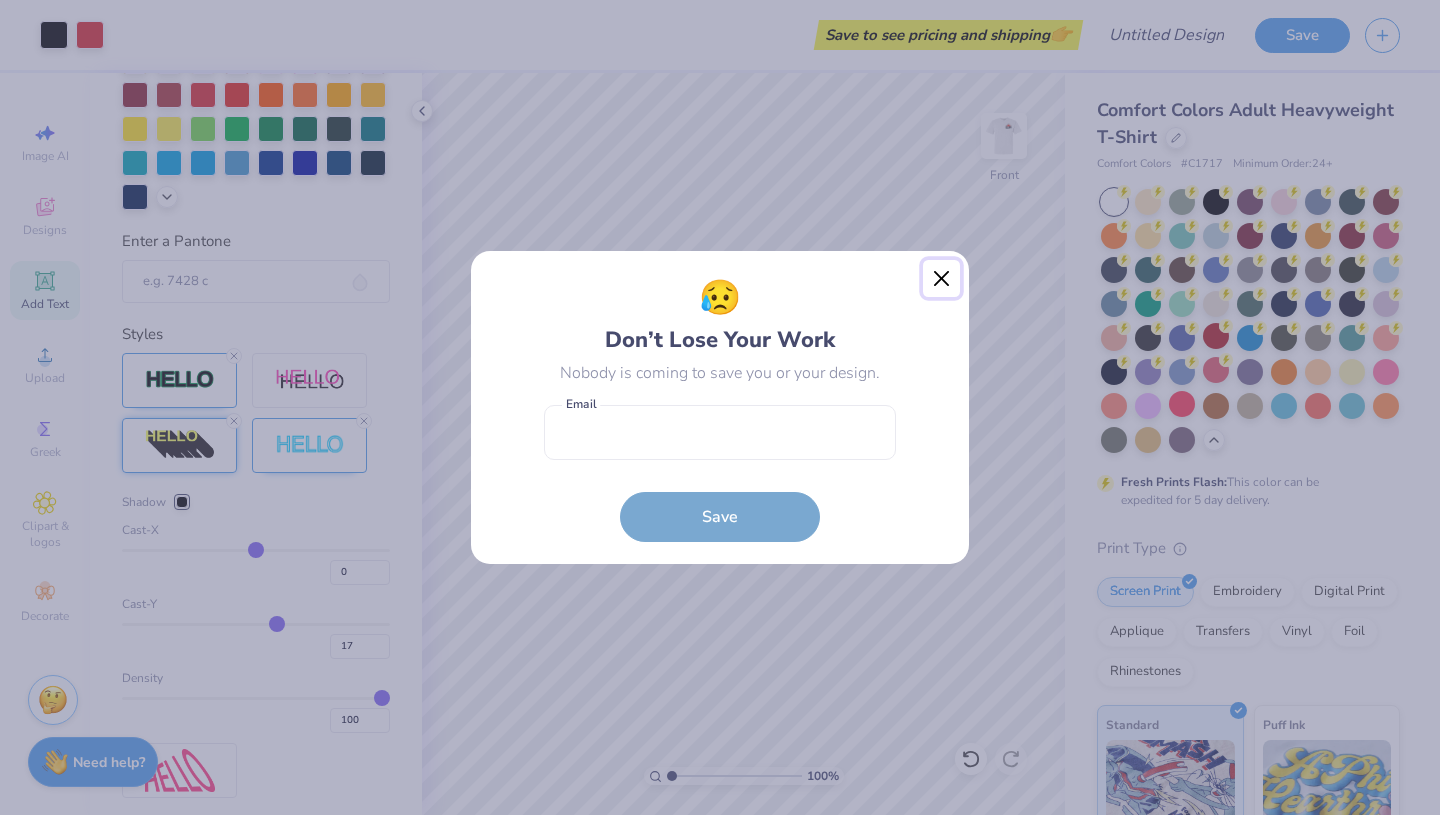 click at bounding box center [942, 279] 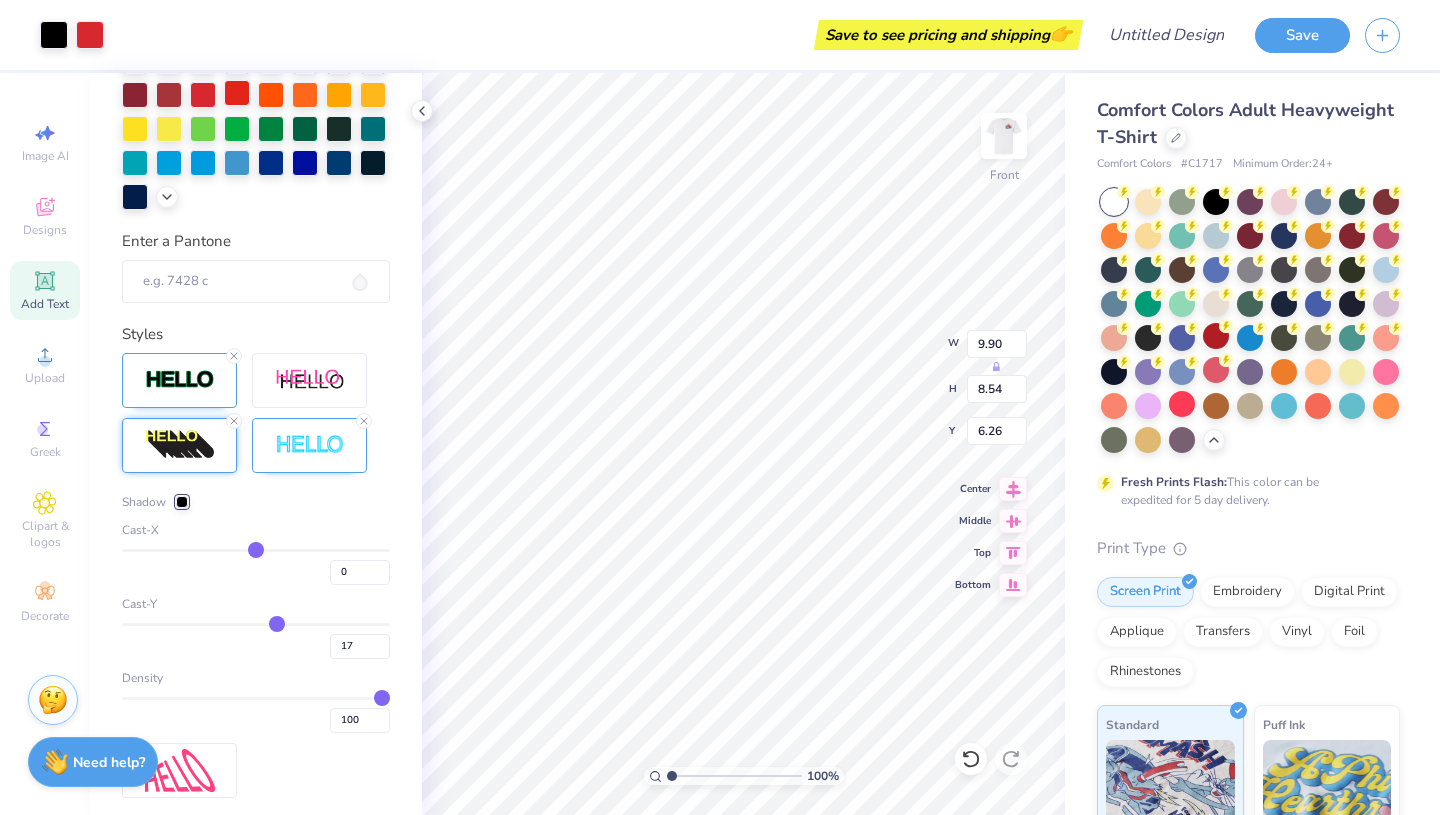 click at bounding box center [237, 93] 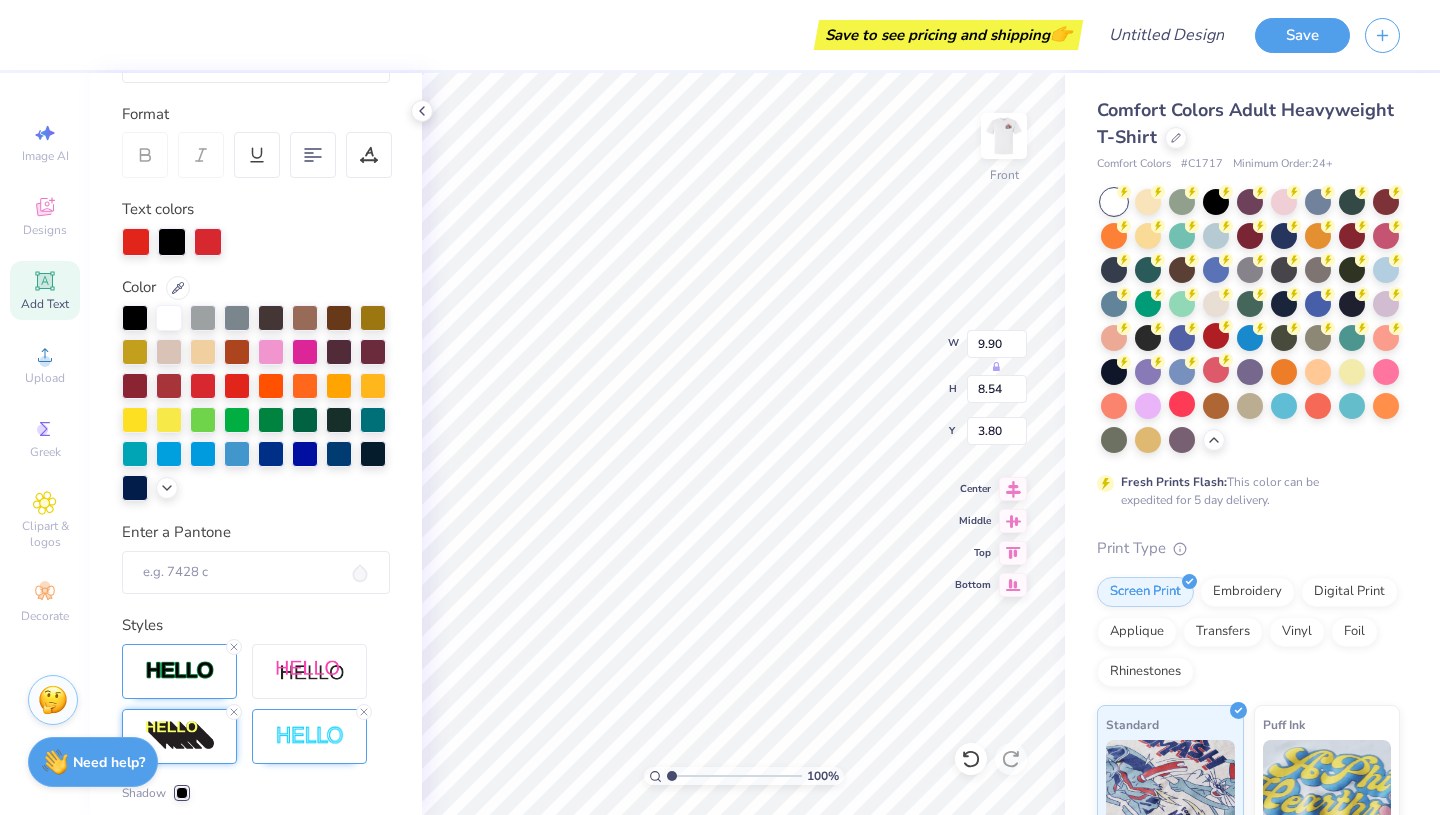 scroll, scrollTop: 0, scrollLeft: 0, axis: both 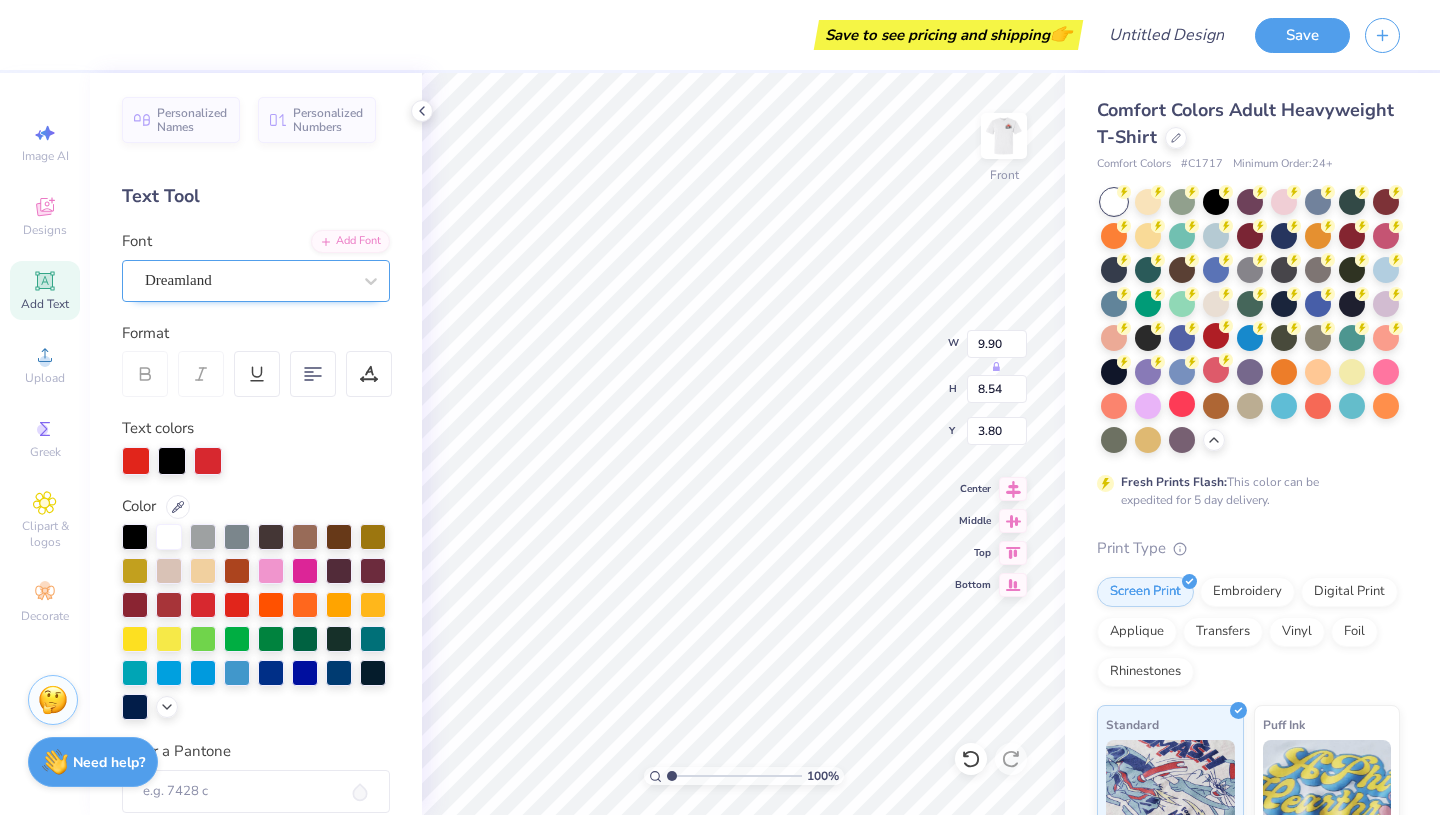 click on "Dreamland" at bounding box center (256, 281) 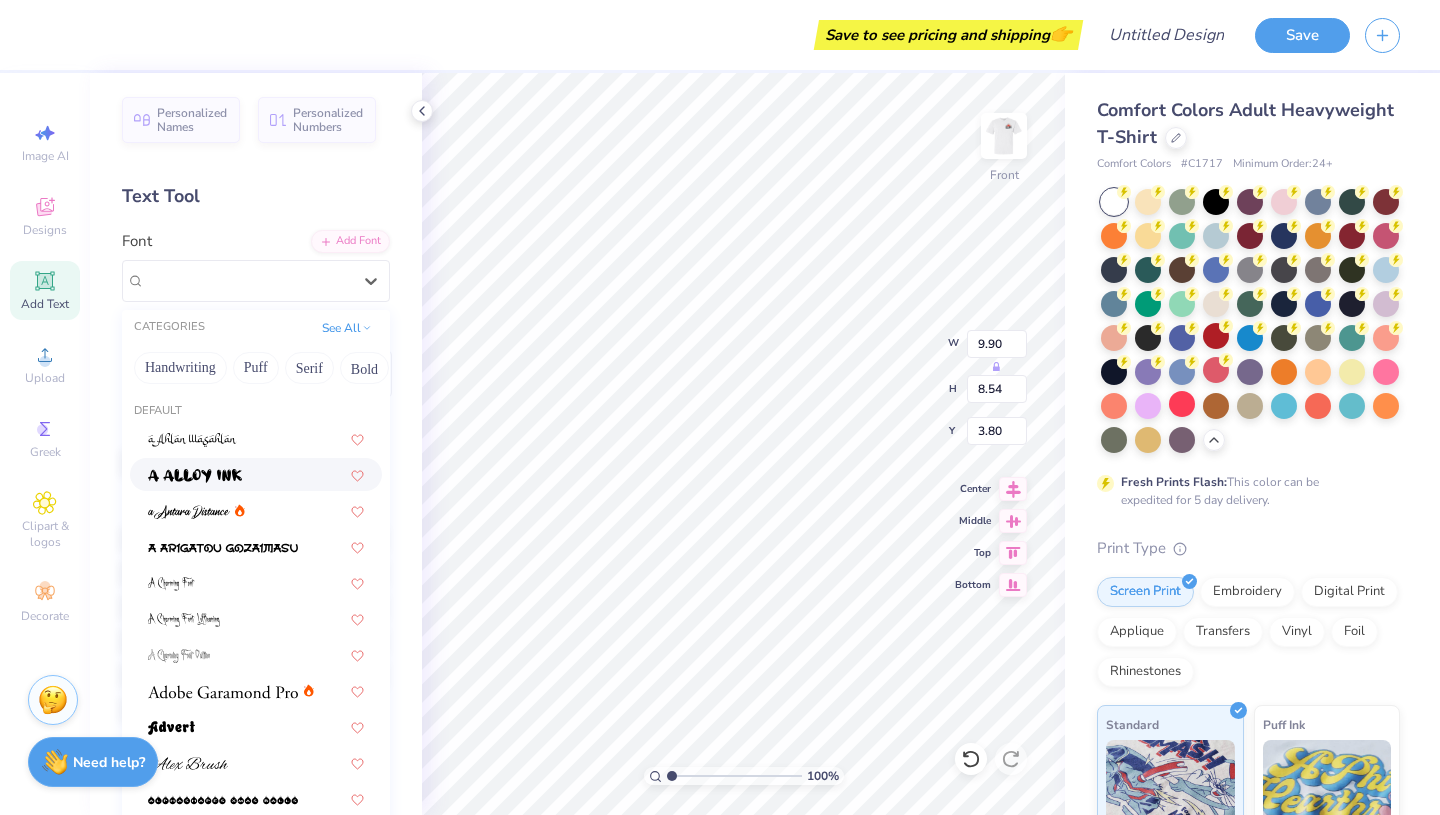 click at bounding box center [256, 474] 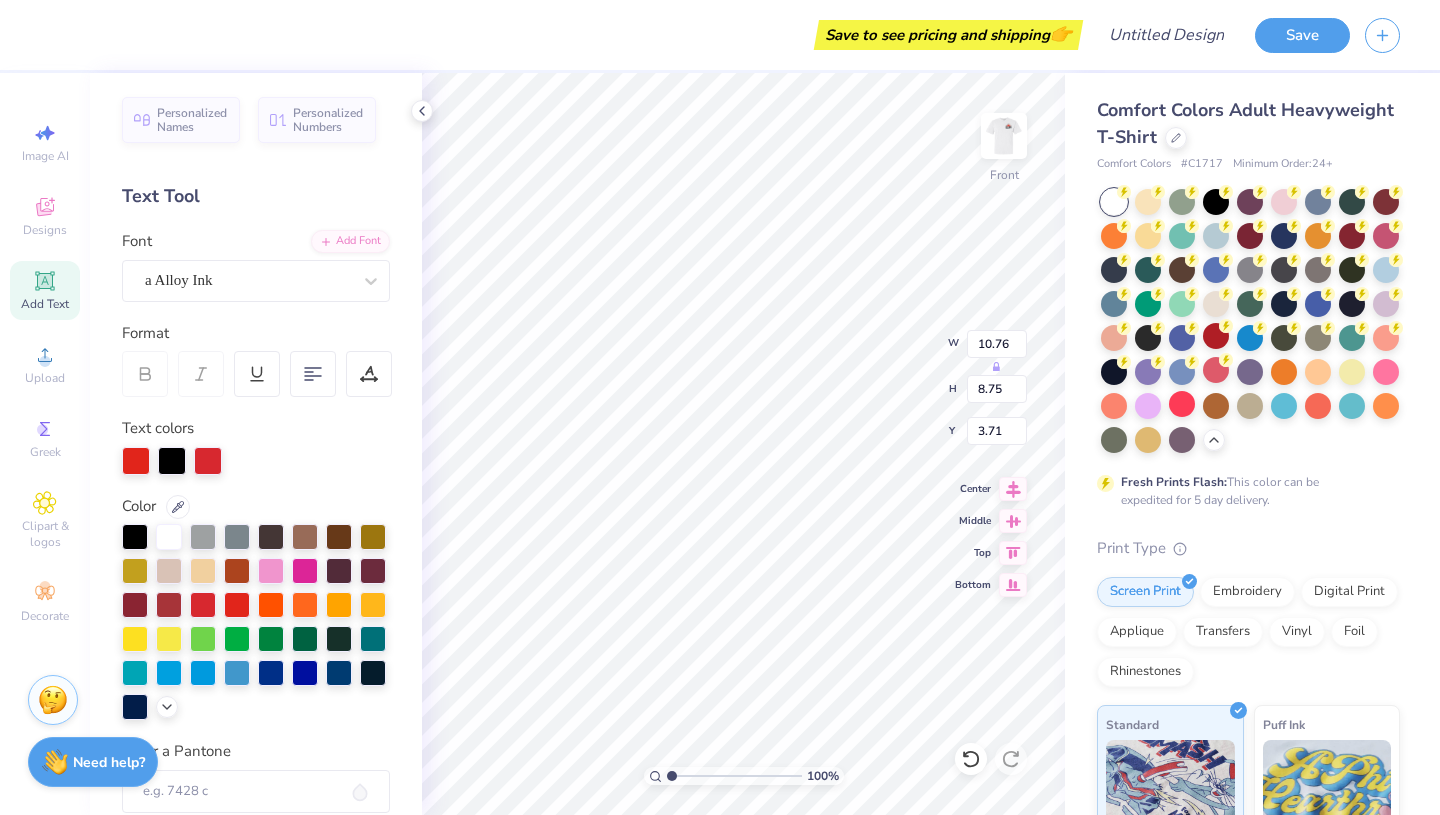 scroll, scrollTop: 0, scrollLeft: 1, axis: horizontal 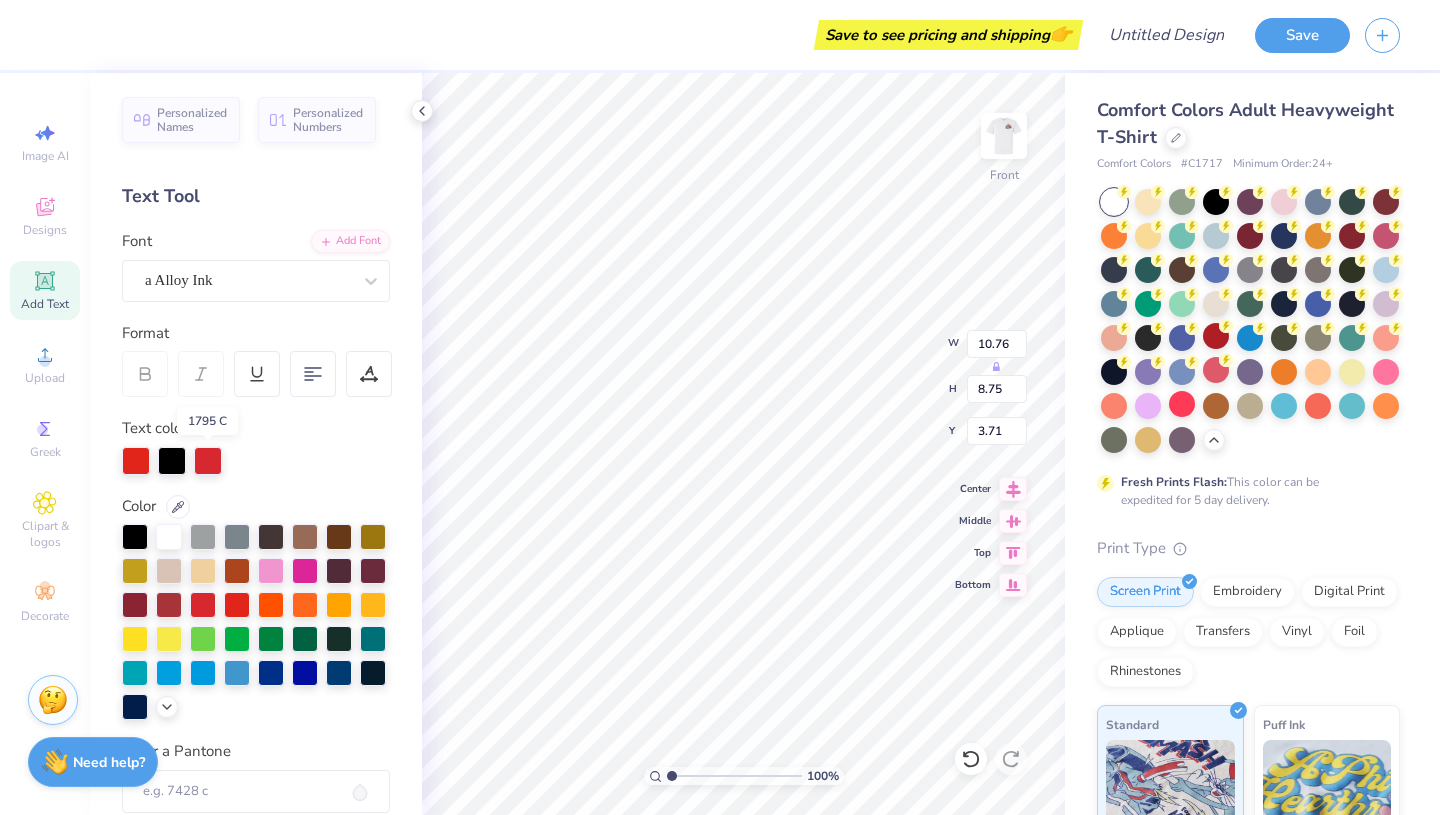 click at bounding box center (208, 461) 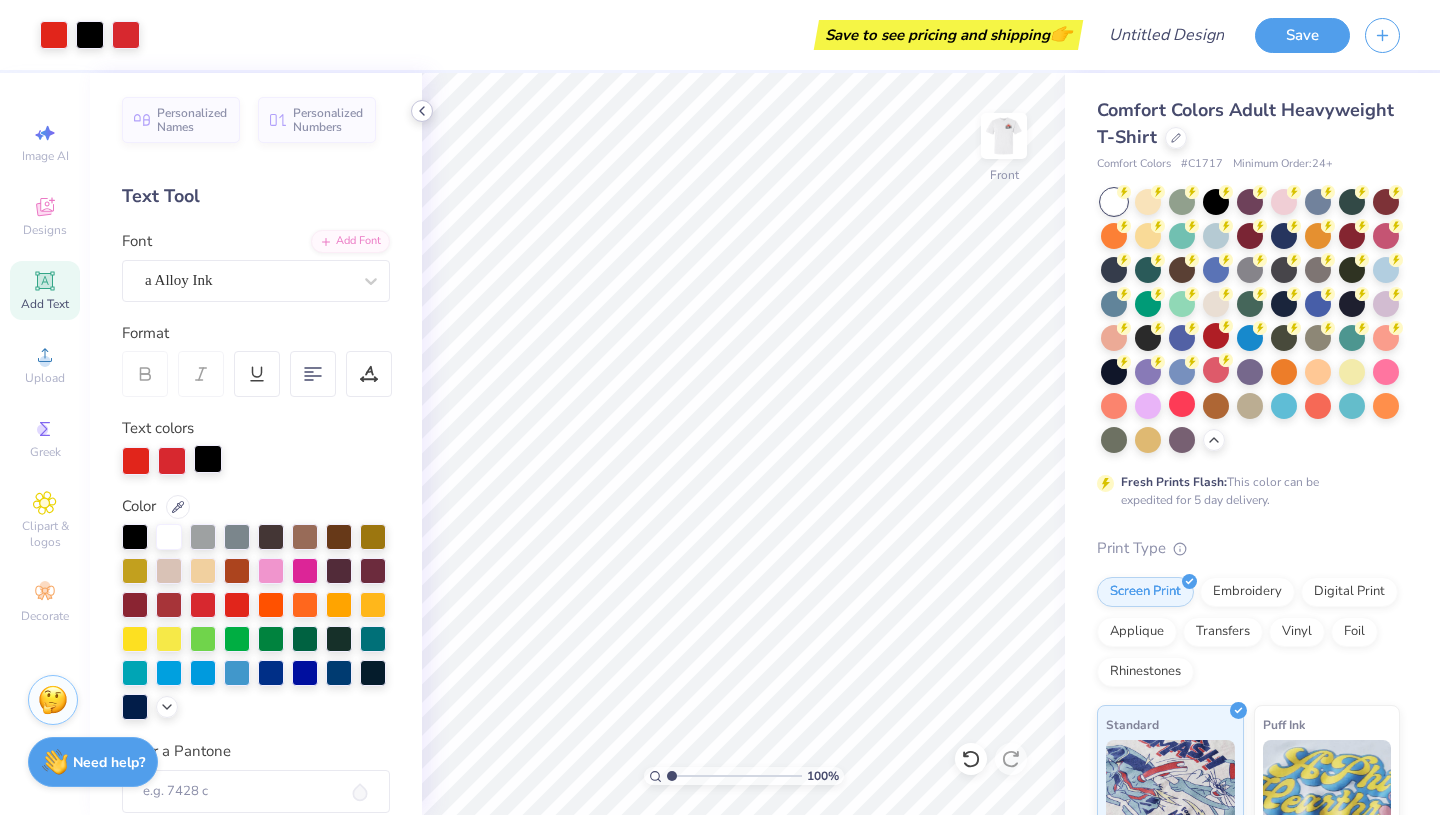click 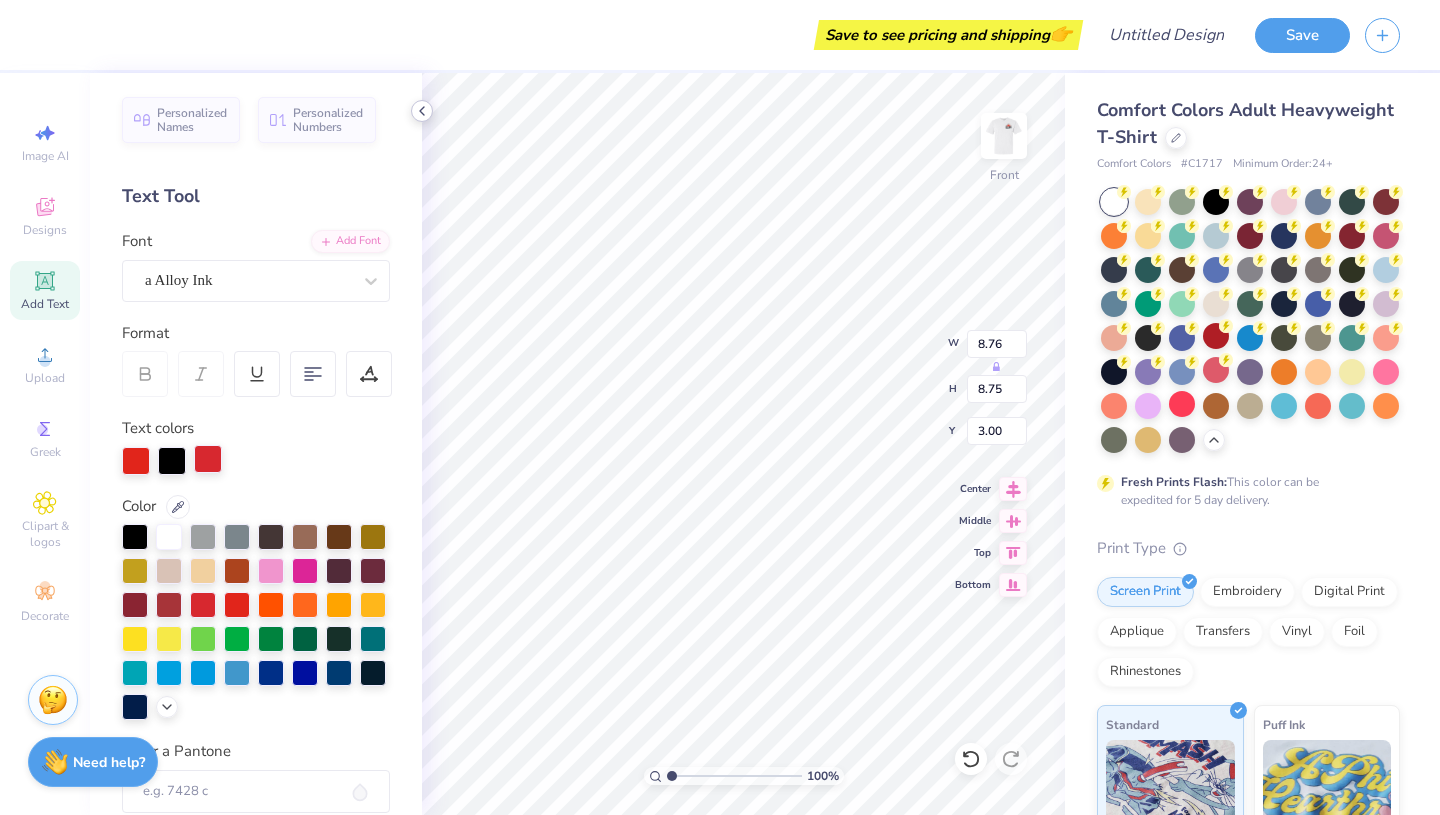 click 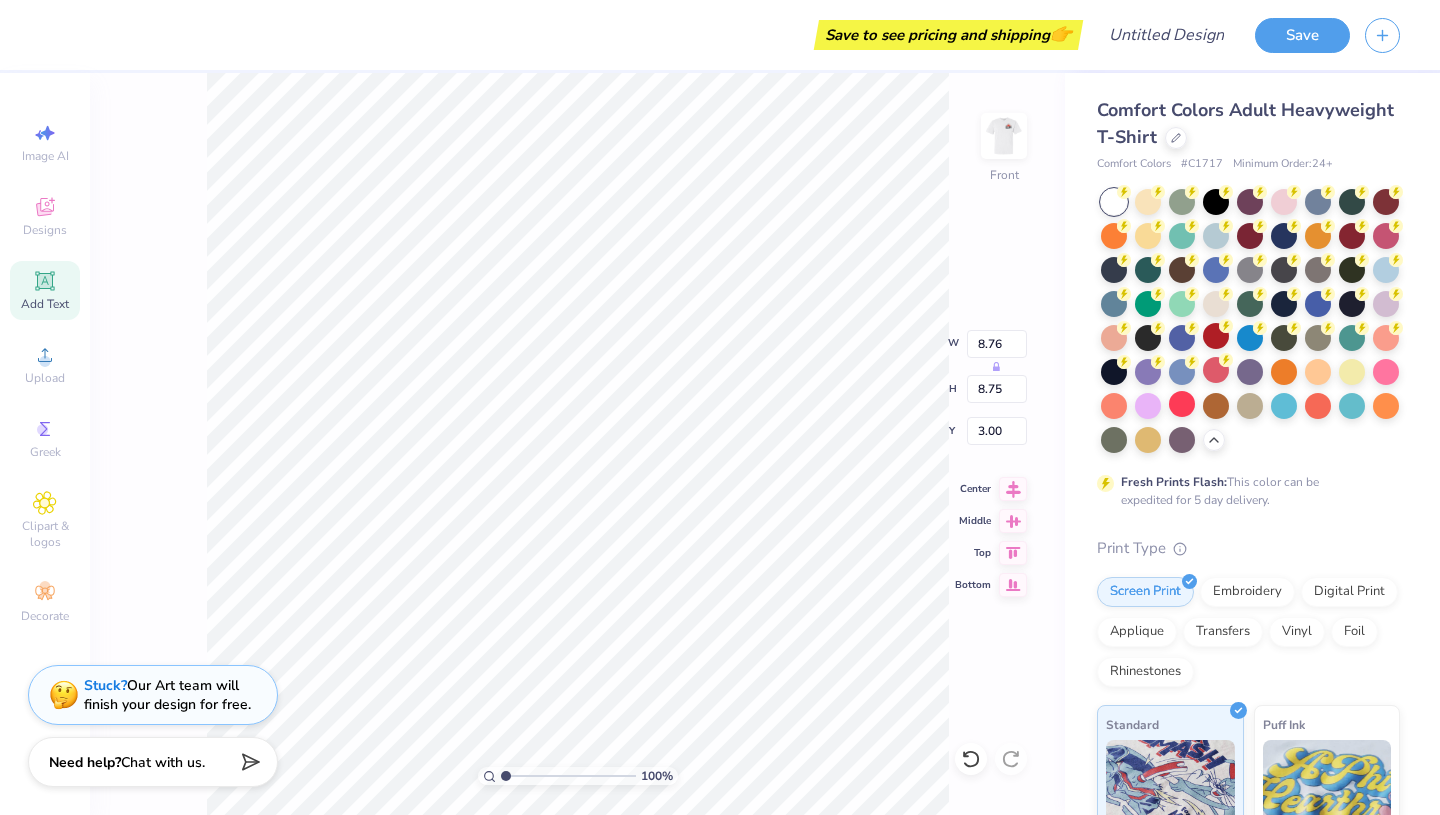 click on "100  % Front W 8.76 H 8.75 Y 3.00 Center Middle Top Bottom" at bounding box center [577, 444] 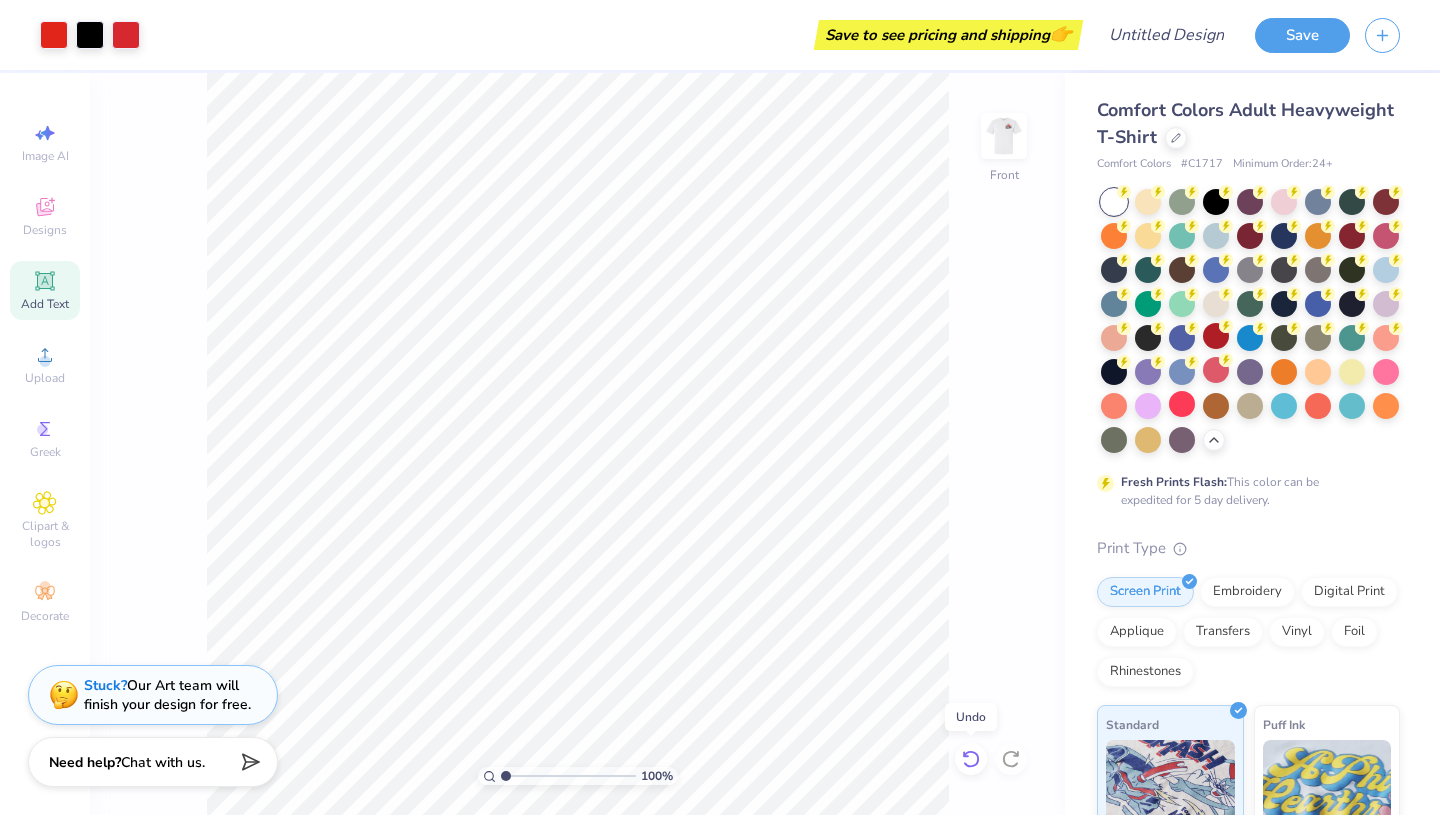 click 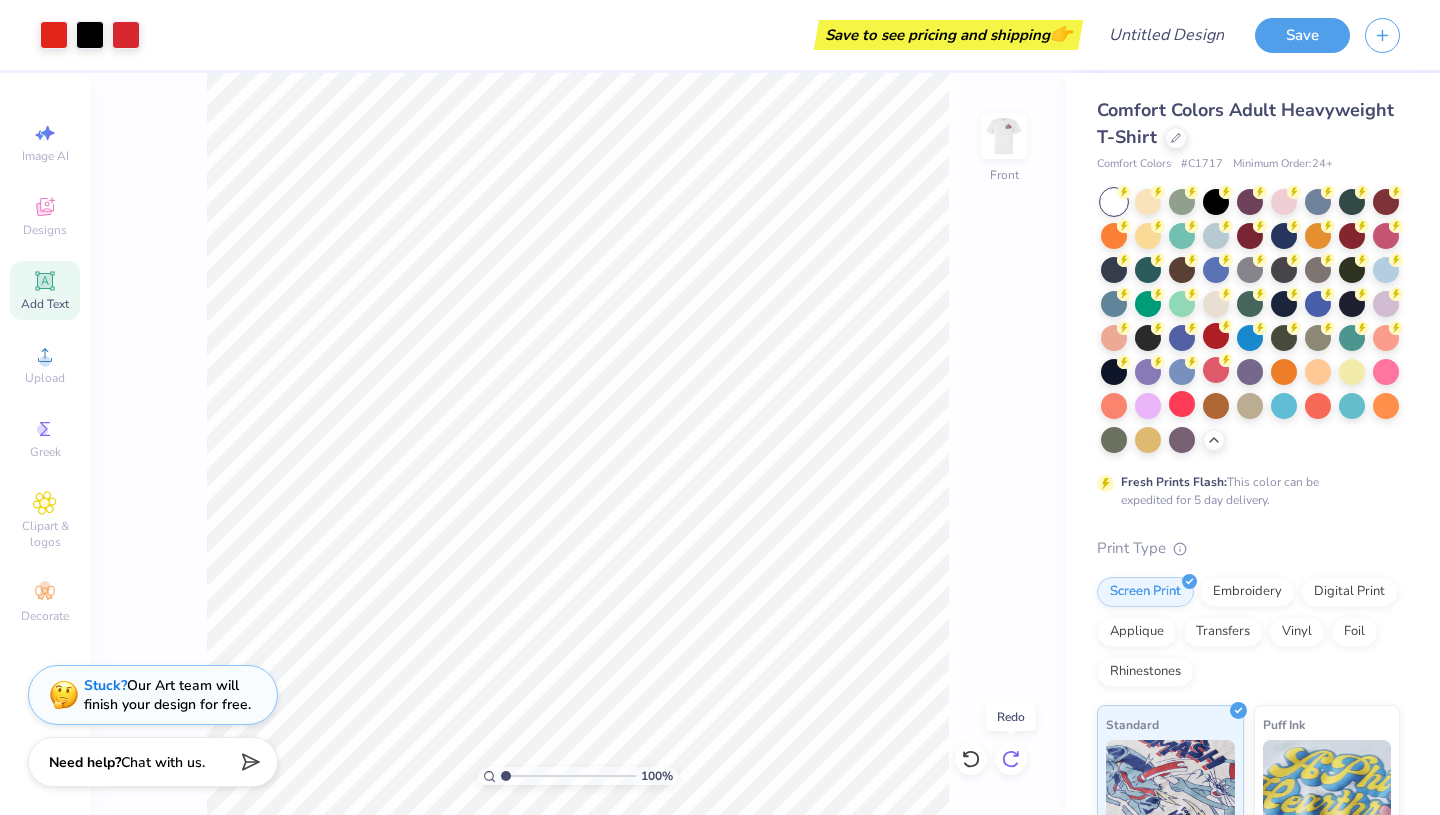 click 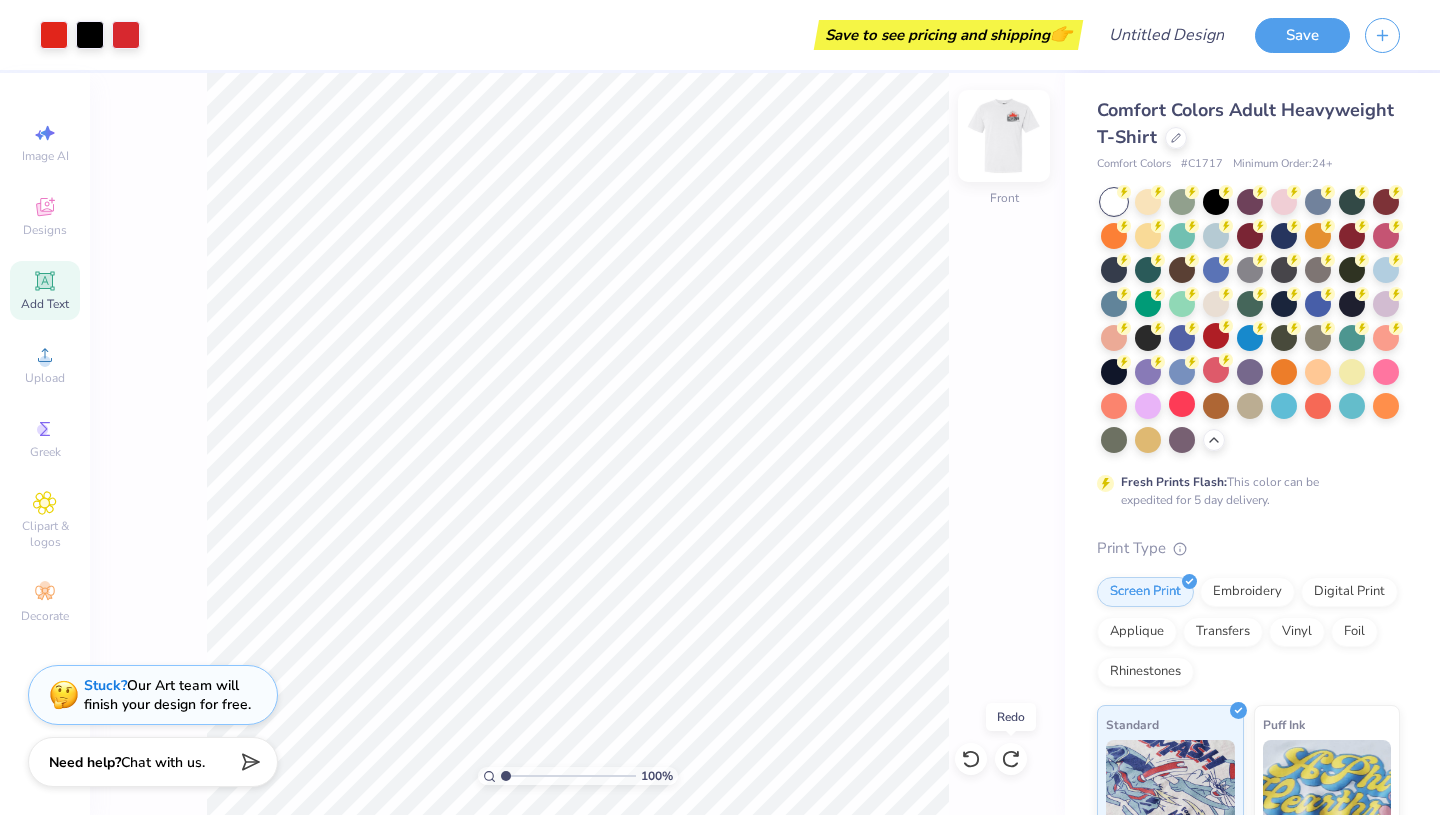 click at bounding box center [1004, 136] 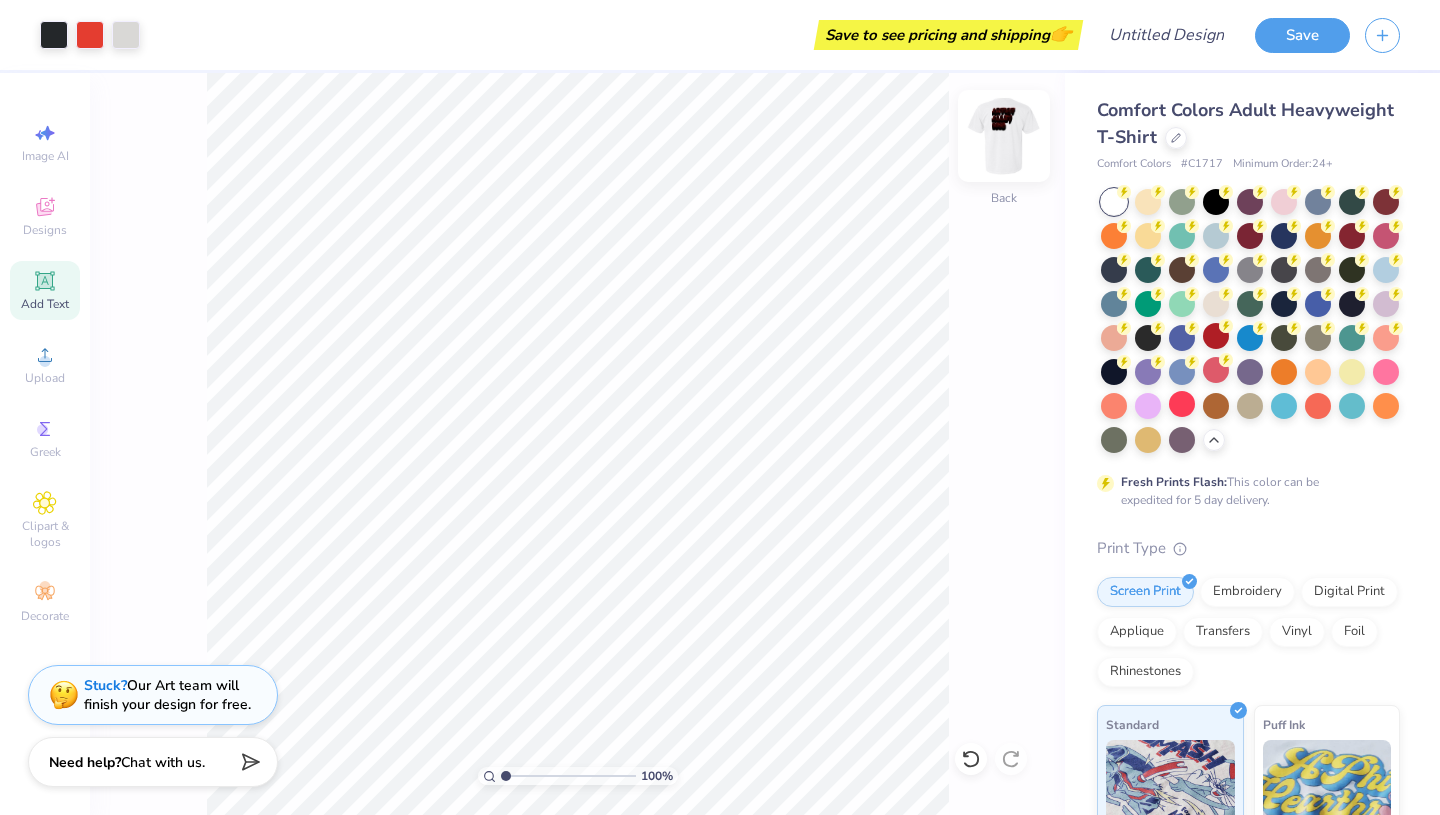 click at bounding box center [1004, 136] 